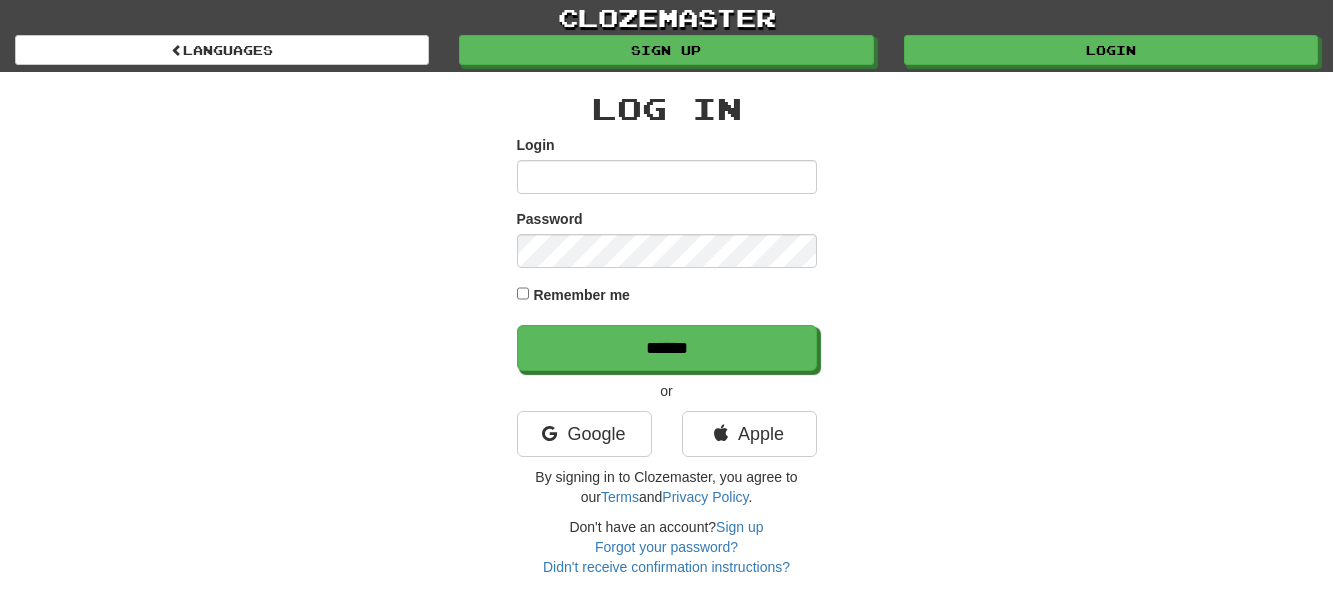 scroll, scrollTop: 0, scrollLeft: 0, axis: both 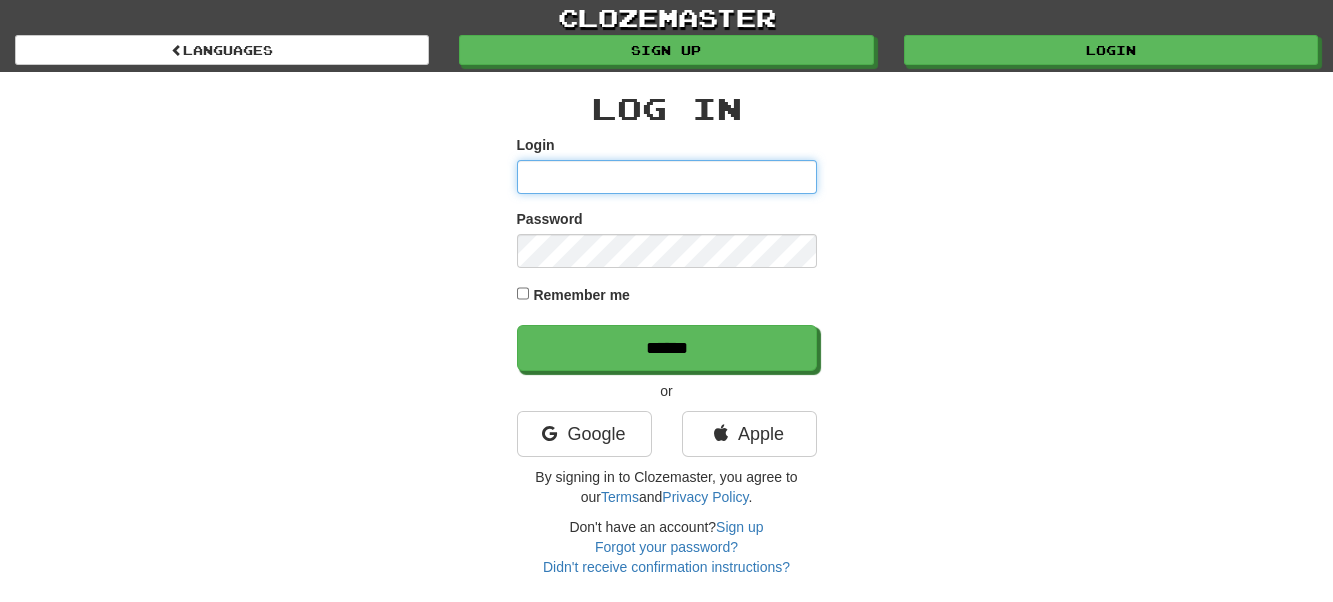 type on "**********" 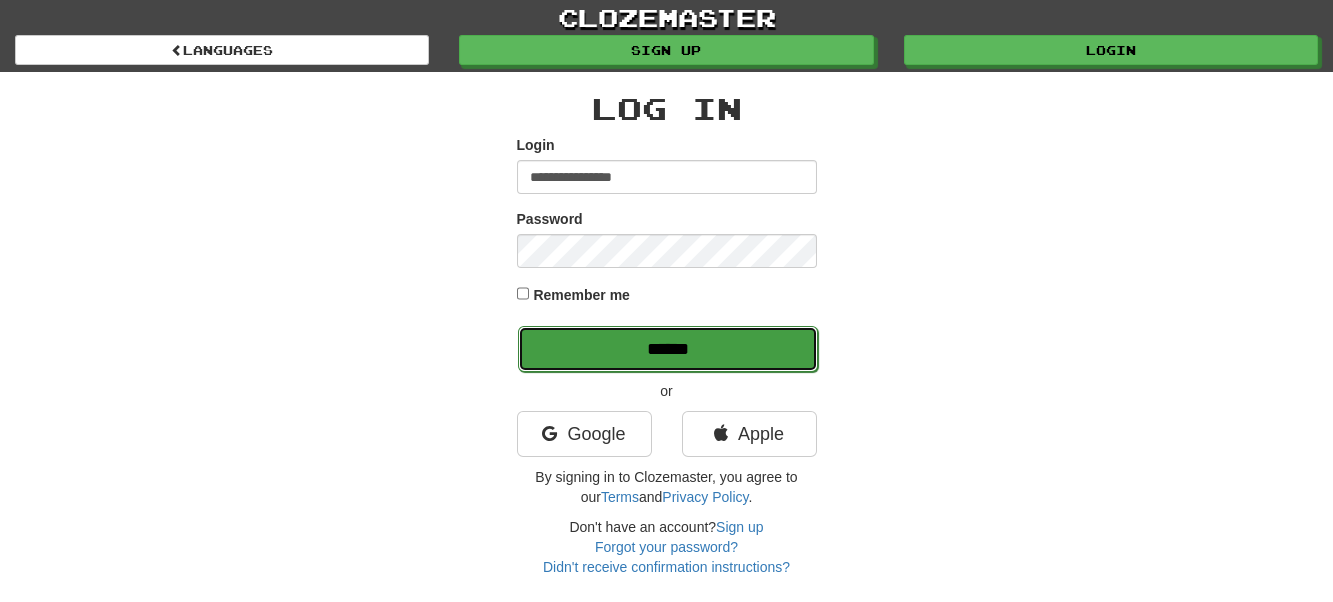 click on "******" at bounding box center (668, 349) 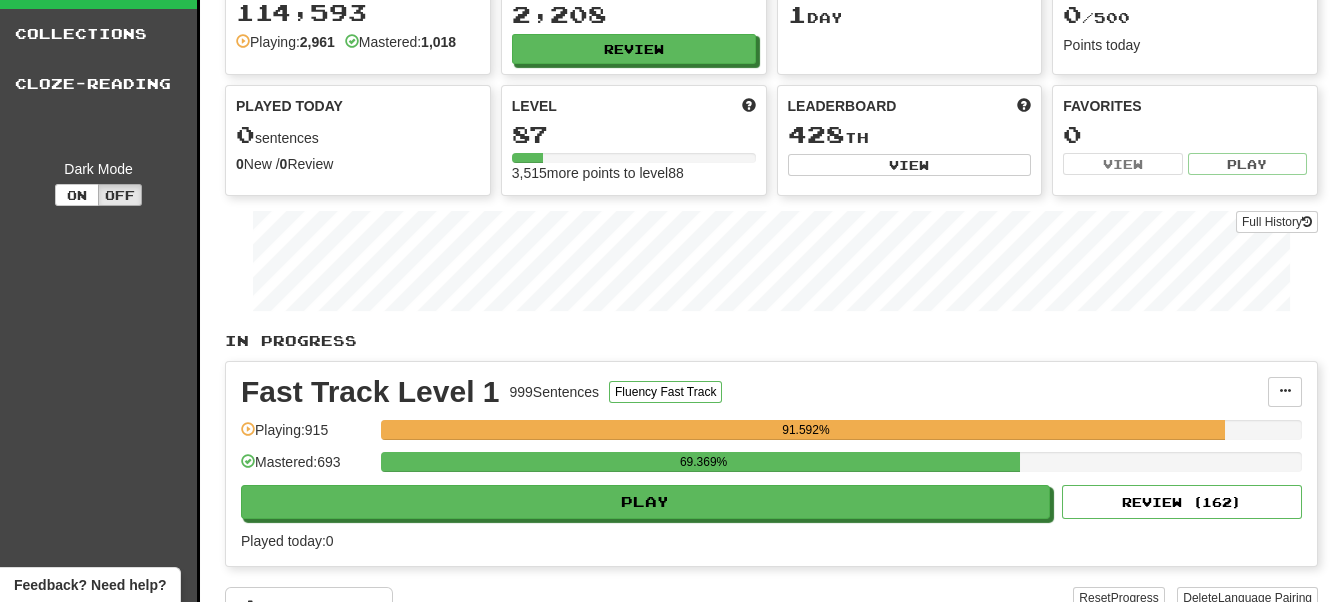 scroll, scrollTop: 0, scrollLeft: 0, axis: both 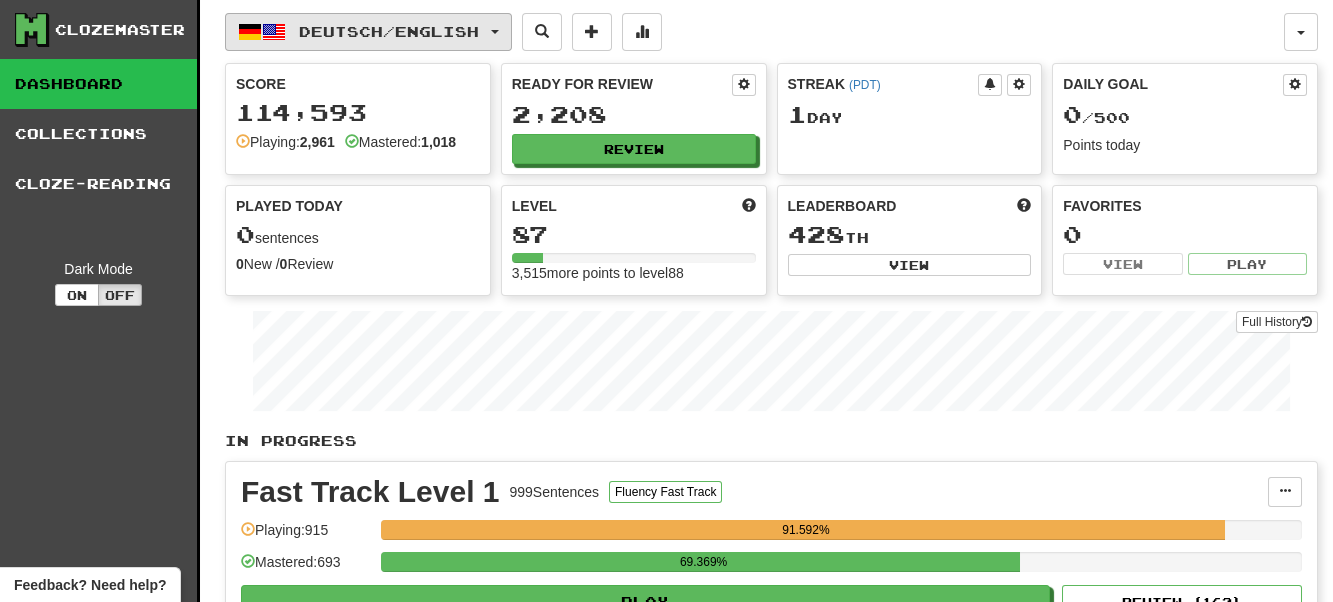 click on "Deutsch  /  English" at bounding box center [368, 32] 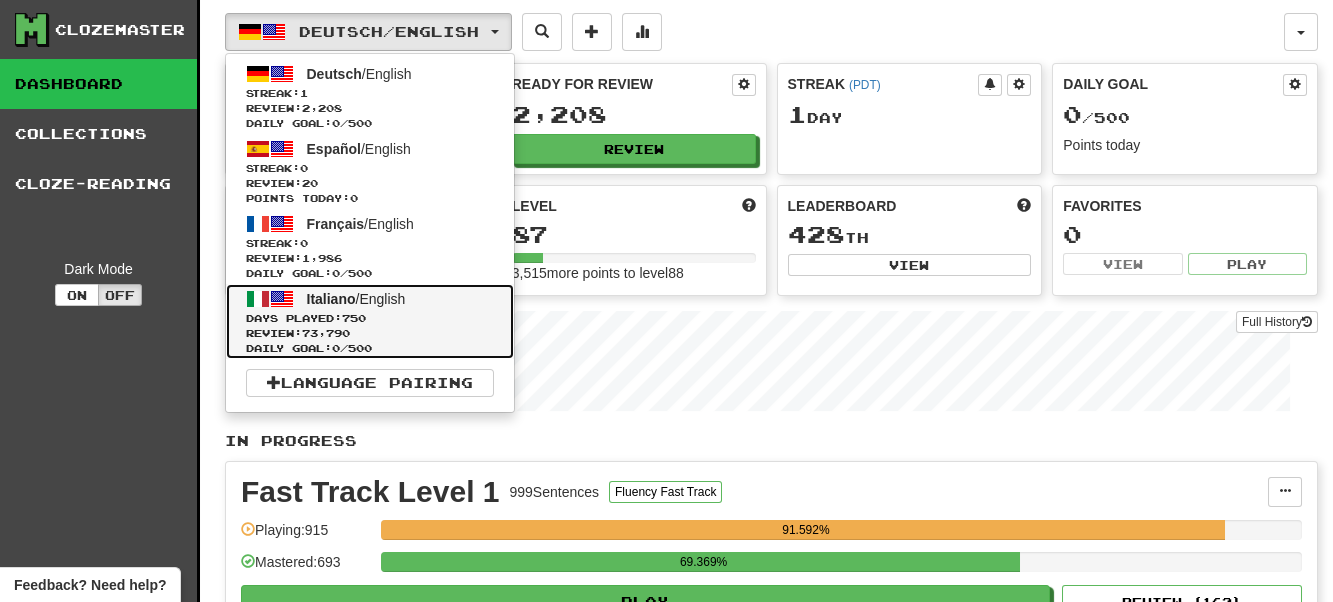 click on "Italiano  /  English" at bounding box center [356, 299] 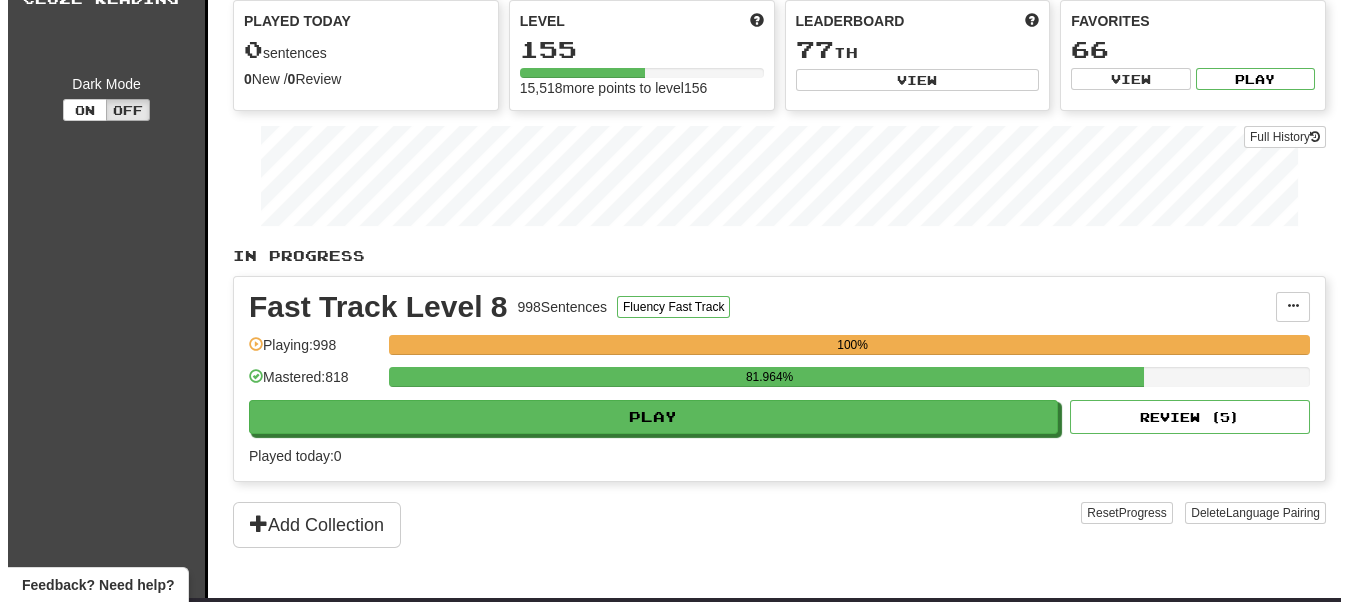 scroll, scrollTop: 100, scrollLeft: 0, axis: vertical 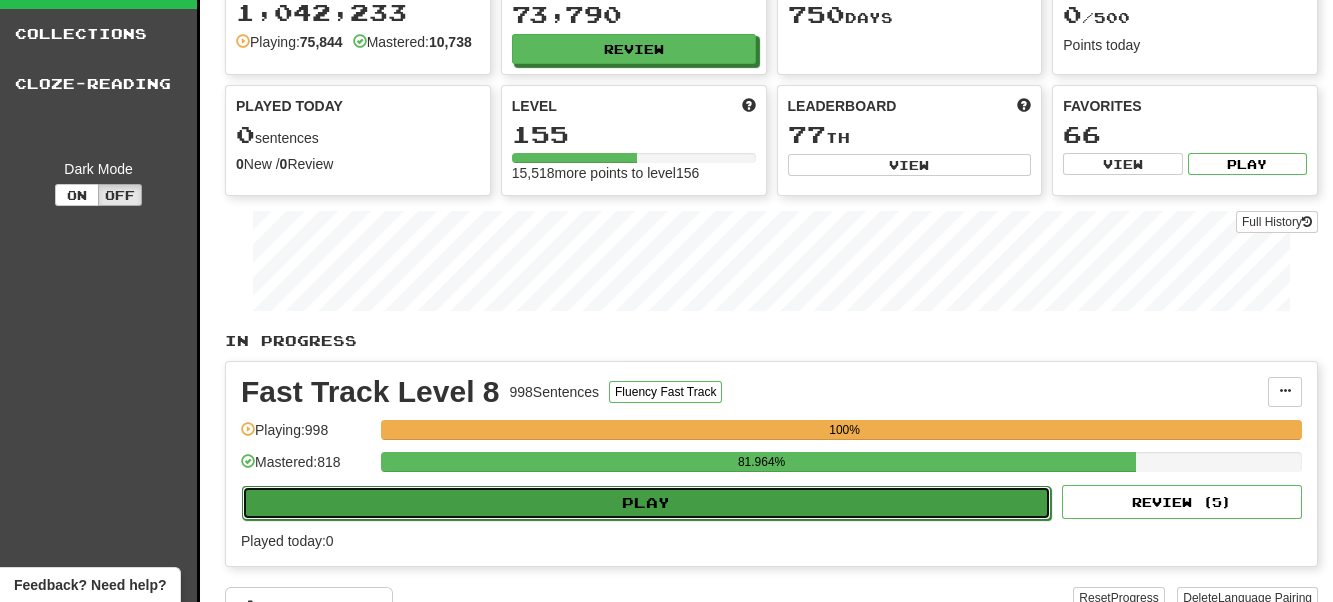 click on "Play" at bounding box center [646, 503] 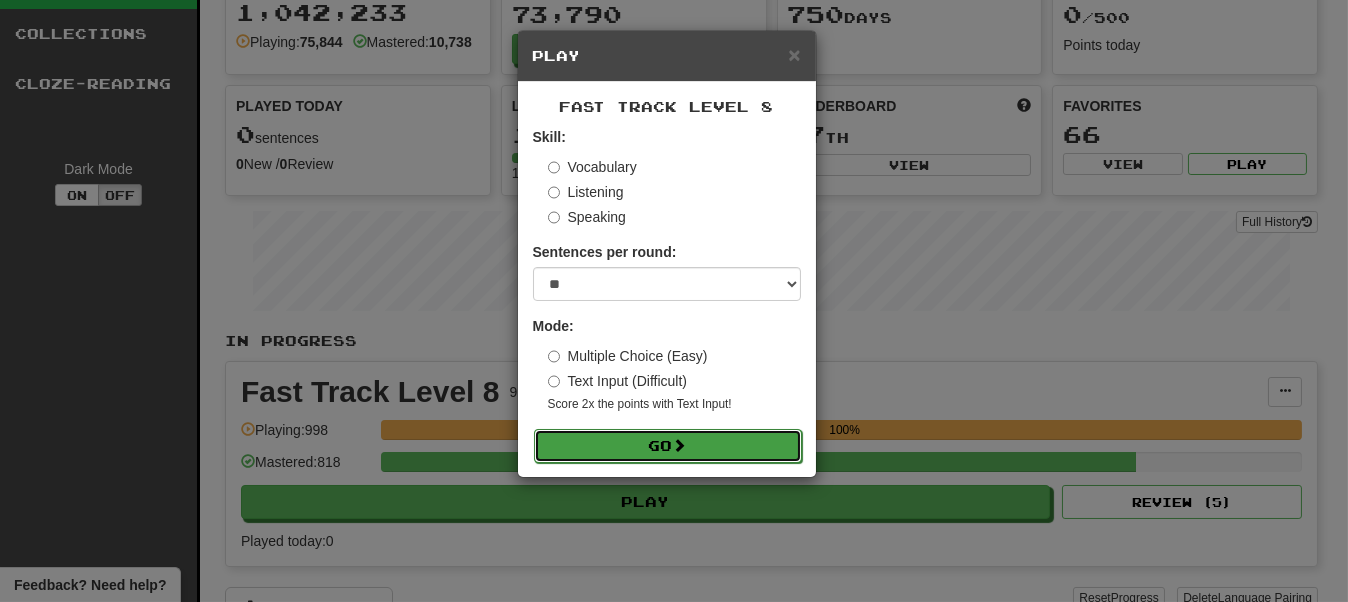 click on "Go" at bounding box center [668, 446] 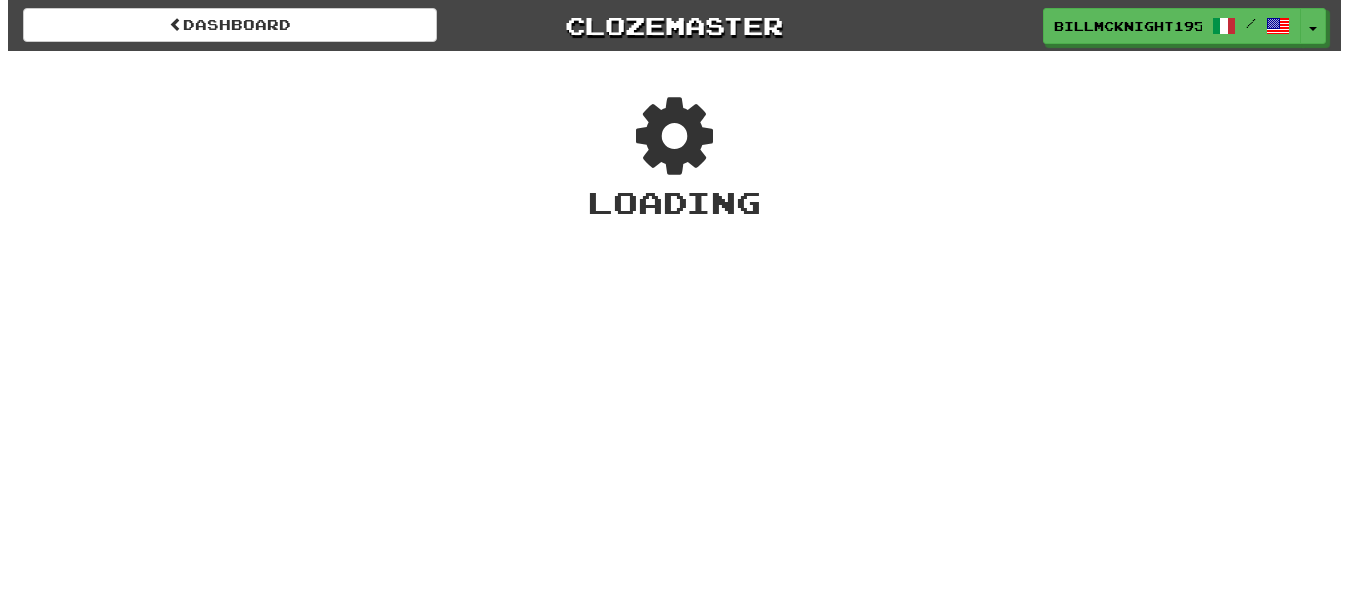 scroll, scrollTop: 0, scrollLeft: 0, axis: both 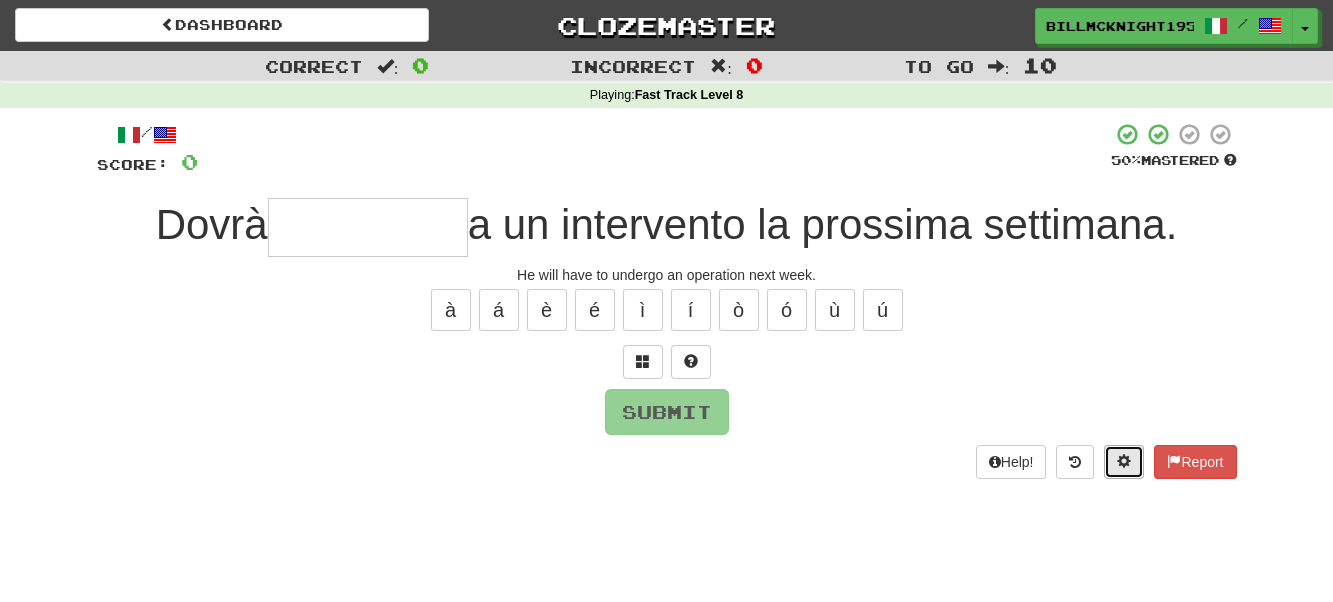 click at bounding box center [1124, 461] 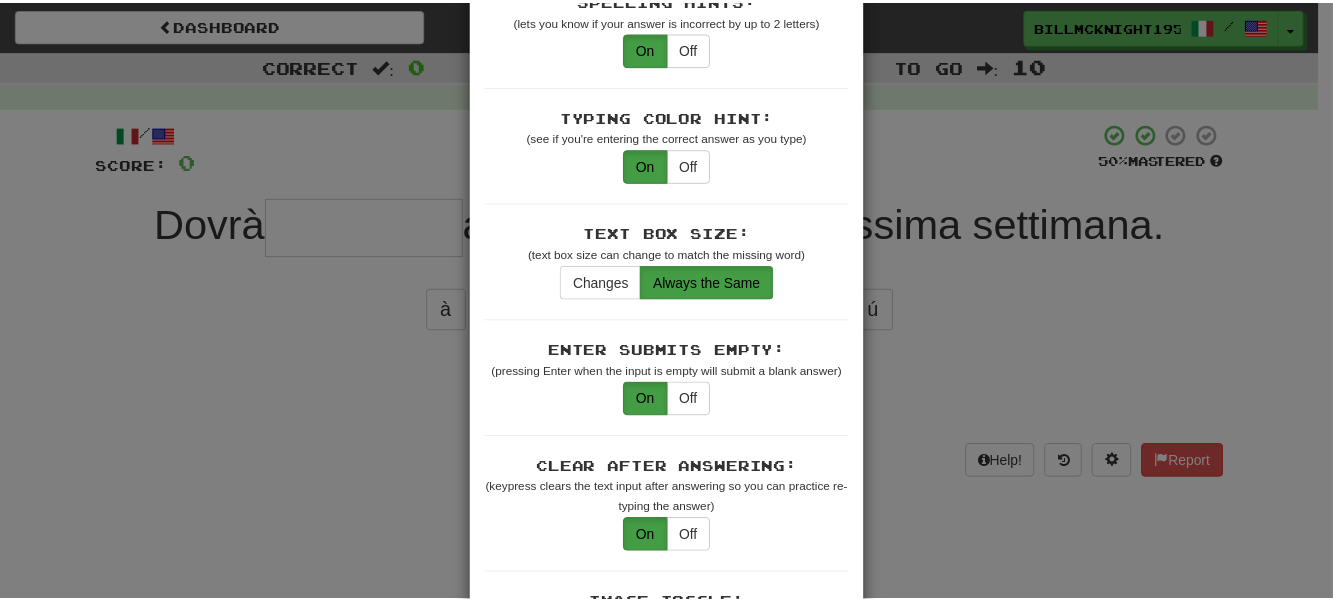 scroll, scrollTop: 0, scrollLeft: 0, axis: both 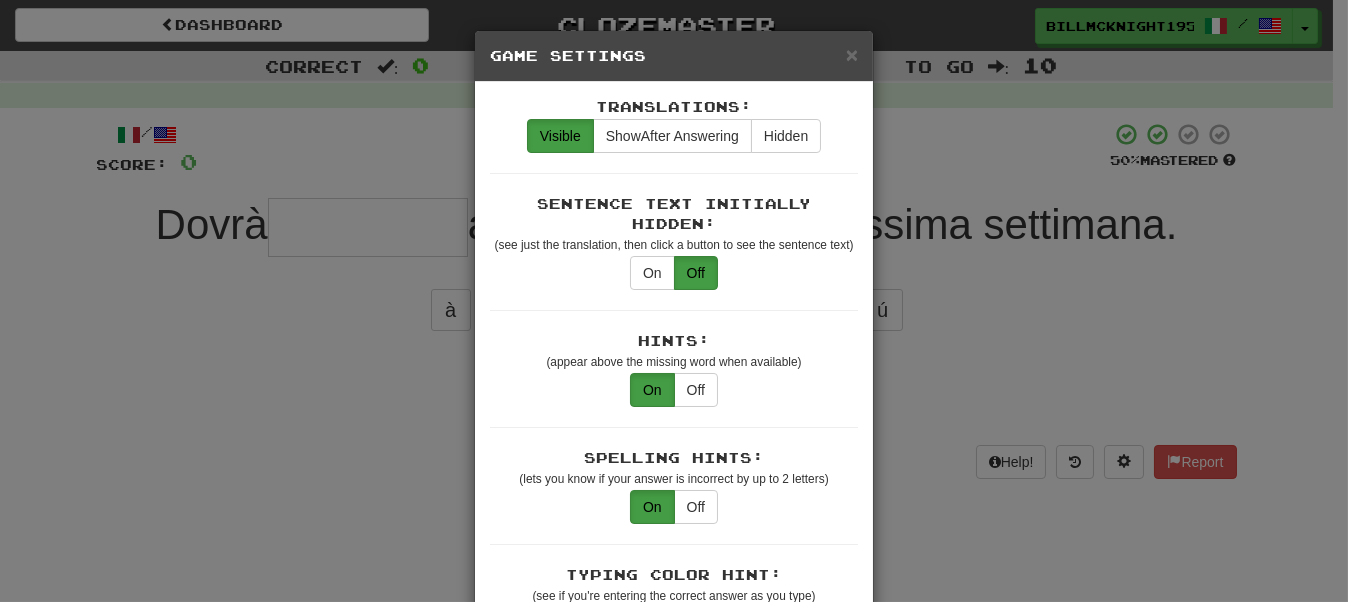 click on "× Game Settings Translations: Visible Show  After Answering Hidden Sentence Text Initially Hidden: (see just the translation, then click a button to see the sentence text) On Off Hints: (appear above the missing word when available) On Off Spelling Hints: (lets you know if your answer is incorrect by up to 2 letters) On Off Typing Color Hint: (see if you're entering the correct answer as you type) On Off Text Box Size: (text box size can change to match the missing word) Changes Always the Same Enter Submits Empty: (pressing Enter when the input is empty will submit a blank answer) On Off Clear After Answering: (keypress clears the text input after answering so you can practice re-typing the answer) On Off Image Toggle: (toggle button, if sentence image available) After Answering Before and After Off Image Background: (use sentence image as background, if available) On Off Pronunciation: (shown after answering when available) On Off Sound Effects: On Off Text-to-Speech Auto-Play: On Off Loop: On Off On Off 1" at bounding box center (674, 301) 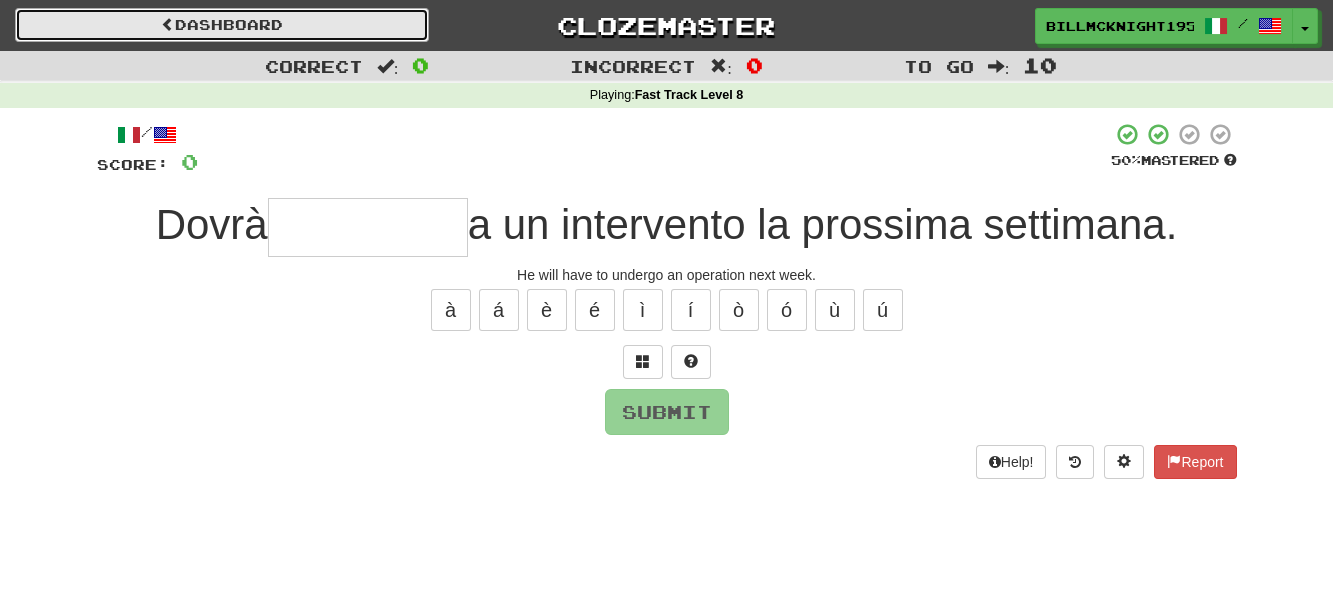 click on "Dashboard" at bounding box center [222, 25] 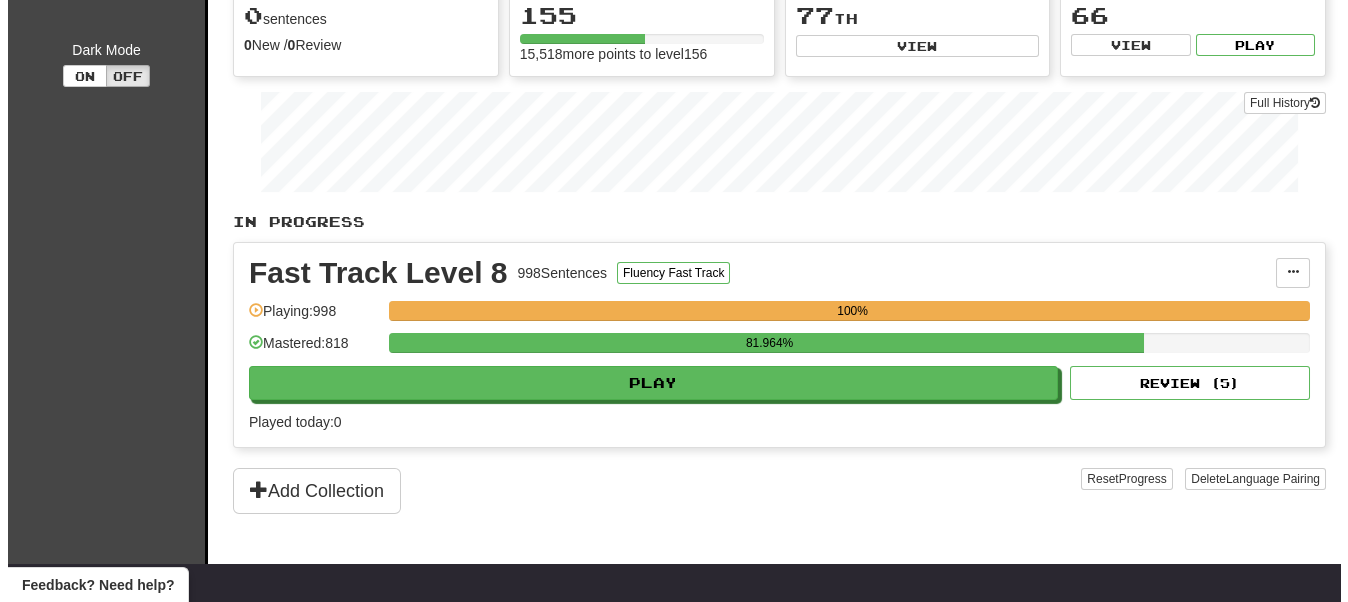 scroll, scrollTop: 200, scrollLeft: 0, axis: vertical 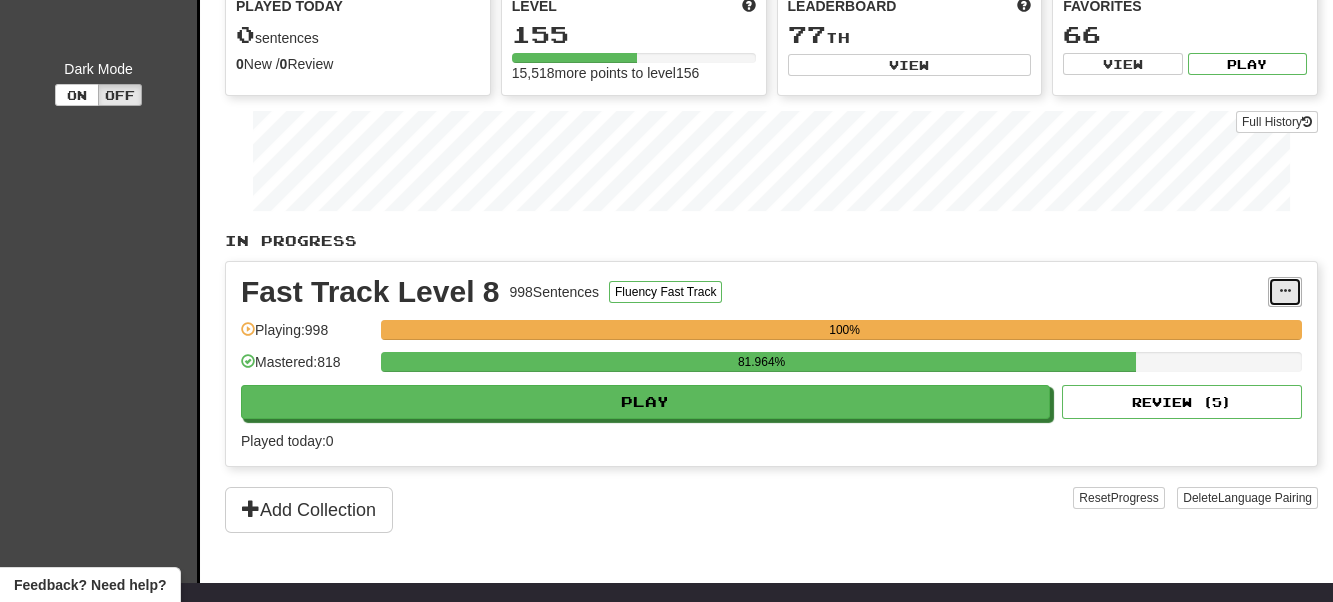 click at bounding box center (1285, 291) 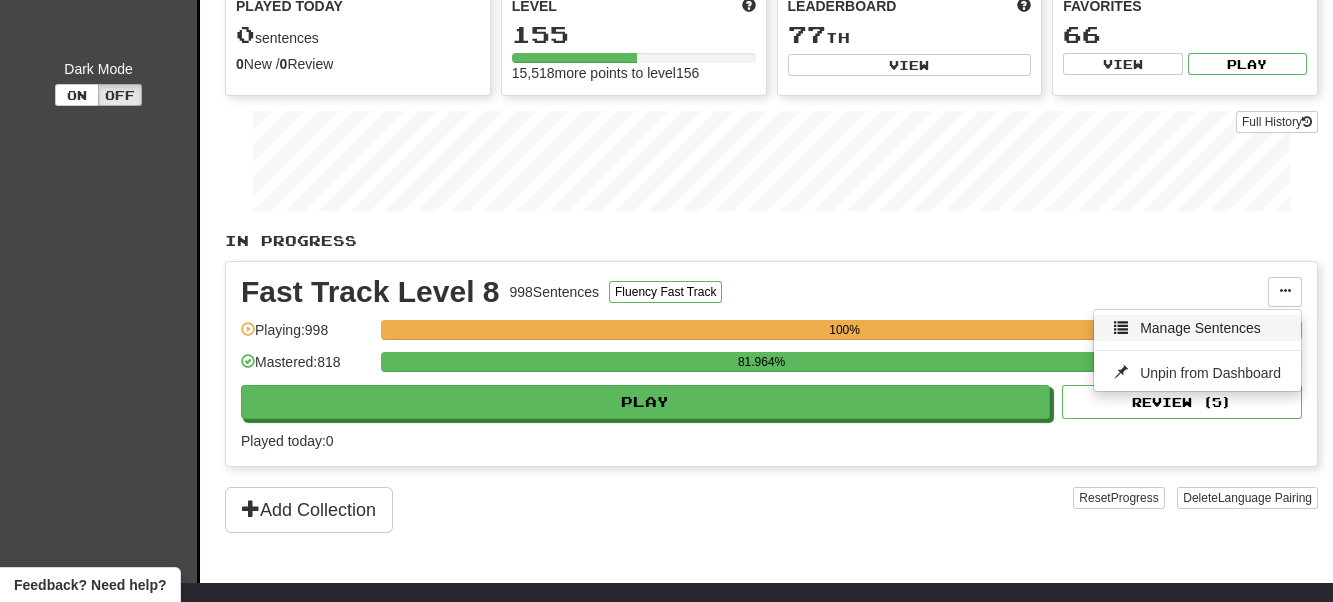 click on "Manage Sentences" at bounding box center (1200, 328) 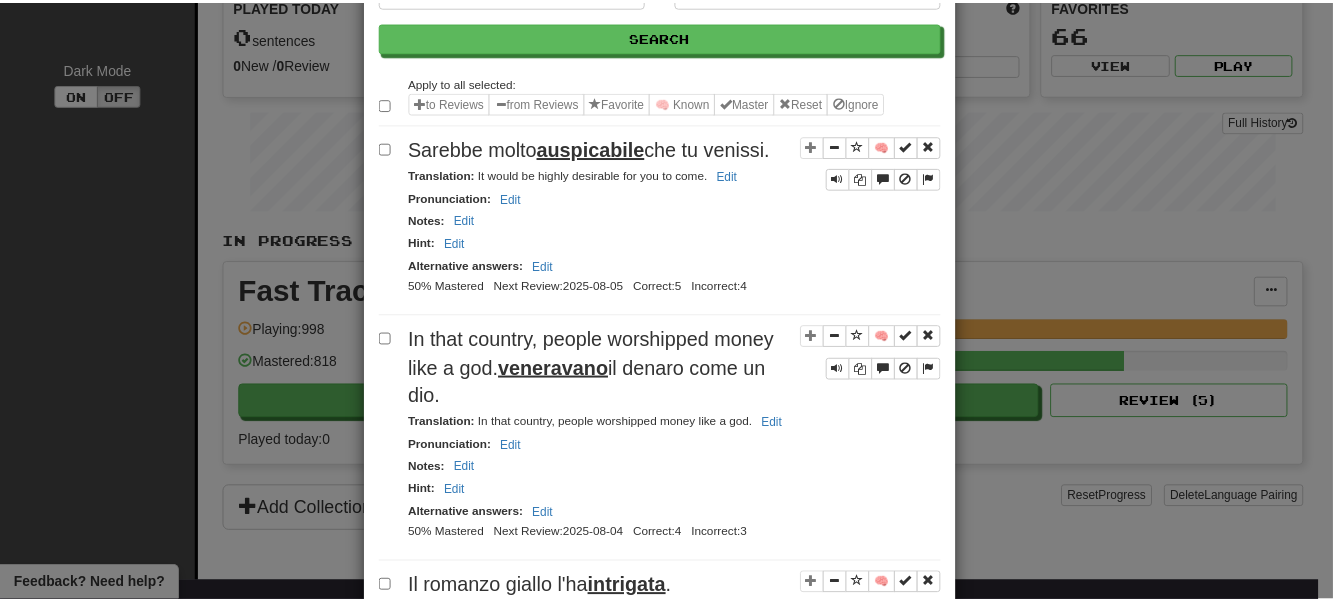 scroll, scrollTop: 0, scrollLeft: 0, axis: both 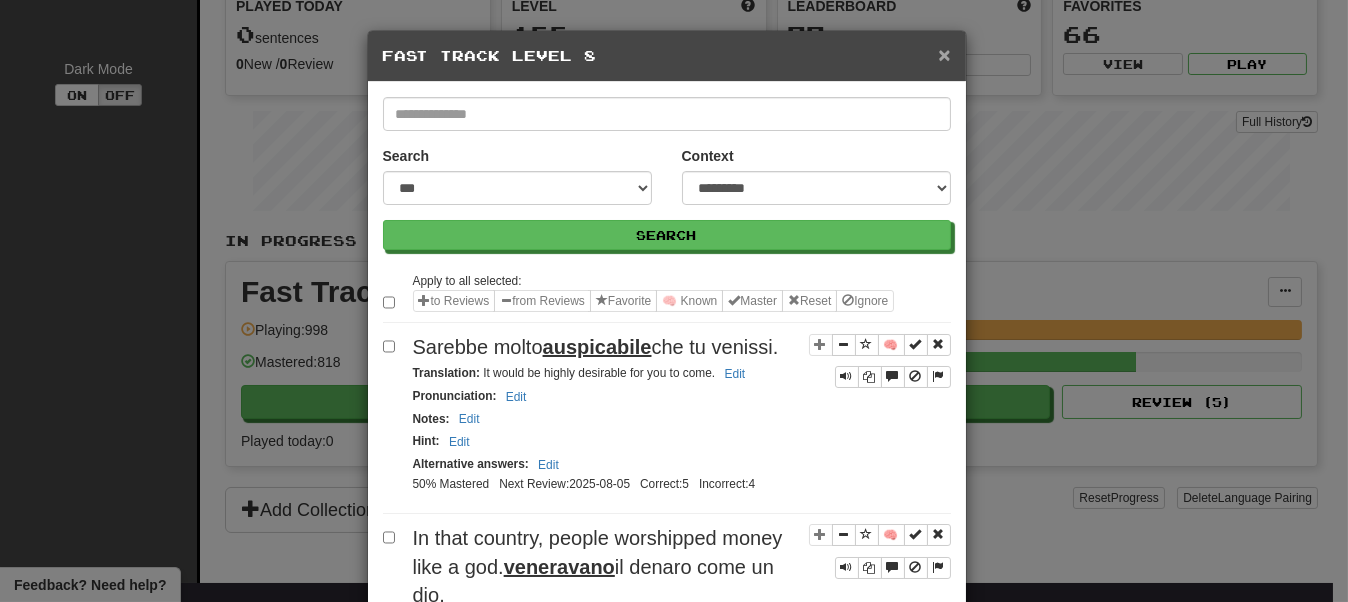 click on "×" at bounding box center (944, 54) 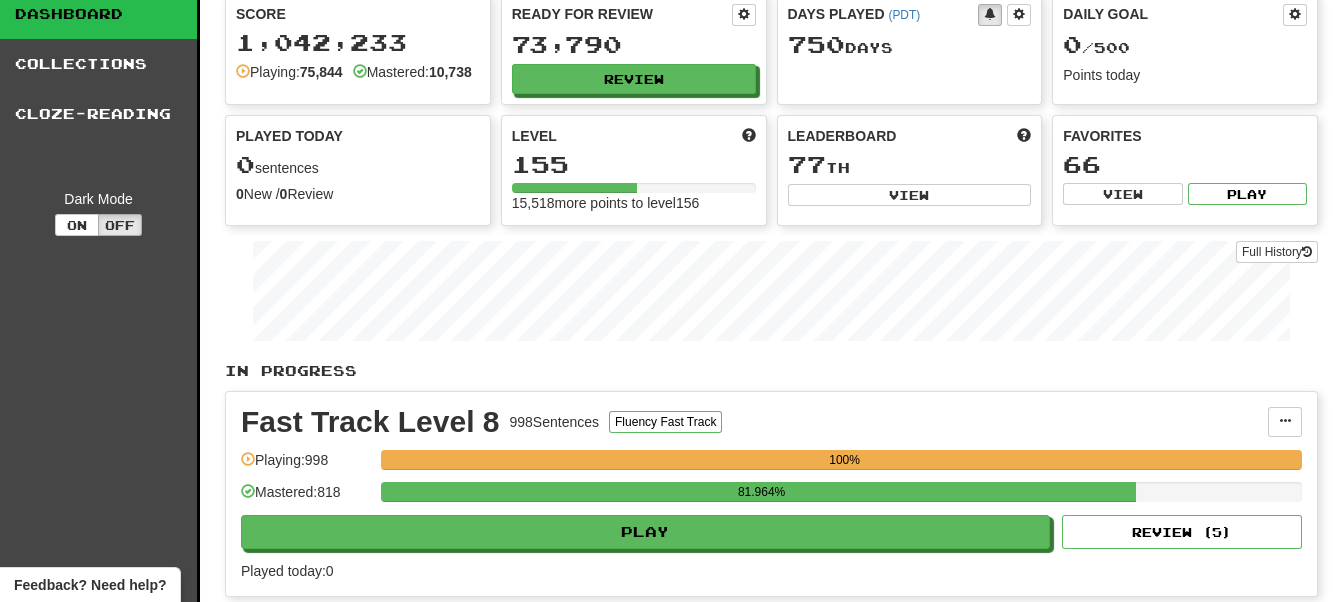 scroll, scrollTop: 0, scrollLeft: 0, axis: both 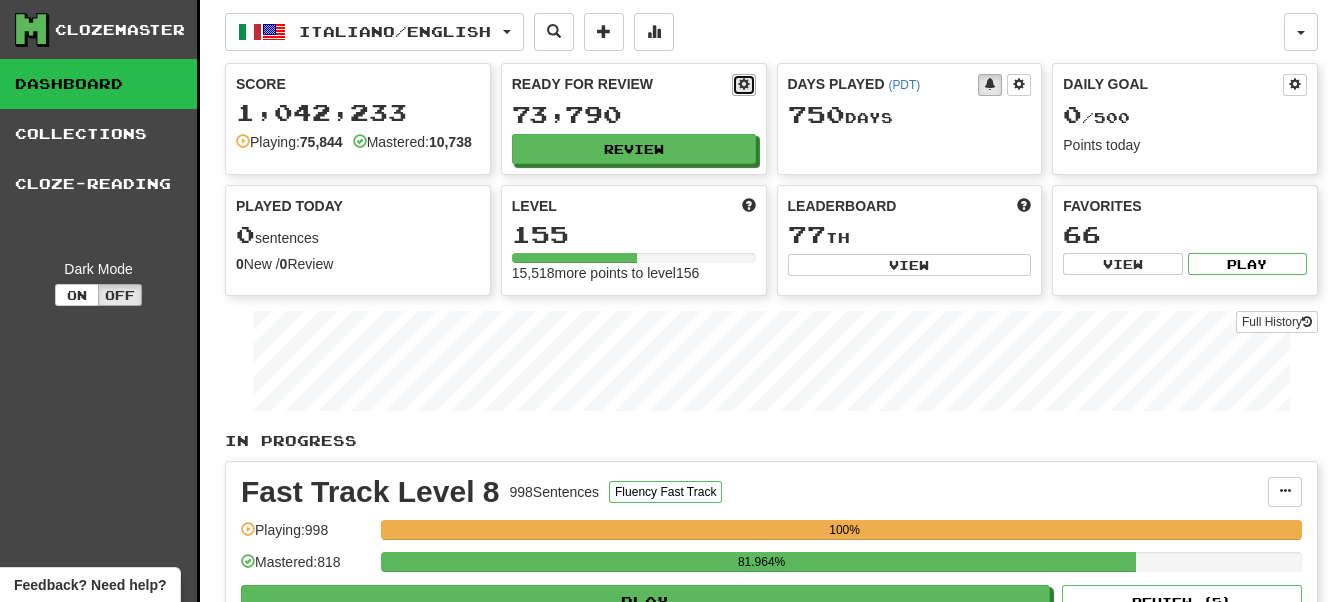 click at bounding box center [744, 84] 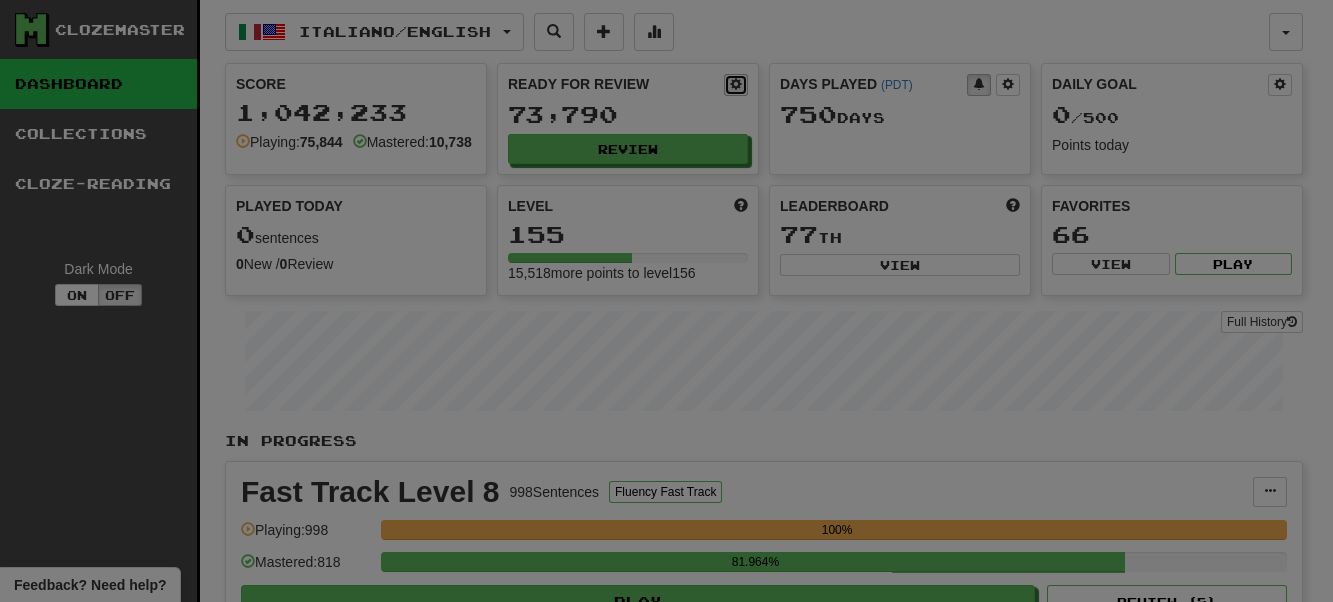 select on "**" 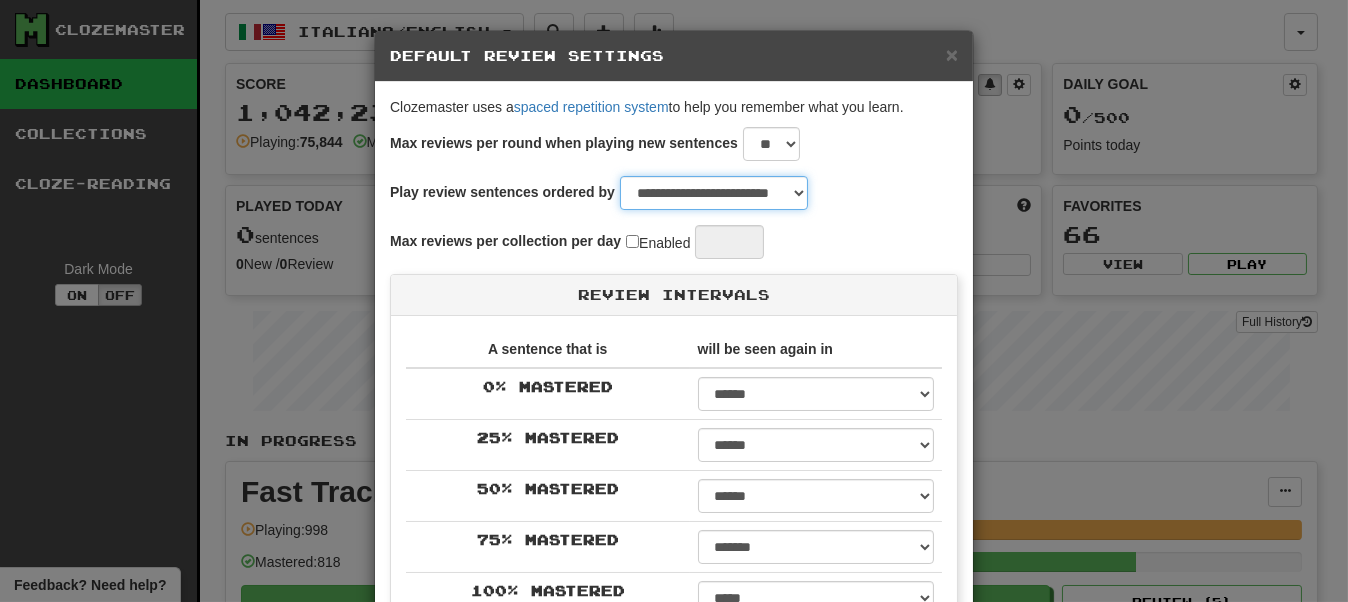 click on "**********" at bounding box center (714, 193) 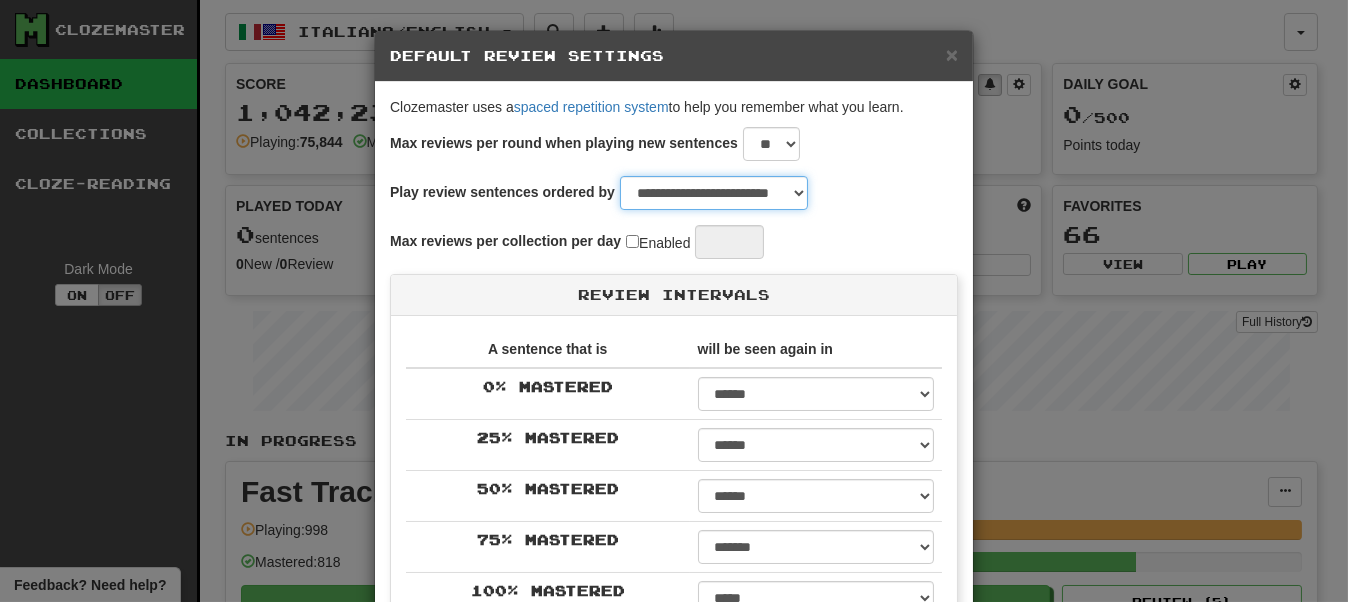 click on "**********" at bounding box center (714, 193) 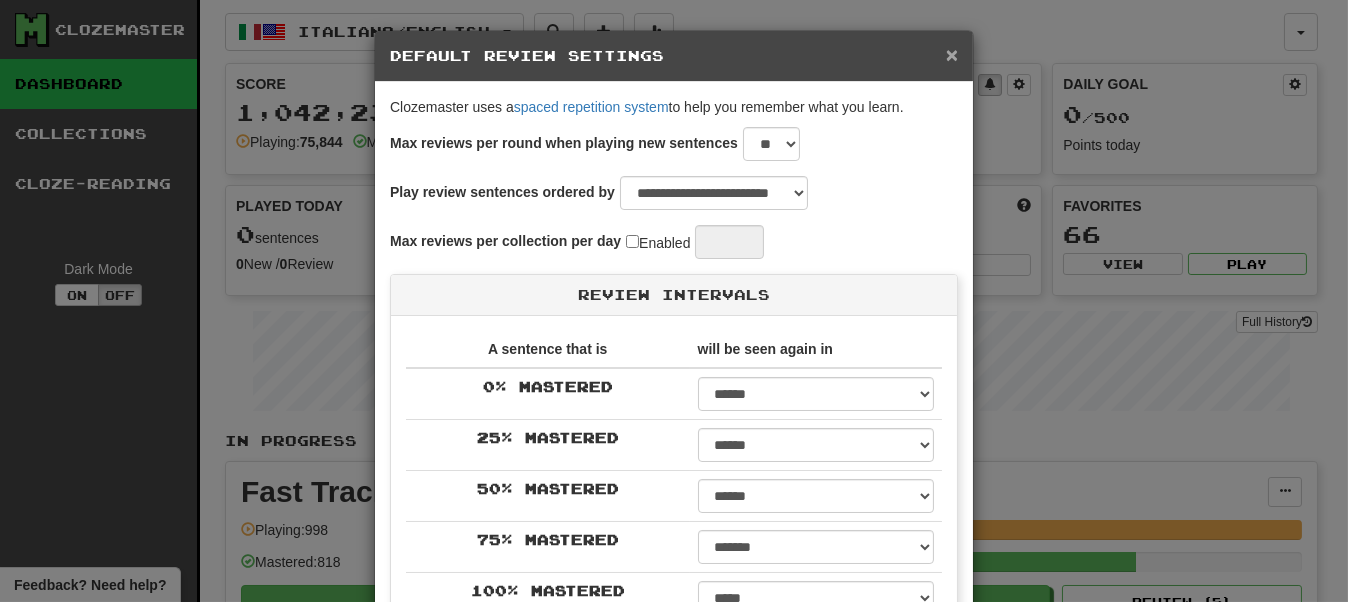 click on "×" at bounding box center (952, 54) 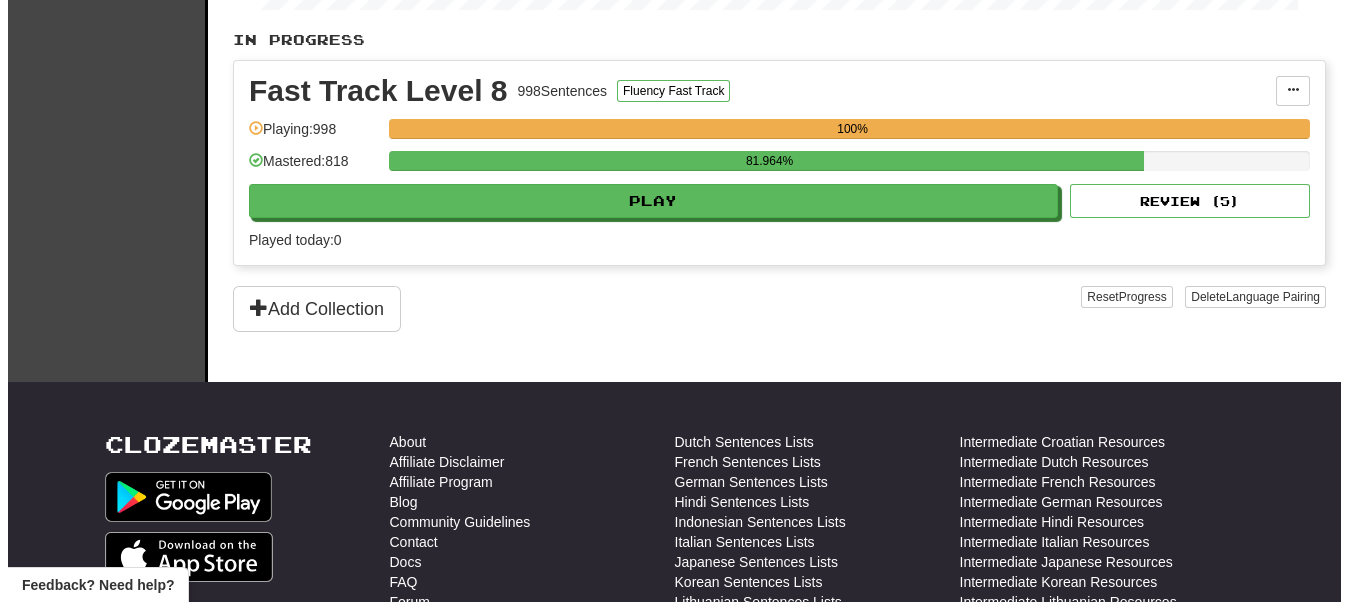 scroll, scrollTop: 500, scrollLeft: 0, axis: vertical 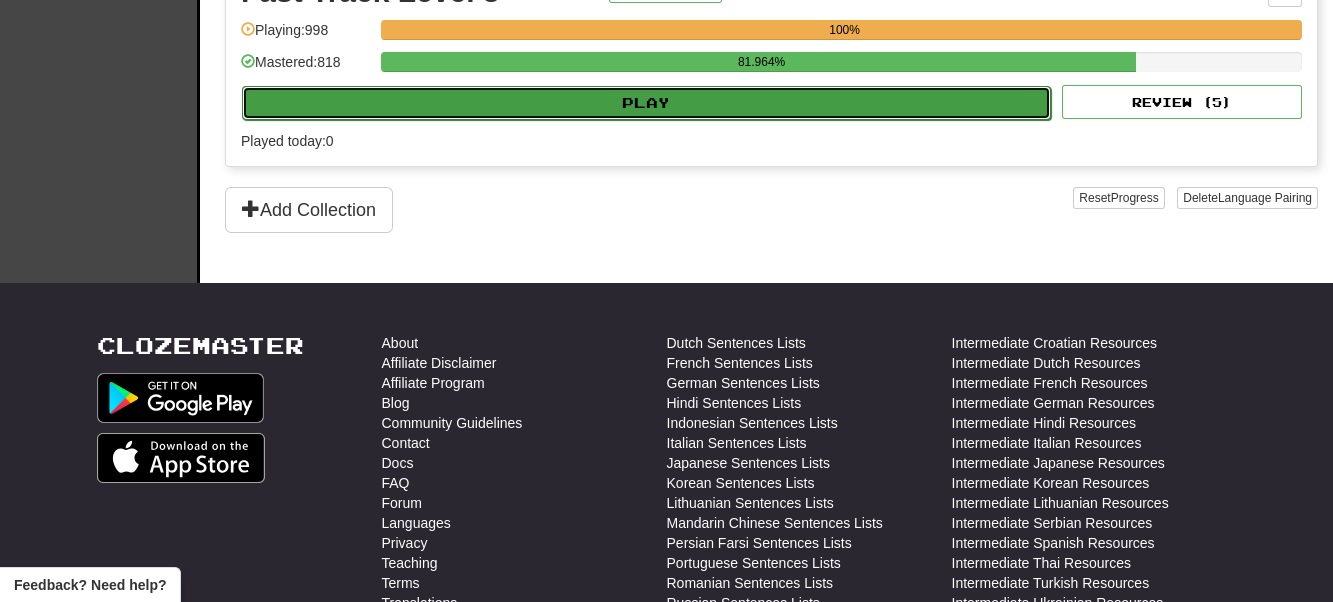 click on "Play" at bounding box center (646, 103) 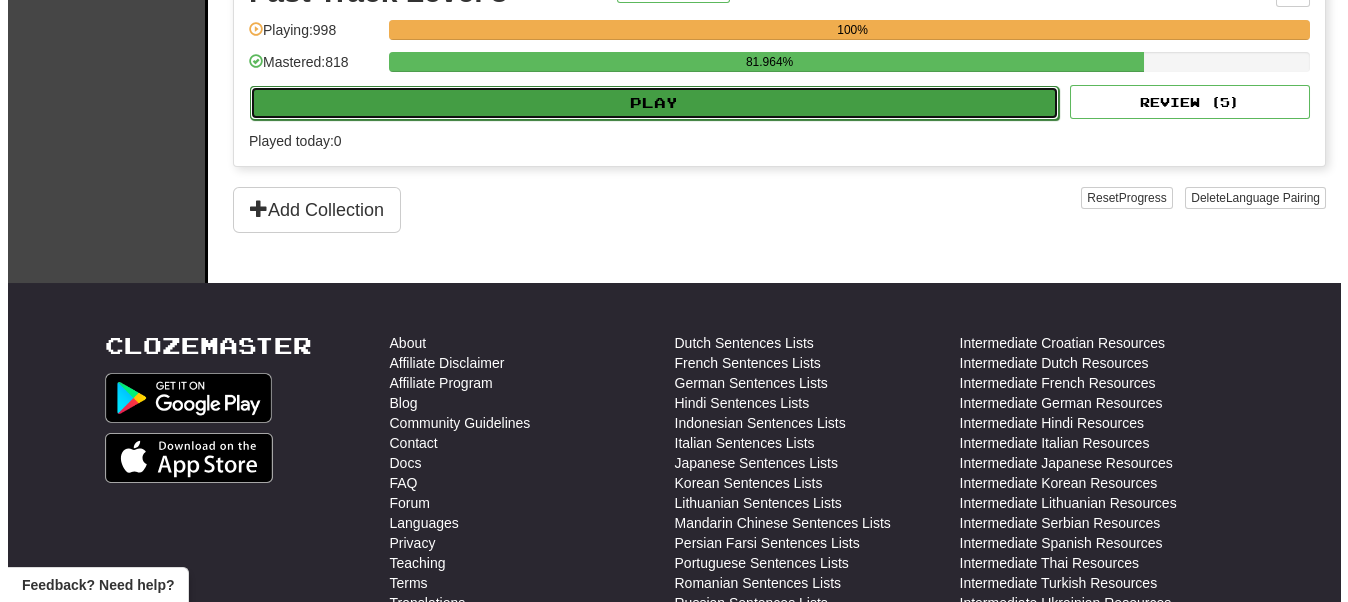 select on "**" 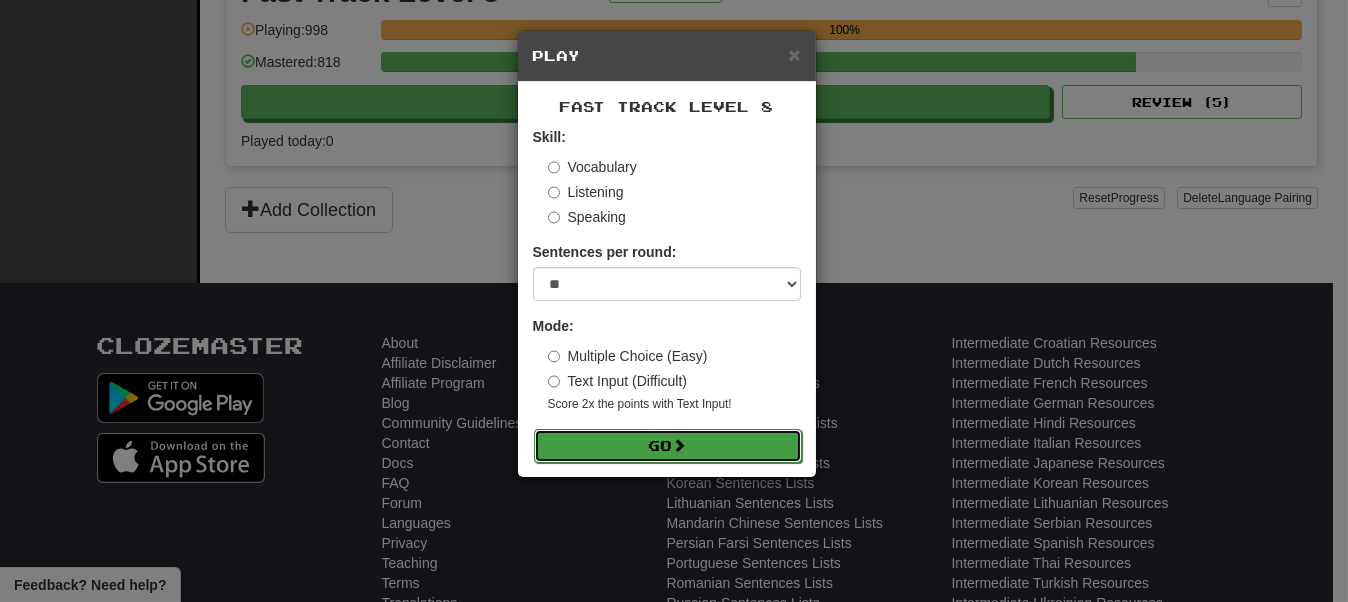 click on "Go" at bounding box center [668, 446] 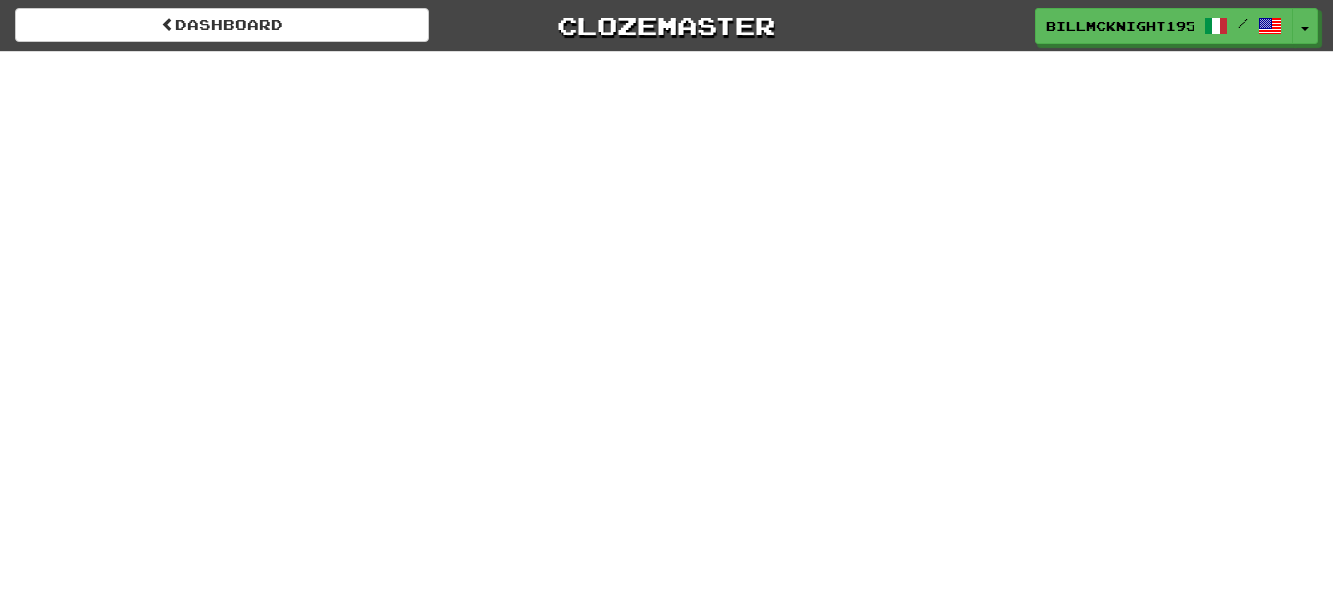 scroll, scrollTop: 0, scrollLeft: 0, axis: both 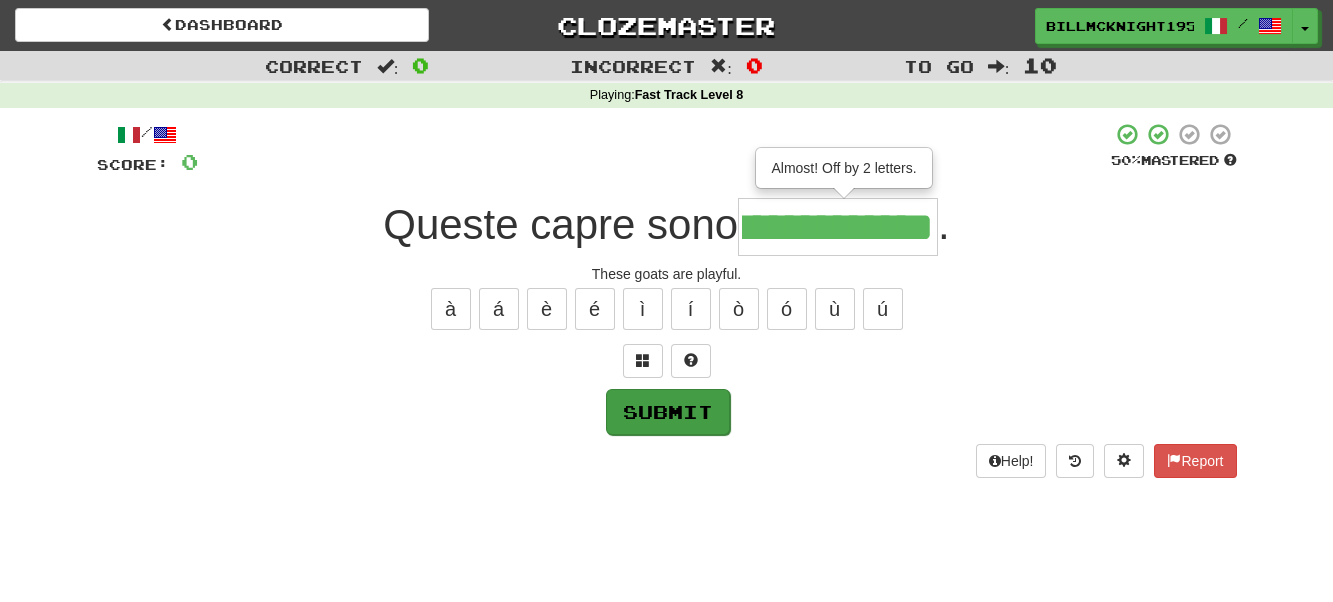 type on "**********" 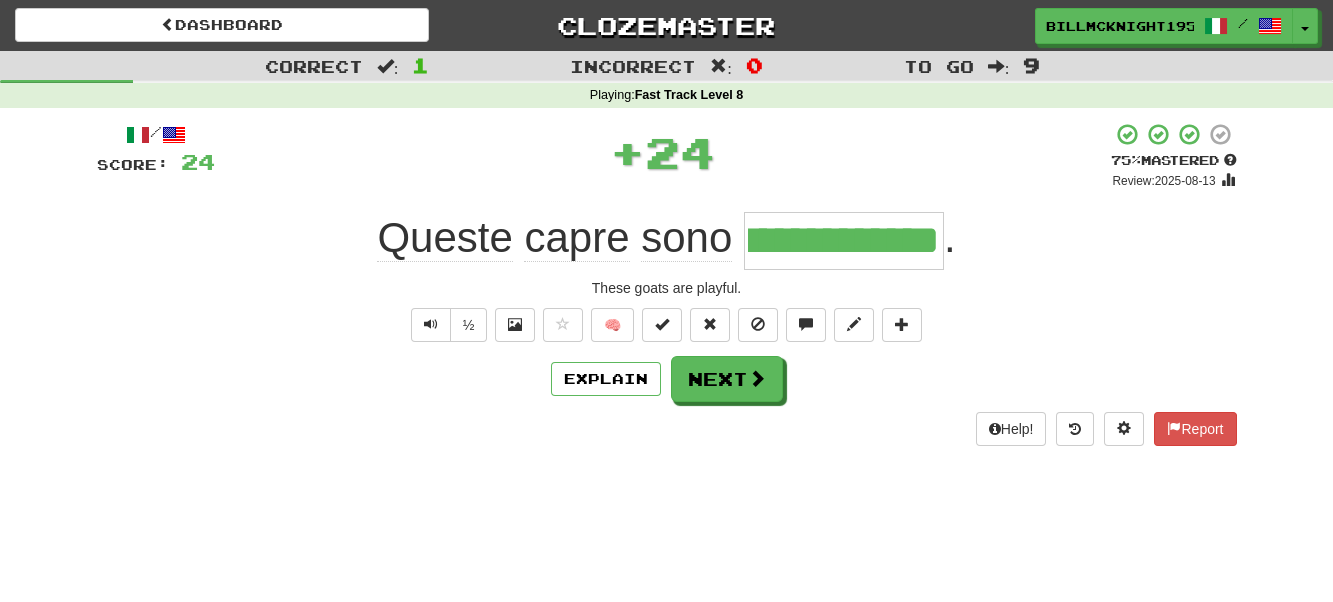 scroll, scrollTop: 0, scrollLeft: 0, axis: both 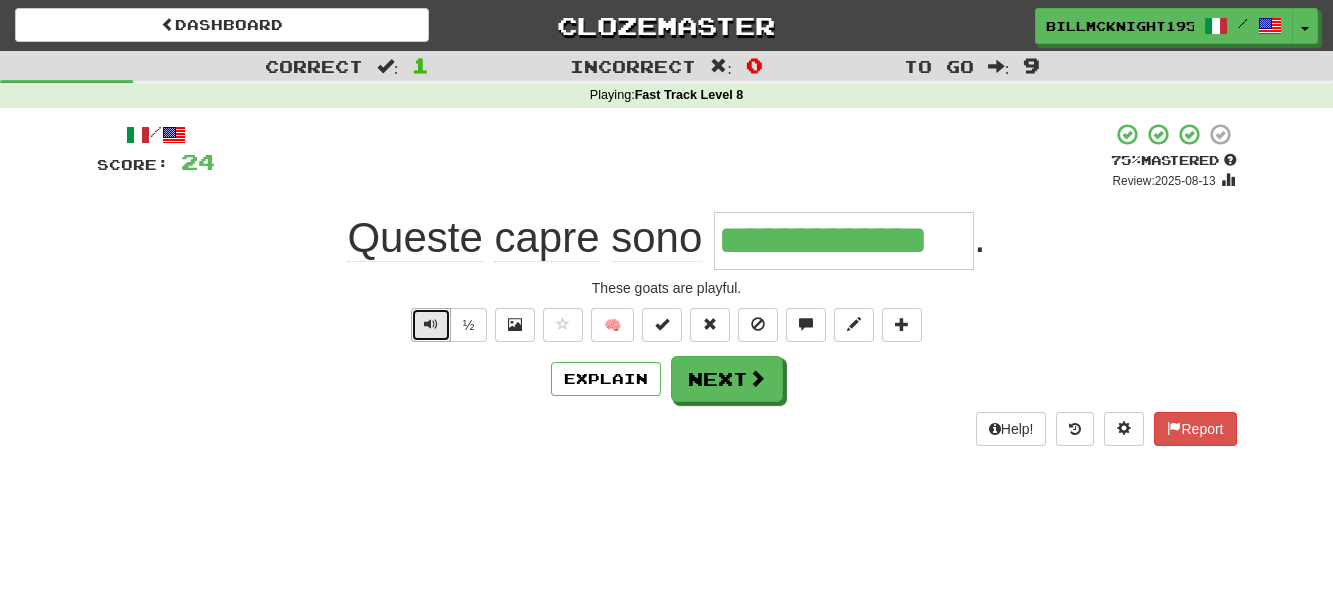 click at bounding box center [431, 324] 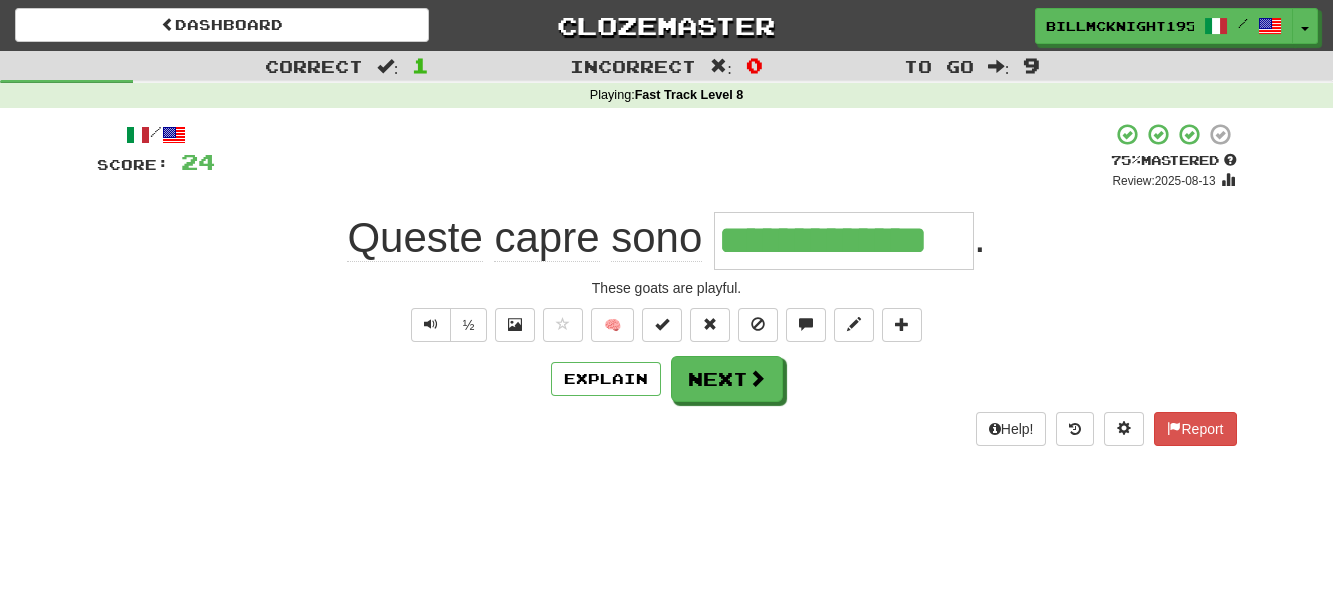 drag, startPoint x: 967, startPoint y: 242, endPoint x: 708, endPoint y: 247, distance: 259.04825 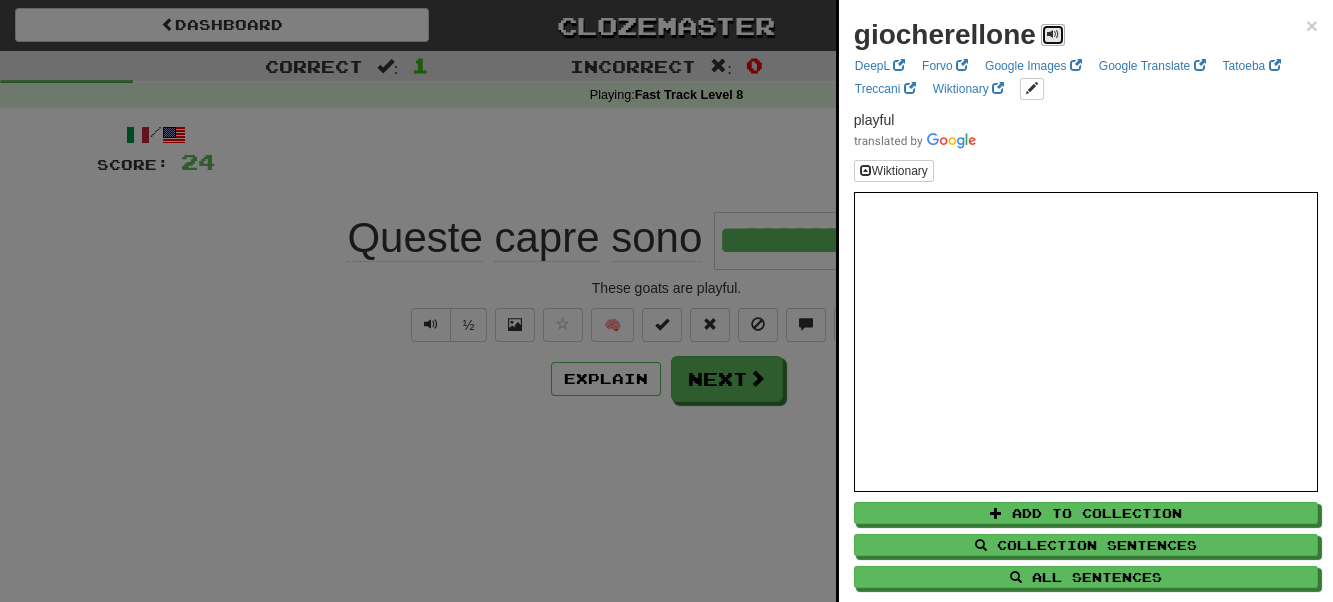 click at bounding box center (1053, 34) 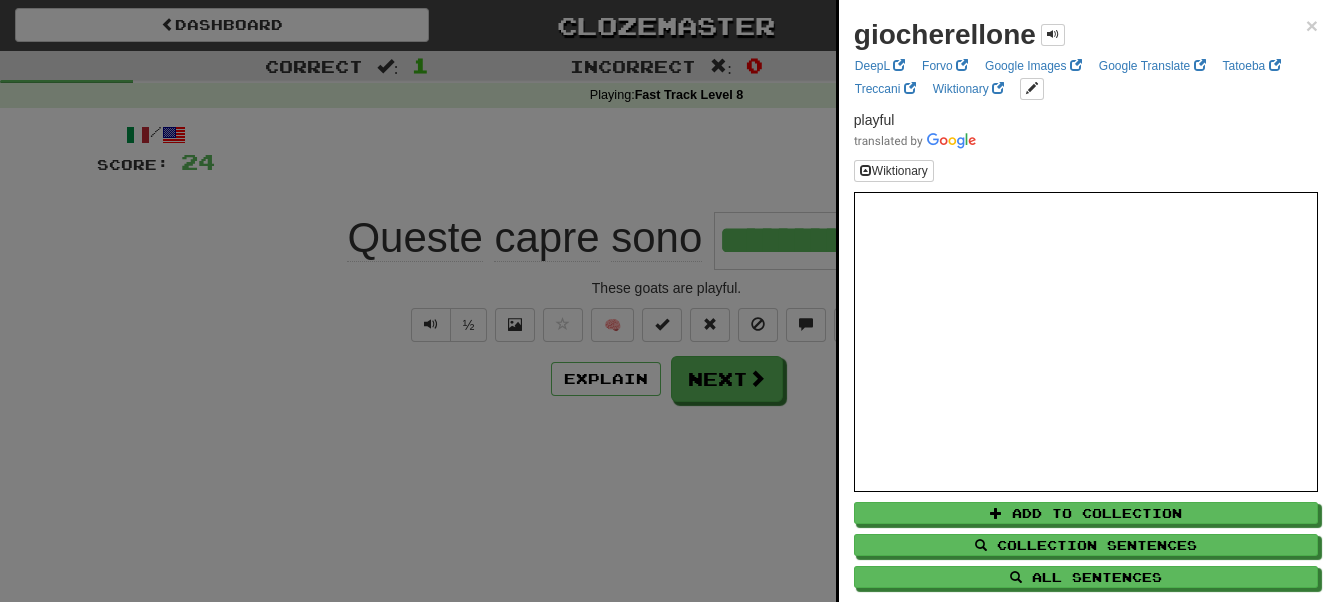 click at bounding box center [666, 301] 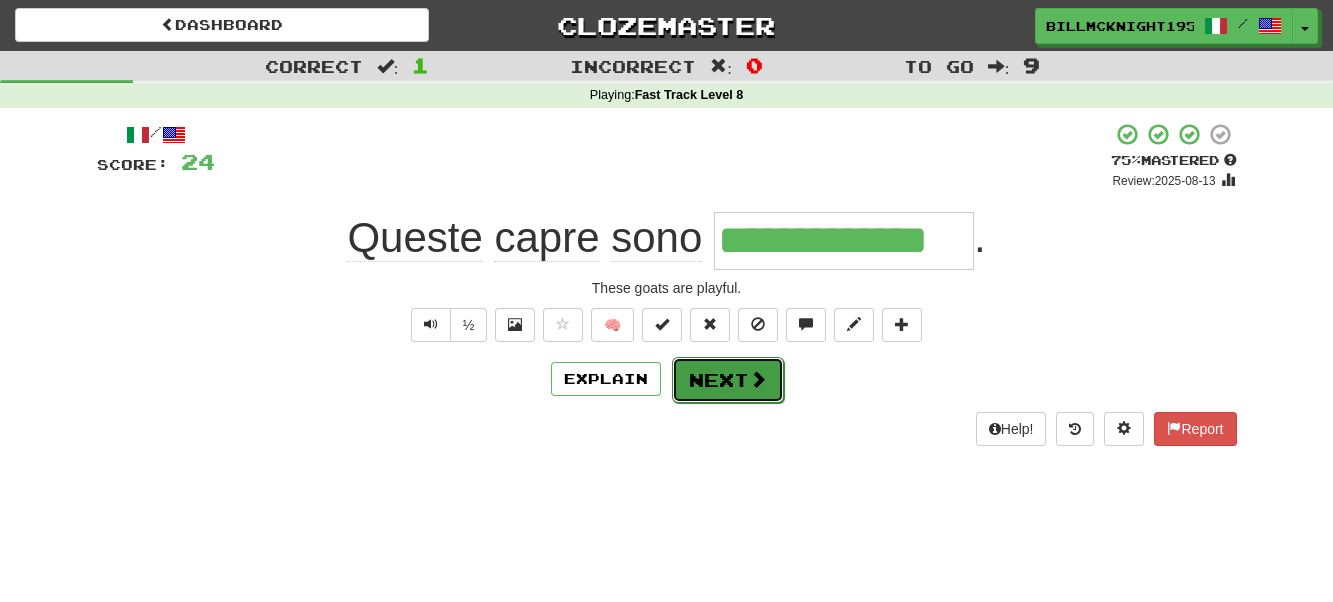 click on "Next" at bounding box center [728, 380] 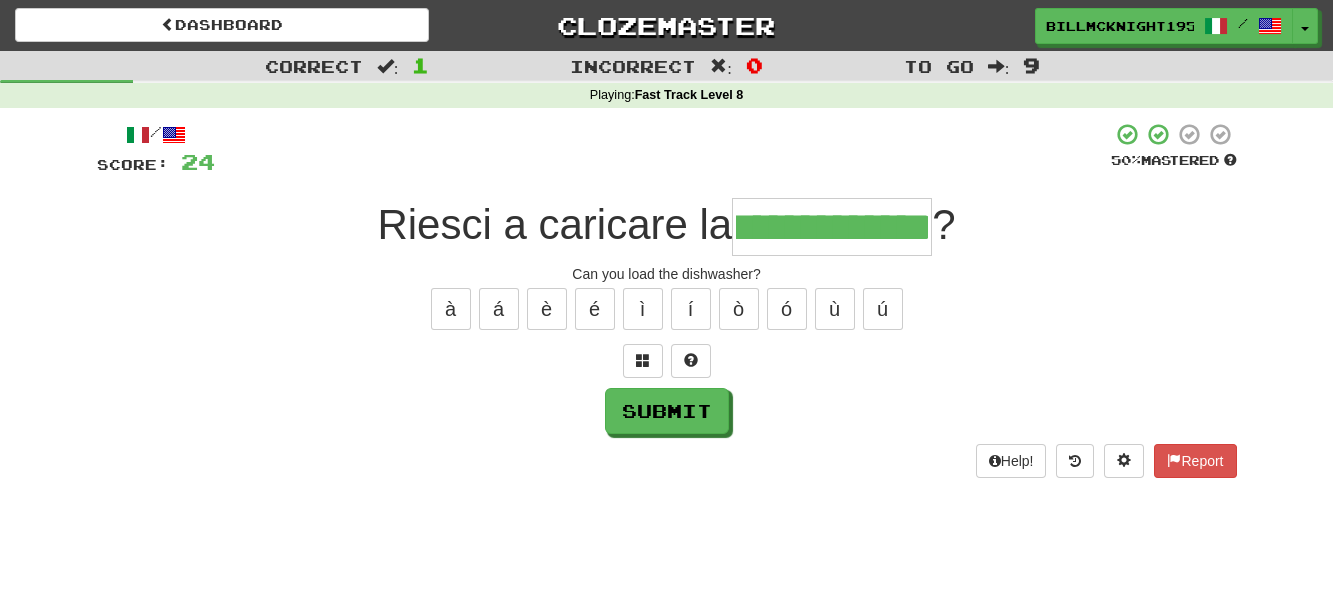 scroll, scrollTop: 0, scrollLeft: 36, axis: horizontal 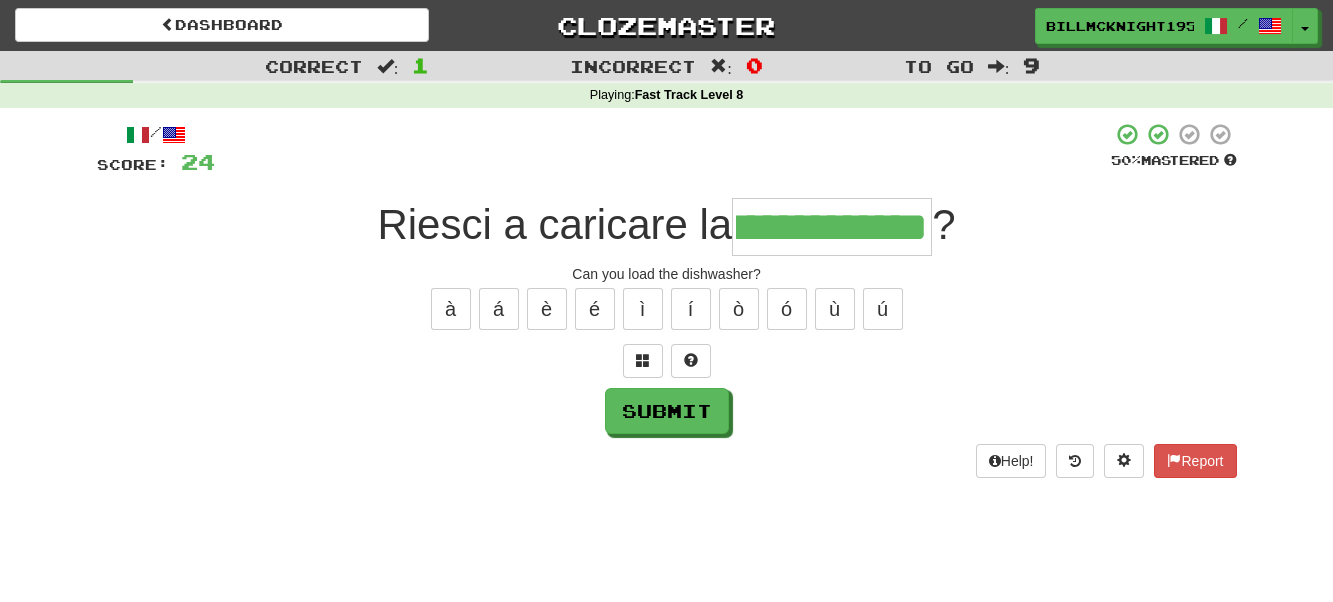 type on "**********" 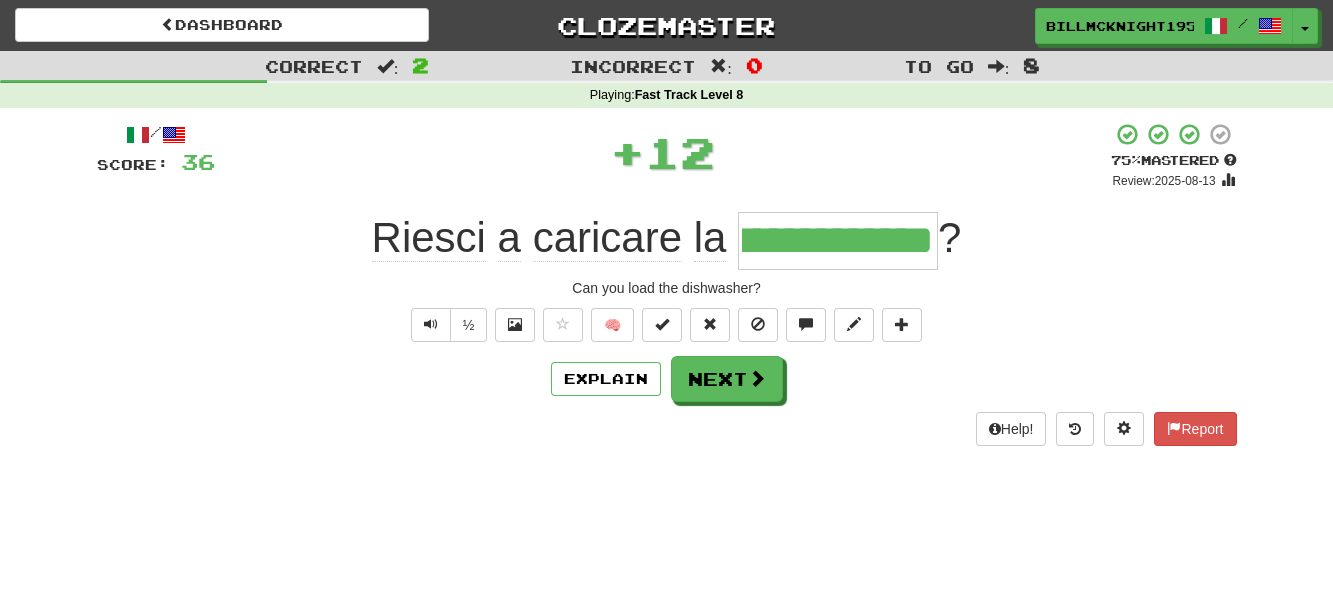 scroll, scrollTop: 0, scrollLeft: 0, axis: both 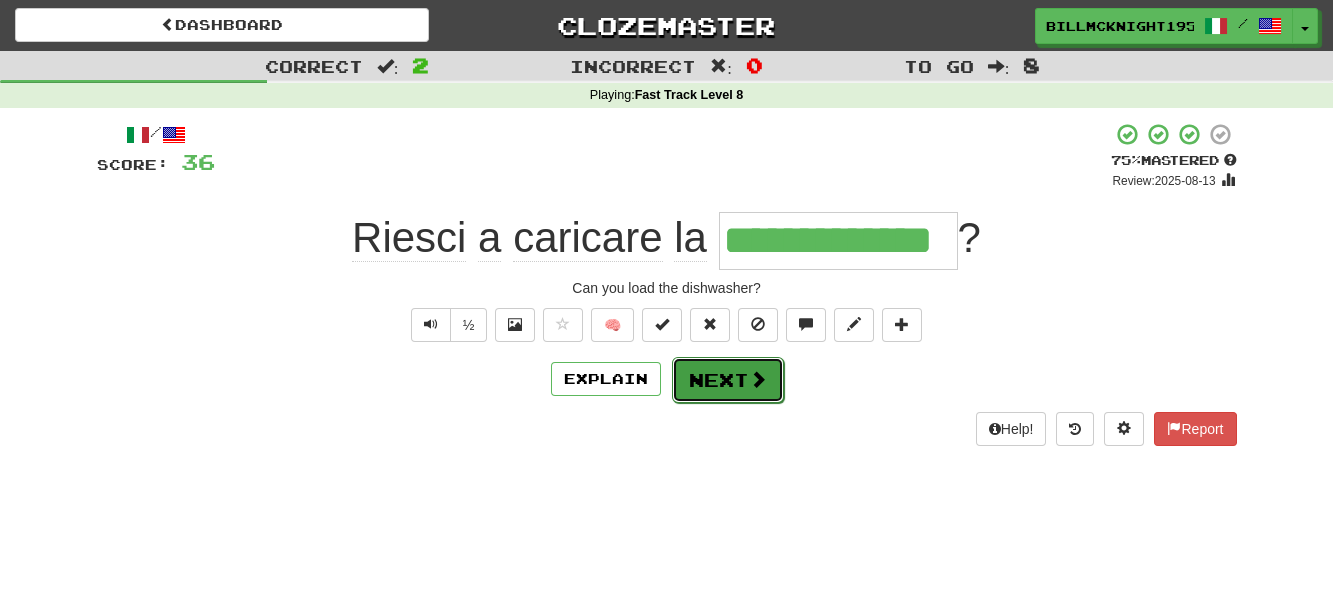 click on "Next" at bounding box center [728, 380] 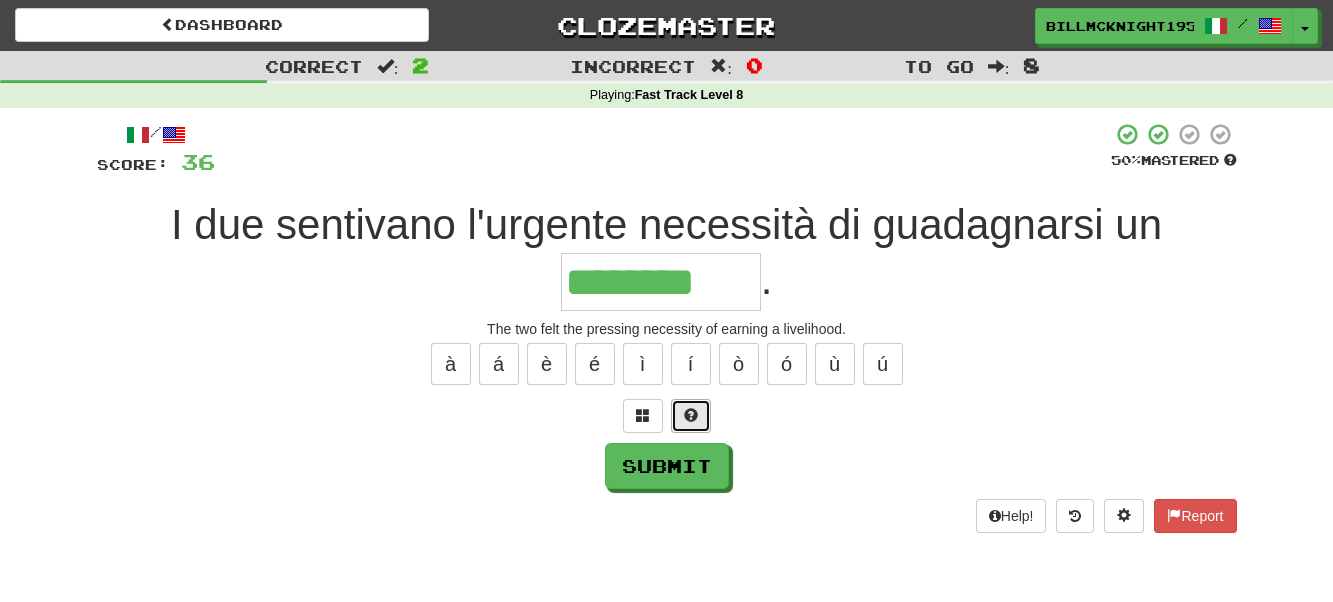 click at bounding box center (691, 415) 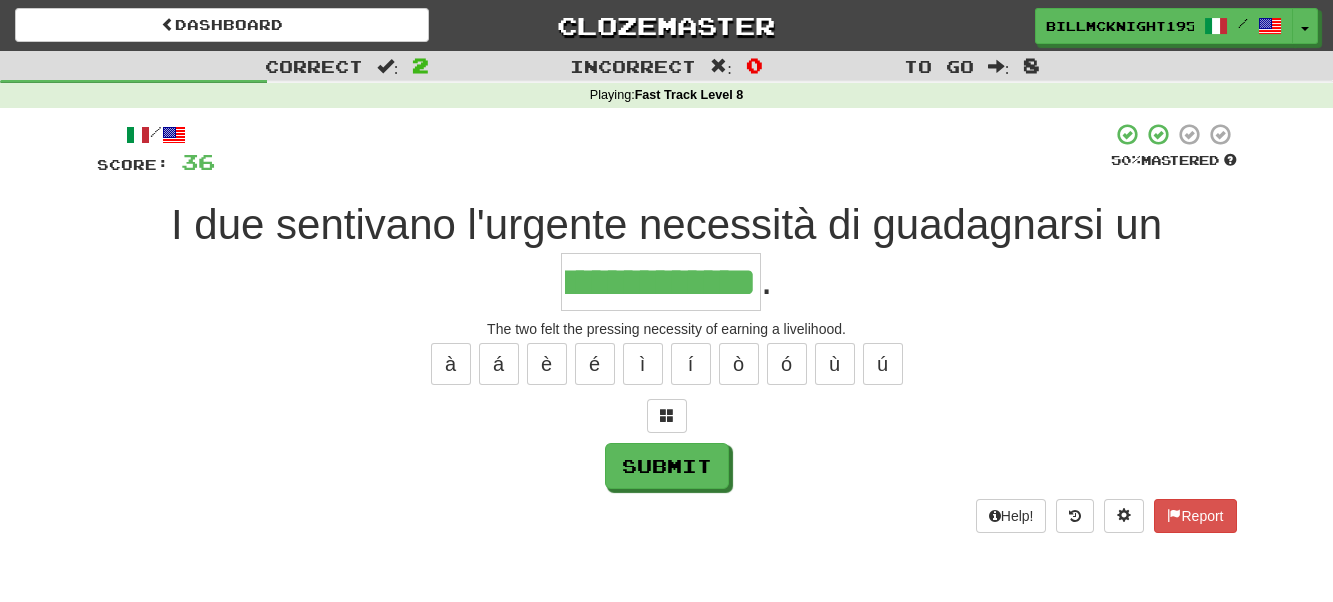 scroll, scrollTop: 0, scrollLeft: 82, axis: horizontal 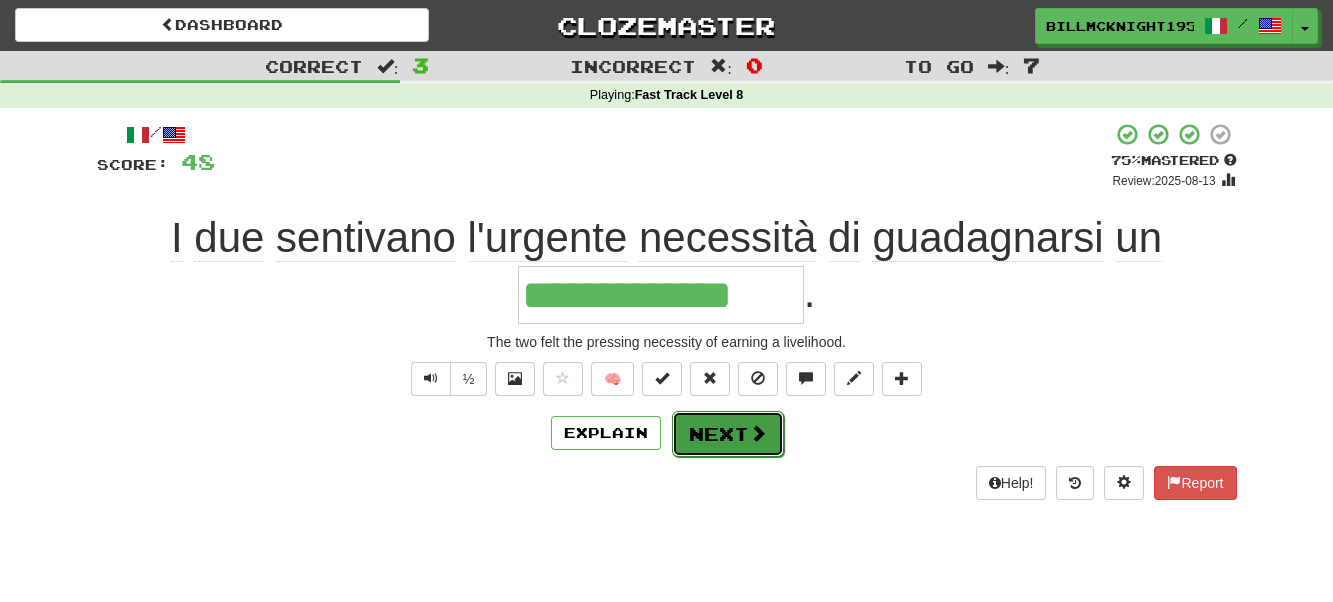 click on "Next" at bounding box center (728, 434) 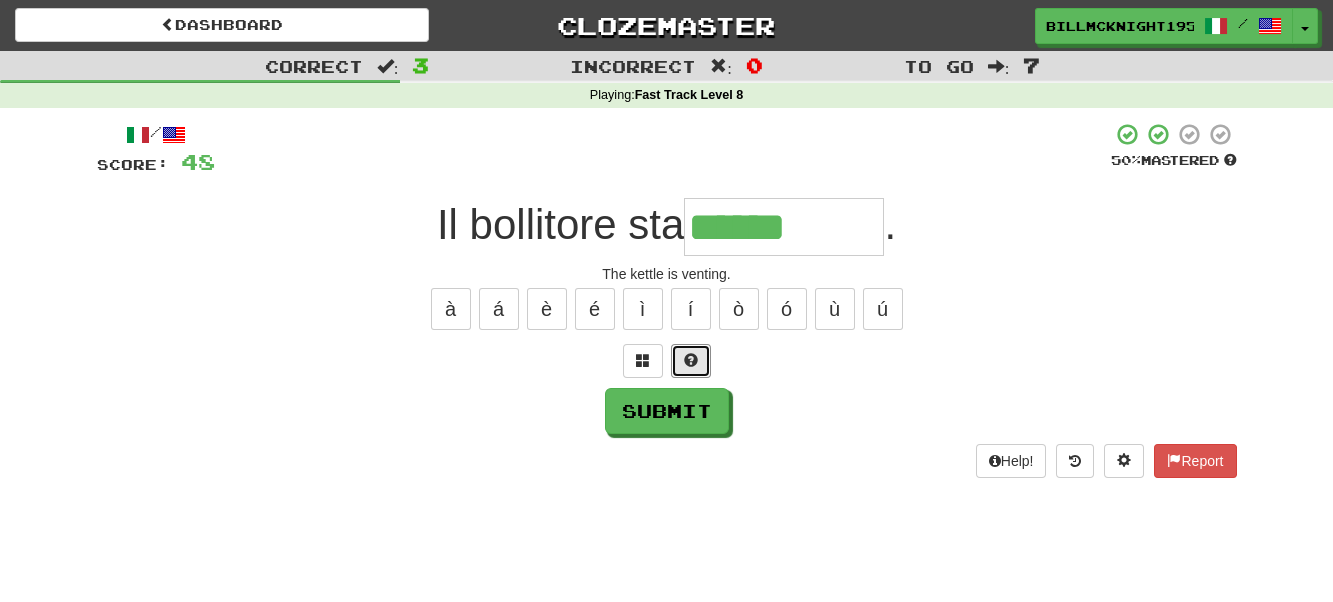 drag, startPoint x: 691, startPoint y: 357, endPoint x: 724, endPoint y: 372, distance: 36.249138 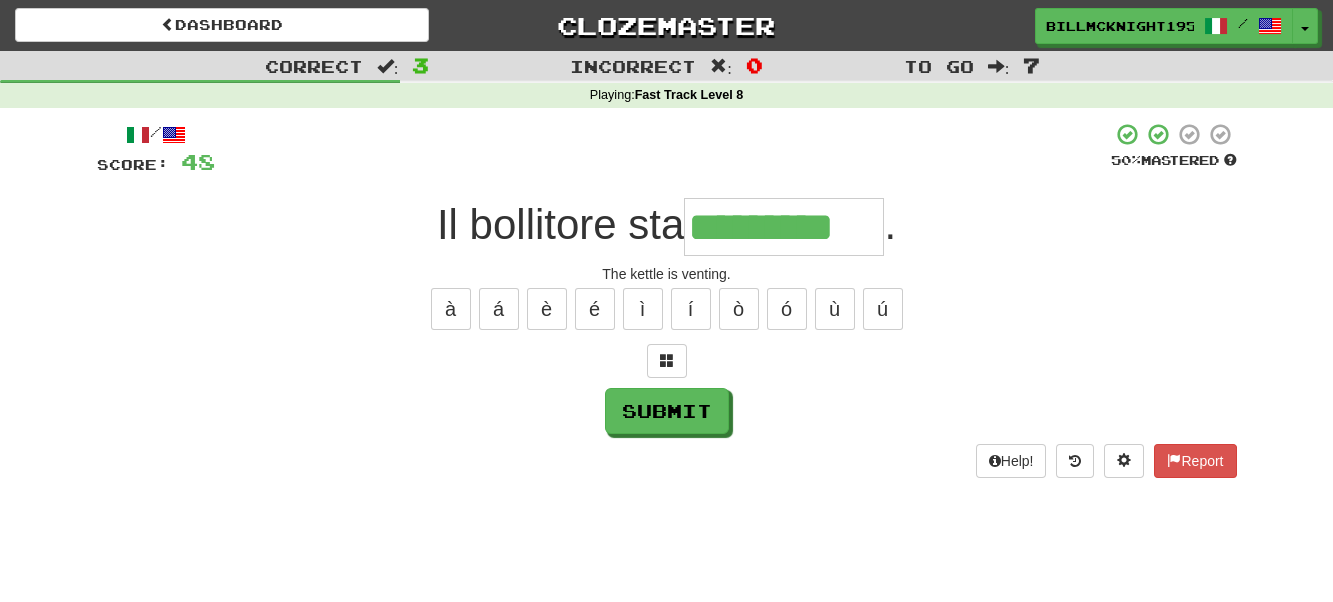 type on "*********" 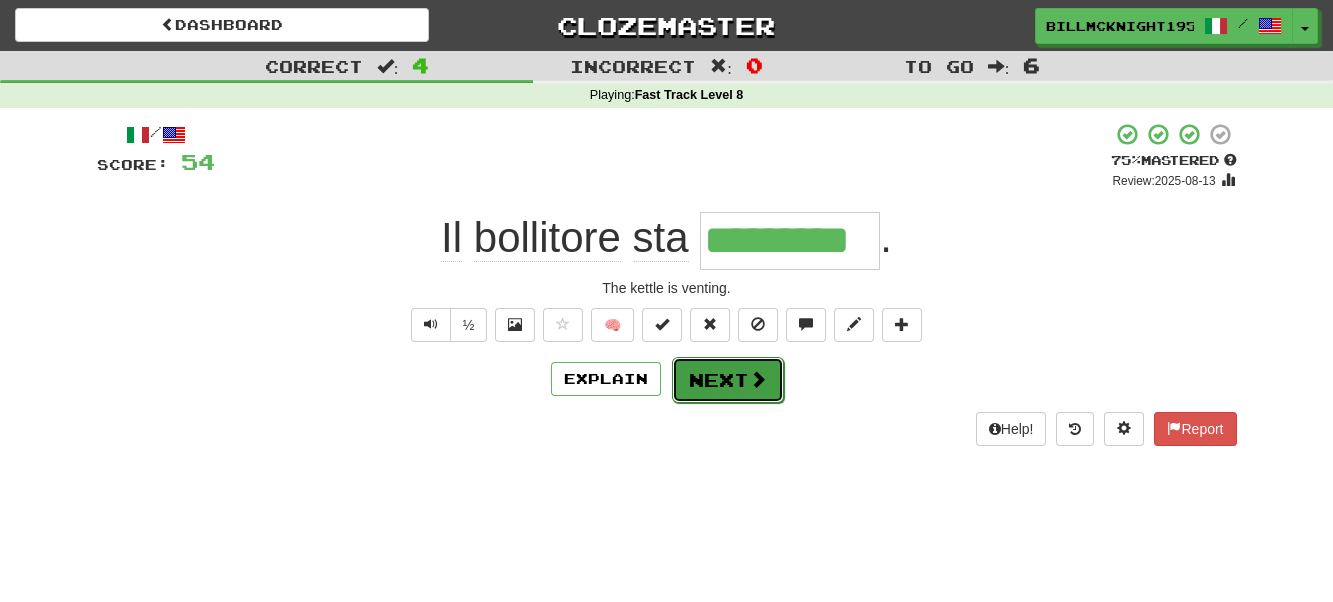 click at bounding box center (758, 379) 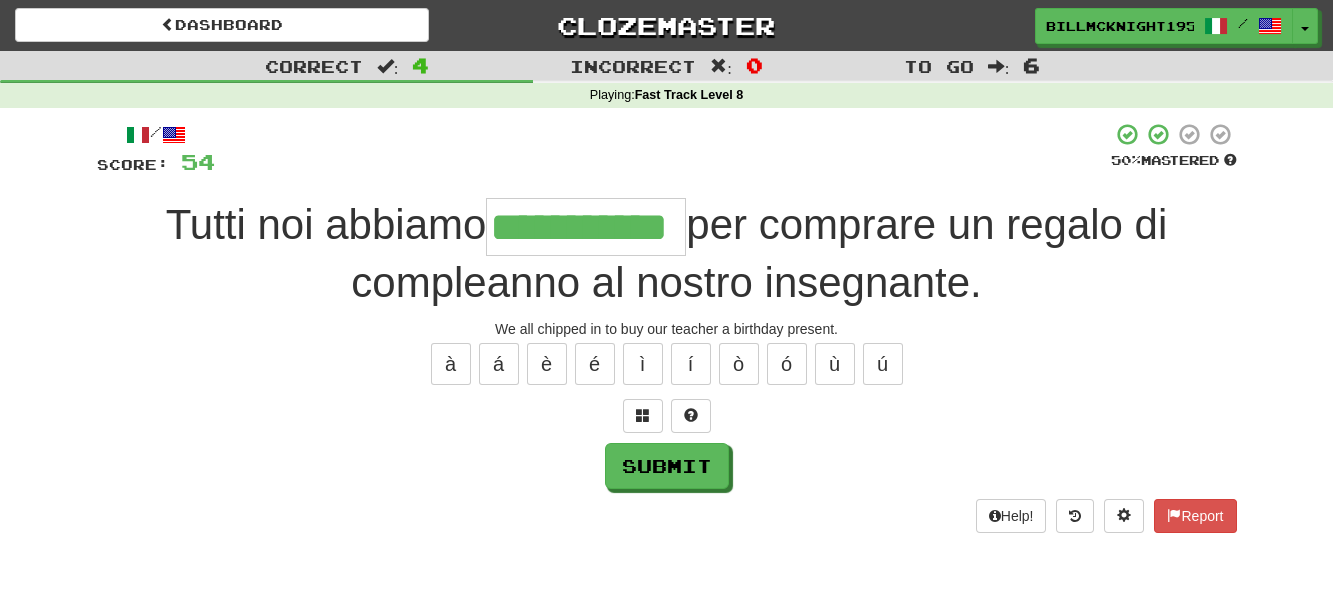 scroll, scrollTop: 0, scrollLeft: 1, axis: horizontal 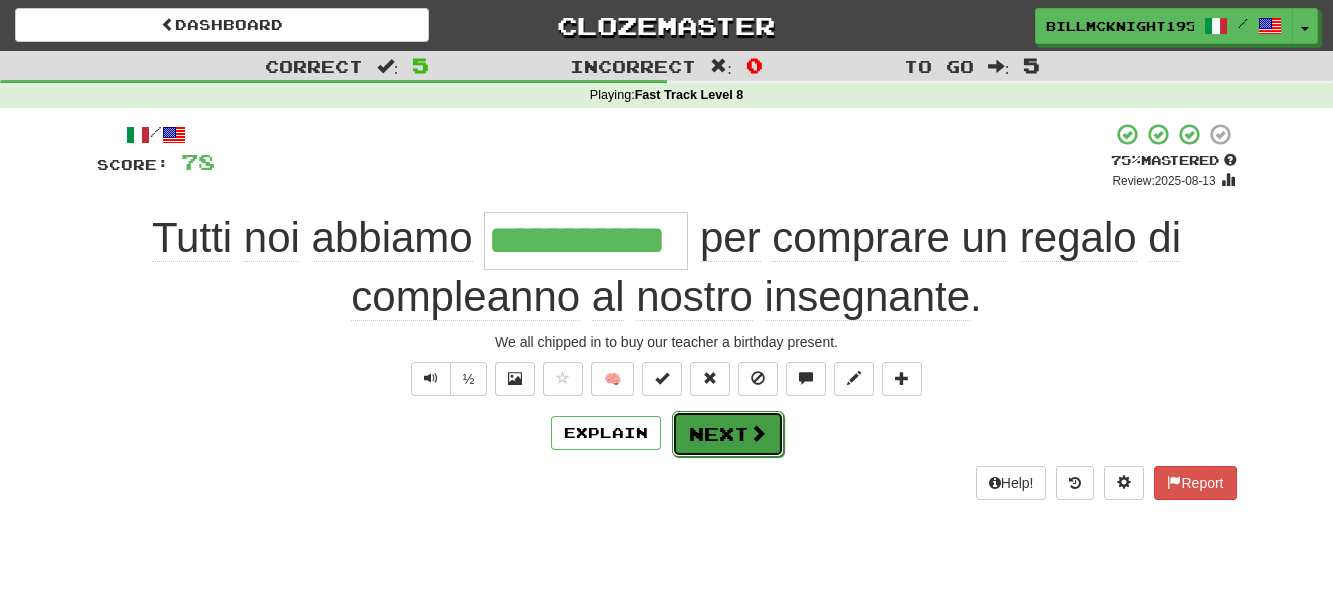 click at bounding box center (758, 433) 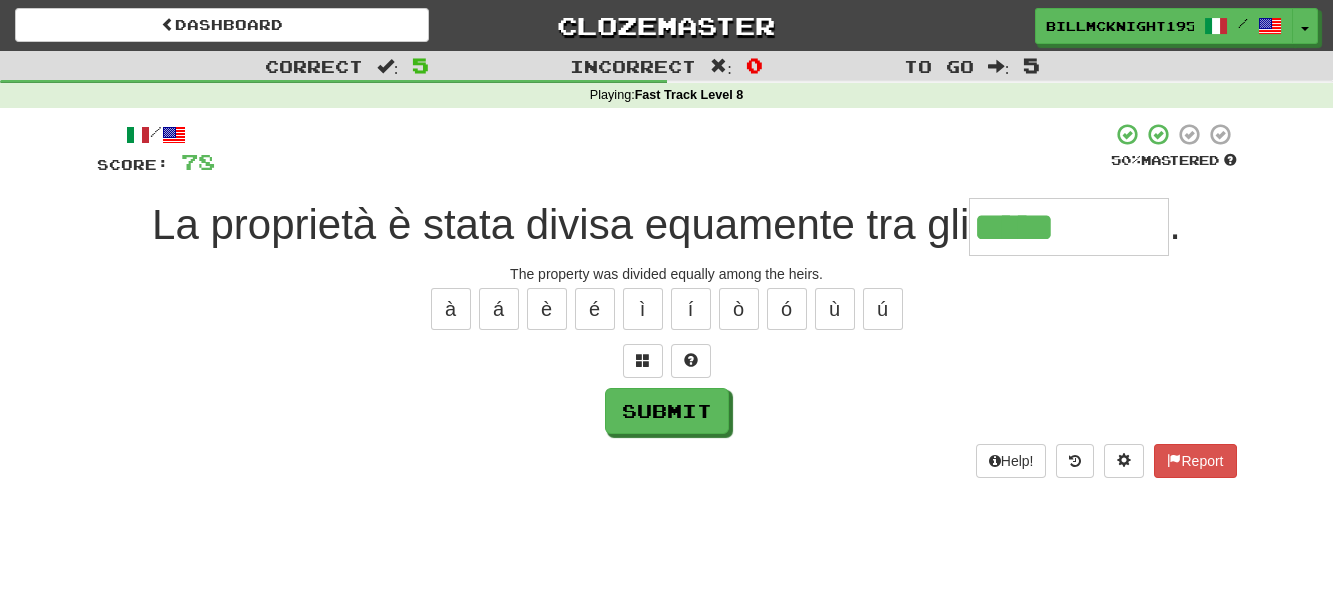type on "*****" 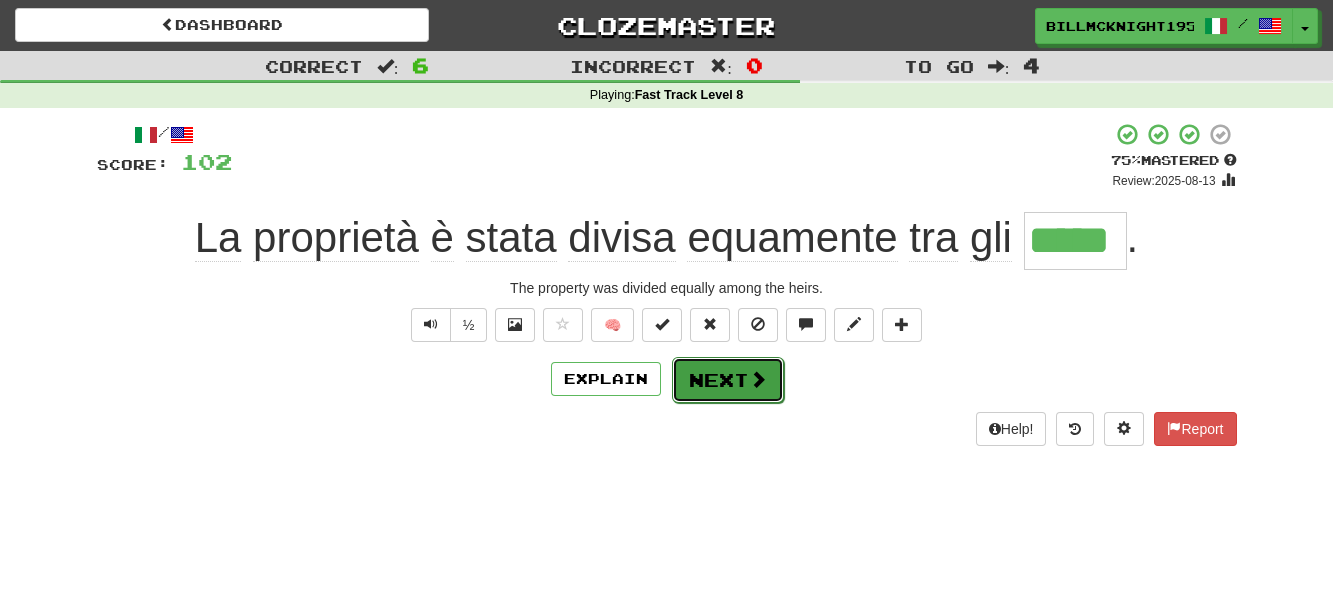 click on "Next" at bounding box center [728, 380] 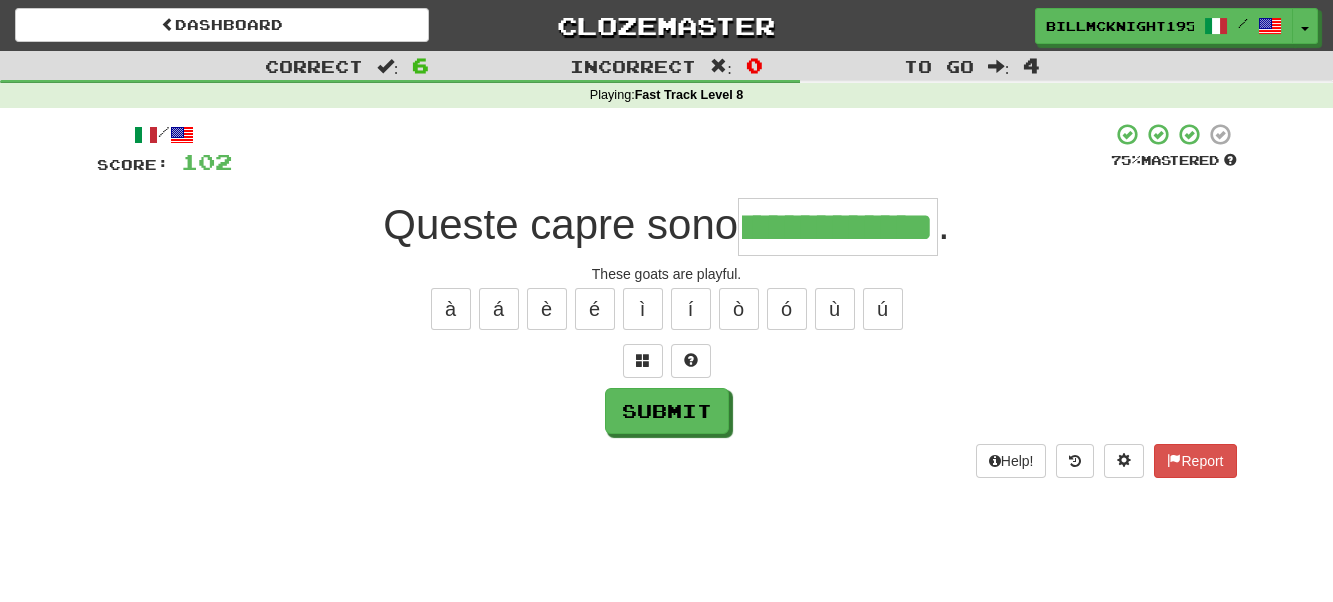 scroll, scrollTop: 0, scrollLeft: 57, axis: horizontal 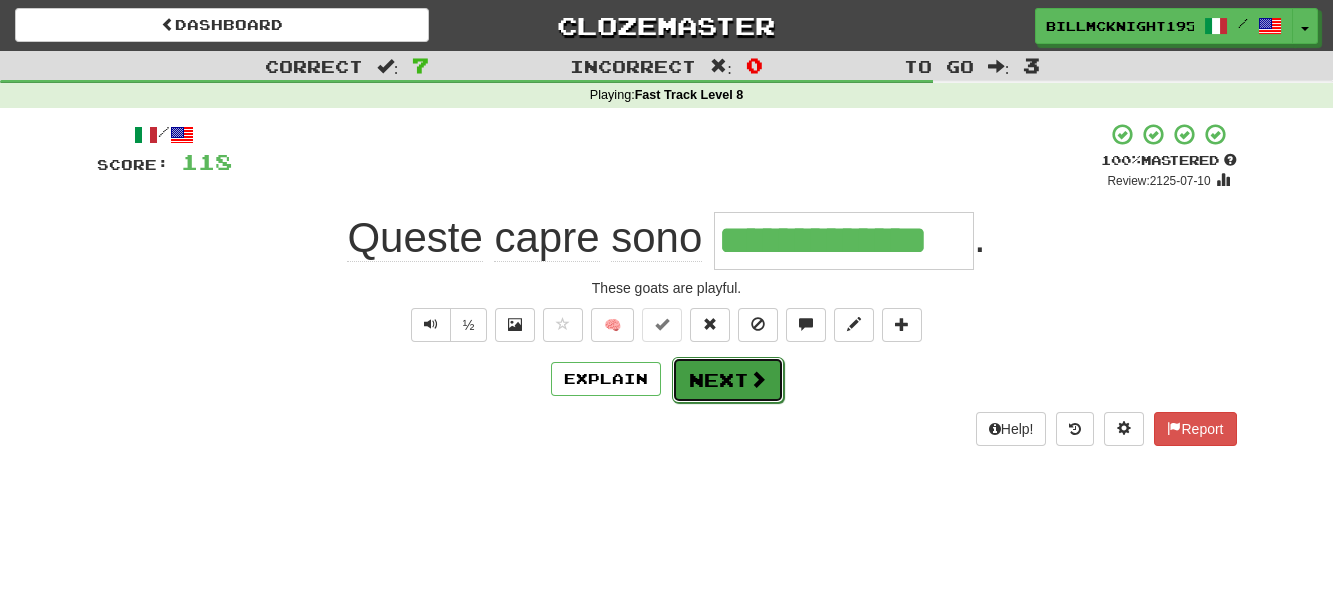 click on "Next" at bounding box center (728, 380) 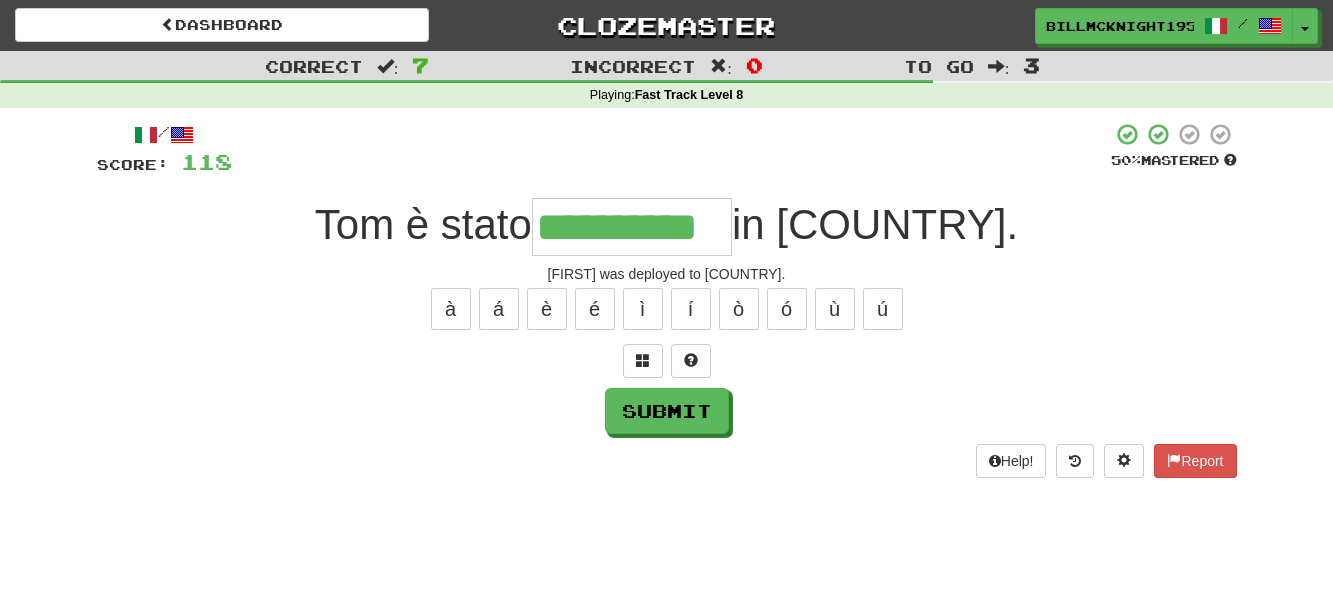 type on "**********" 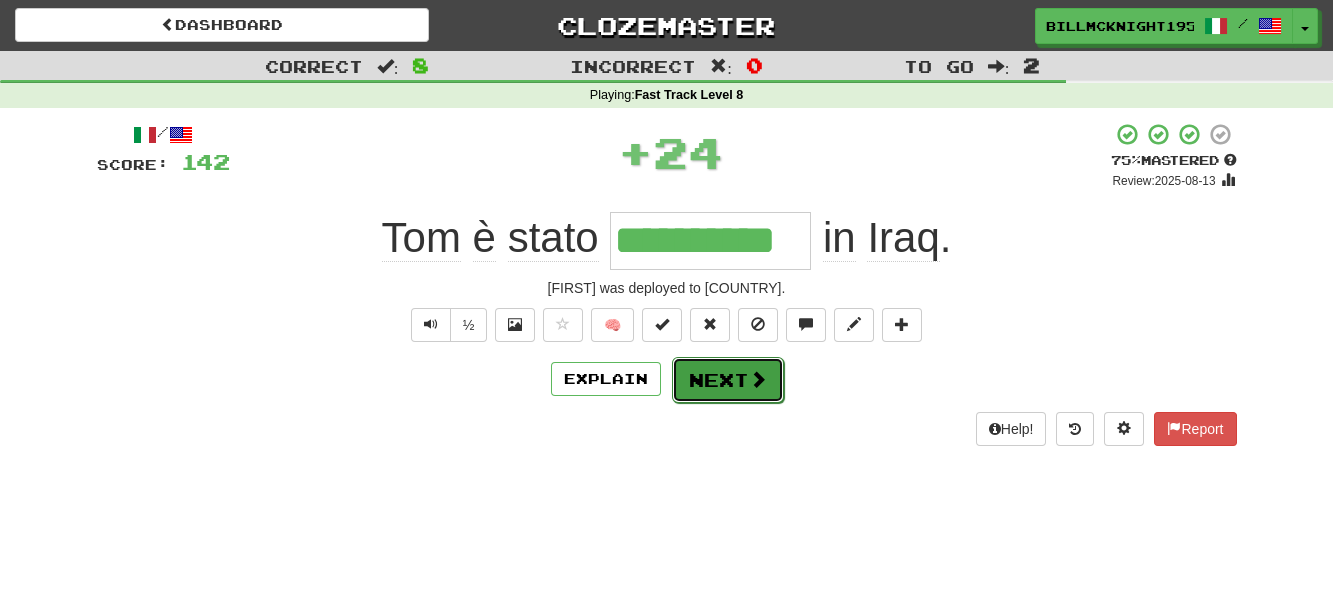 click at bounding box center [758, 379] 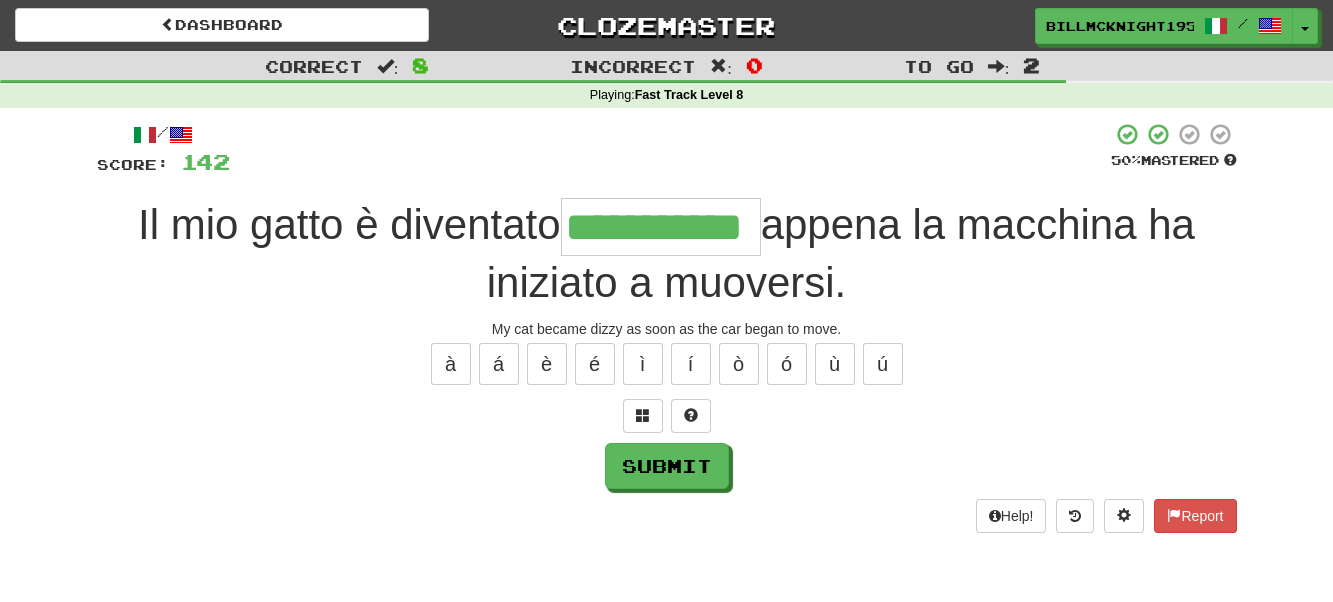 scroll, scrollTop: 0, scrollLeft: 8, axis: horizontal 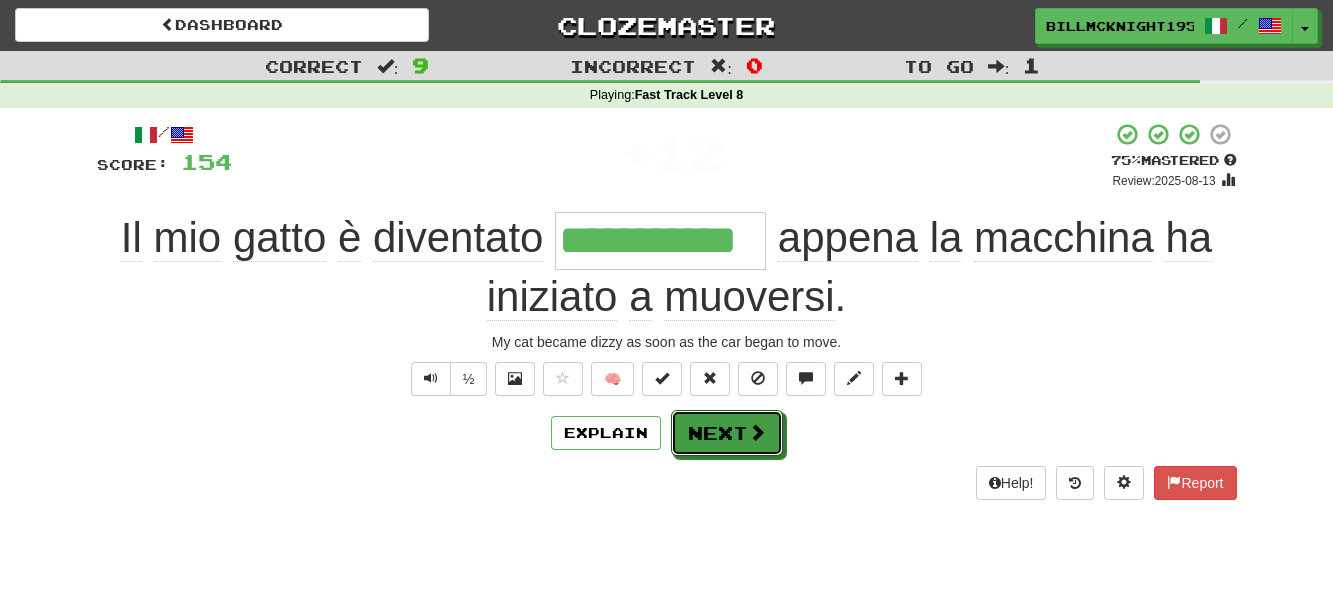 click on "Next" at bounding box center [727, 433] 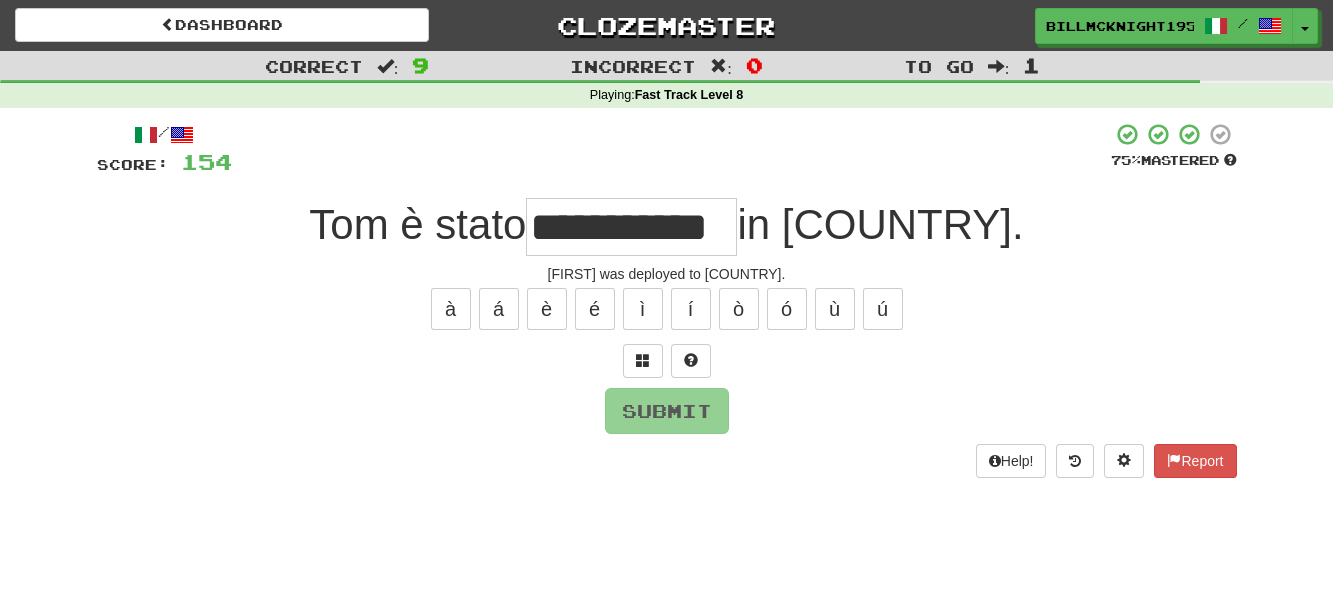 type 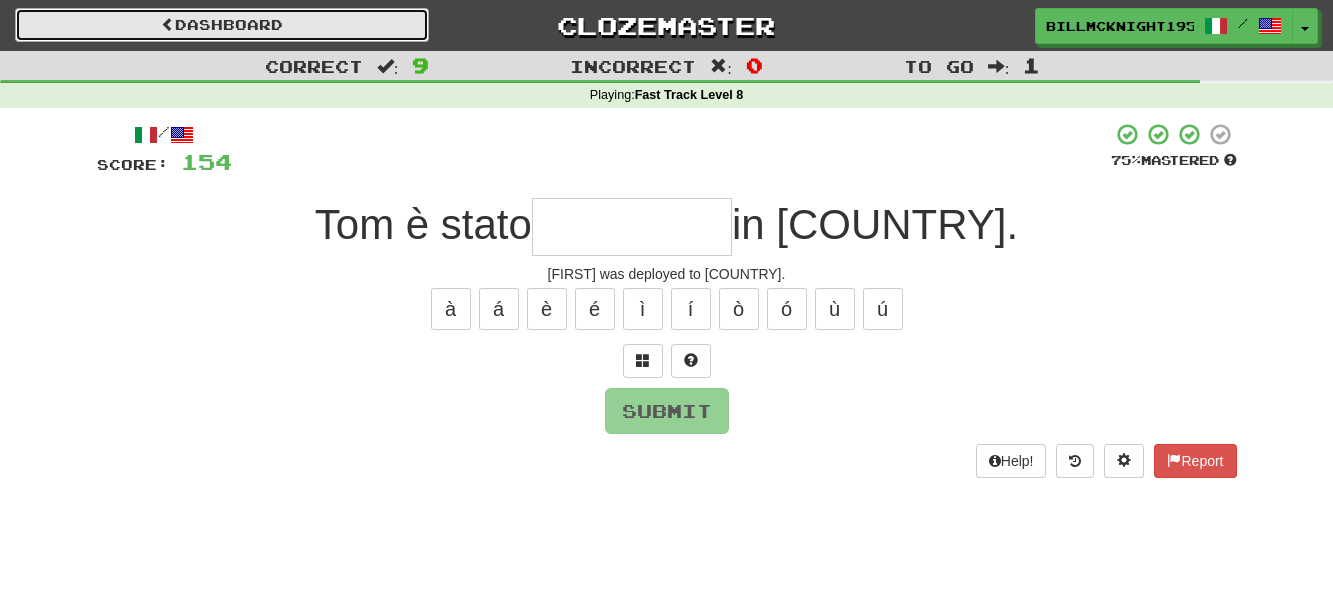 click on "Dashboard" at bounding box center (222, 25) 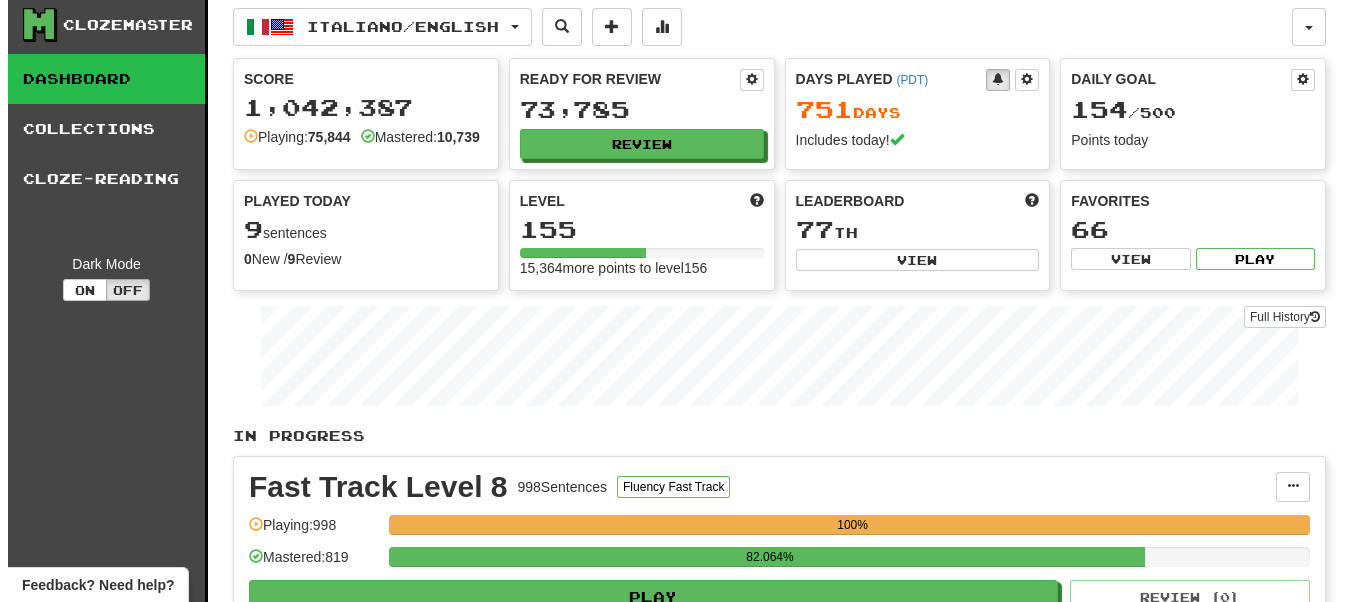 scroll, scrollTop: 0, scrollLeft: 0, axis: both 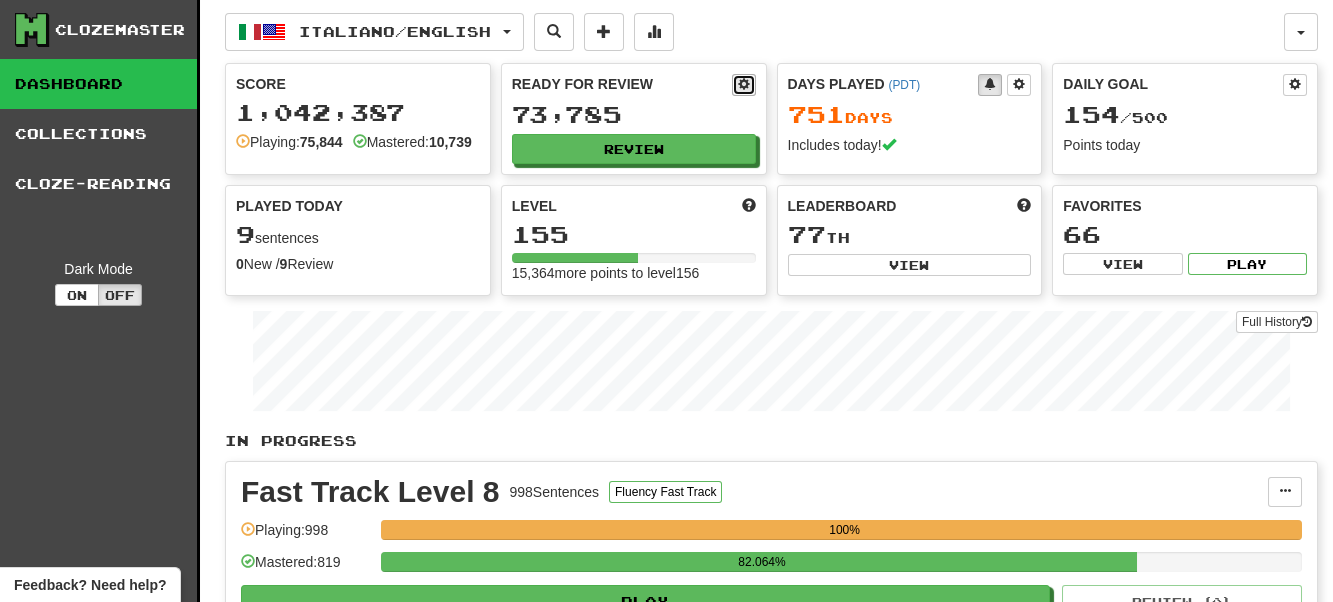 click at bounding box center [744, 84] 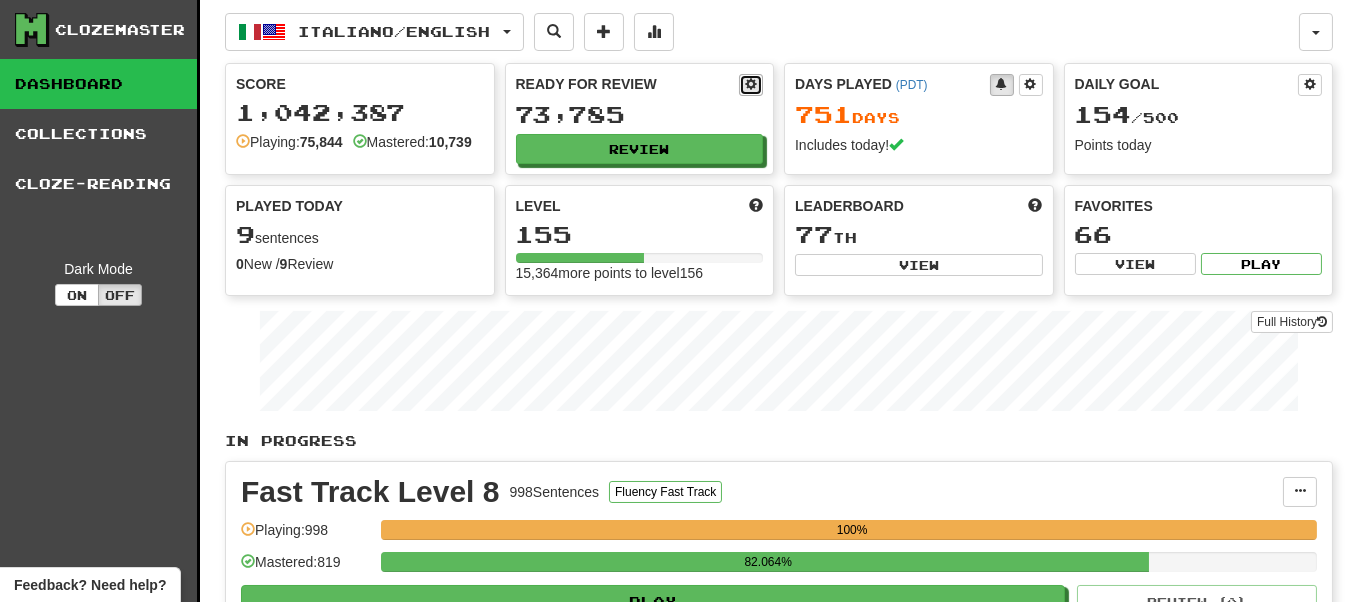 select on "**" 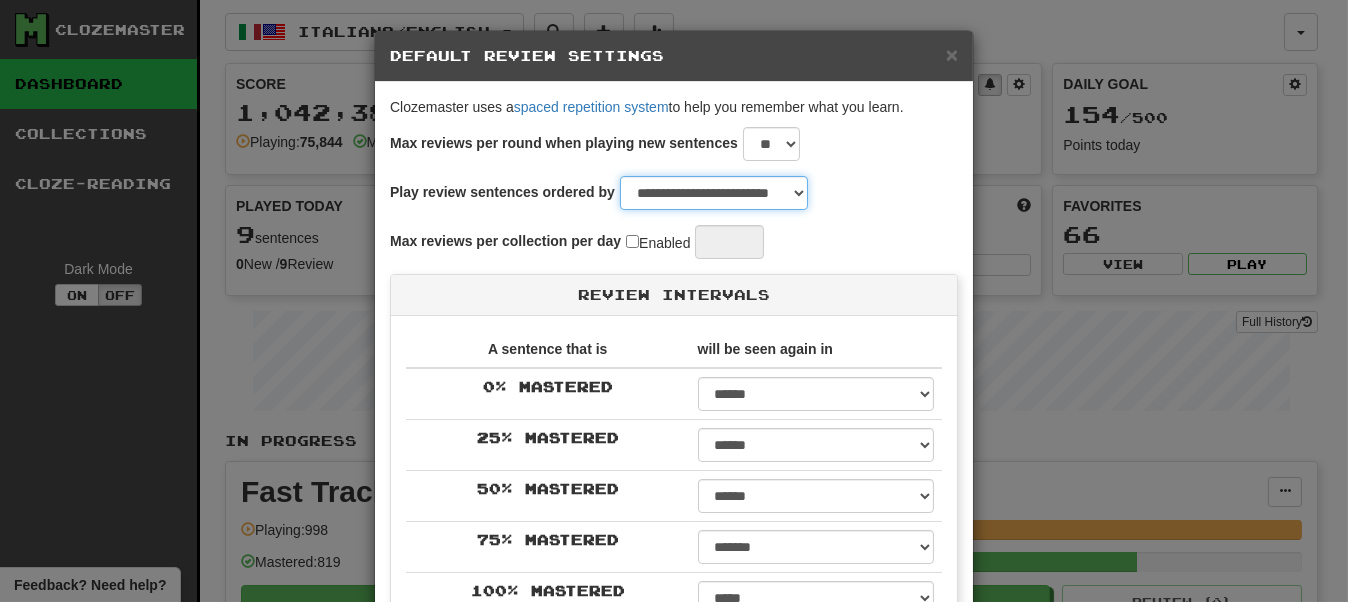 click on "**********" at bounding box center [714, 193] 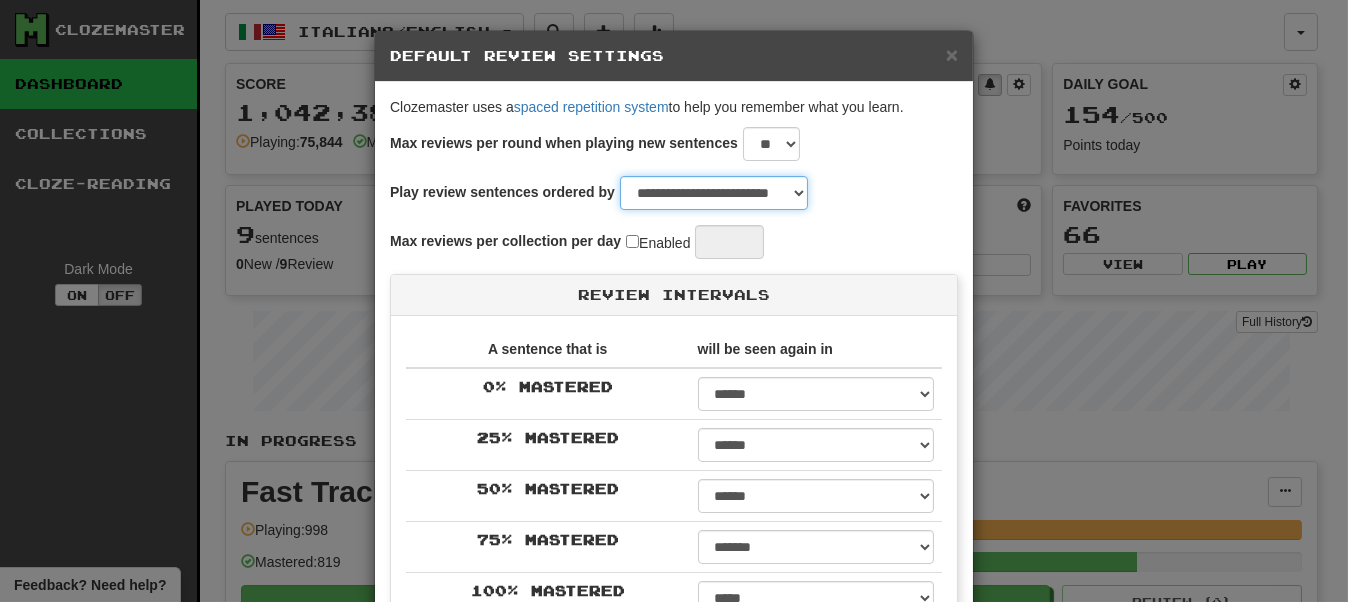 click on "**********" at bounding box center [714, 193] 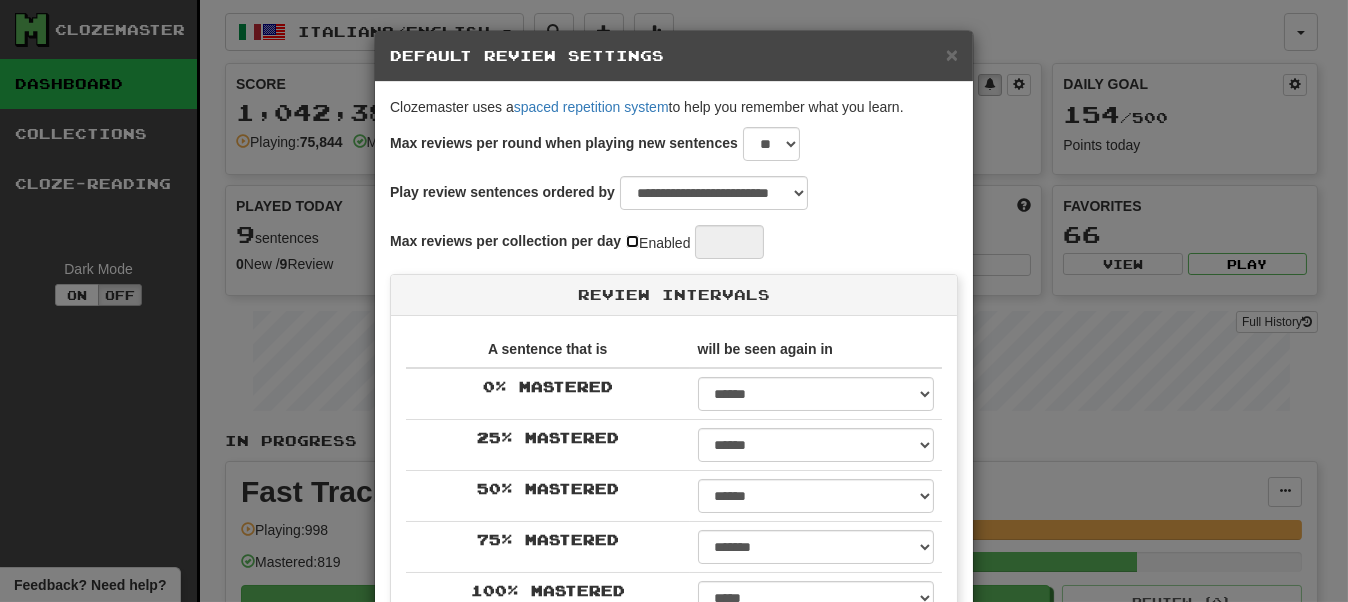 type on "**" 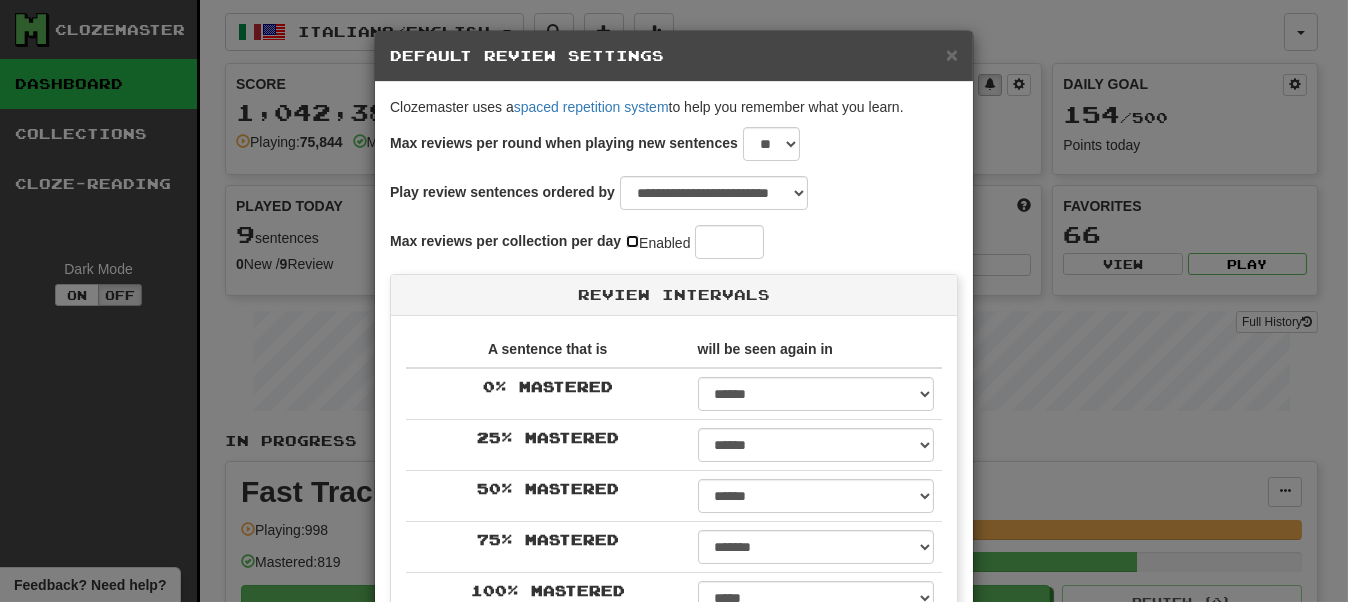 type 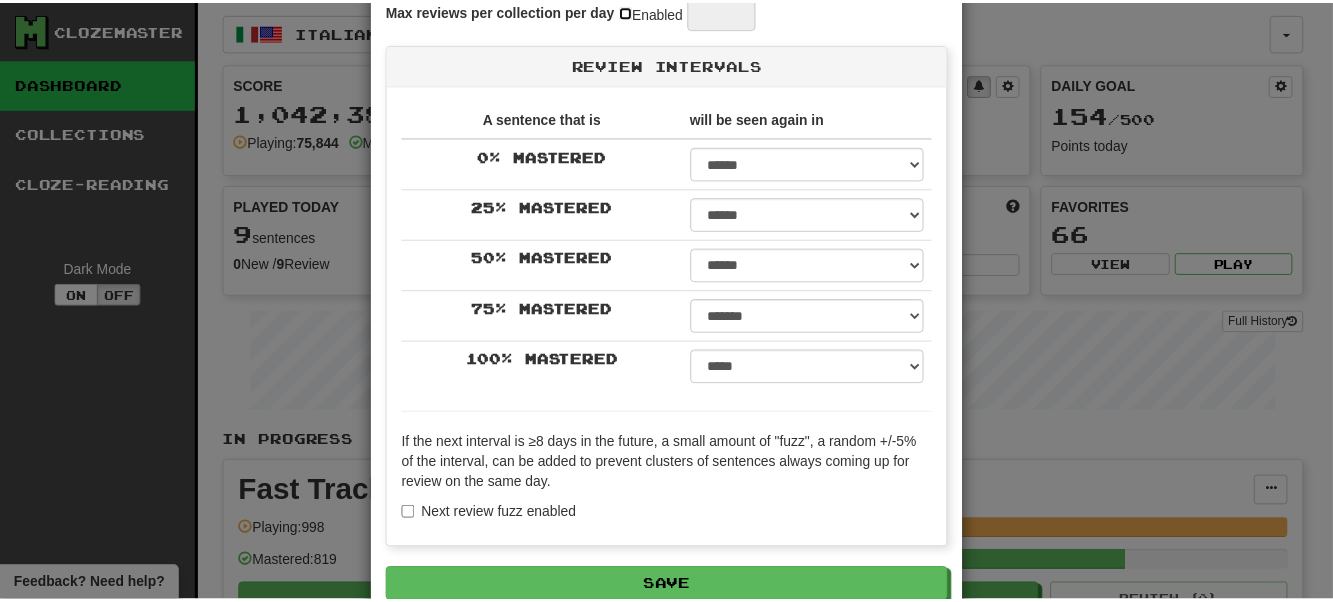 scroll, scrollTop: 337, scrollLeft: 0, axis: vertical 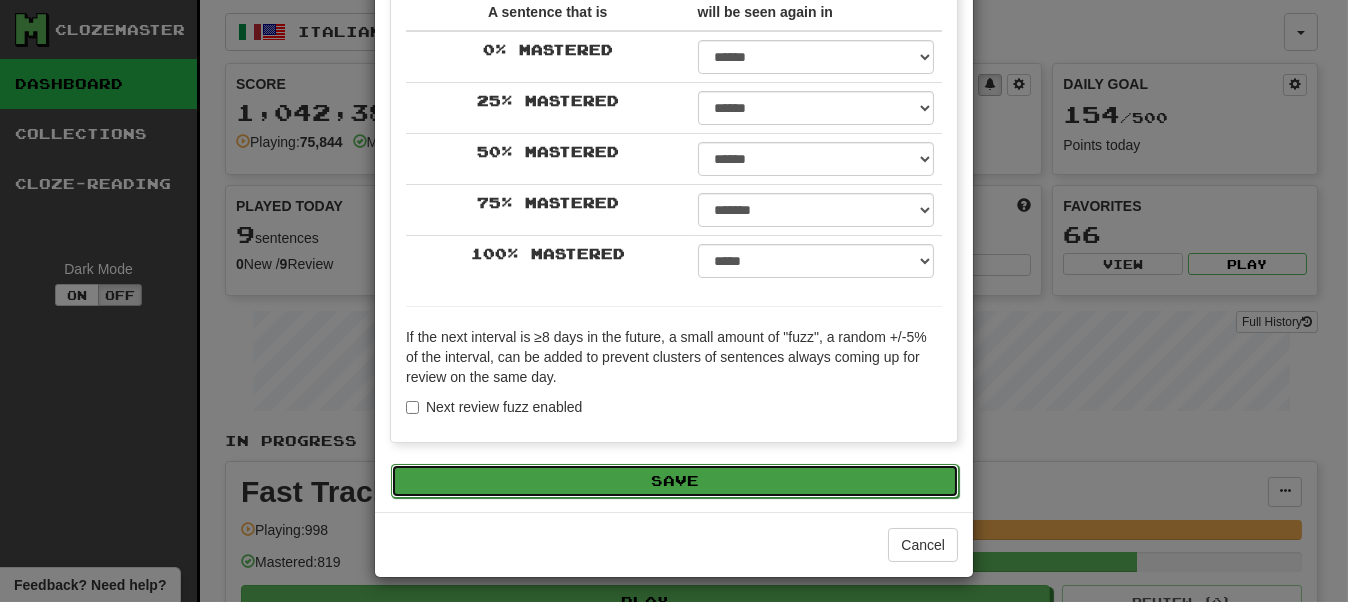 click on "Save" at bounding box center (675, 481) 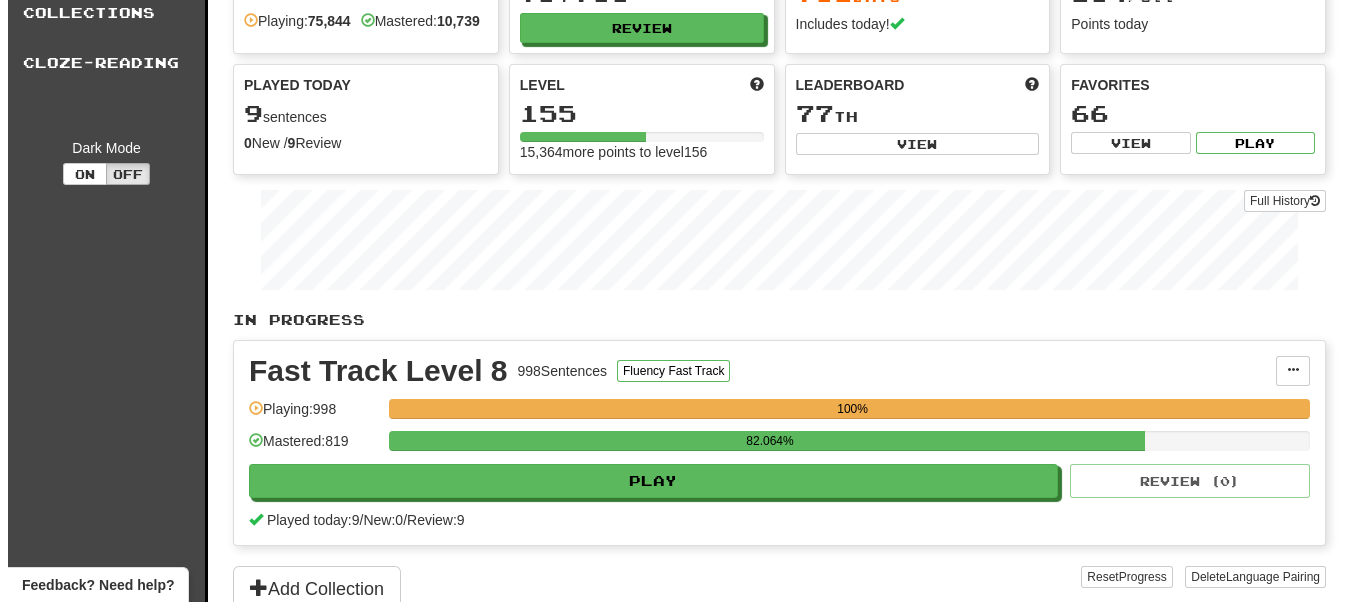 scroll, scrollTop: 200, scrollLeft: 0, axis: vertical 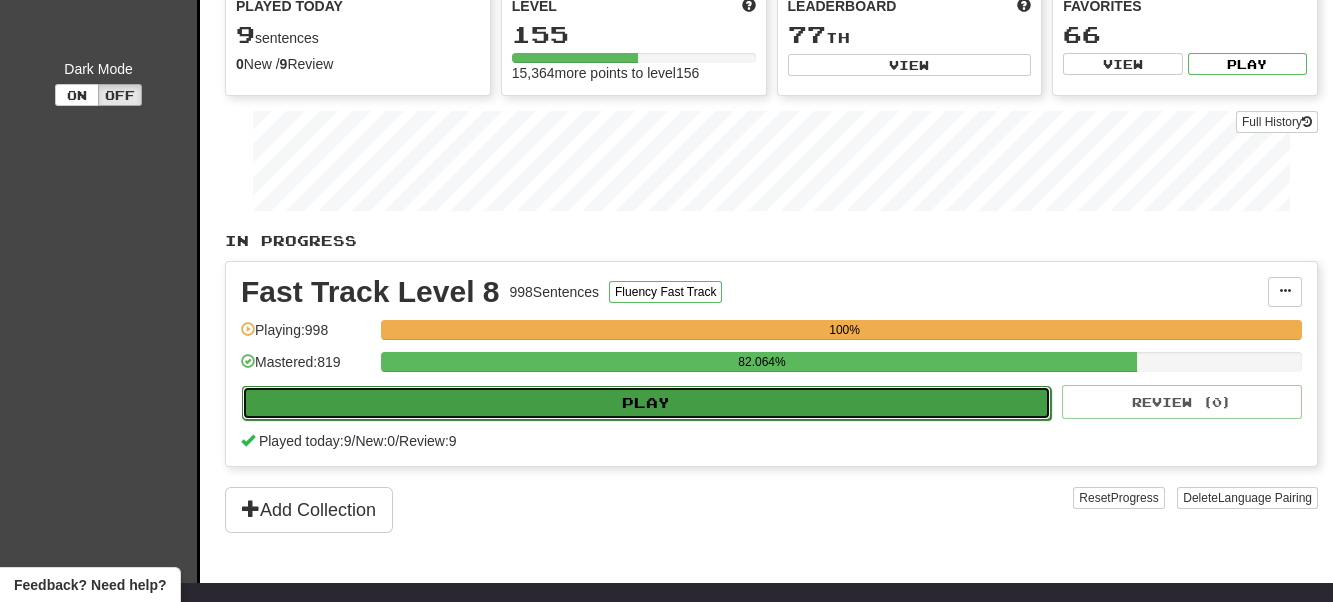 click on "Play" at bounding box center [646, 403] 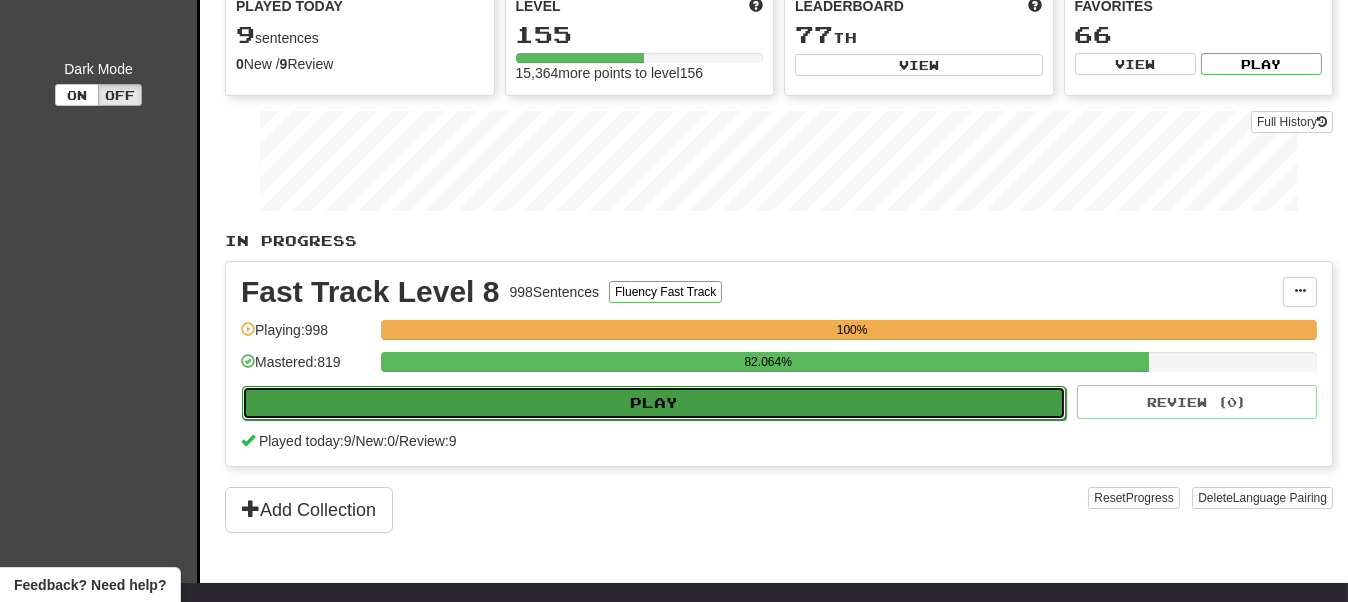 select on "**" 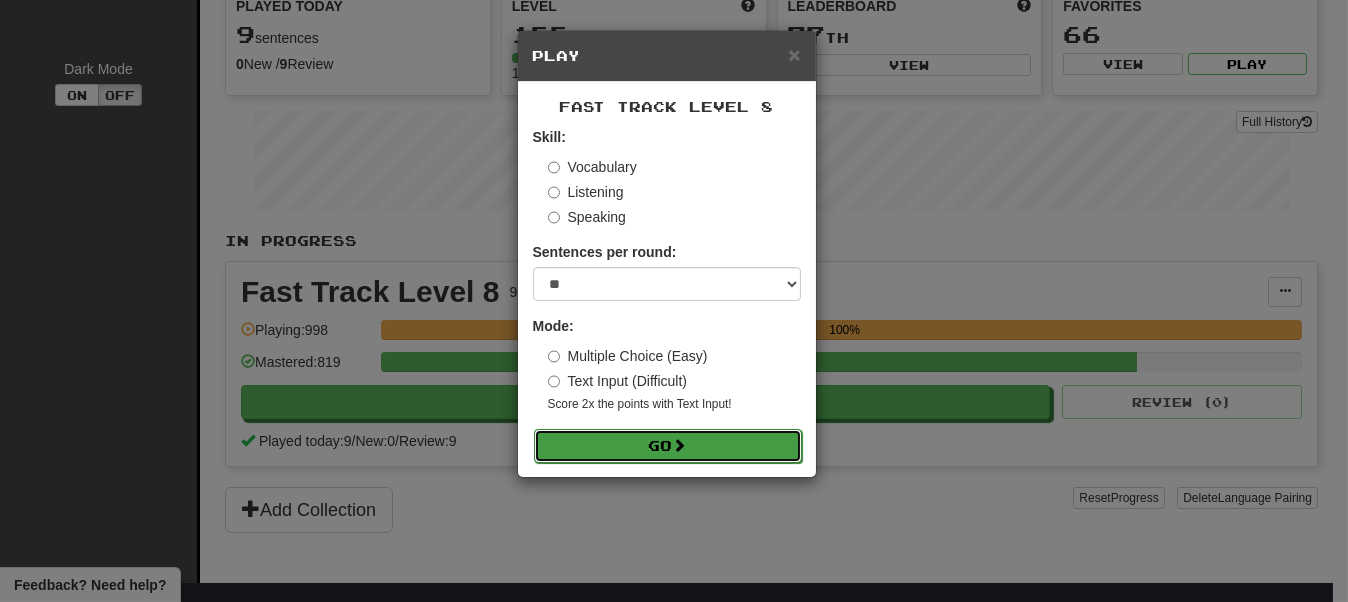 click at bounding box center [680, 445] 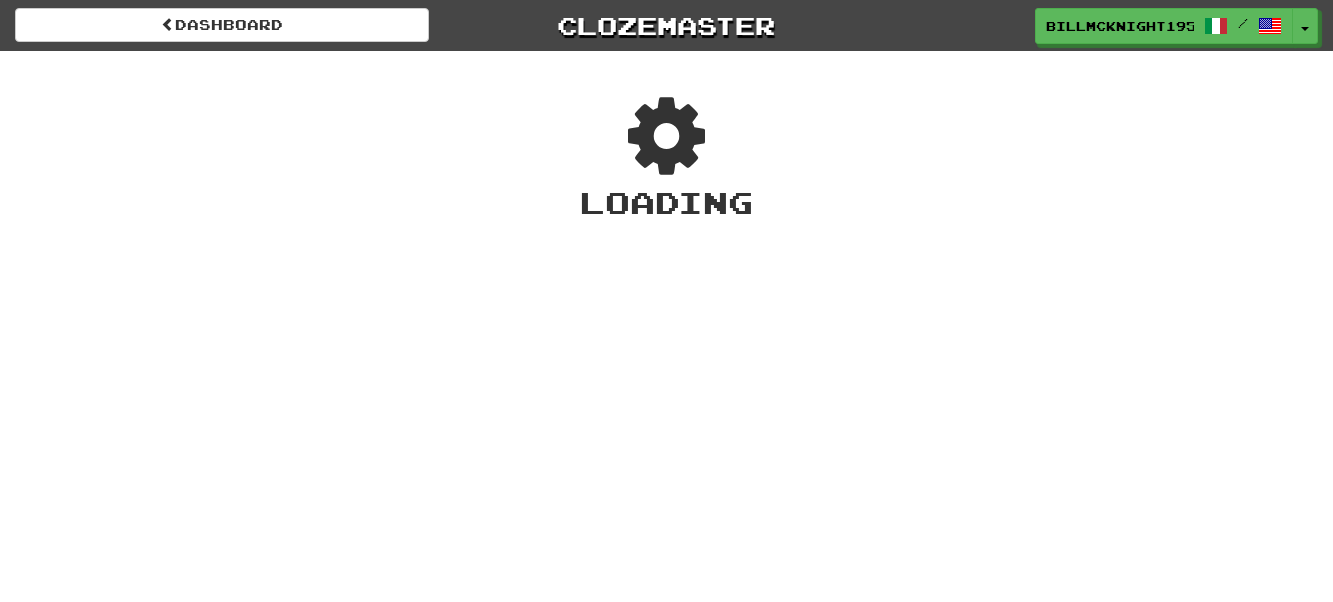 scroll, scrollTop: 0, scrollLeft: 0, axis: both 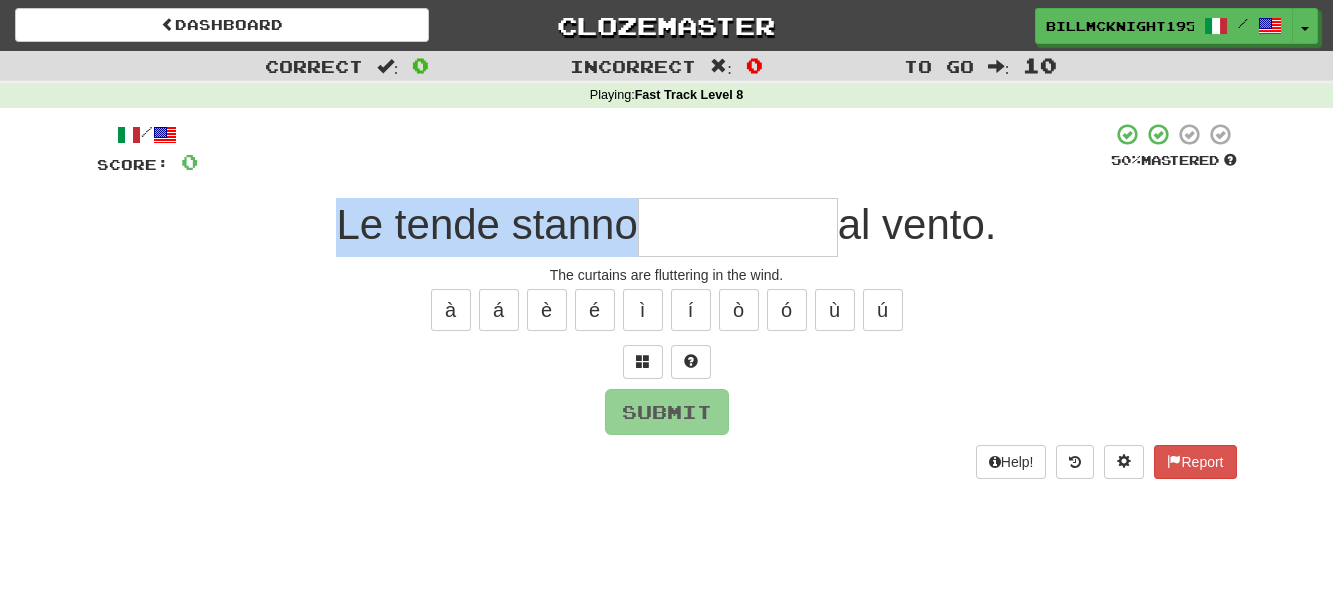 drag, startPoint x: 623, startPoint y: 229, endPoint x: 251, endPoint y: 221, distance: 372.086 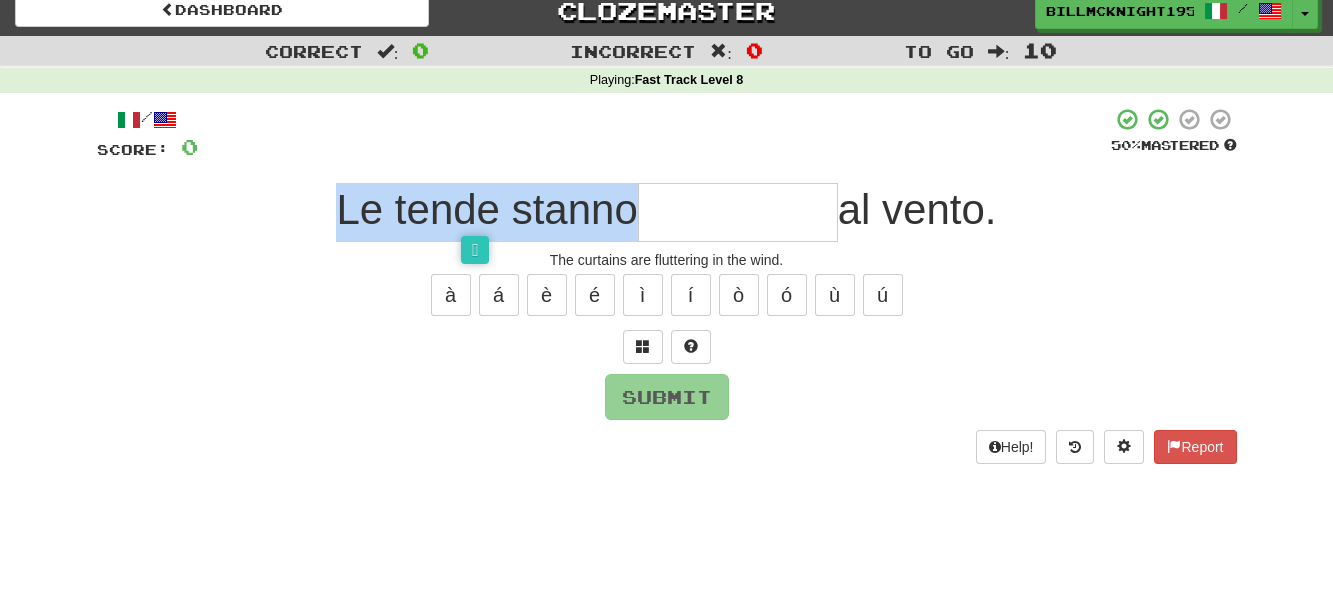 scroll, scrollTop: 0, scrollLeft: 0, axis: both 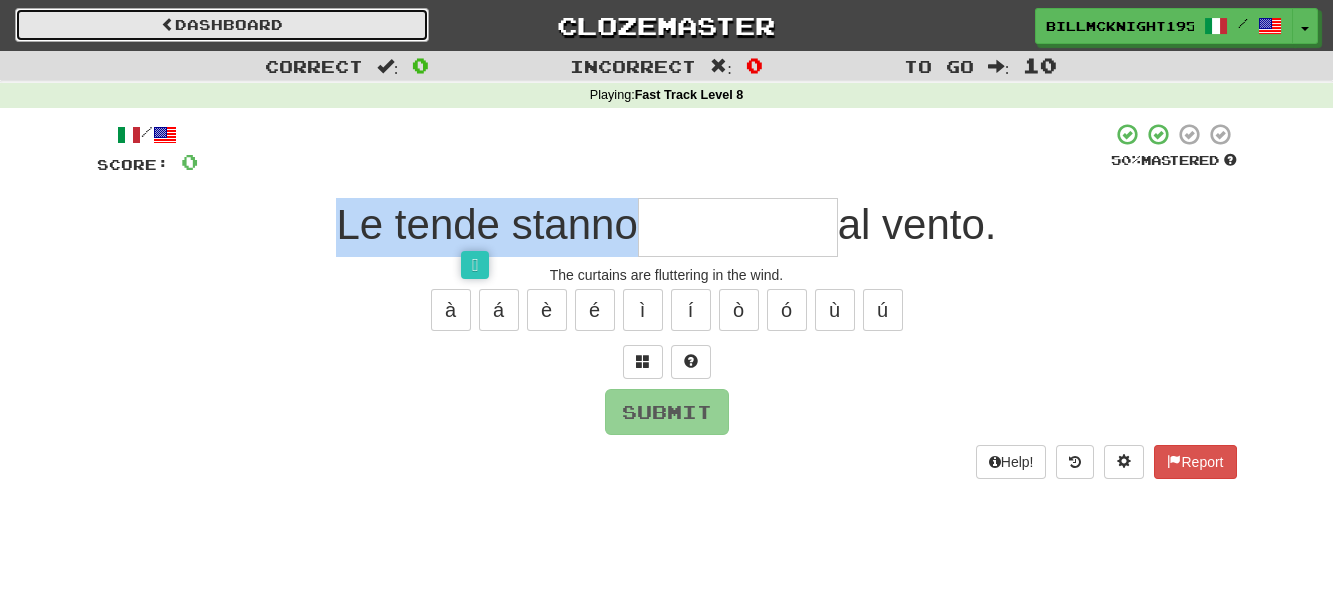 click on "Dashboard" at bounding box center (222, 25) 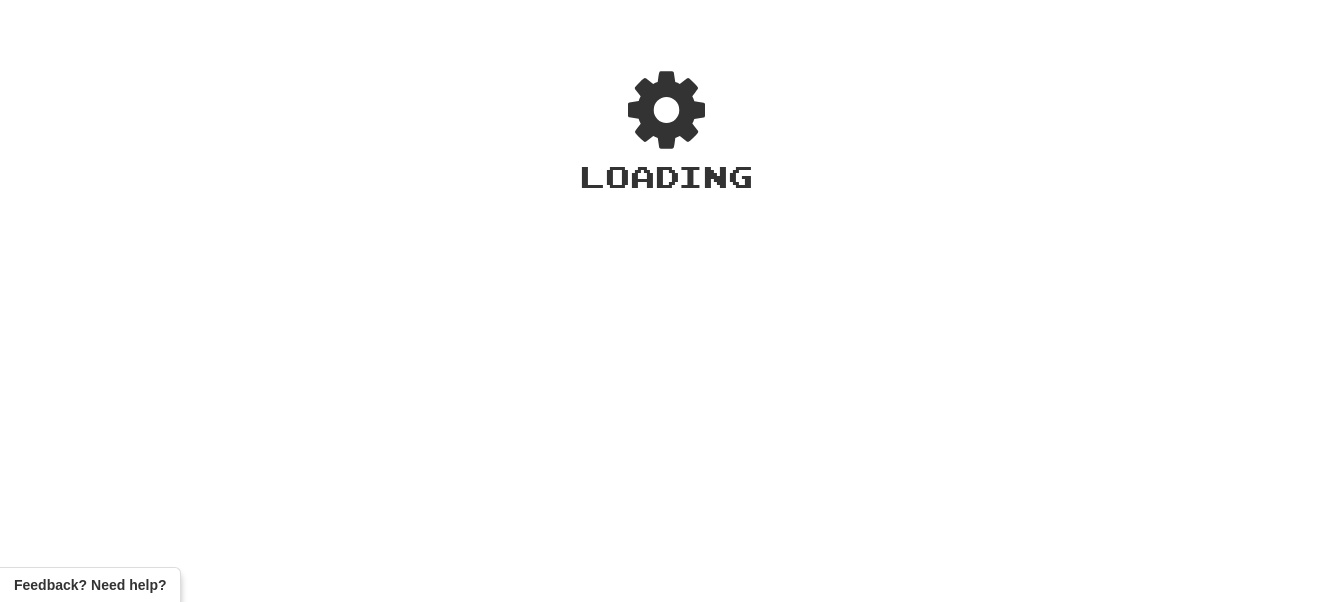 scroll, scrollTop: 0, scrollLeft: 0, axis: both 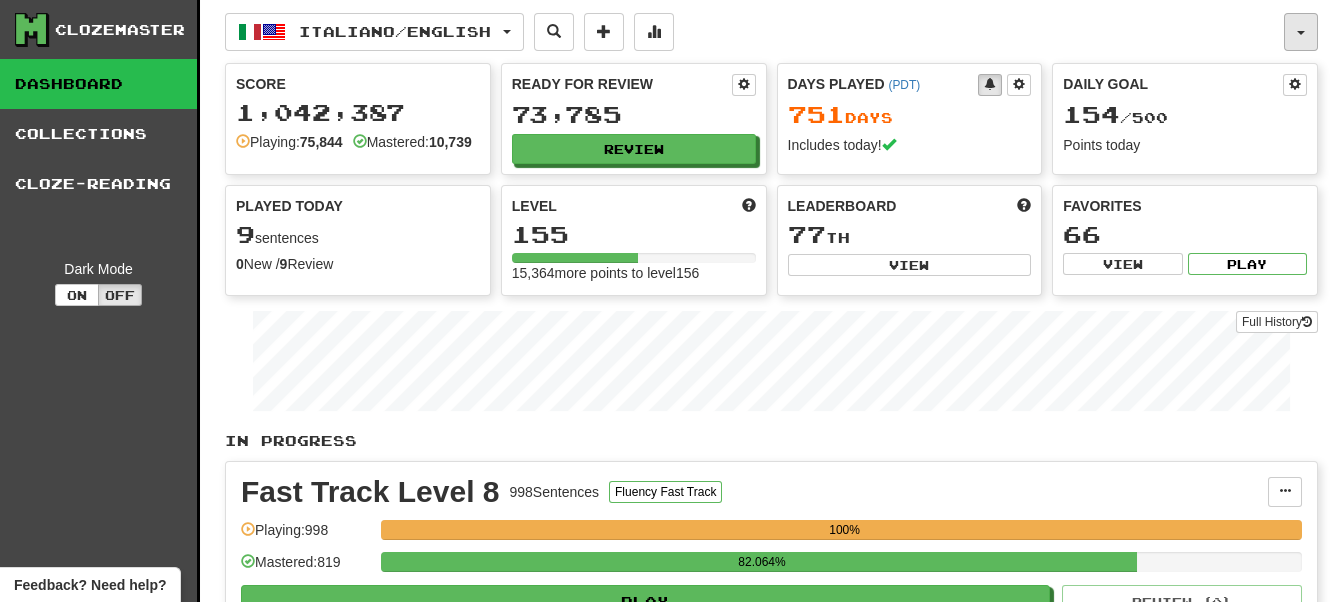 click at bounding box center (1301, 32) 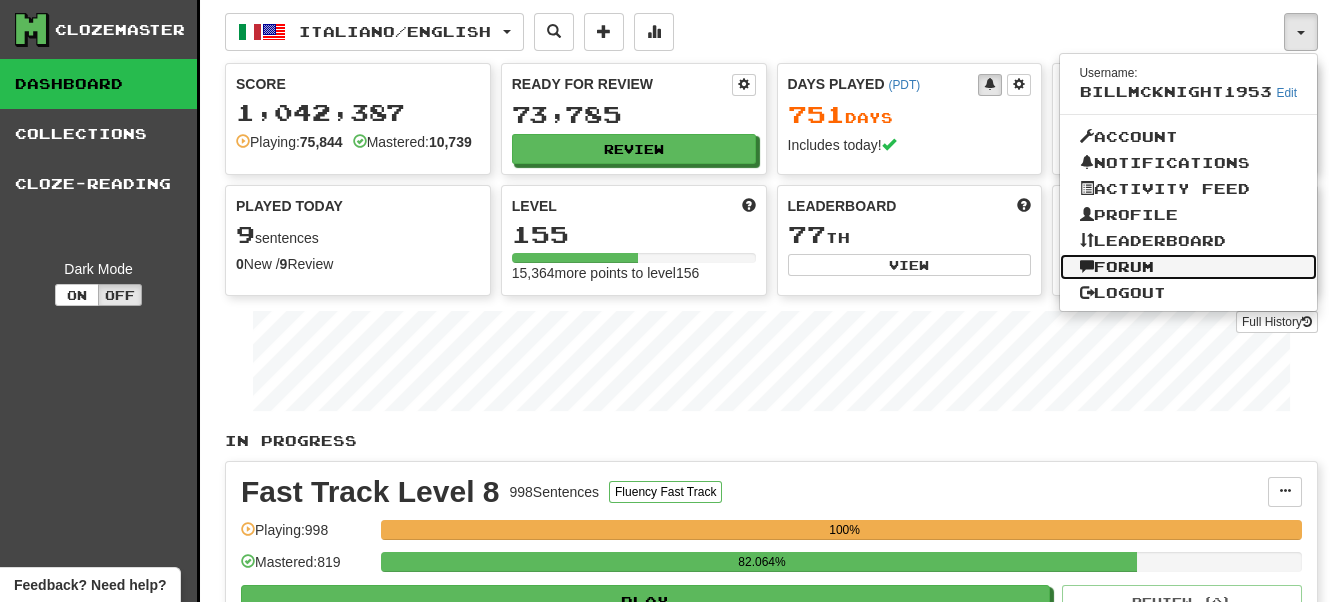 click on "Forum" at bounding box center [1189, 267] 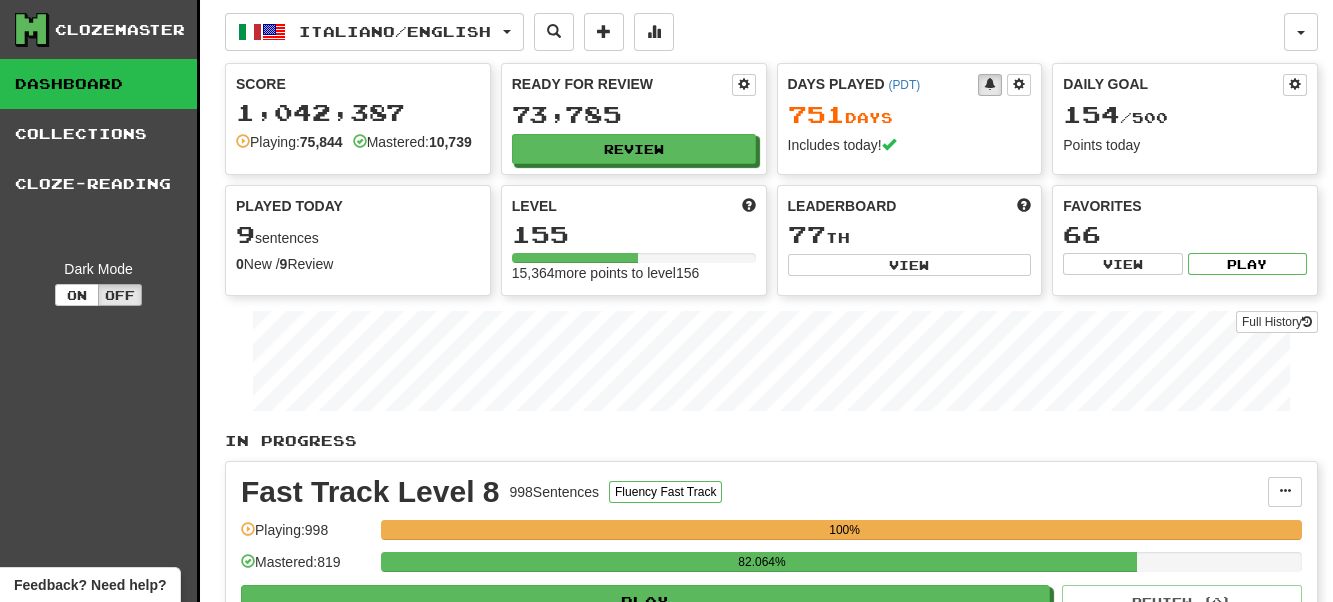 scroll, scrollTop: 300, scrollLeft: 0, axis: vertical 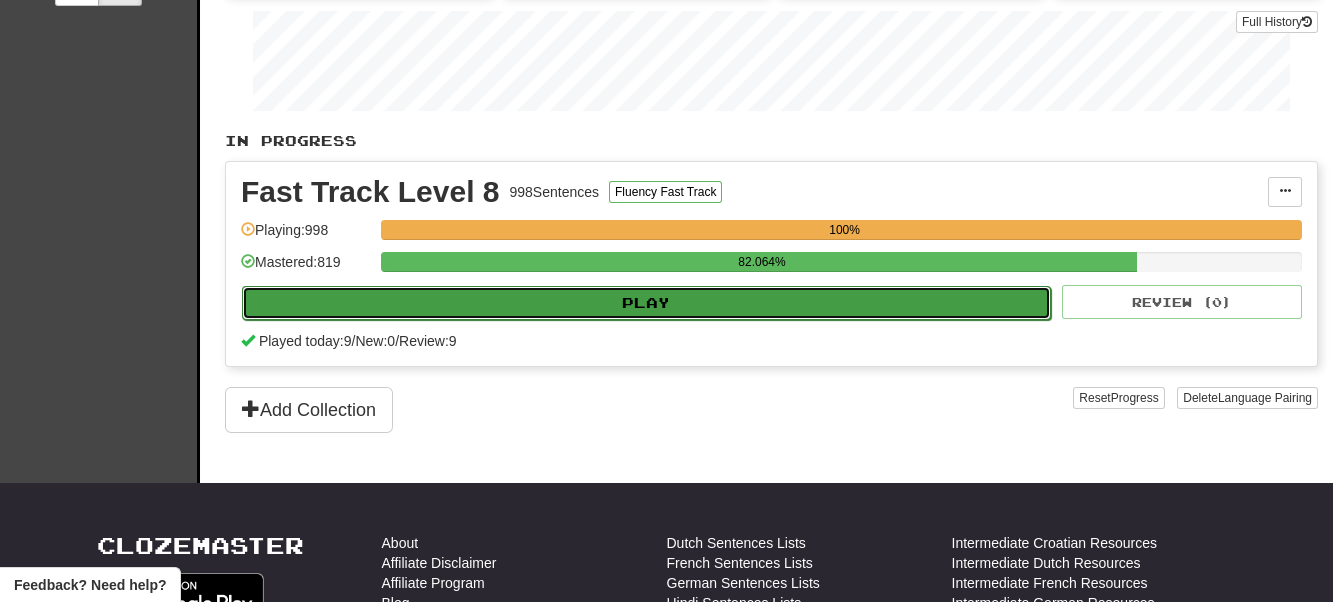 click on "Play" at bounding box center [646, 303] 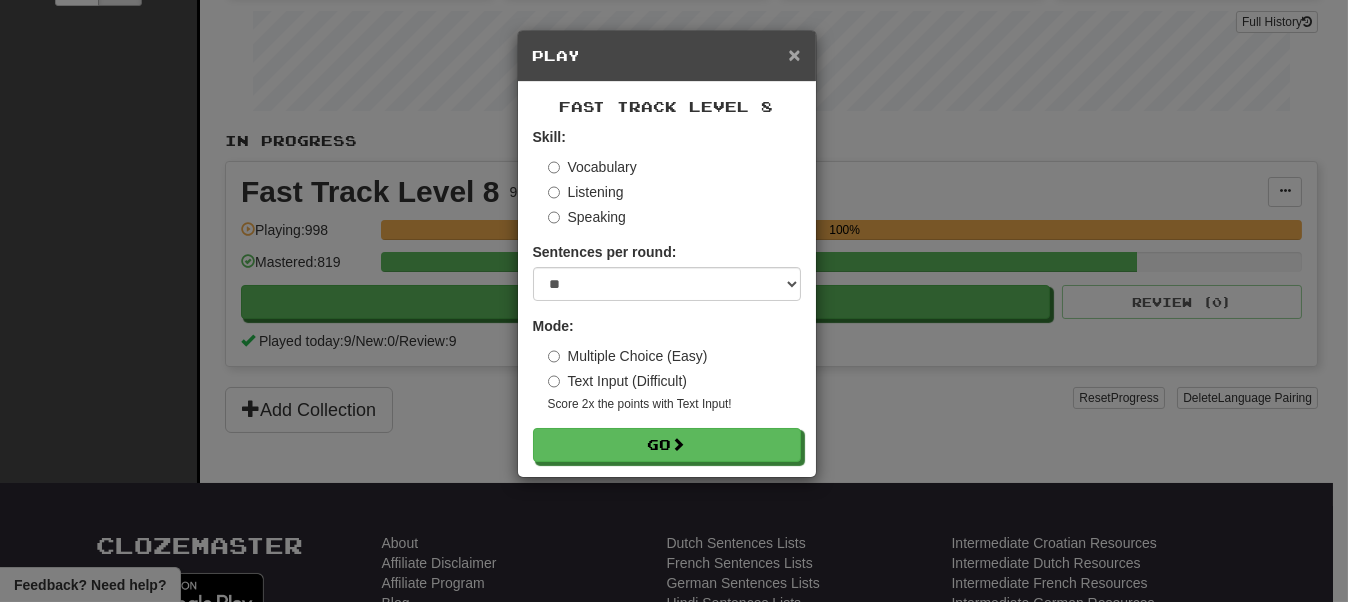 click on "×" at bounding box center [794, 54] 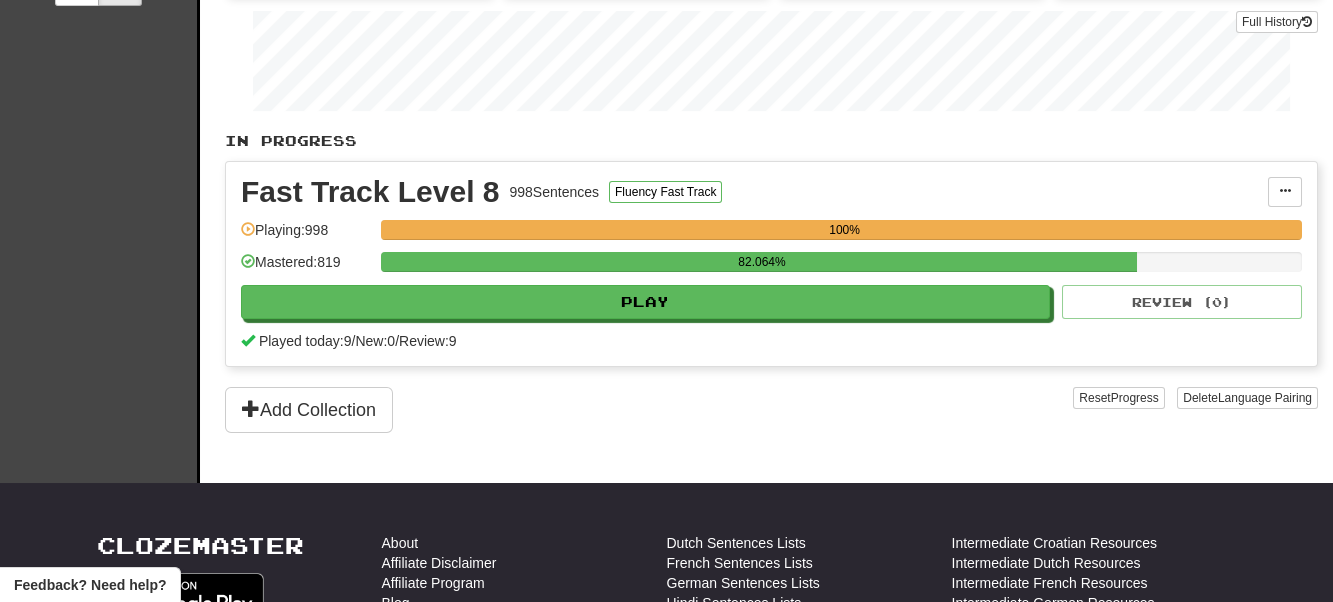 scroll, scrollTop: 0, scrollLeft: 0, axis: both 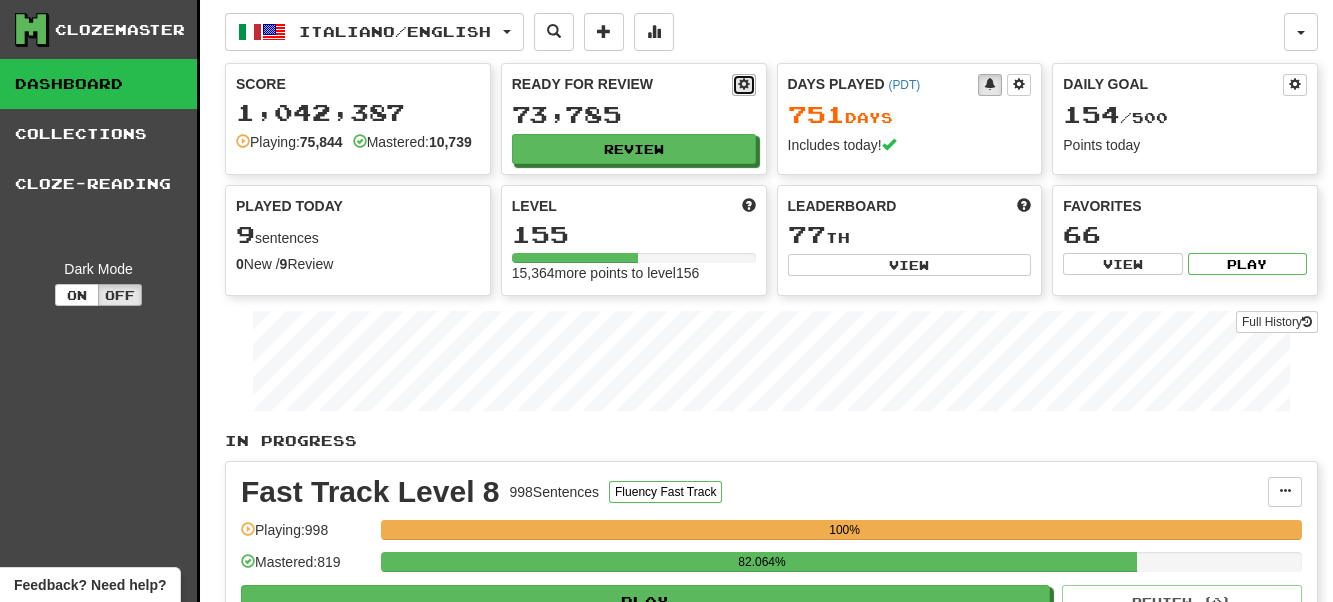 click at bounding box center [744, 84] 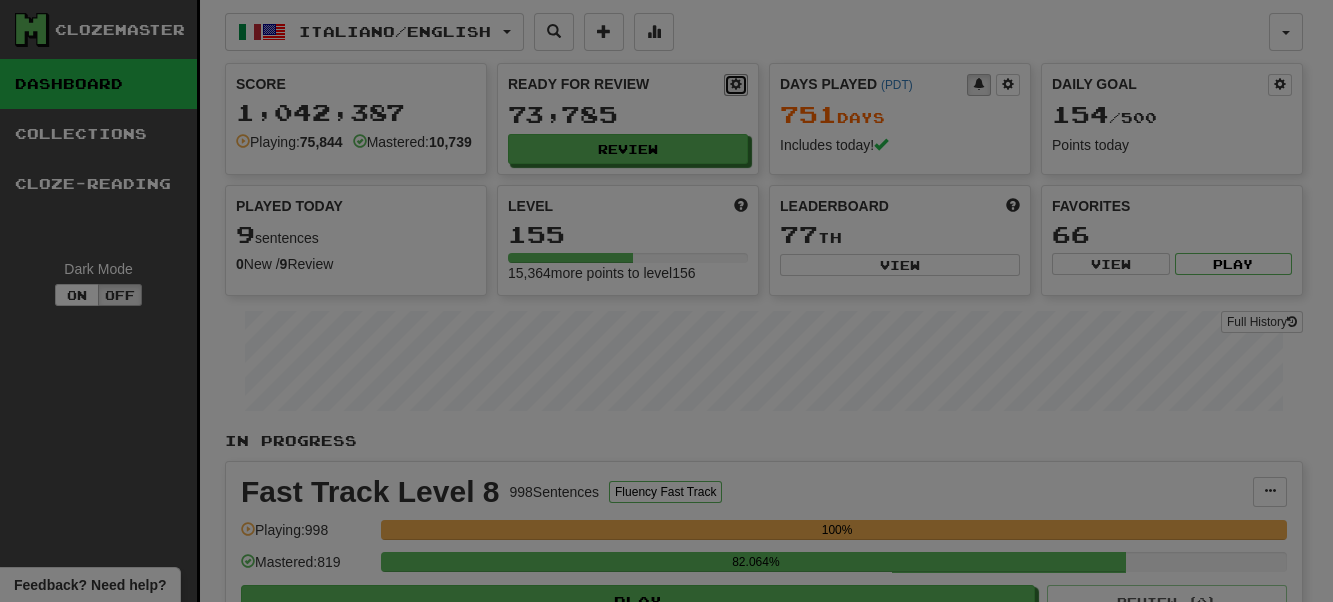 select on "**" 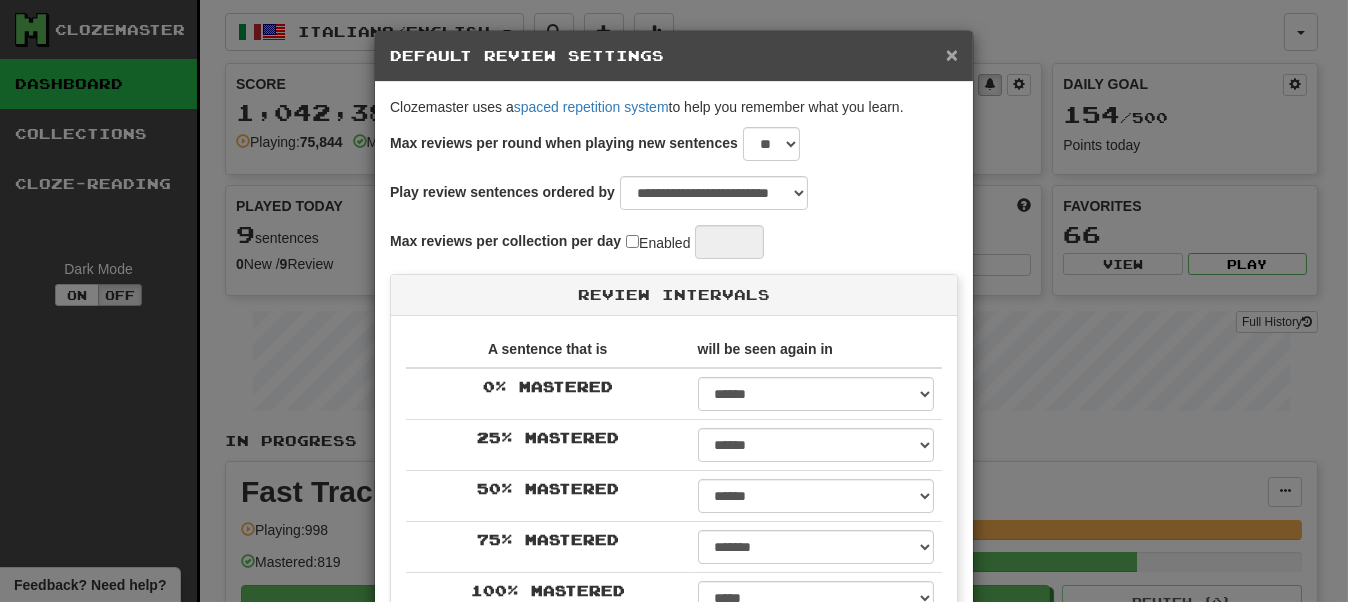 click on "×" at bounding box center [952, 54] 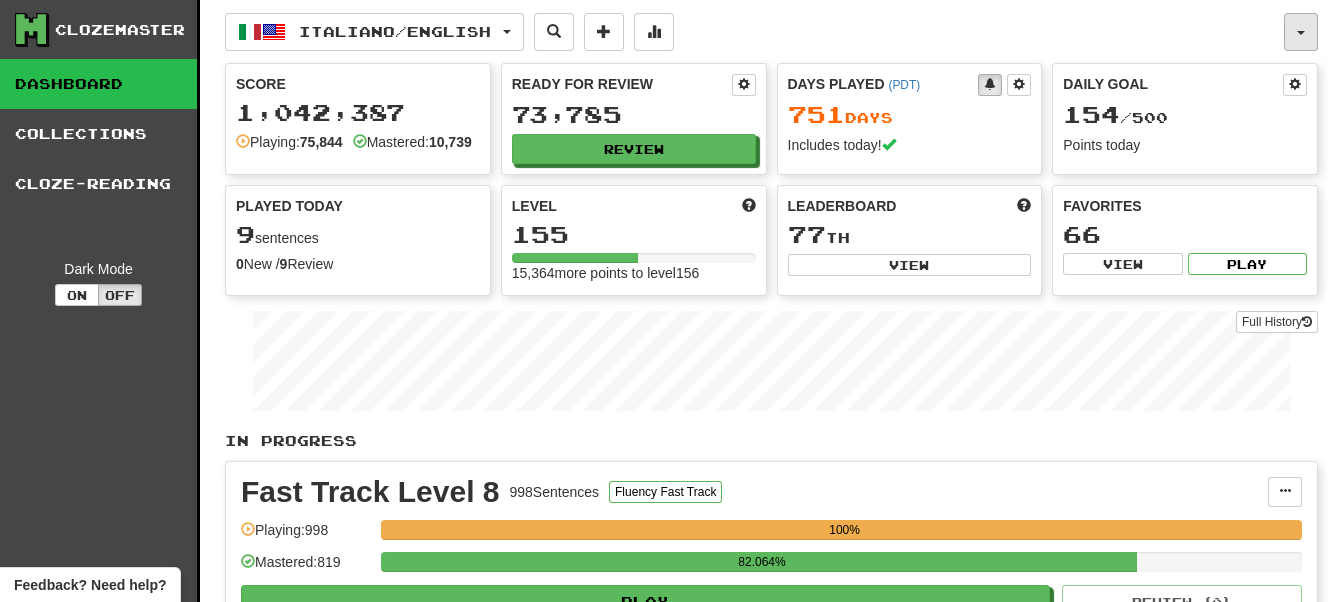 click at bounding box center [1301, 32] 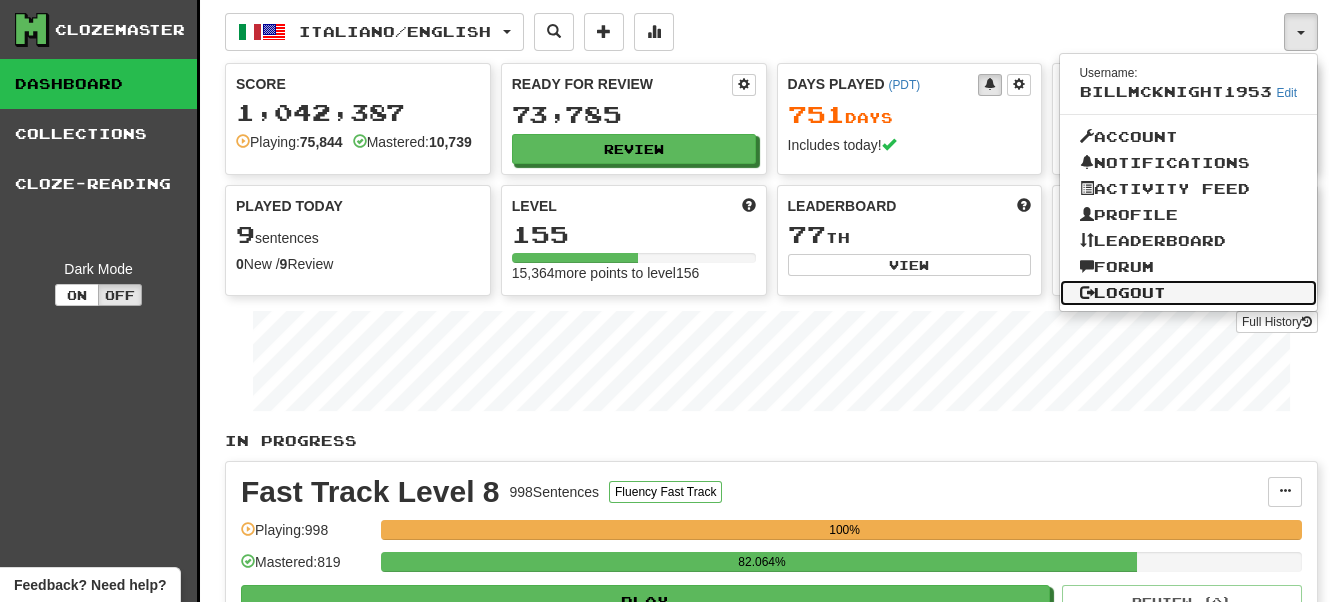 click on "Logout" at bounding box center [1189, 293] 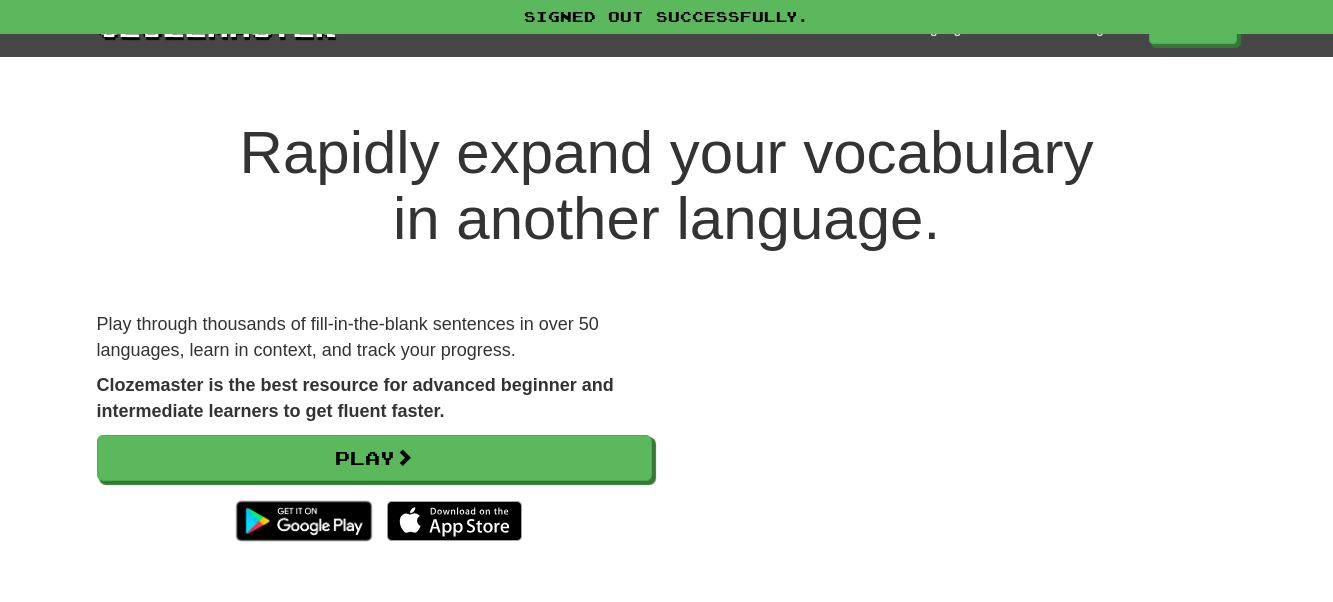 scroll, scrollTop: 0, scrollLeft: 0, axis: both 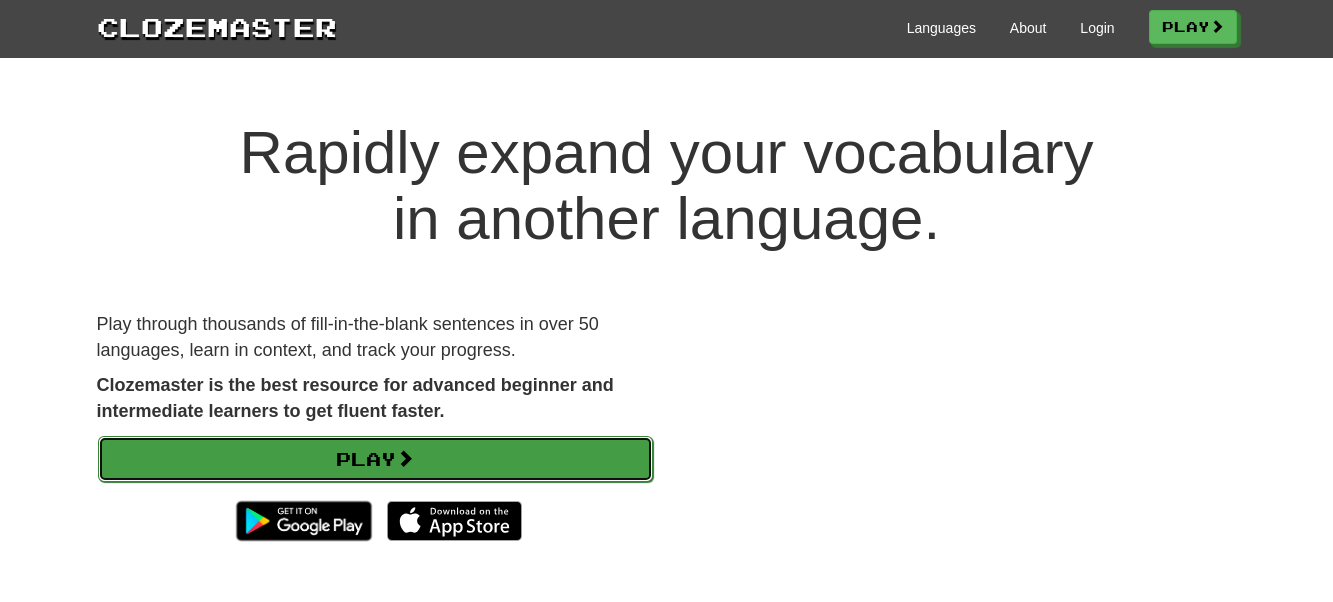 click on "Play" at bounding box center (375, 459) 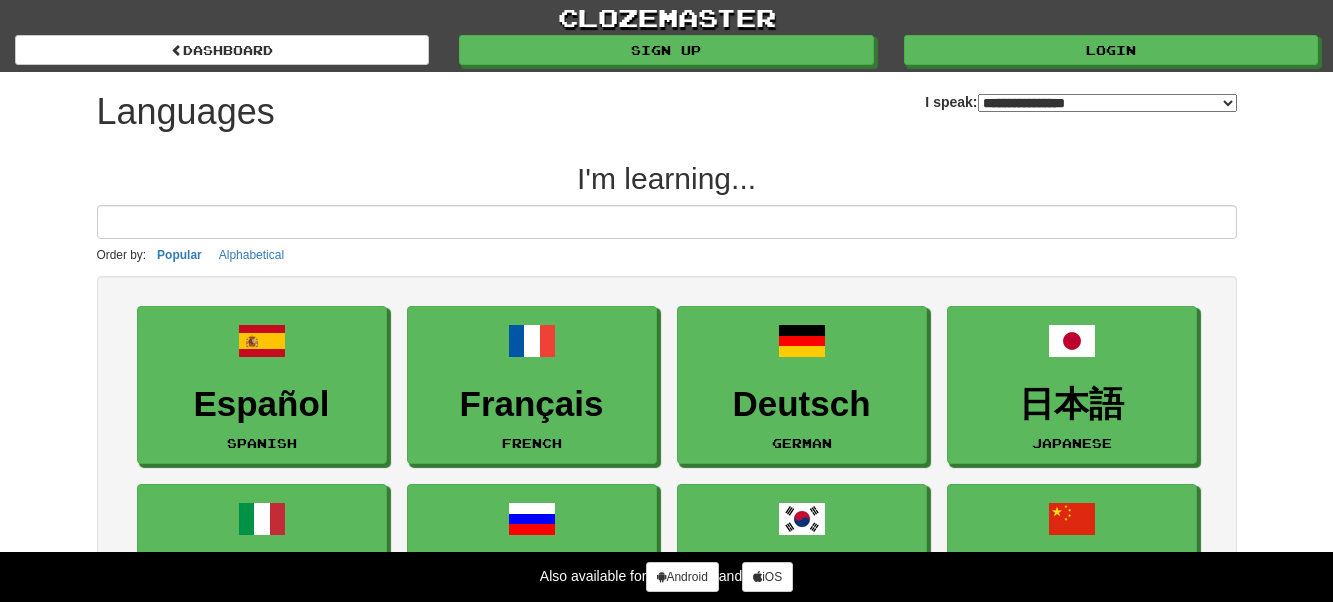 select on "*******" 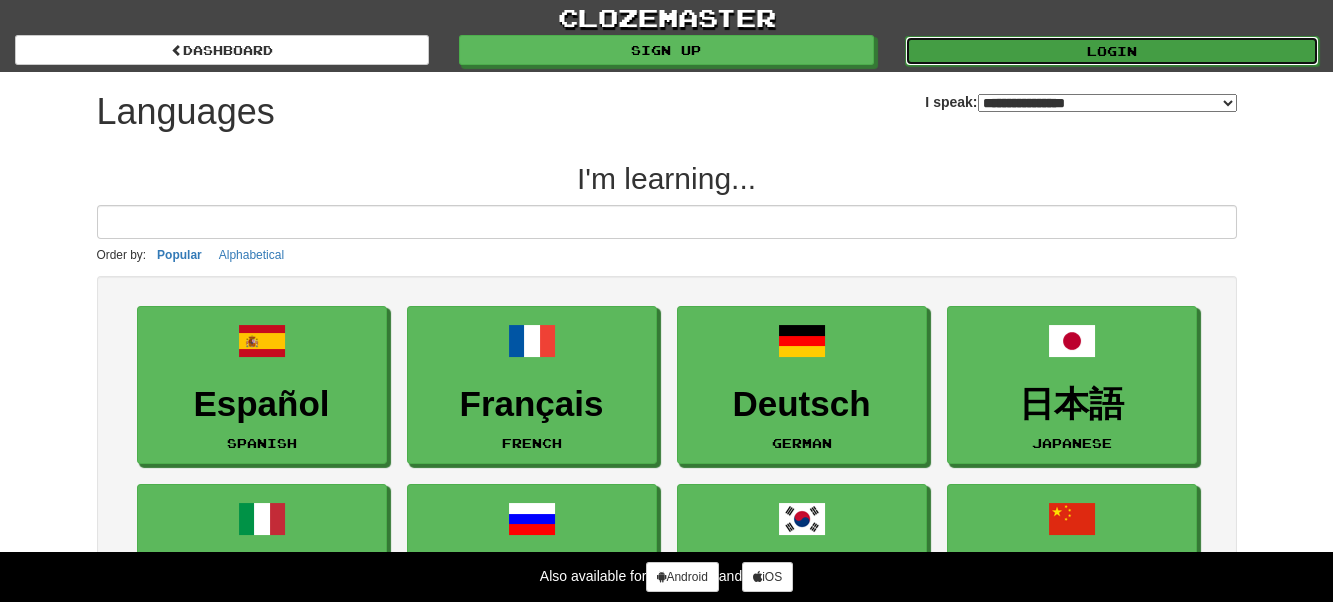 click on "Login" at bounding box center (1112, 51) 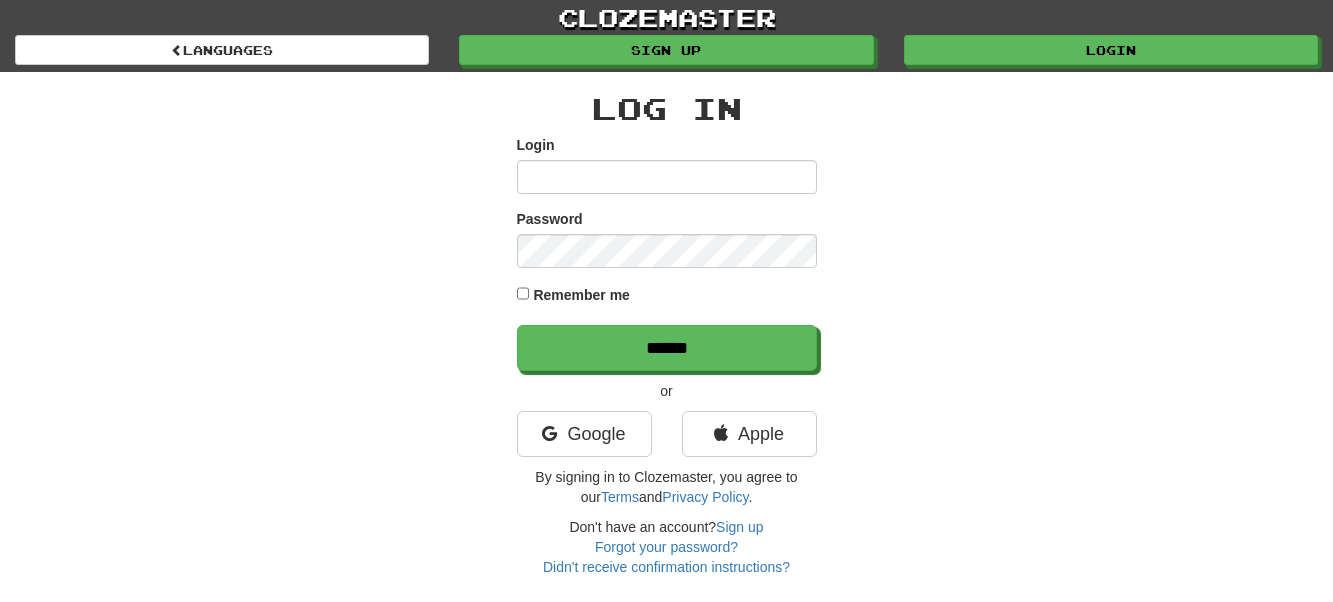 scroll, scrollTop: 0, scrollLeft: 0, axis: both 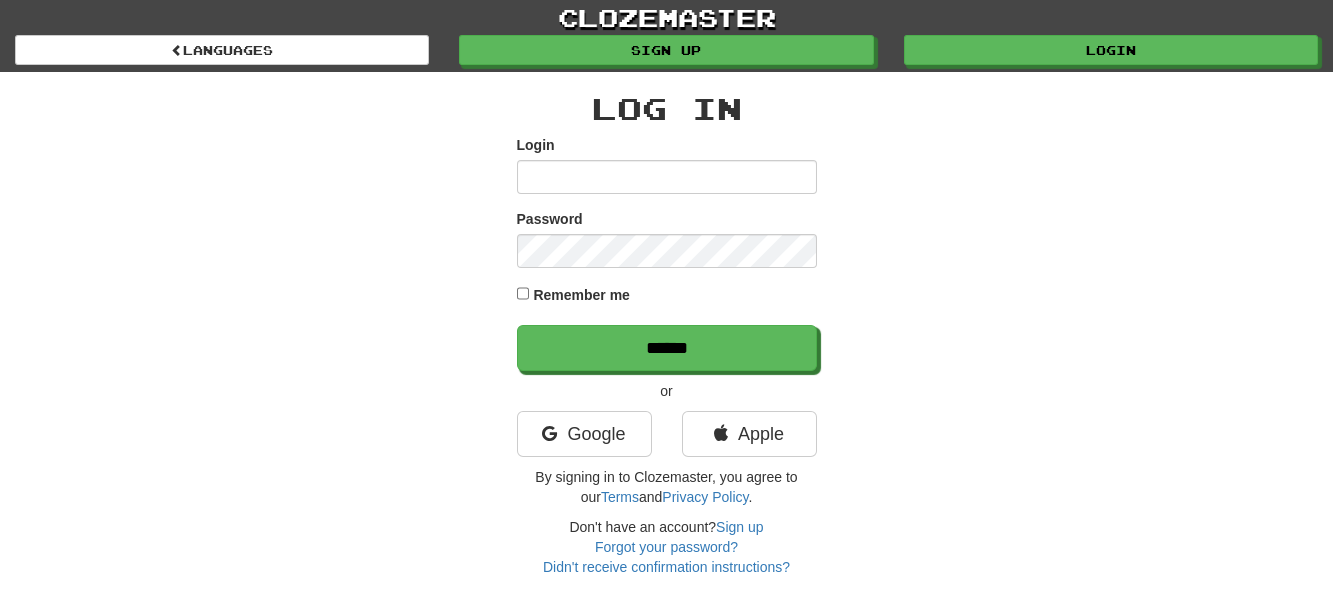 click on "Login" at bounding box center (667, 177) 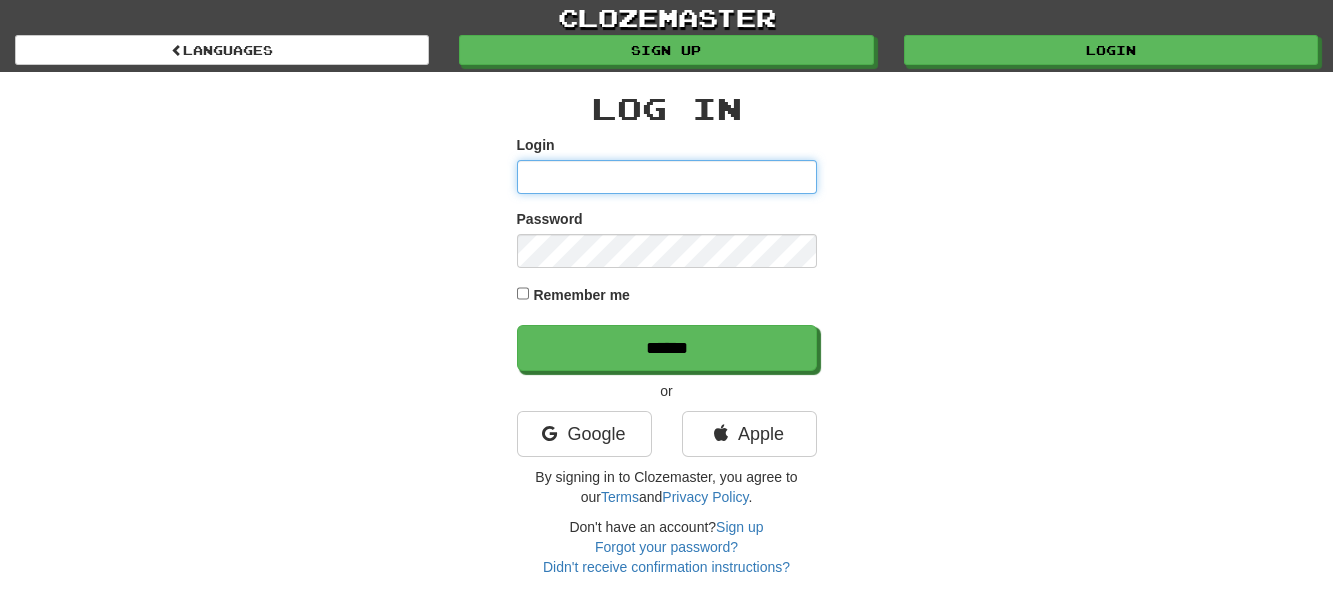 type on "**********" 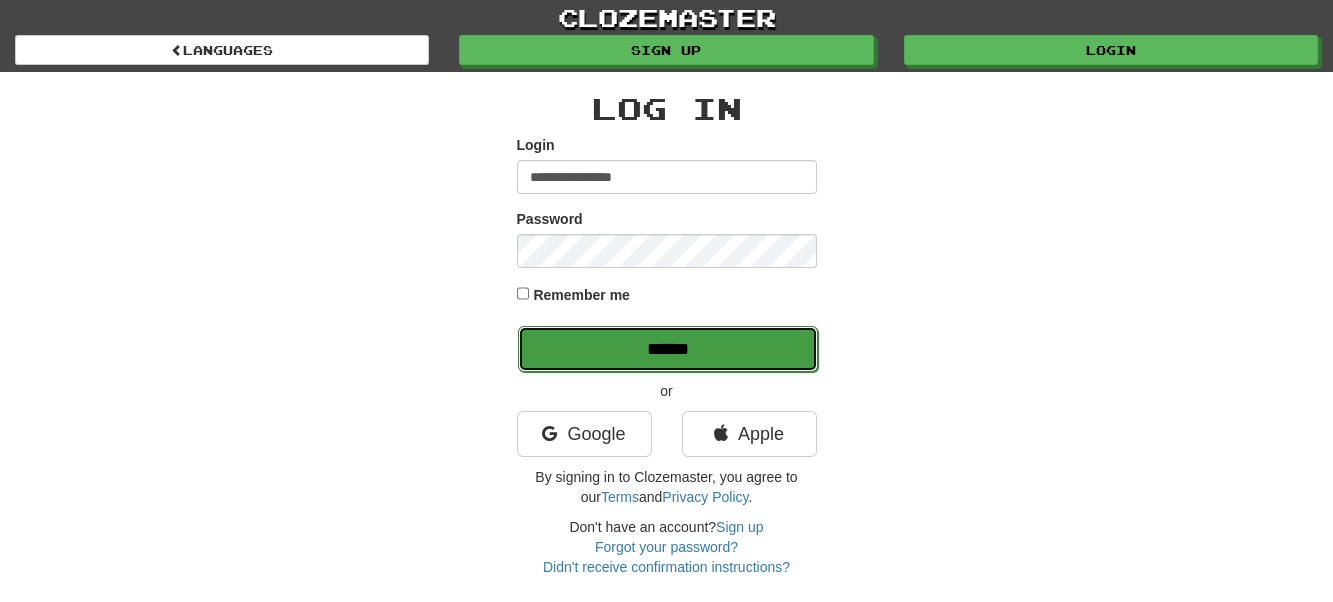 click on "******" at bounding box center [668, 349] 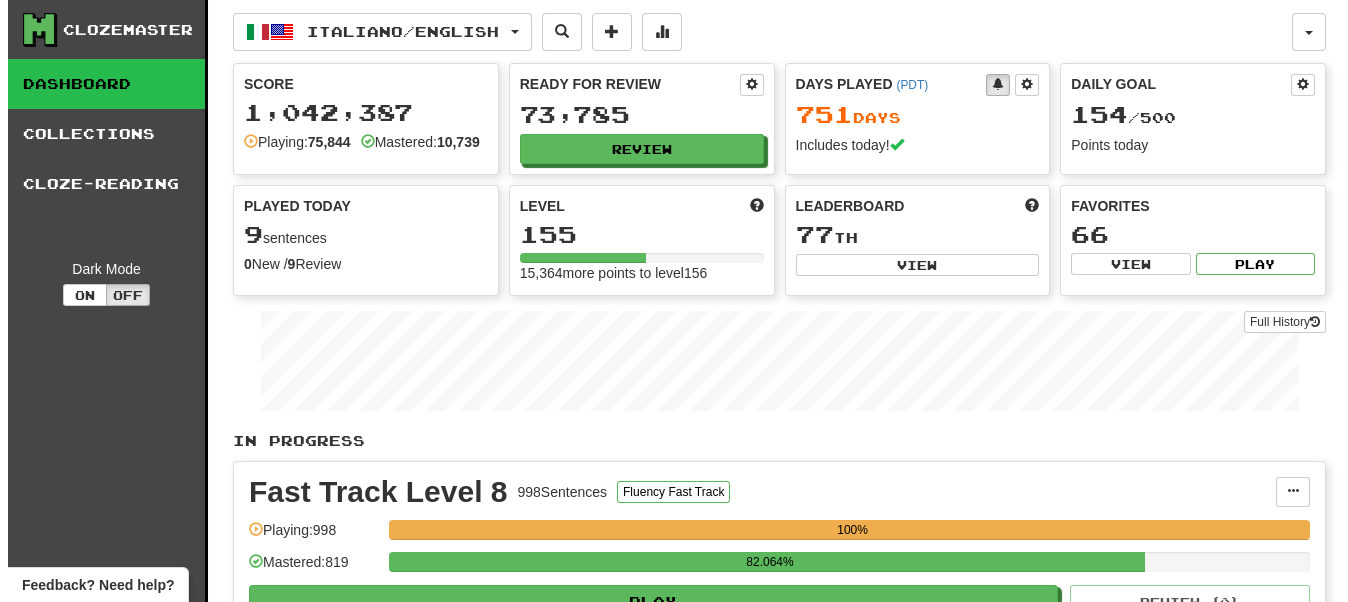 scroll, scrollTop: 200, scrollLeft: 0, axis: vertical 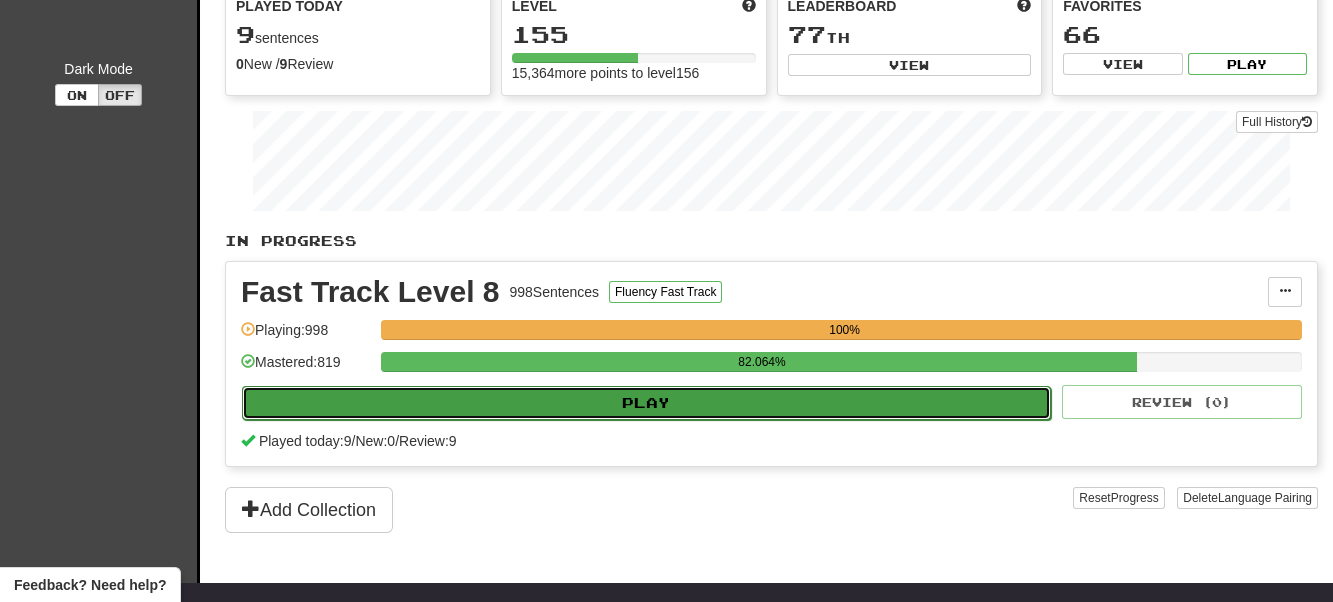 click on "Play" at bounding box center [646, 403] 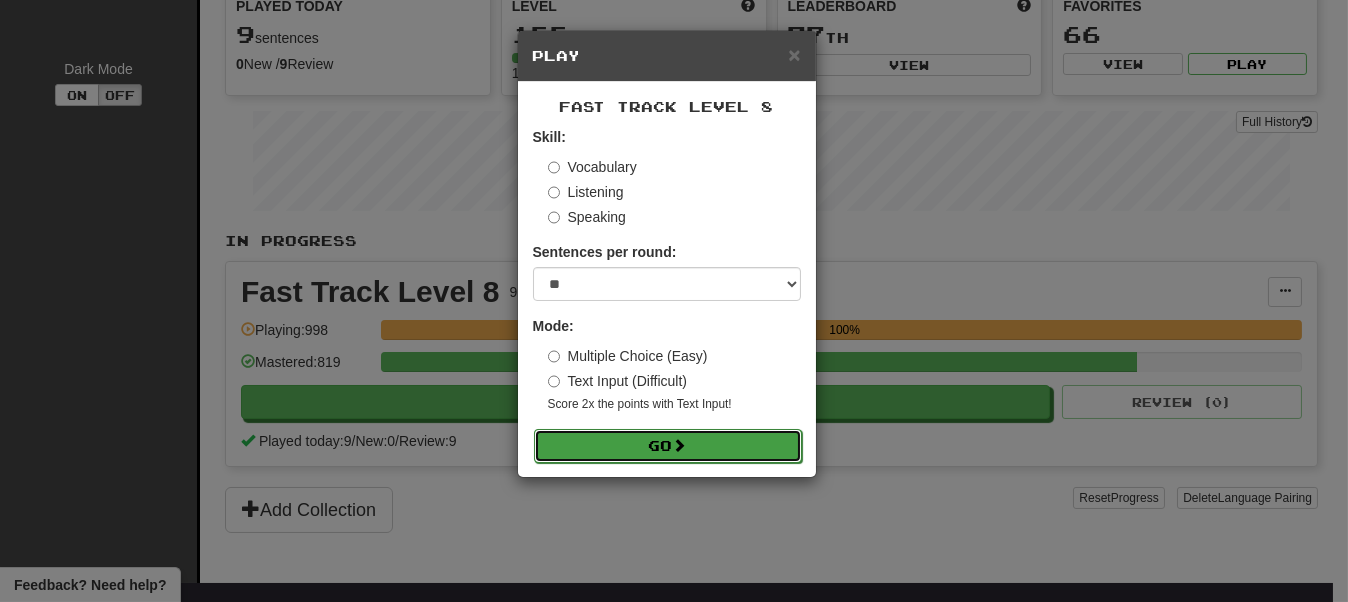 click on "Go" at bounding box center (668, 446) 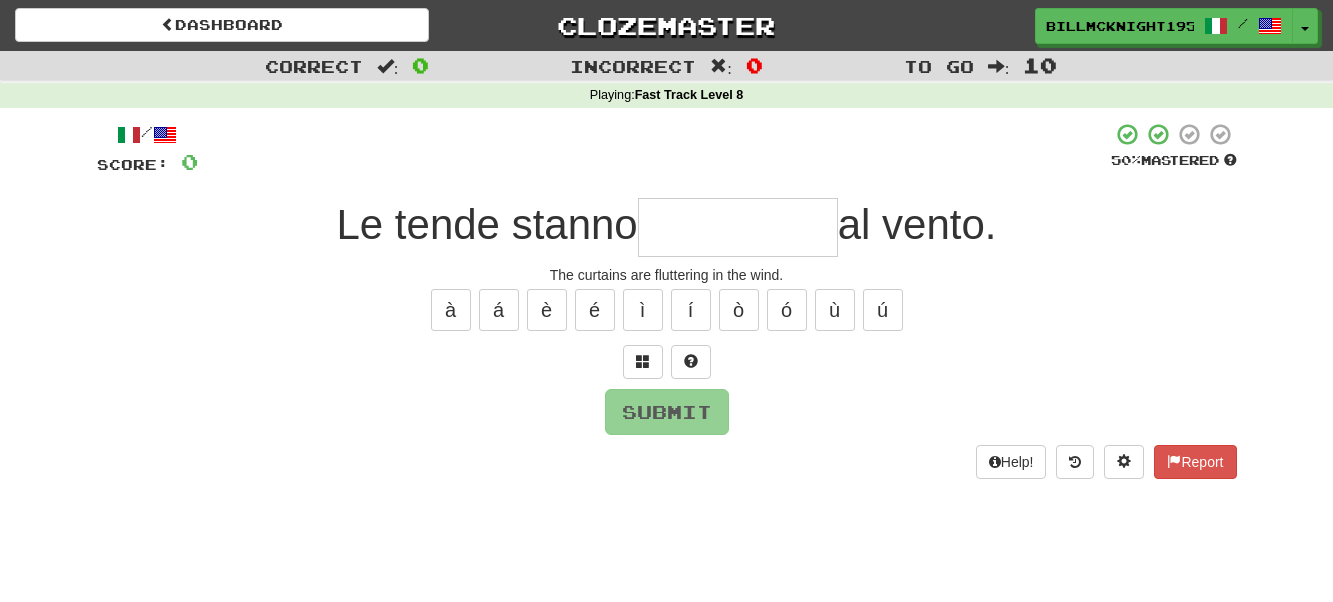 scroll, scrollTop: 0, scrollLeft: 0, axis: both 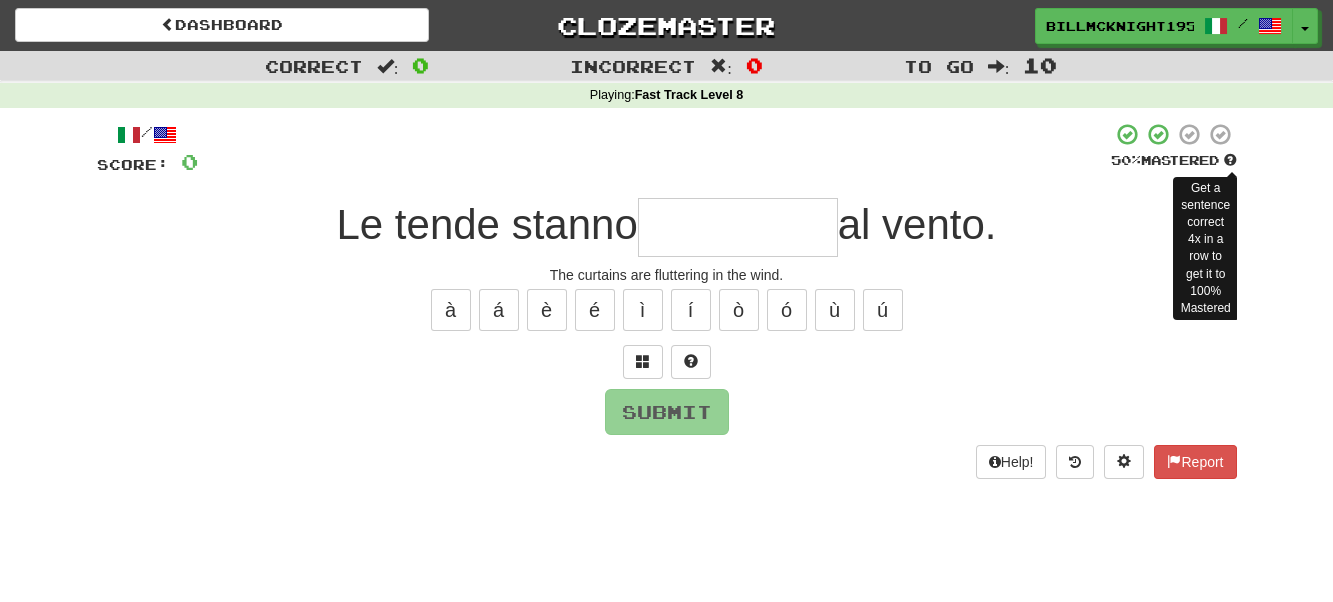 click at bounding box center [1230, 160] 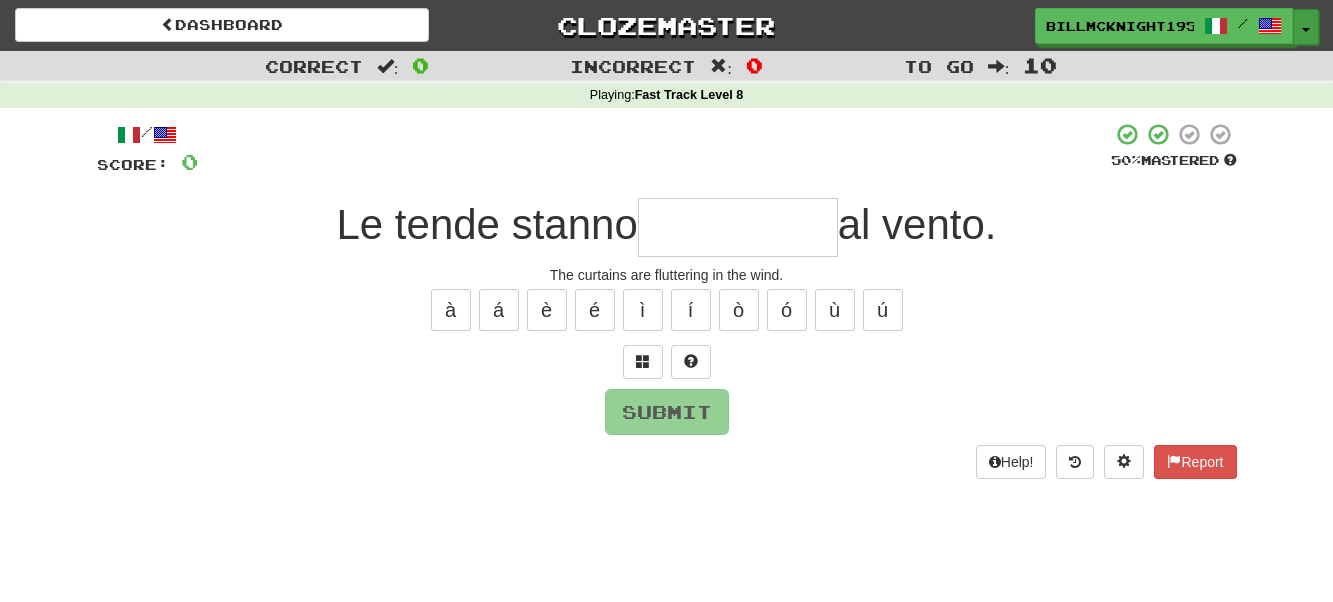click at bounding box center [1306, 30] 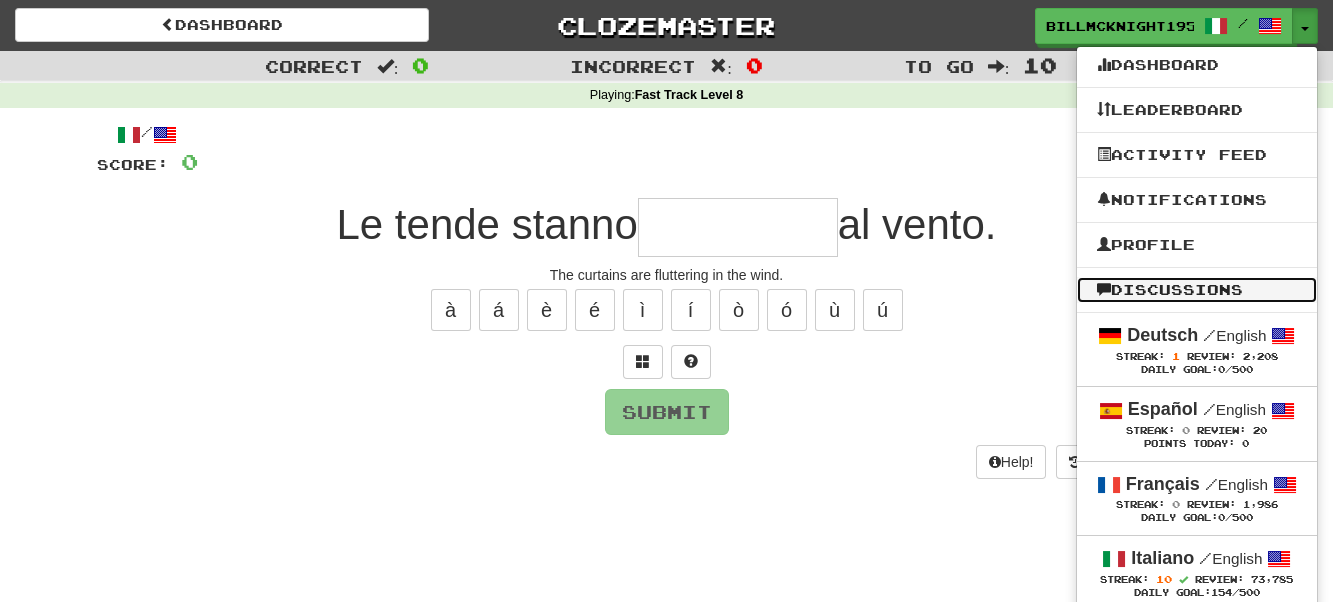 click on "Discussions" at bounding box center (1197, 290) 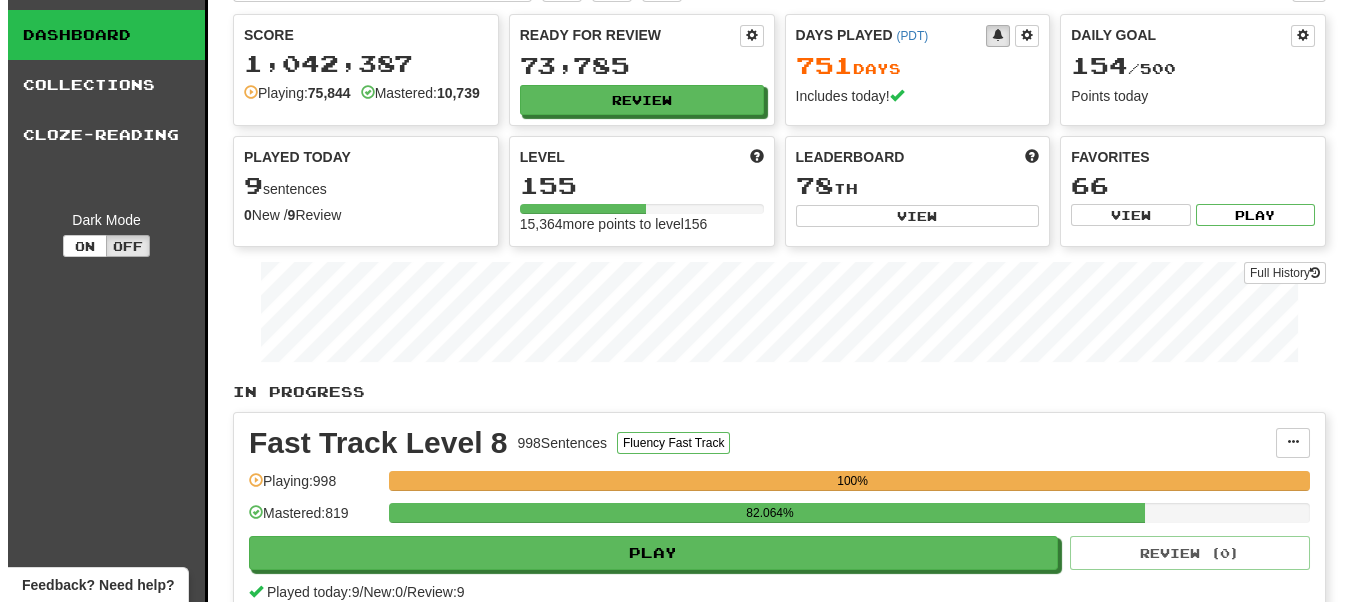 scroll, scrollTop: 0, scrollLeft: 0, axis: both 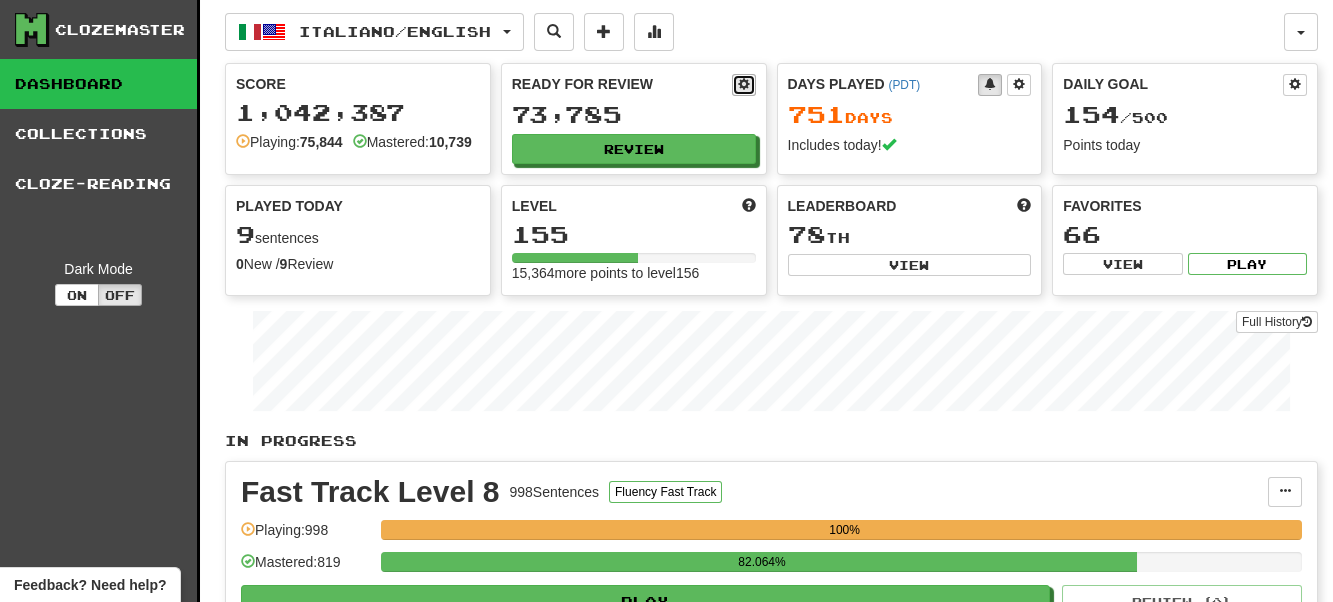 click at bounding box center (744, 84) 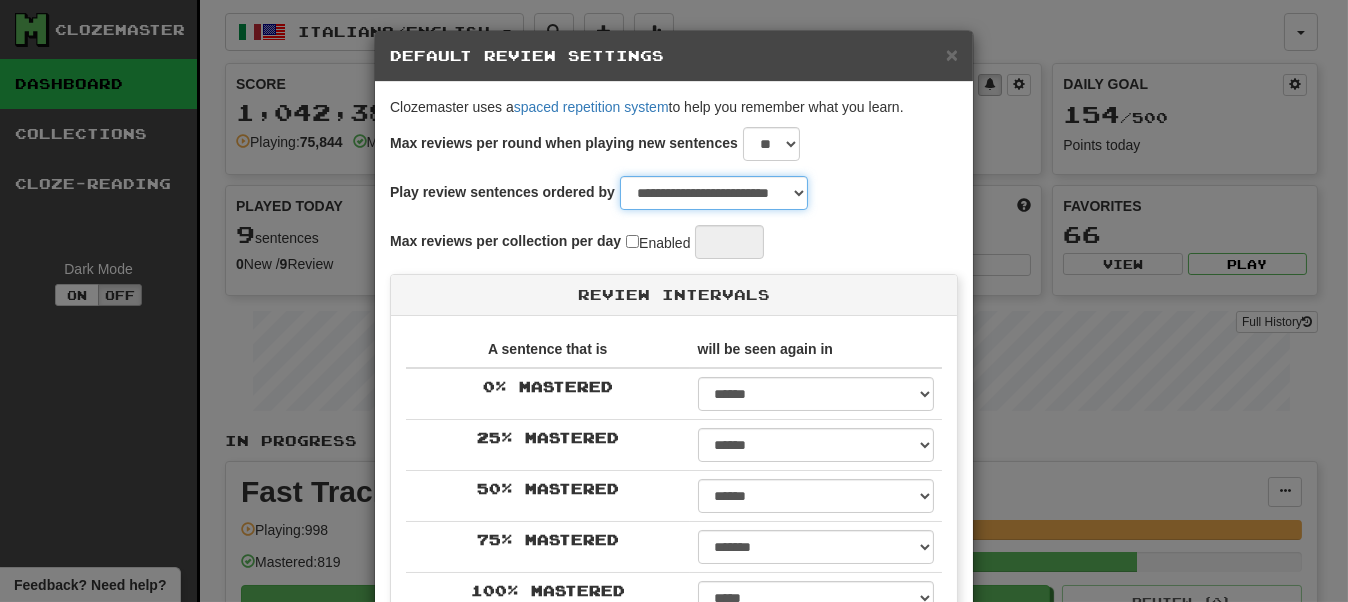 click on "**********" at bounding box center (714, 193) 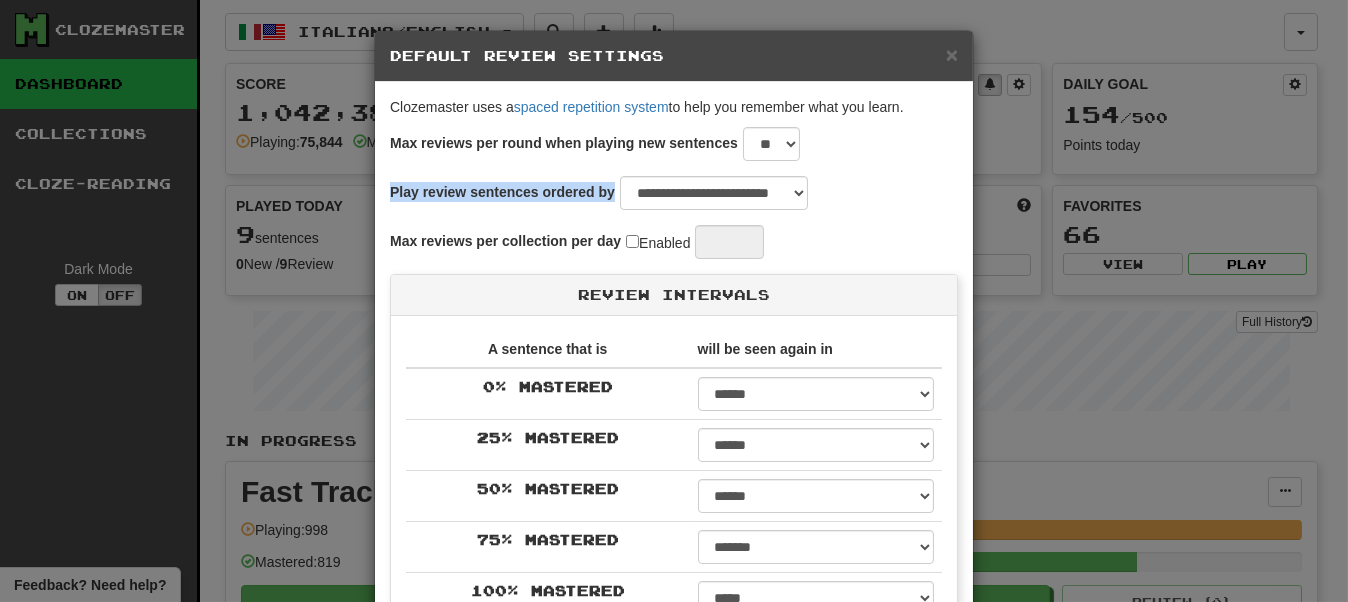 drag, startPoint x: 383, startPoint y: 187, endPoint x: 824, endPoint y: 191, distance: 441.01813 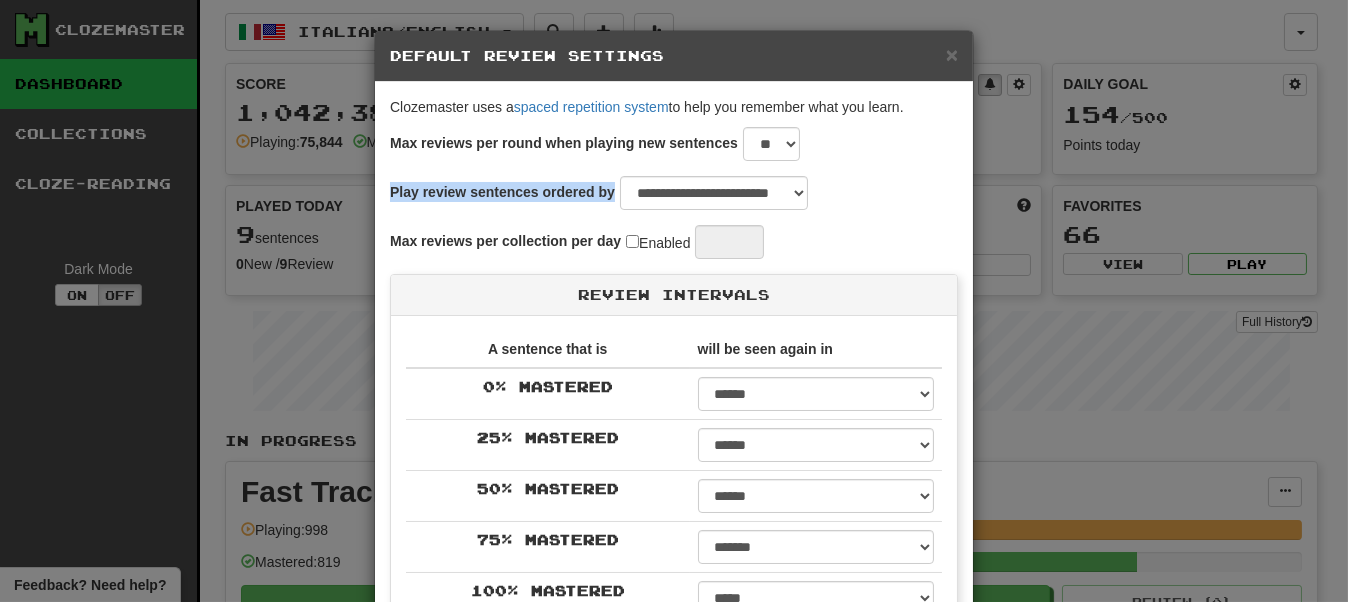 copy on "Play review sentences ordered by" 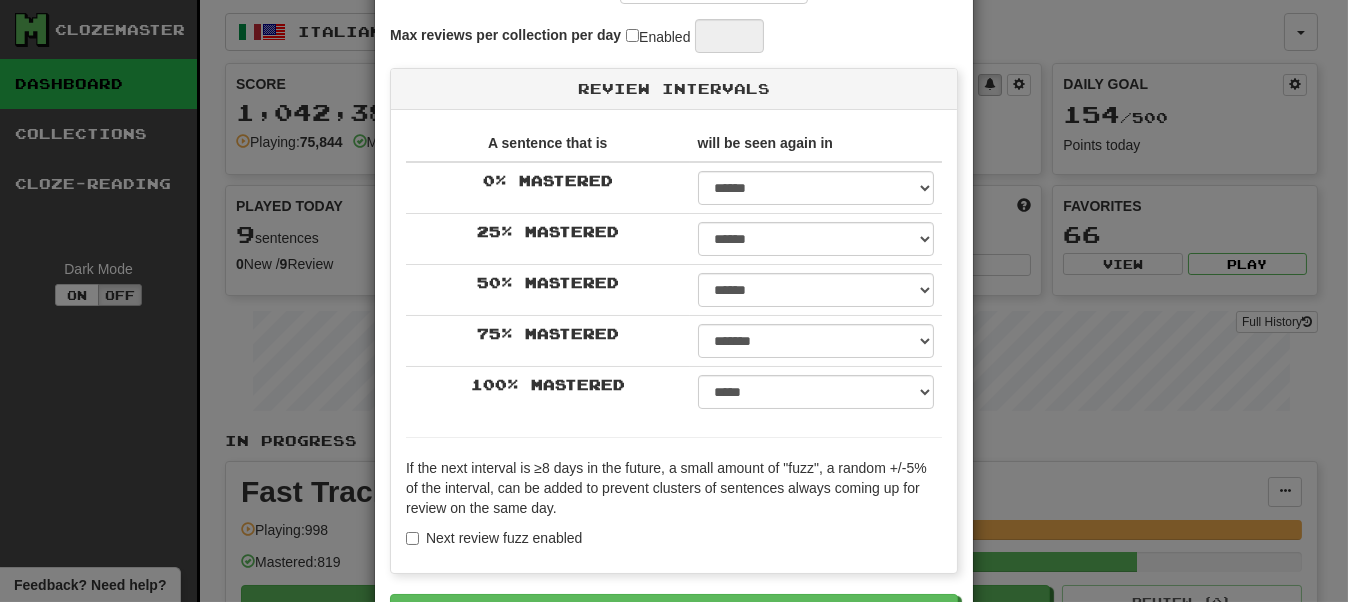 scroll, scrollTop: 300, scrollLeft: 0, axis: vertical 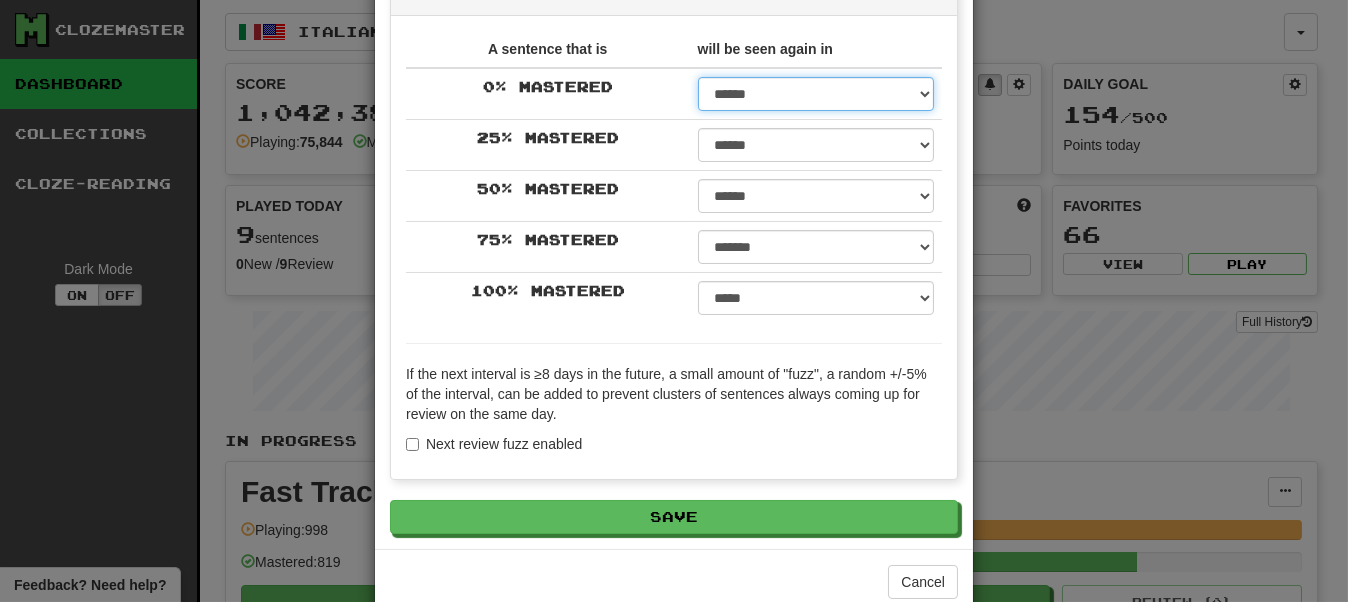 click on "****** ****** ****** ****** ****** ****** ****** ****** ****** ******* ******* ******* ******* ******* ******* ******* ******* ******* ******* ******* ******* ******* ******* ******* ******* ******* ******* ******* ******* ******* ******* ******* ******* ******* ******* ******* ******* ******* ******* ******* ******* ******* ******** ******** ******** ******** ******** ******** ******** ******** ******** ******" at bounding box center [816, 94] 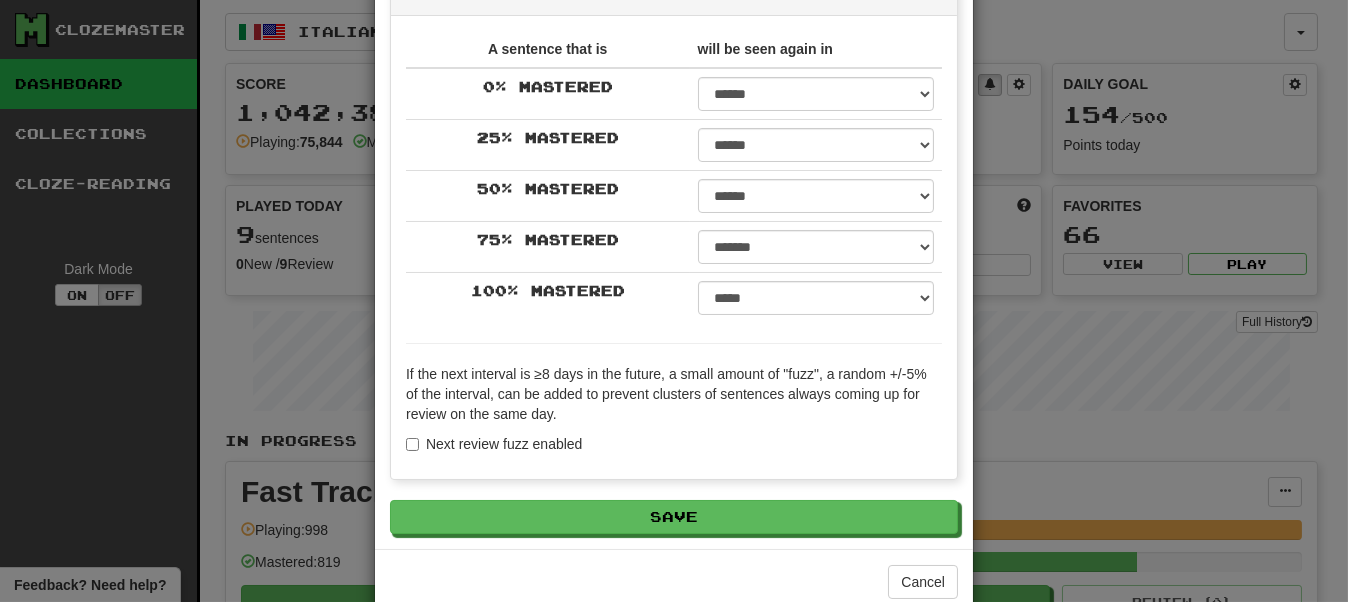 click on "**********" at bounding box center (674, 165) 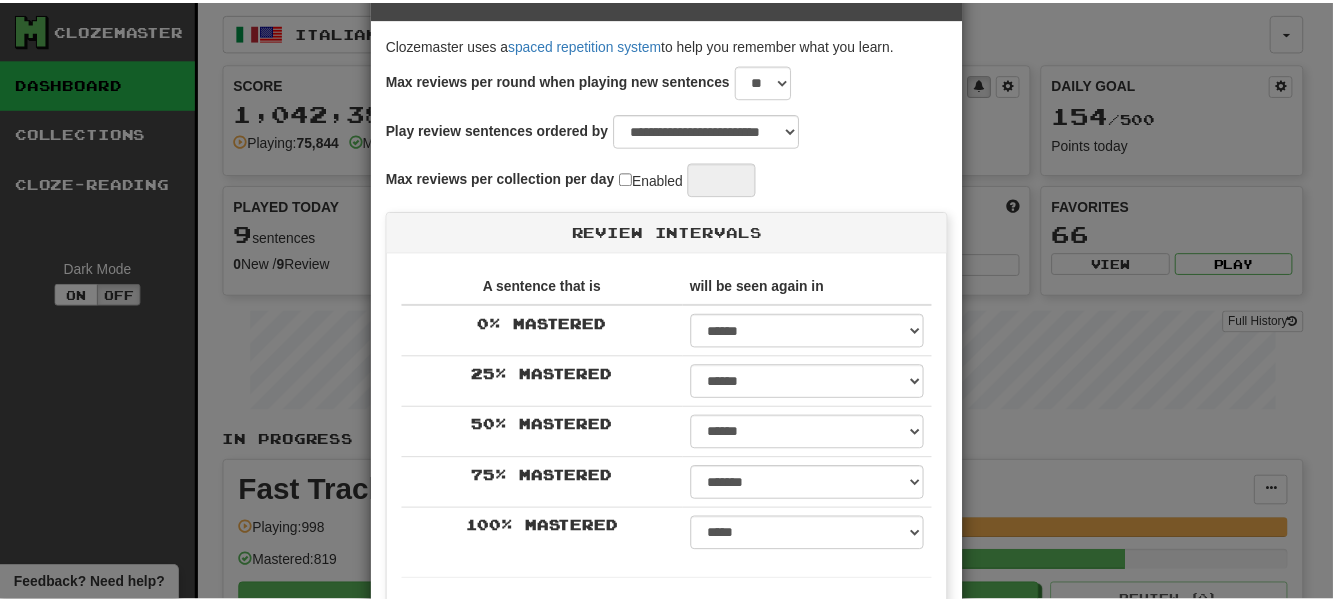 scroll, scrollTop: 0, scrollLeft: 0, axis: both 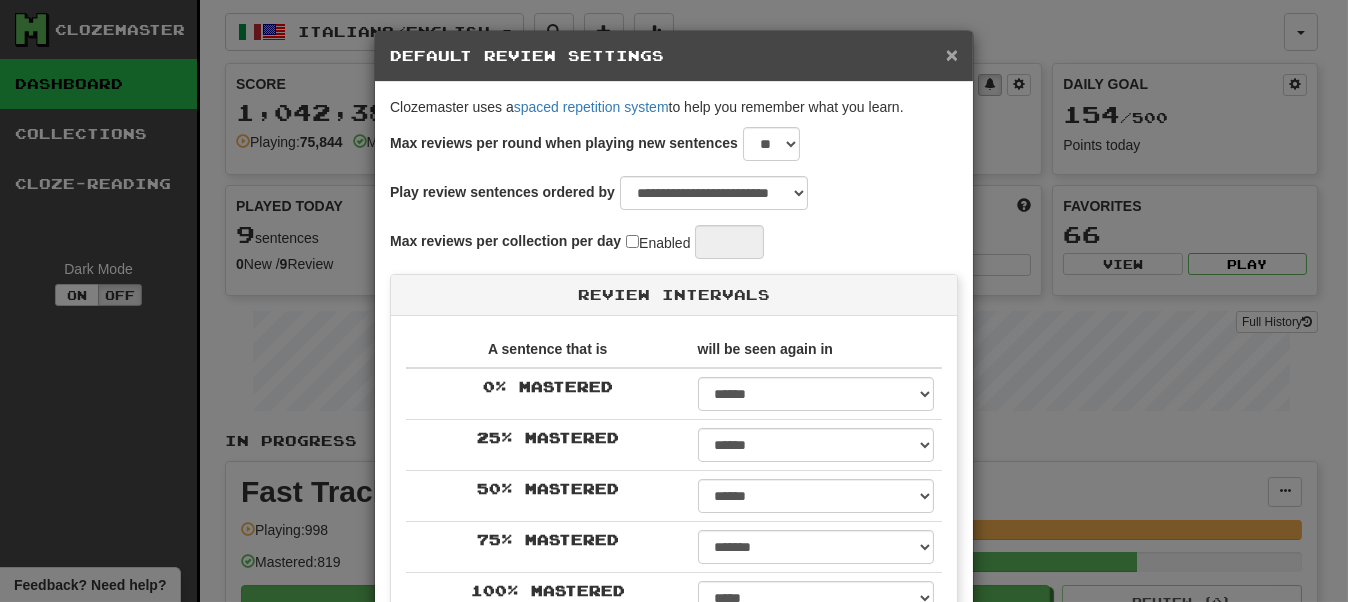click on "×" at bounding box center (952, 54) 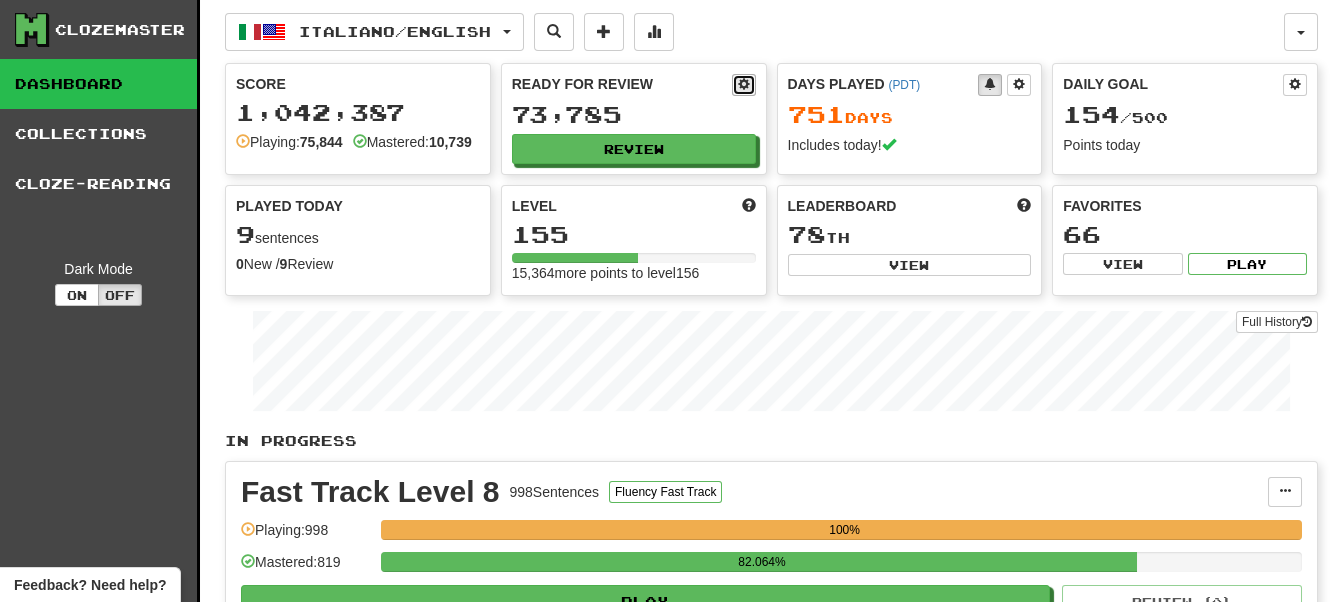 click at bounding box center [744, 84] 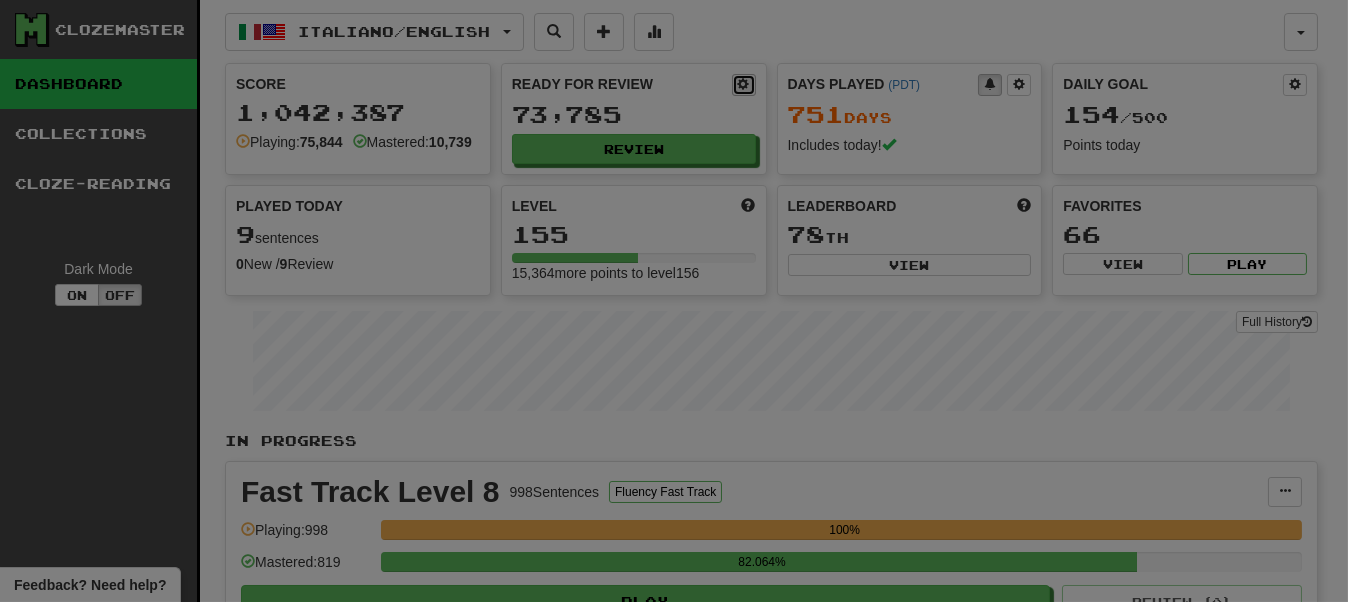 select on "**" 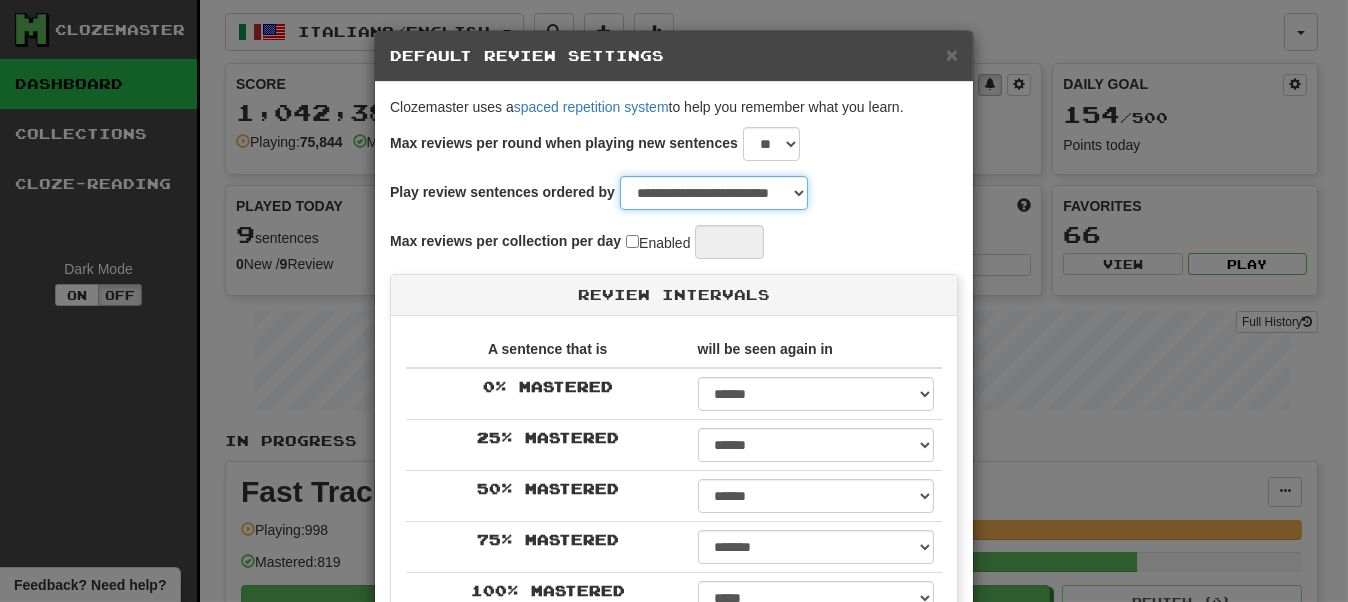 drag, startPoint x: 808, startPoint y: 189, endPoint x: 729, endPoint y: 188, distance: 79.00633 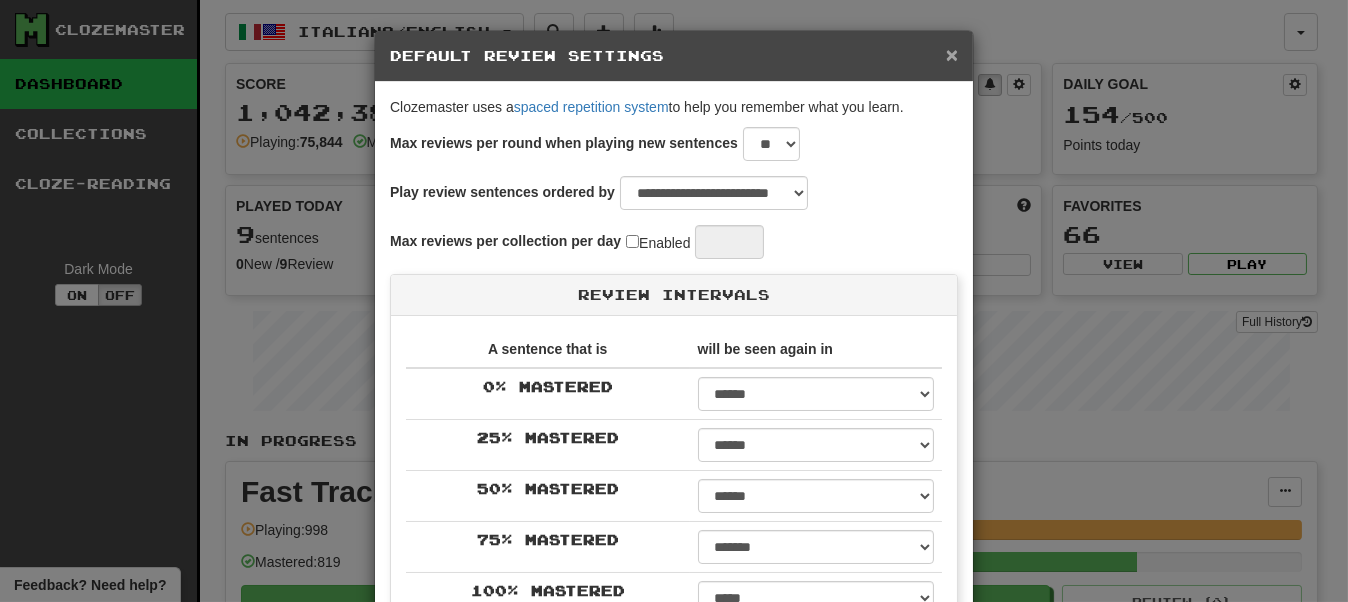 click on "×" at bounding box center [952, 54] 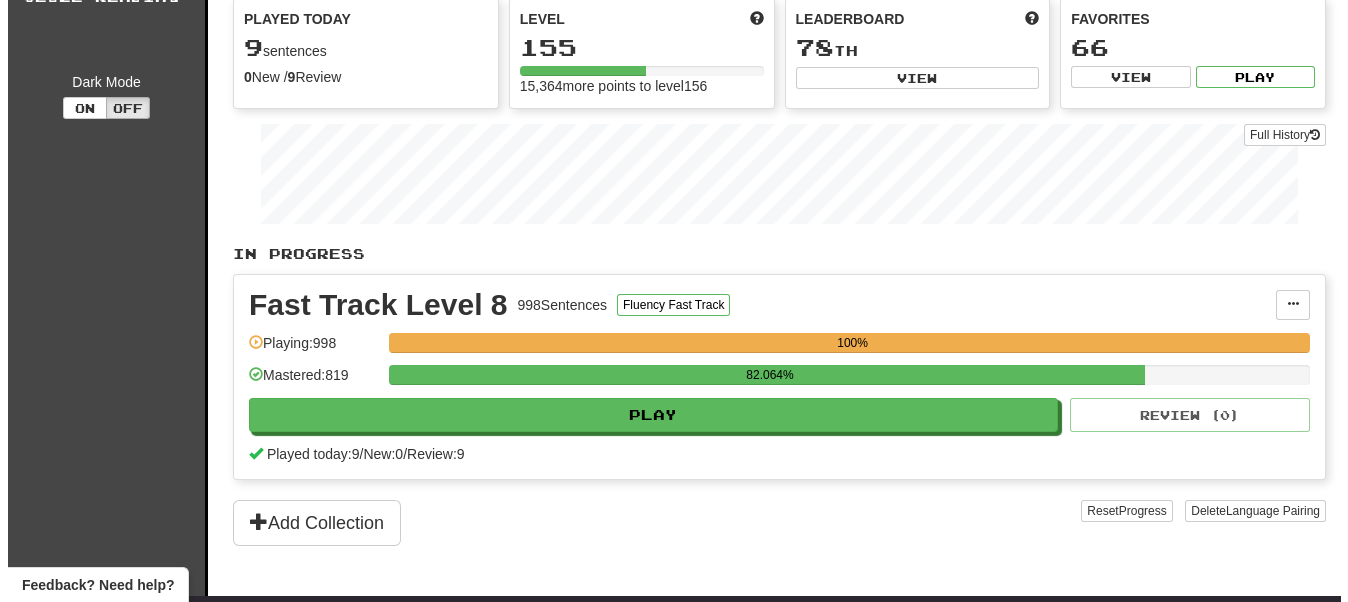 scroll, scrollTop: 300, scrollLeft: 0, axis: vertical 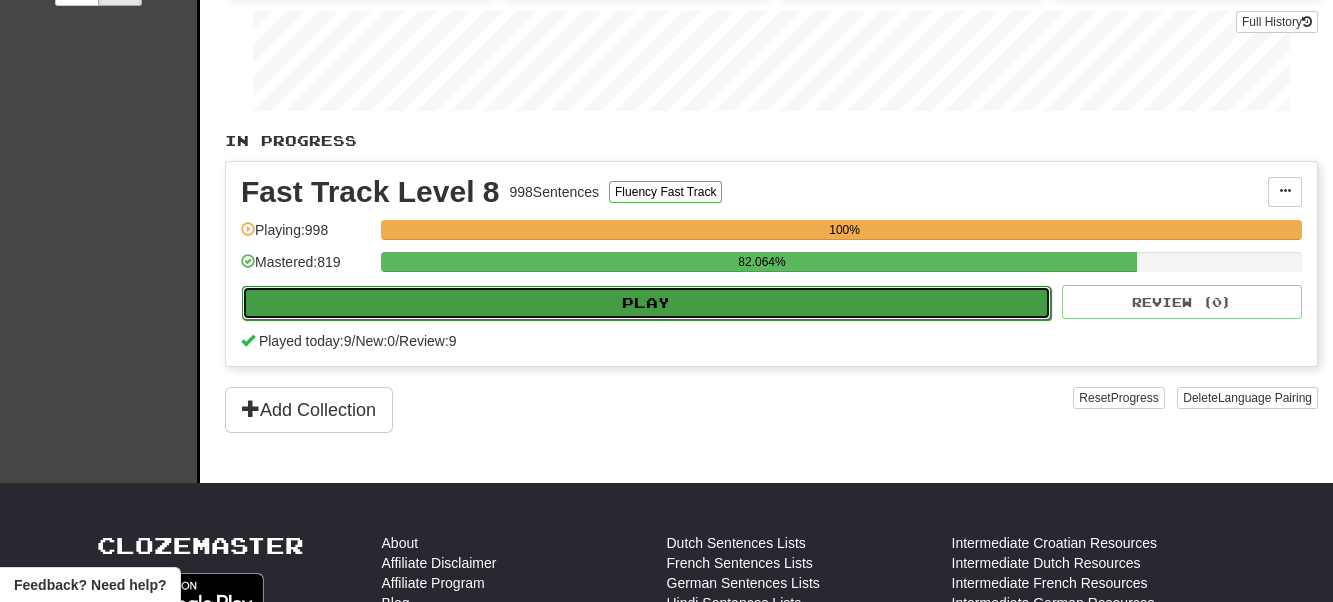 click on "Play" at bounding box center [646, 303] 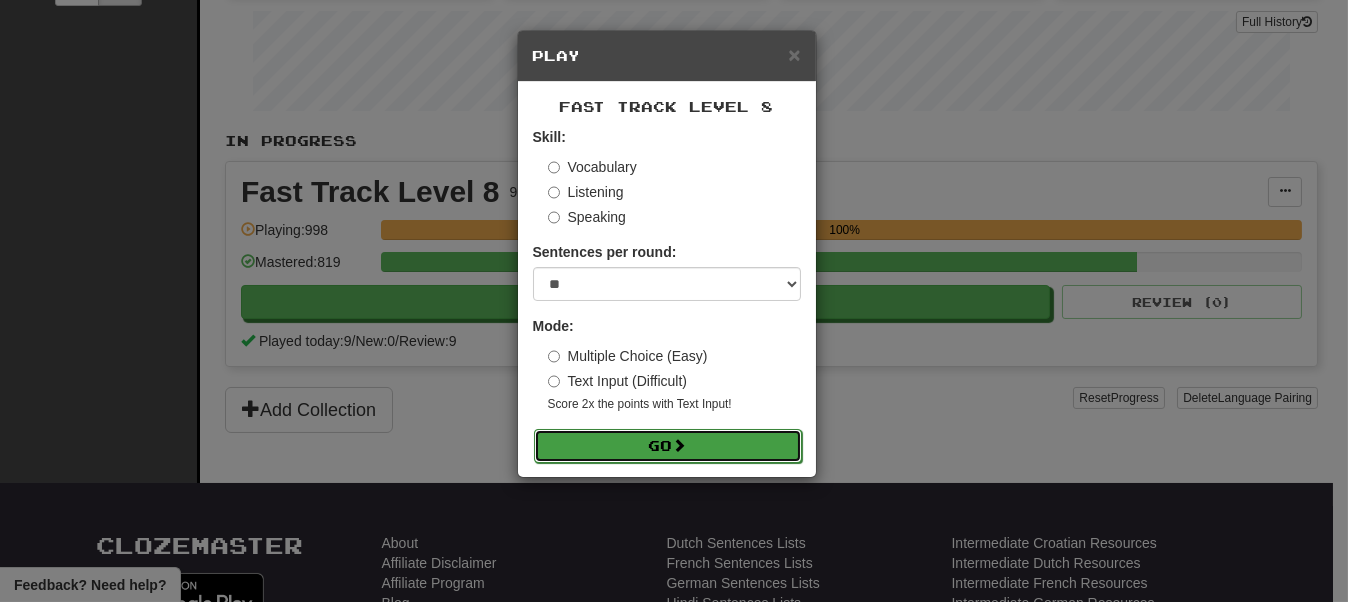 click on "Go" at bounding box center (668, 446) 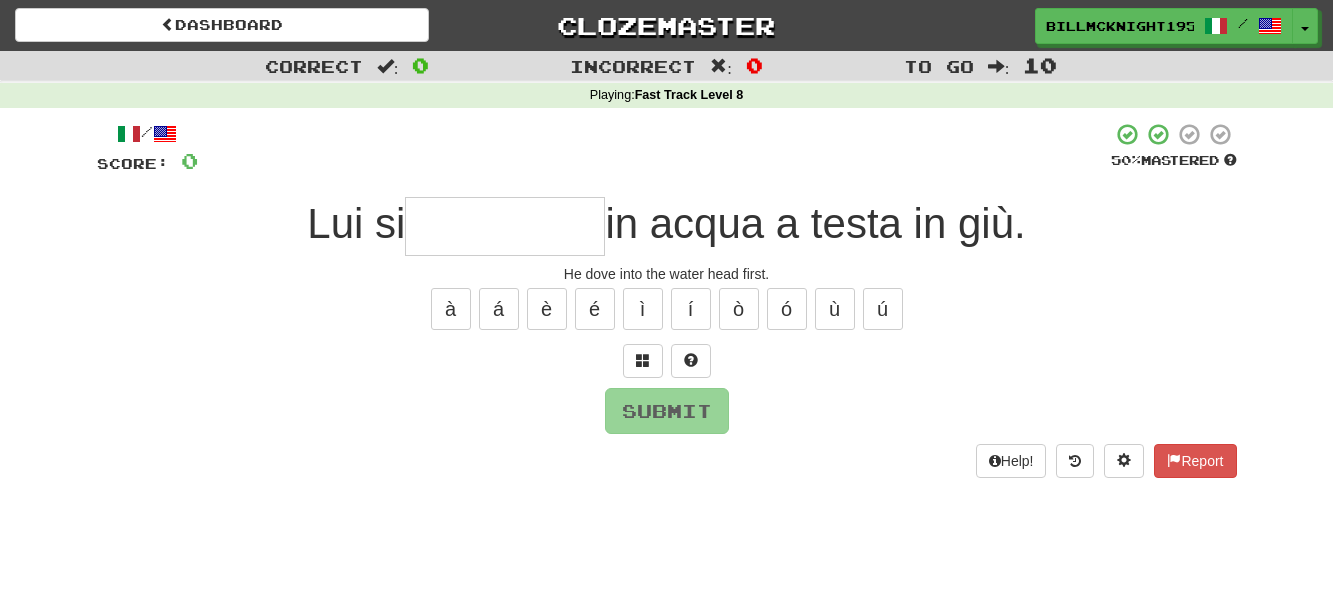 scroll, scrollTop: 0, scrollLeft: 0, axis: both 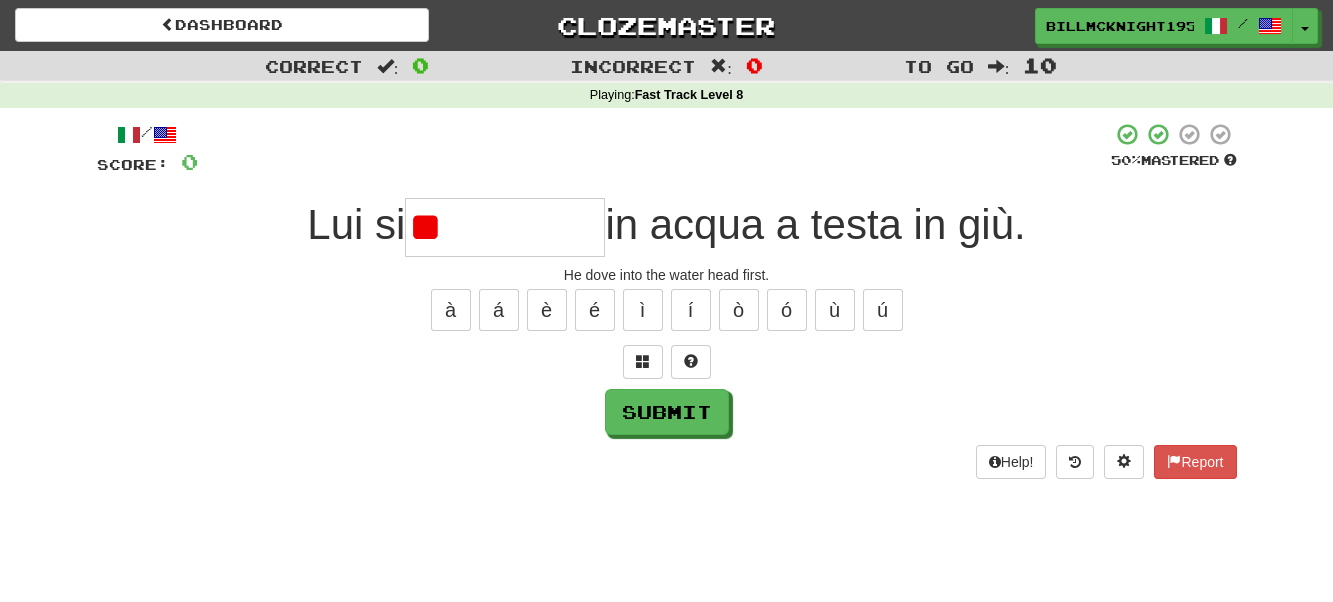 type on "*" 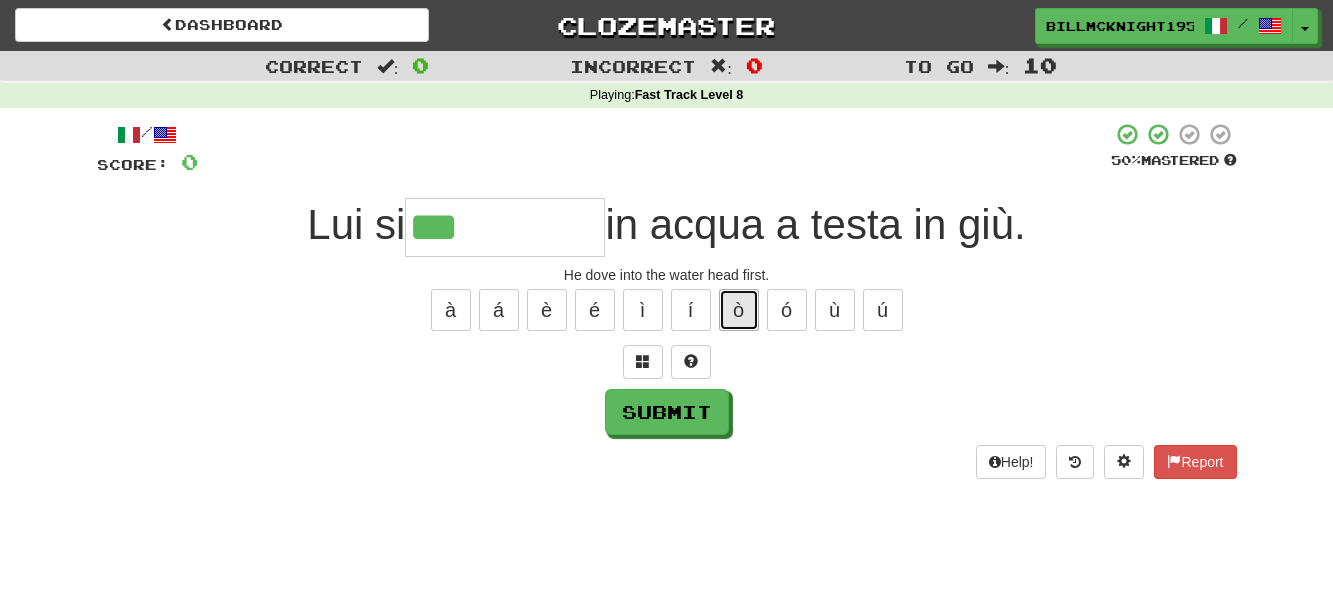 click on "ò" at bounding box center [739, 310] 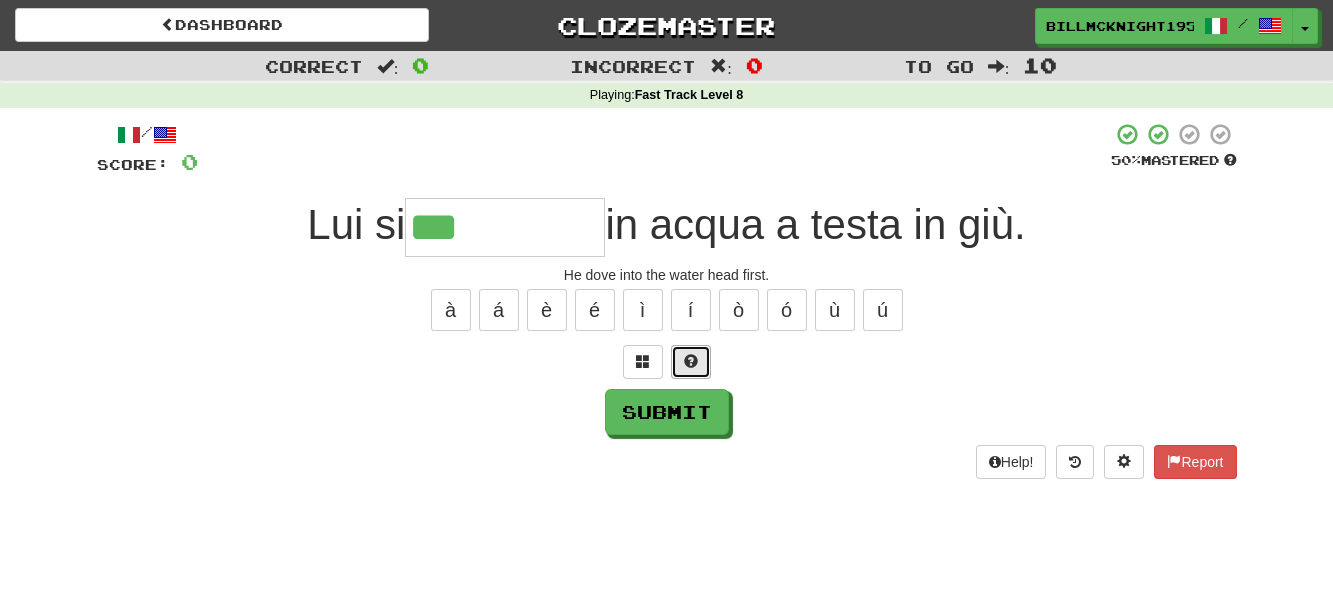 click at bounding box center [691, 361] 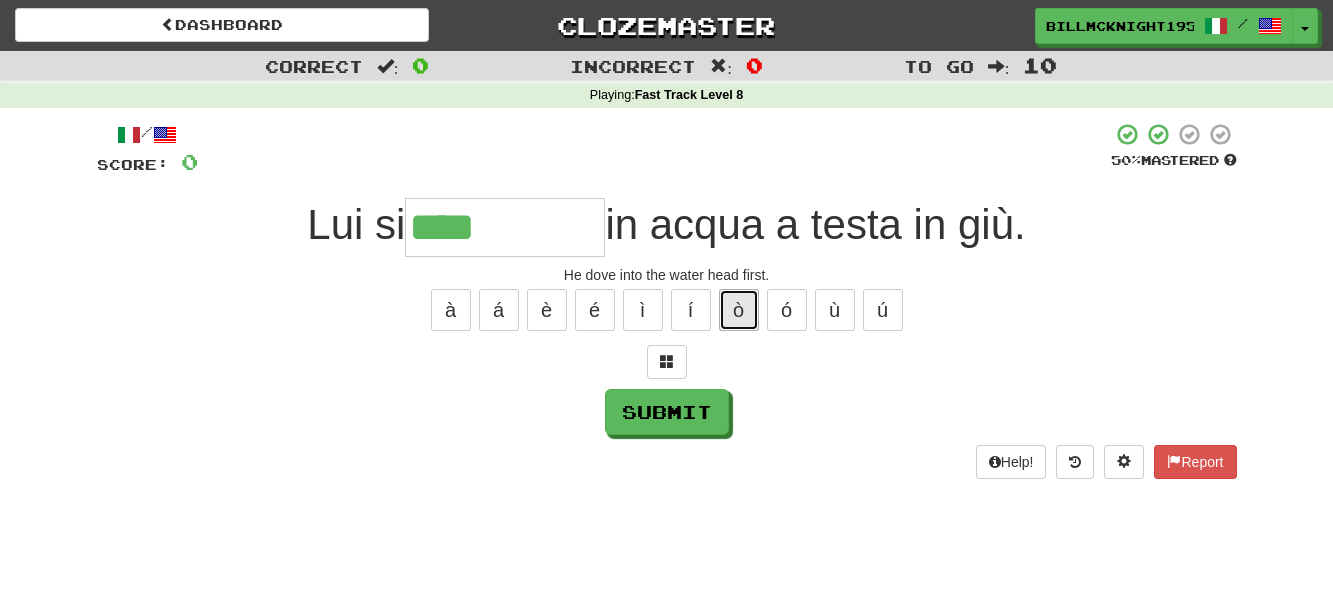 click on "ò" at bounding box center [739, 310] 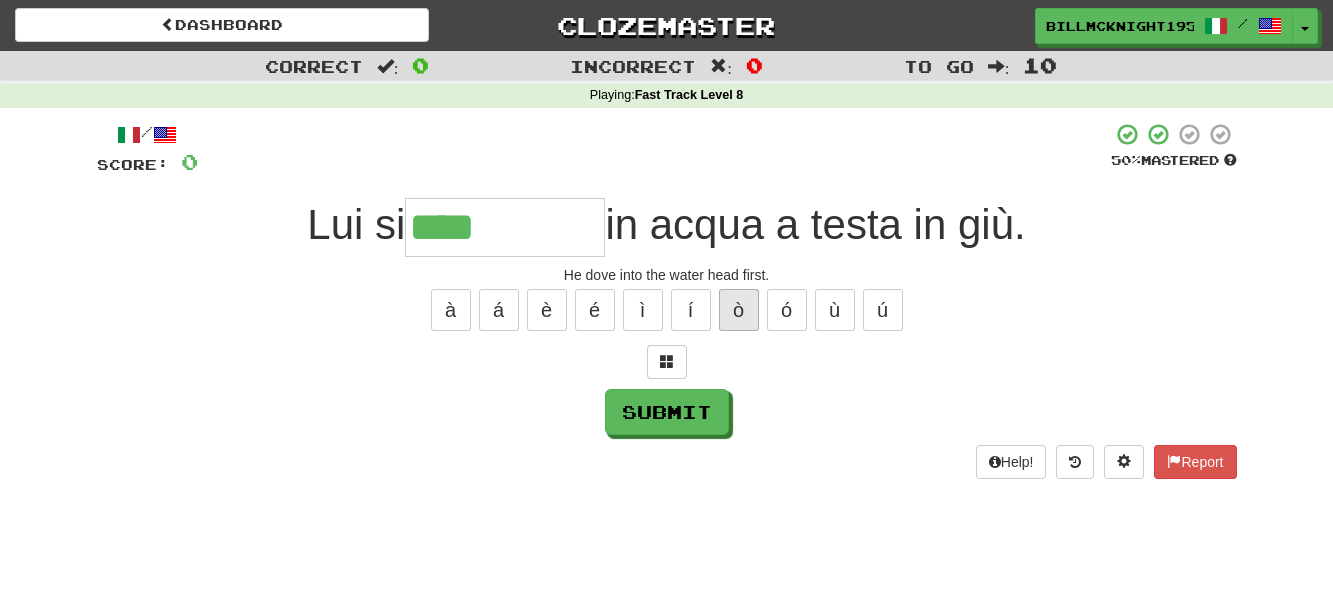 type on "*****" 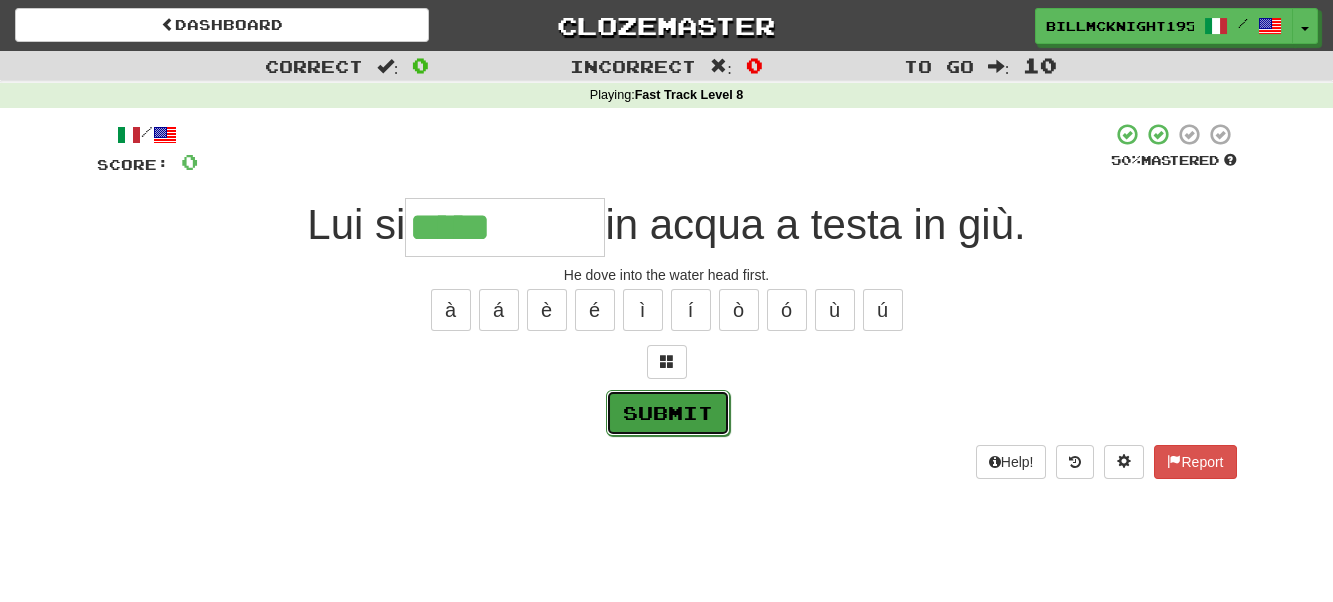 click on "Submit" at bounding box center (668, 413) 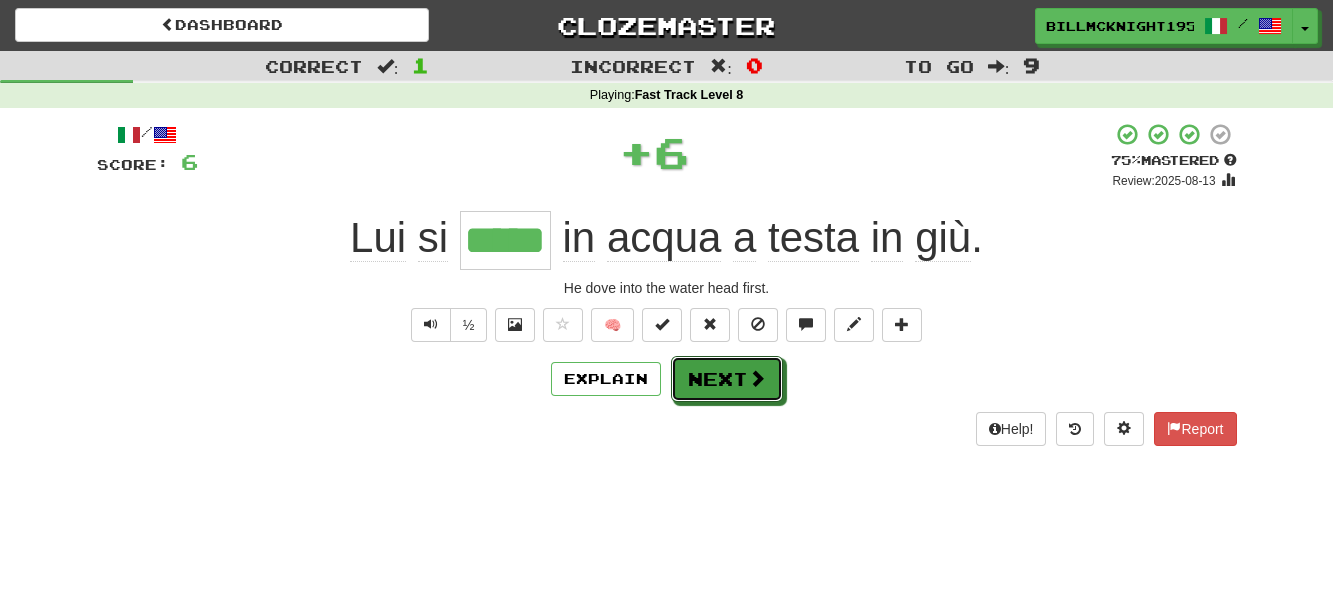 click at bounding box center [757, 378] 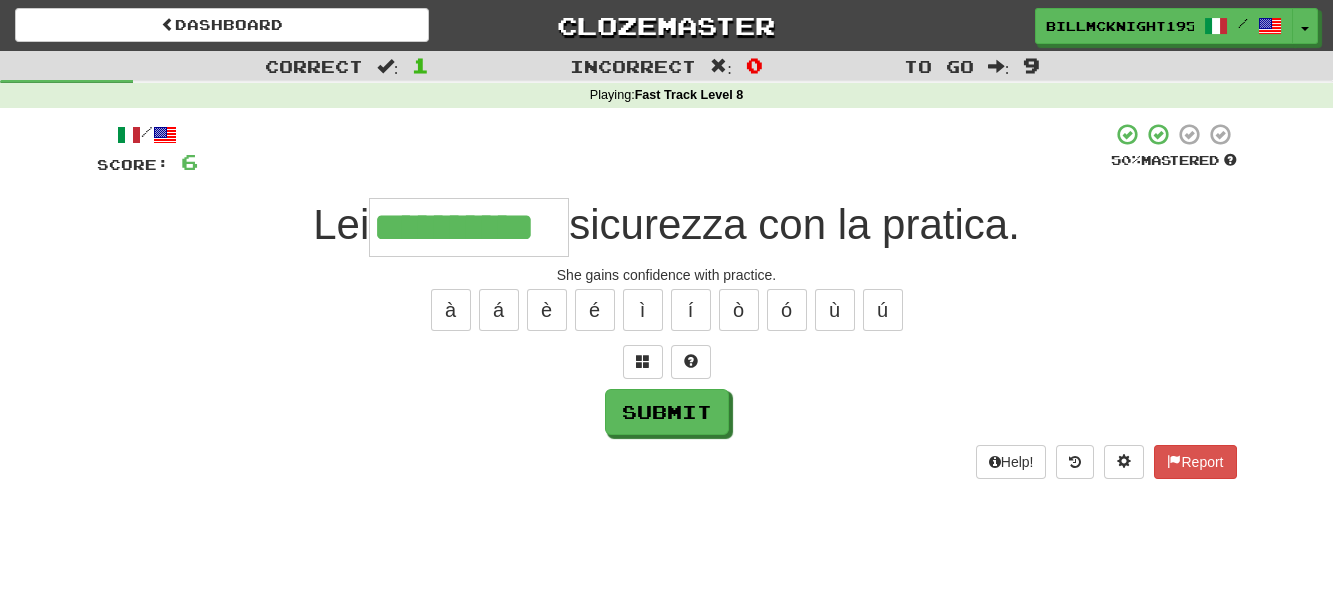 scroll, scrollTop: 0, scrollLeft: 3, axis: horizontal 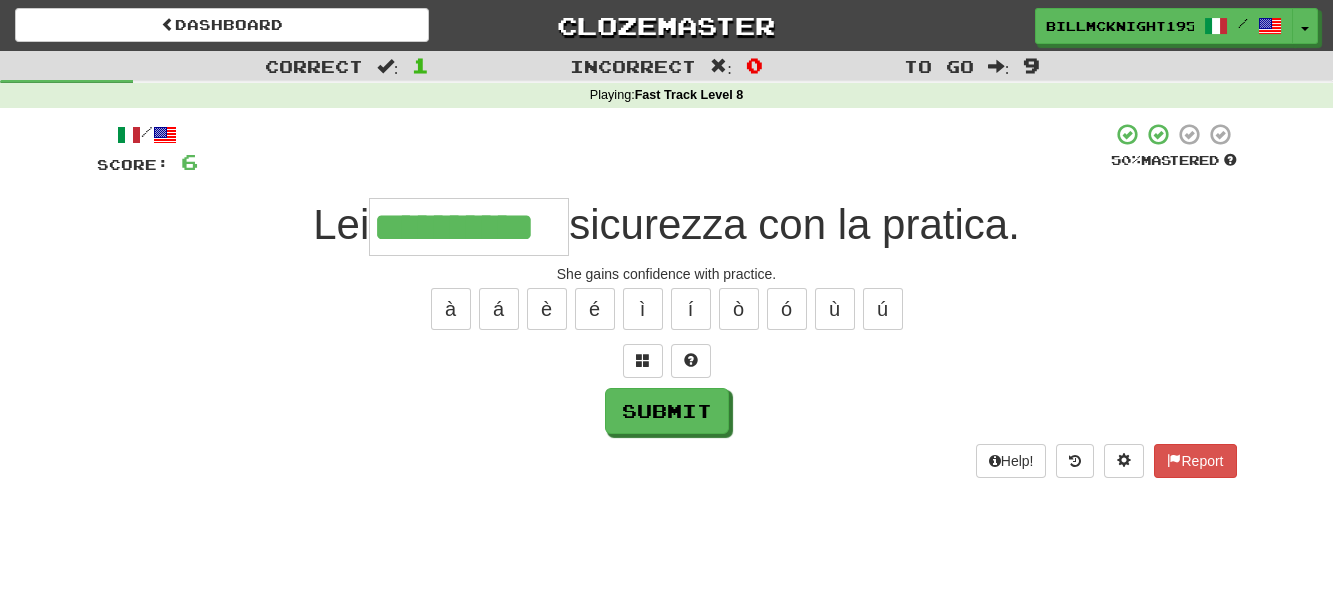 type on "**********" 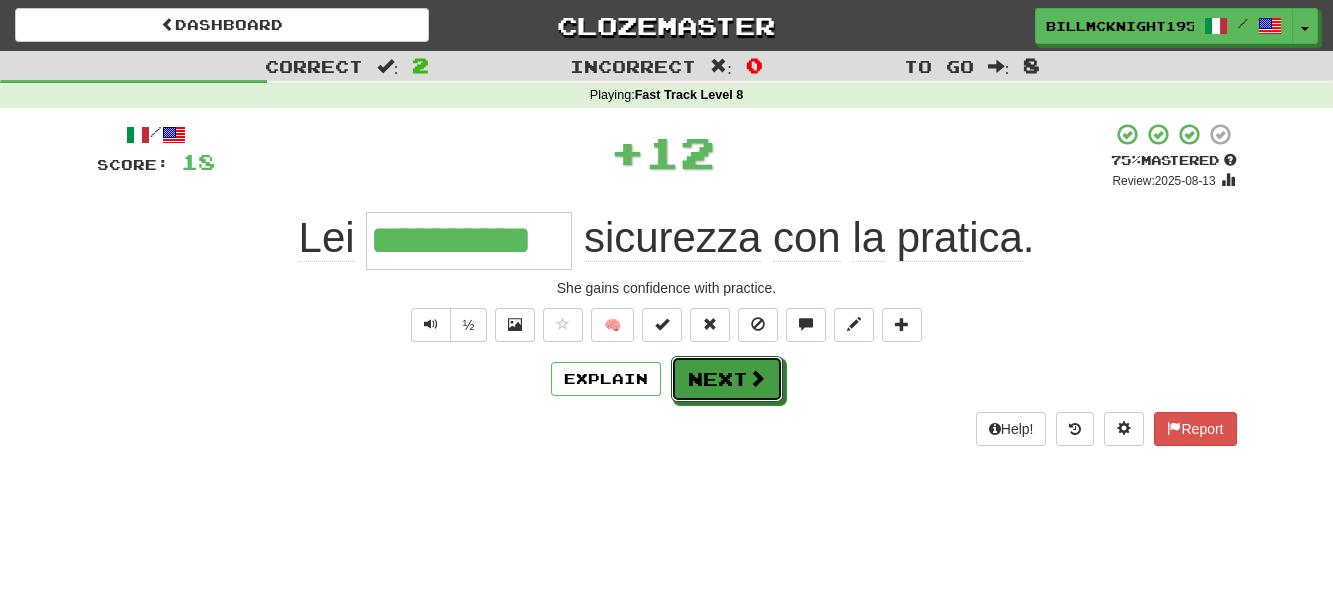 click at bounding box center [757, 378] 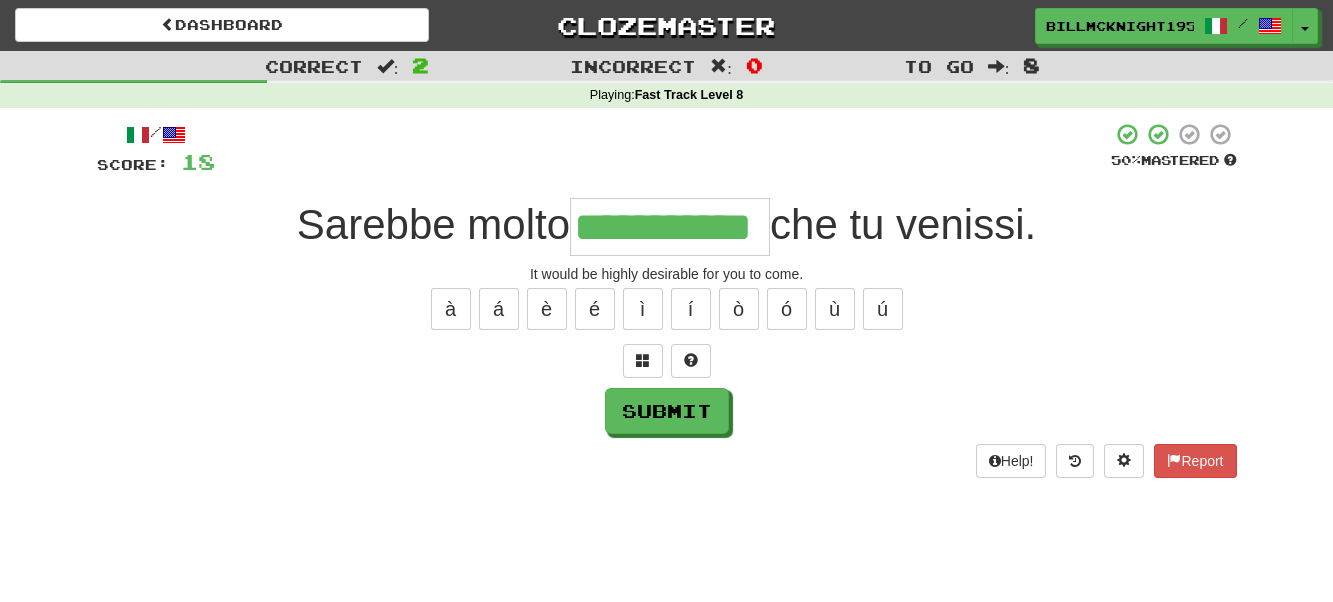 scroll, scrollTop: 0, scrollLeft: 17, axis: horizontal 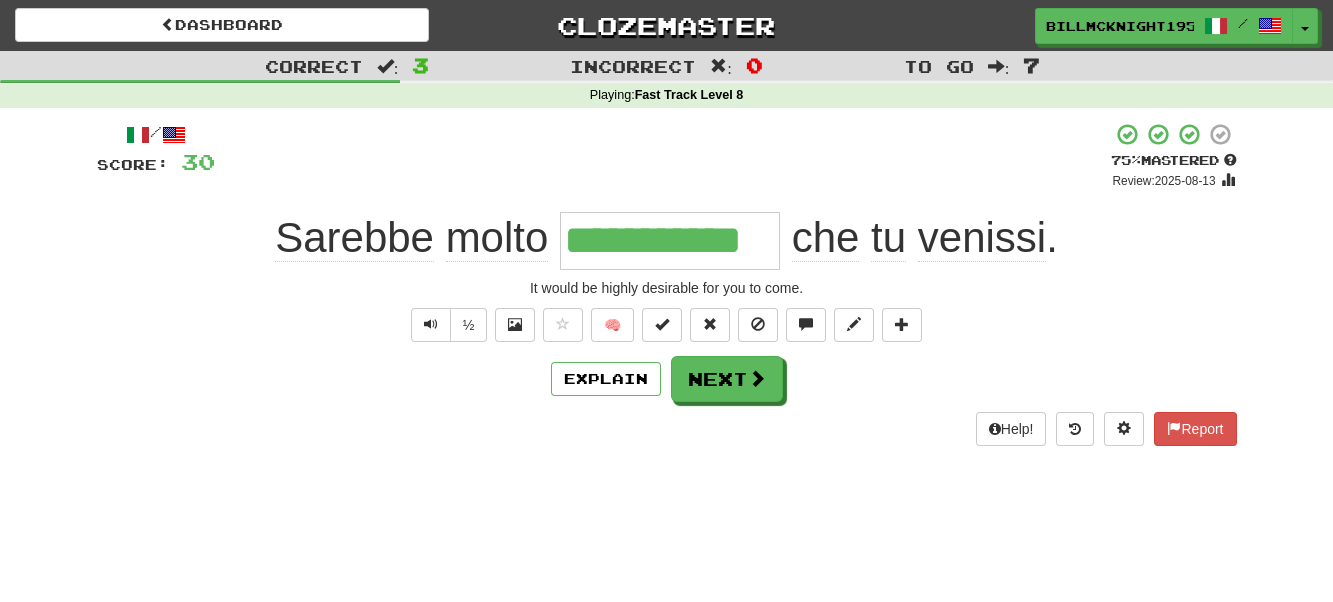 drag, startPoint x: 778, startPoint y: 244, endPoint x: 576, endPoint y: 259, distance: 202.55617 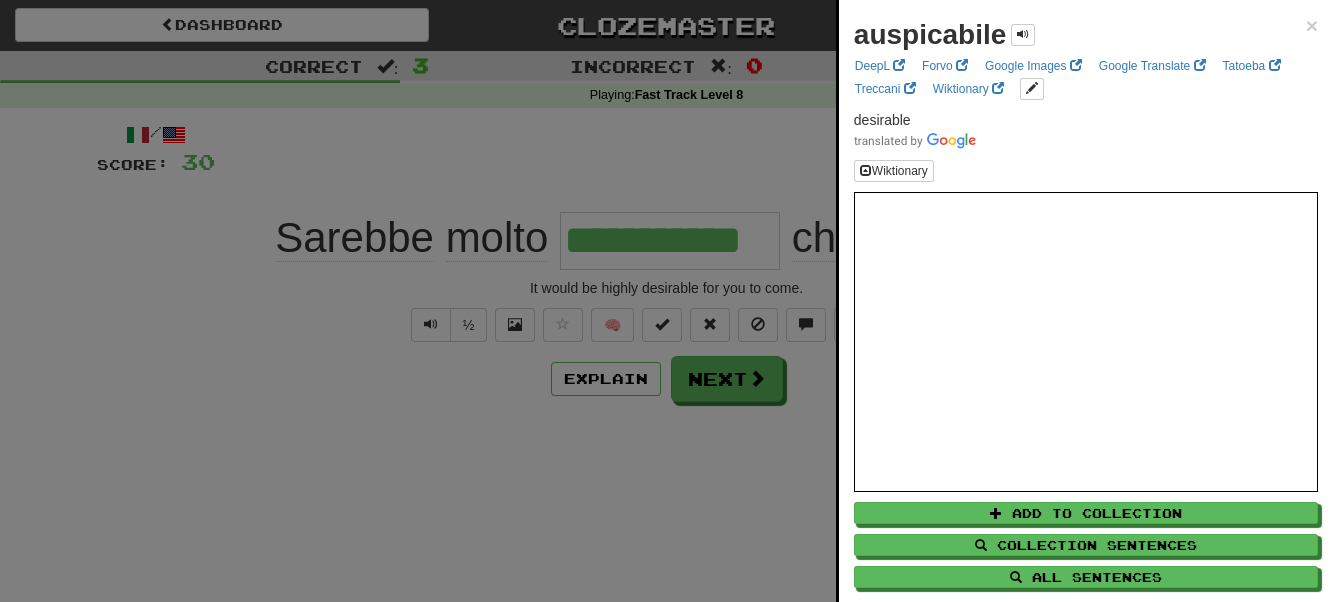 drag, startPoint x: 54, startPoint y: 399, endPoint x: 100, endPoint y: 401, distance: 46.043457 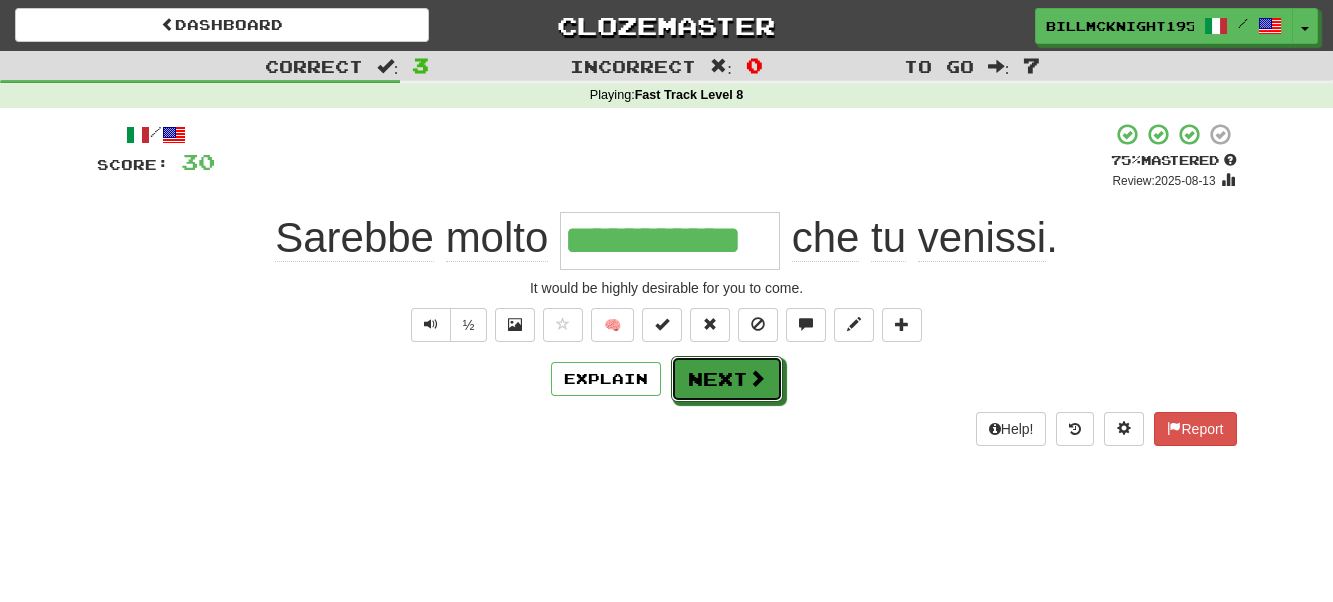 click on "Next" at bounding box center (727, 379) 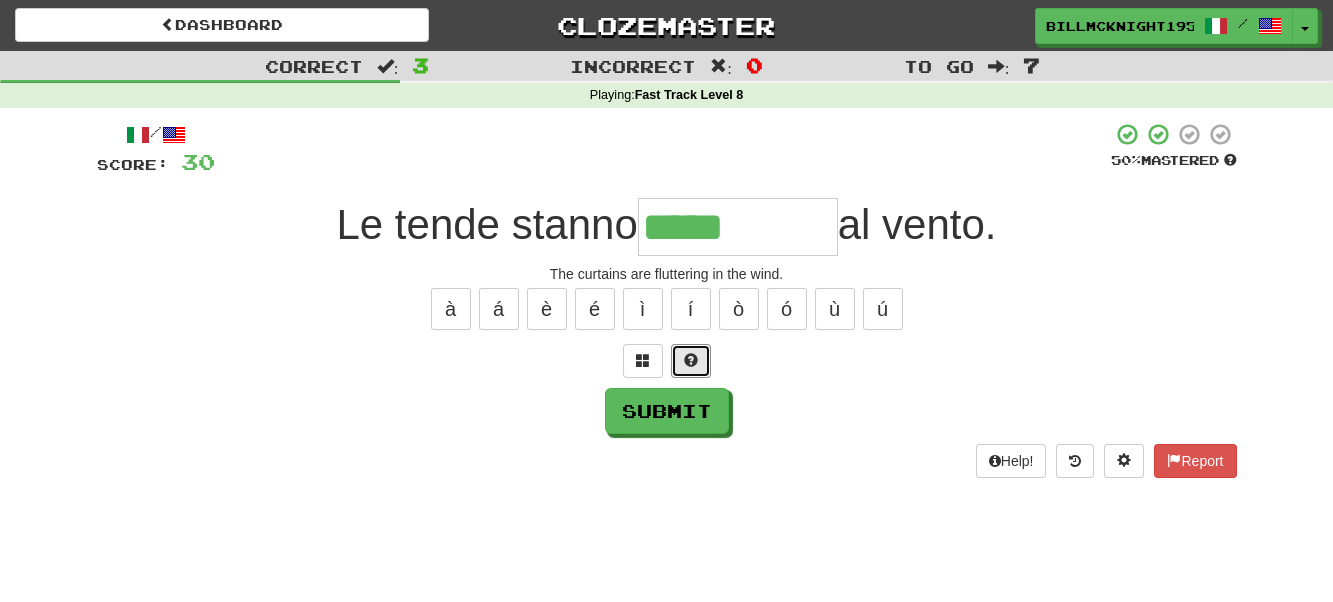 click at bounding box center [691, 361] 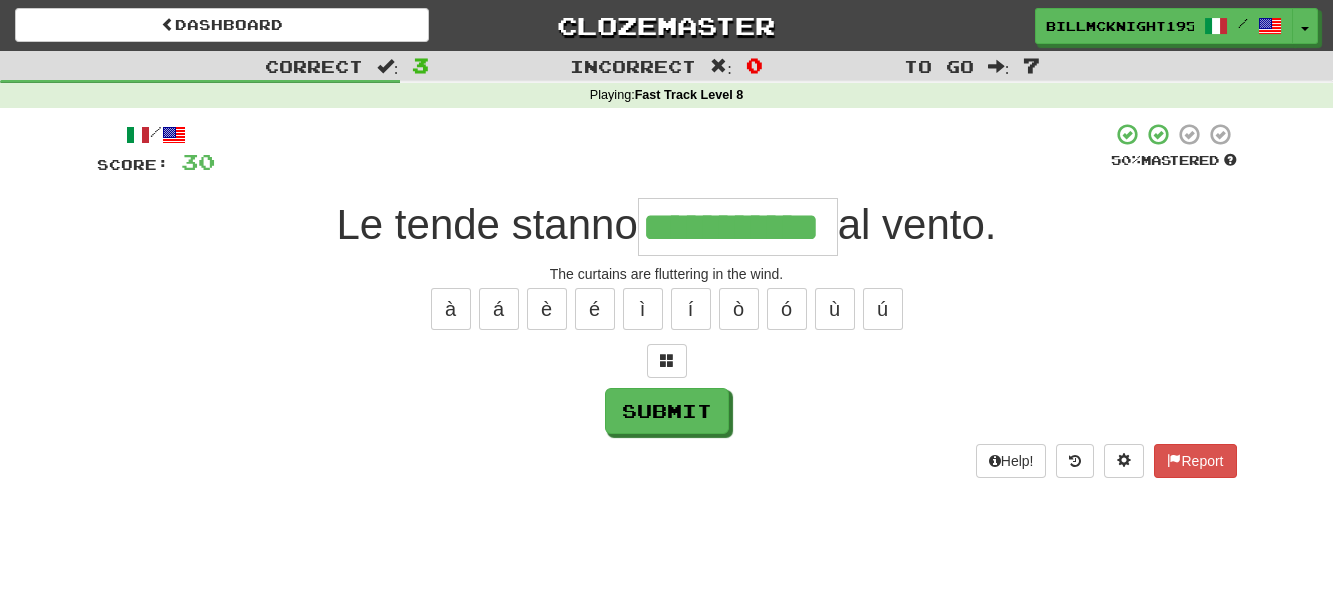 scroll, scrollTop: 0, scrollLeft: 33, axis: horizontal 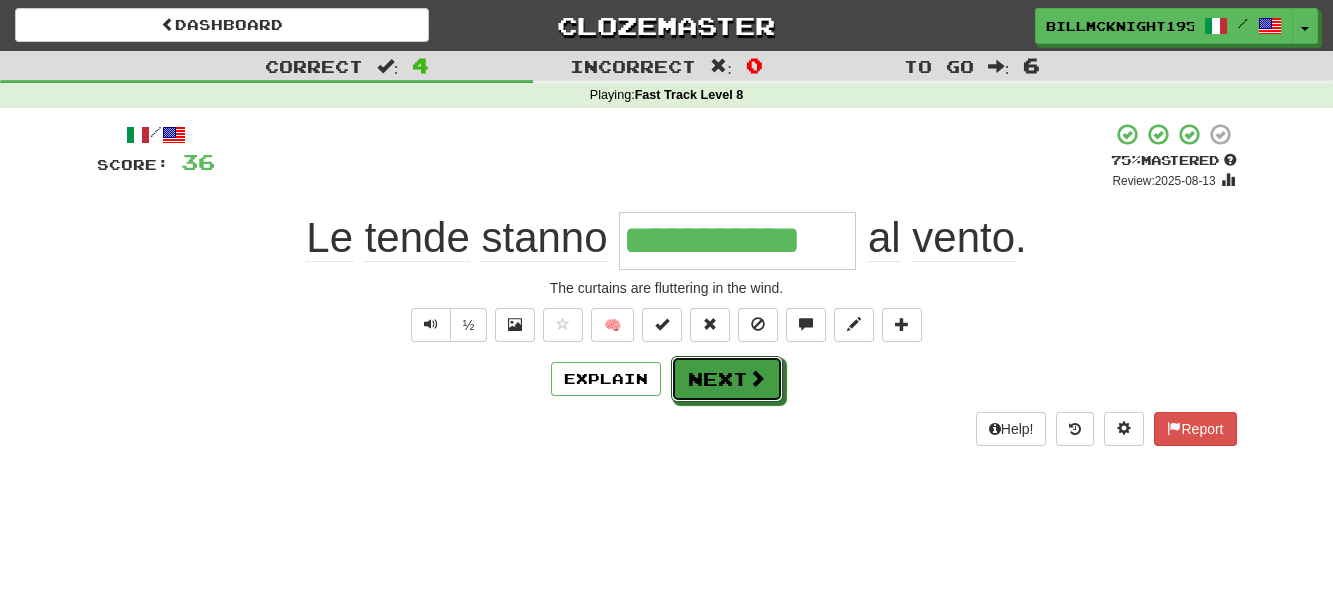 click on "Next" at bounding box center (727, 379) 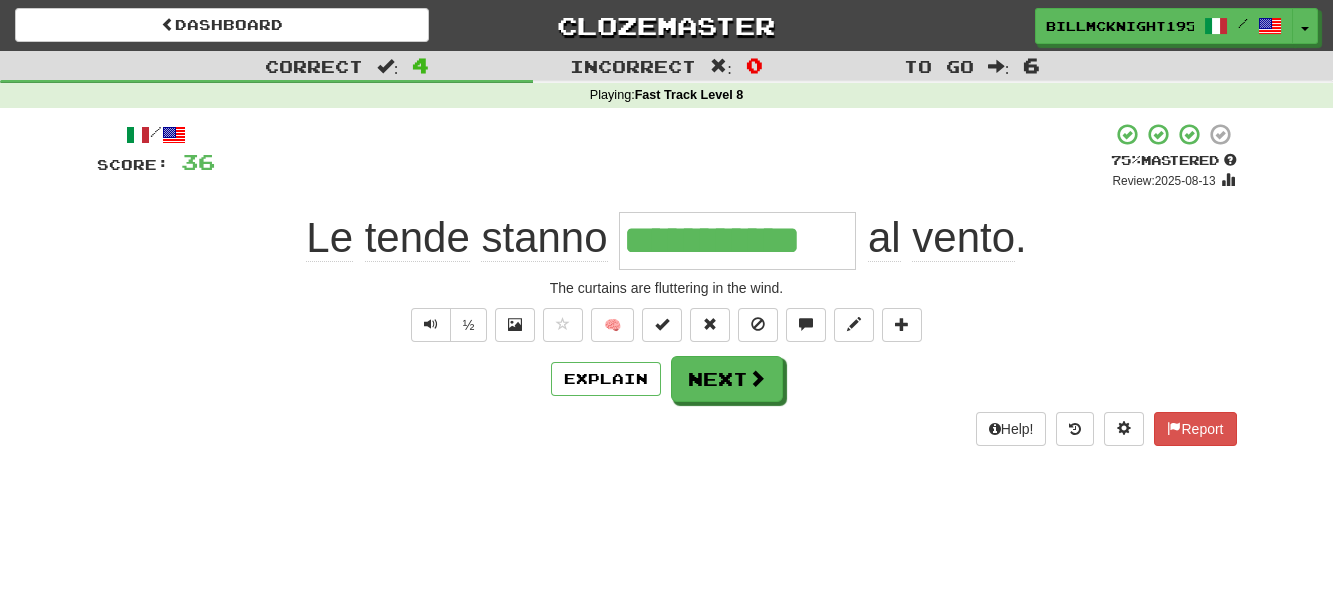 type 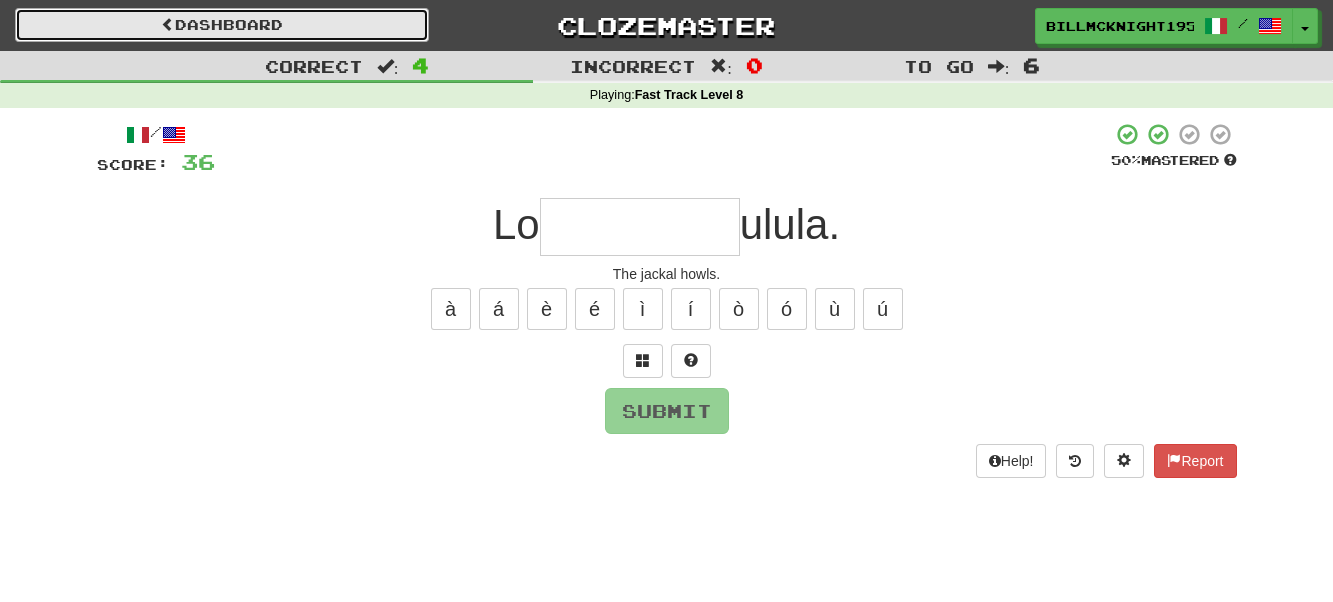 click on "Dashboard" at bounding box center [222, 25] 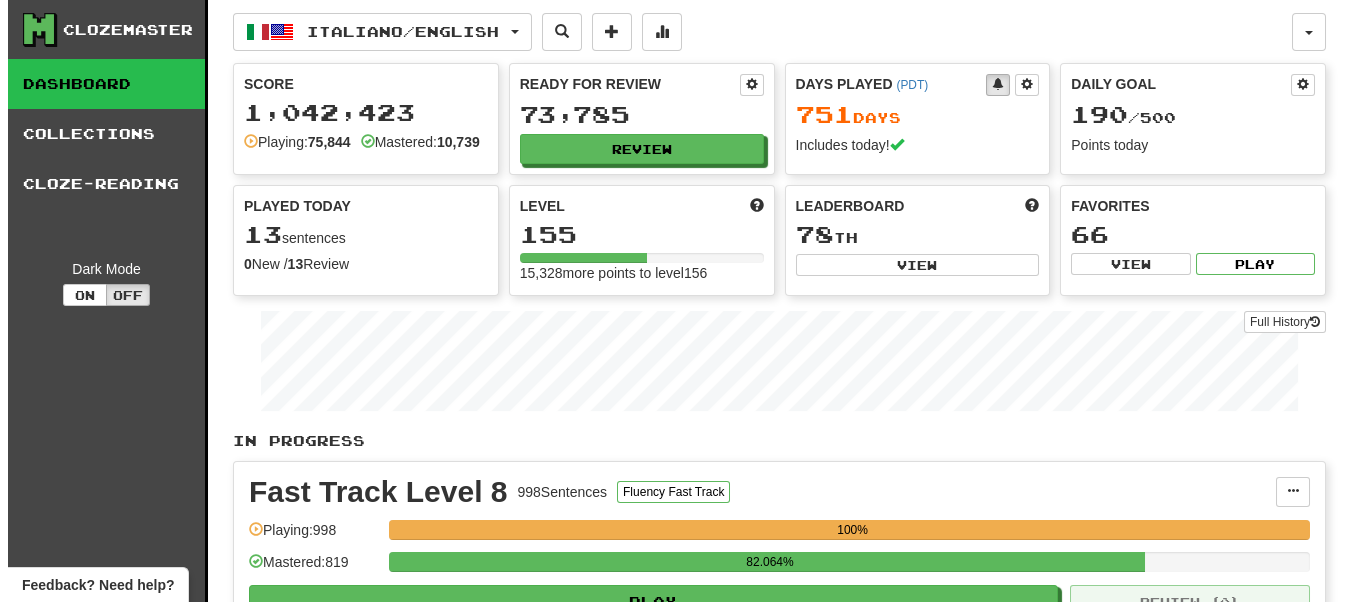 scroll, scrollTop: 200, scrollLeft: 0, axis: vertical 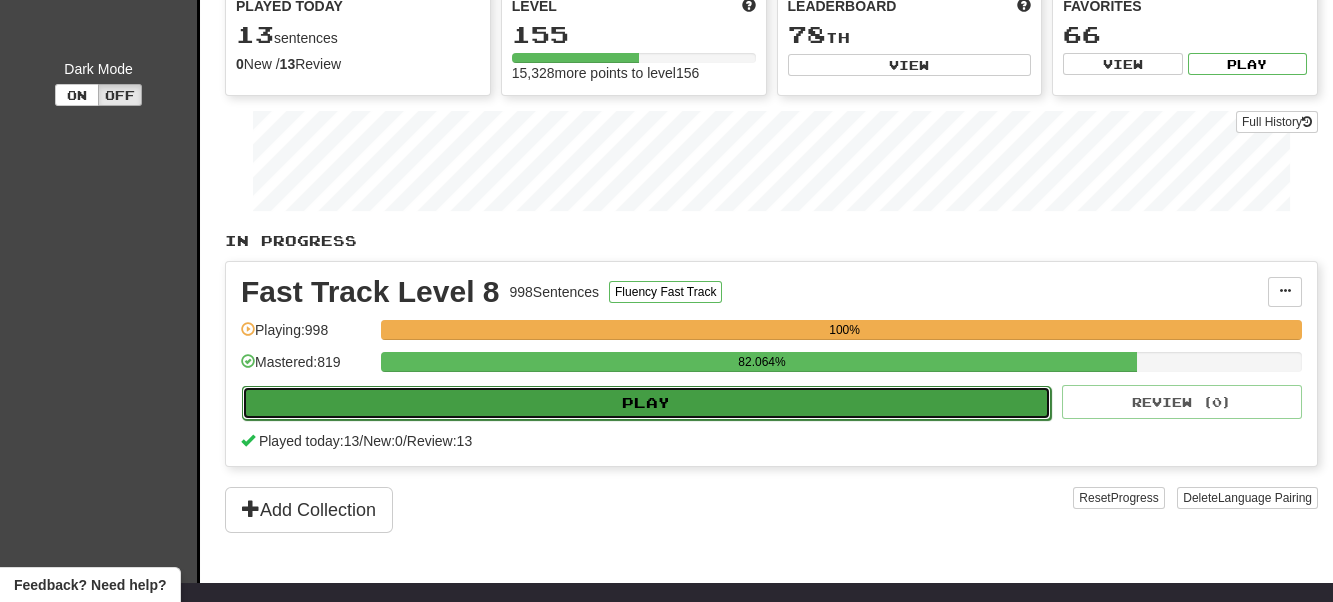 click on "Play" at bounding box center [646, 403] 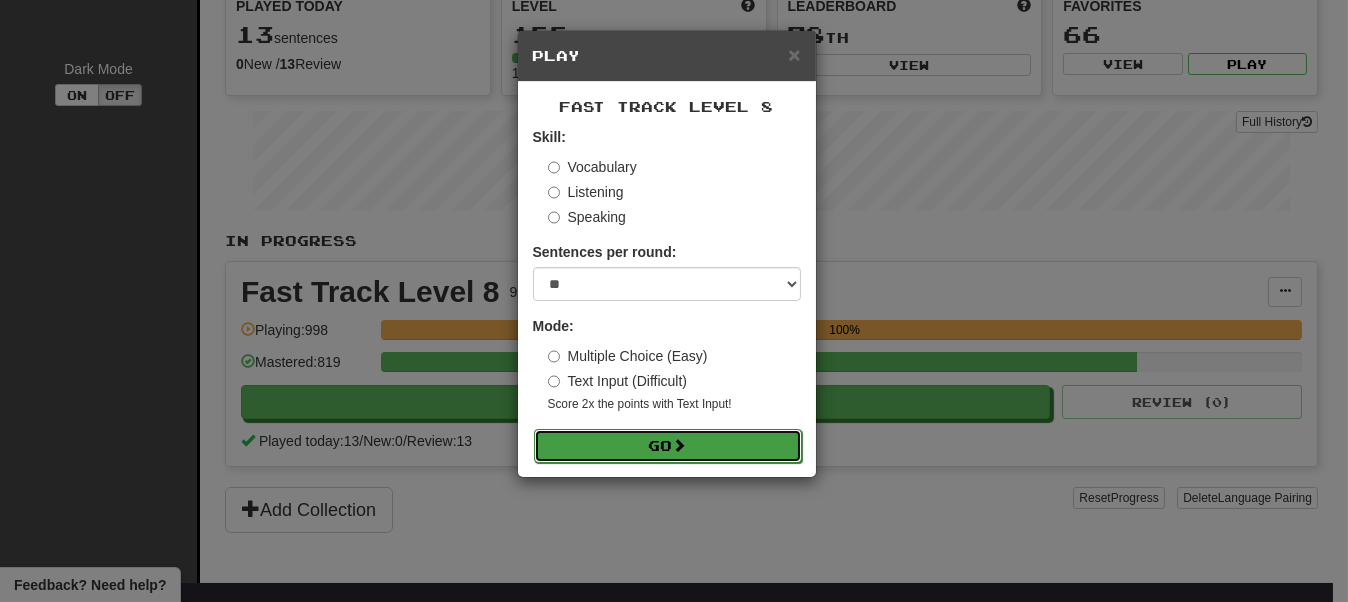 click on "Go" at bounding box center (668, 446) 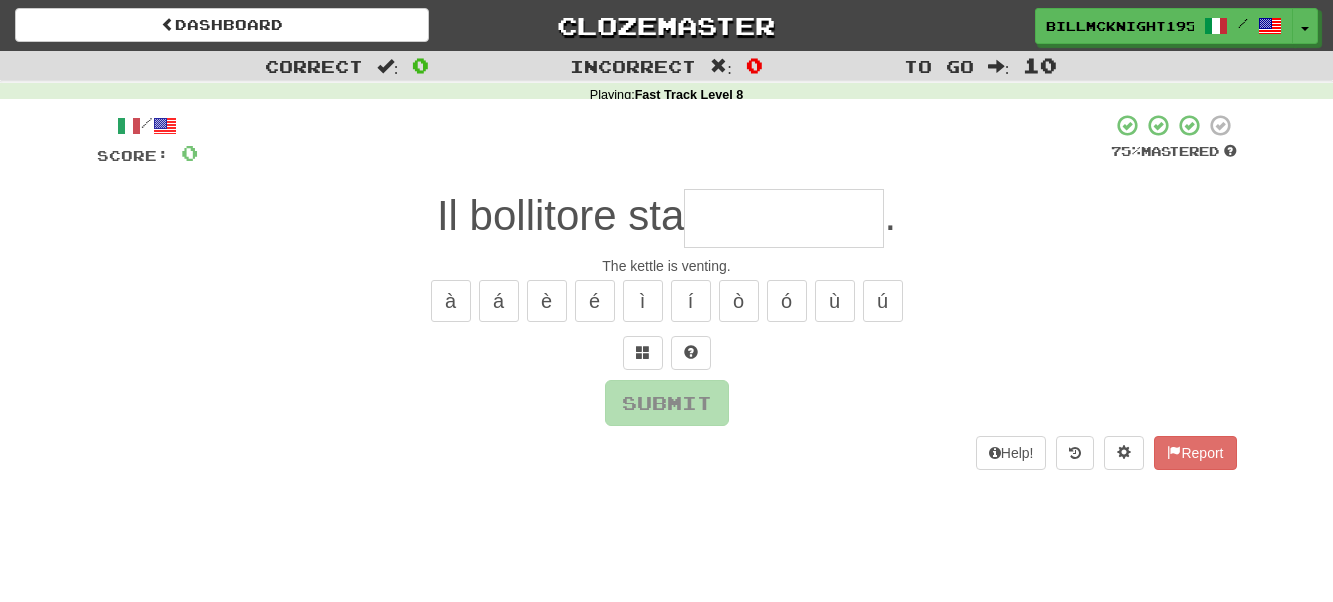 scroll, scrollTop: 0, scrollLeft: 0, axis: both 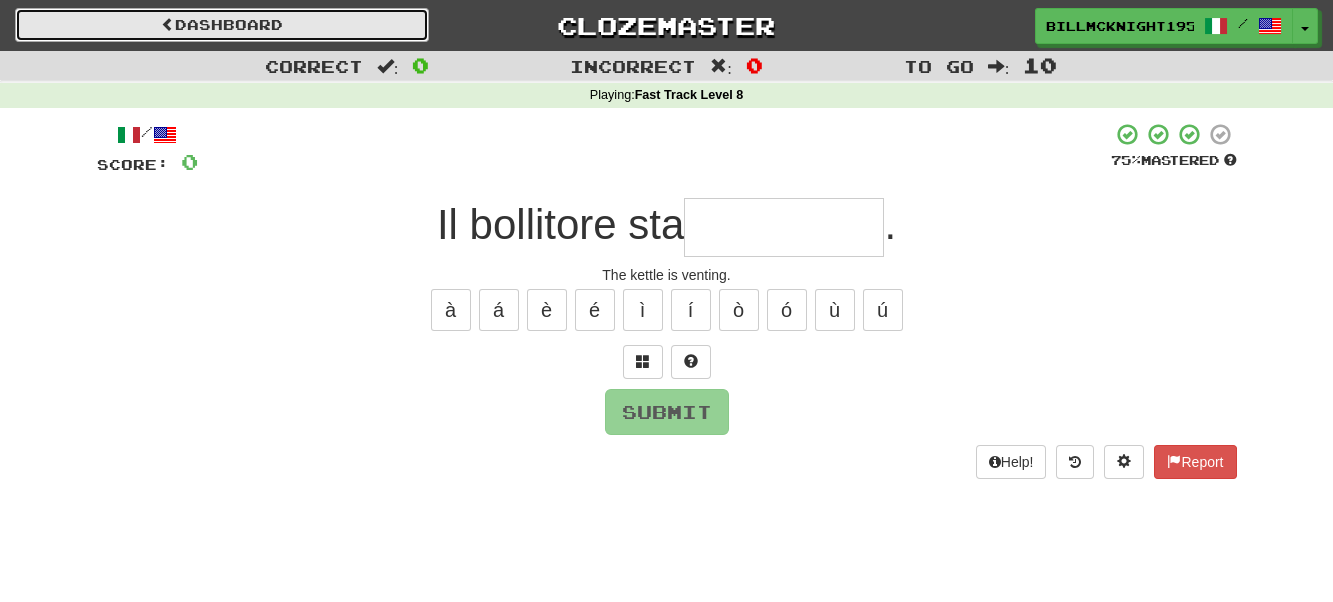 click on "Dashboard" at bounding box center (222, 25) 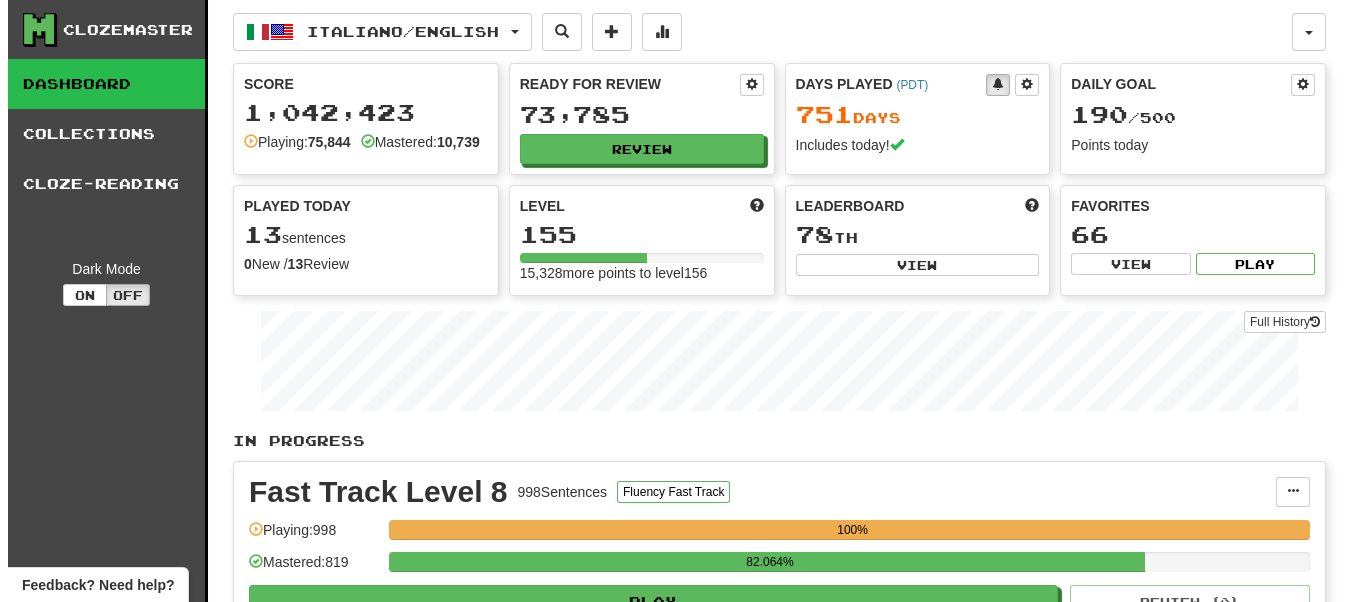 scroll, scrollTop: 300, scrollLeft: 0, axis: vertical 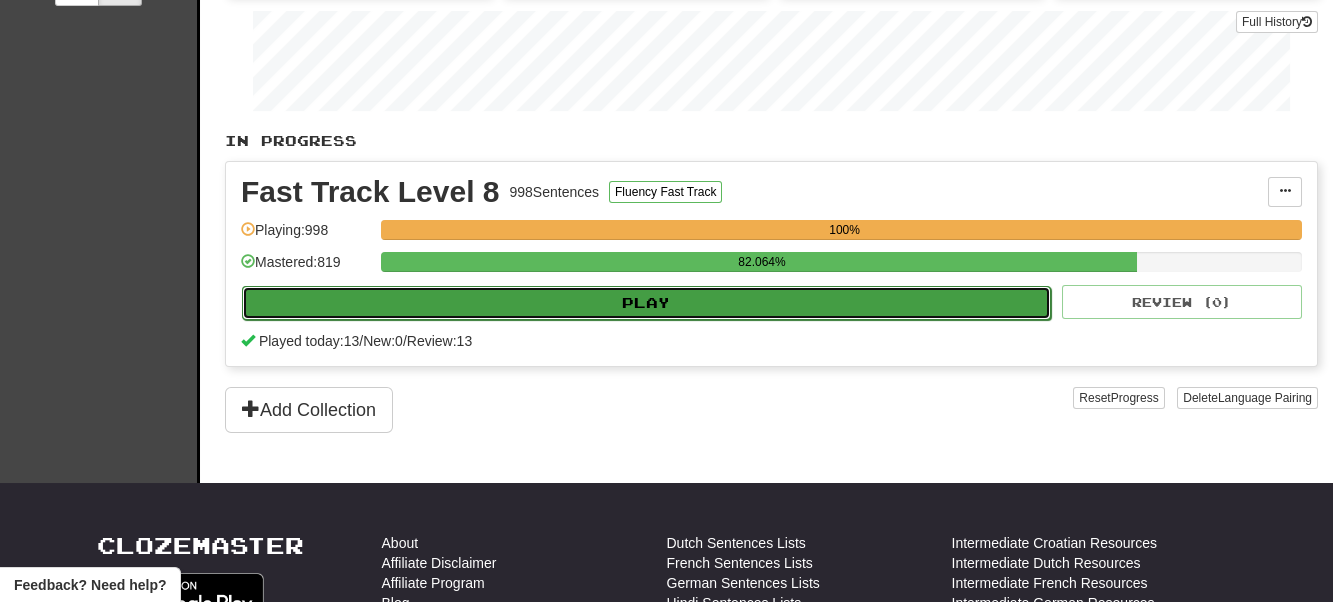 click on "Play" at bounding box center [646, 303] 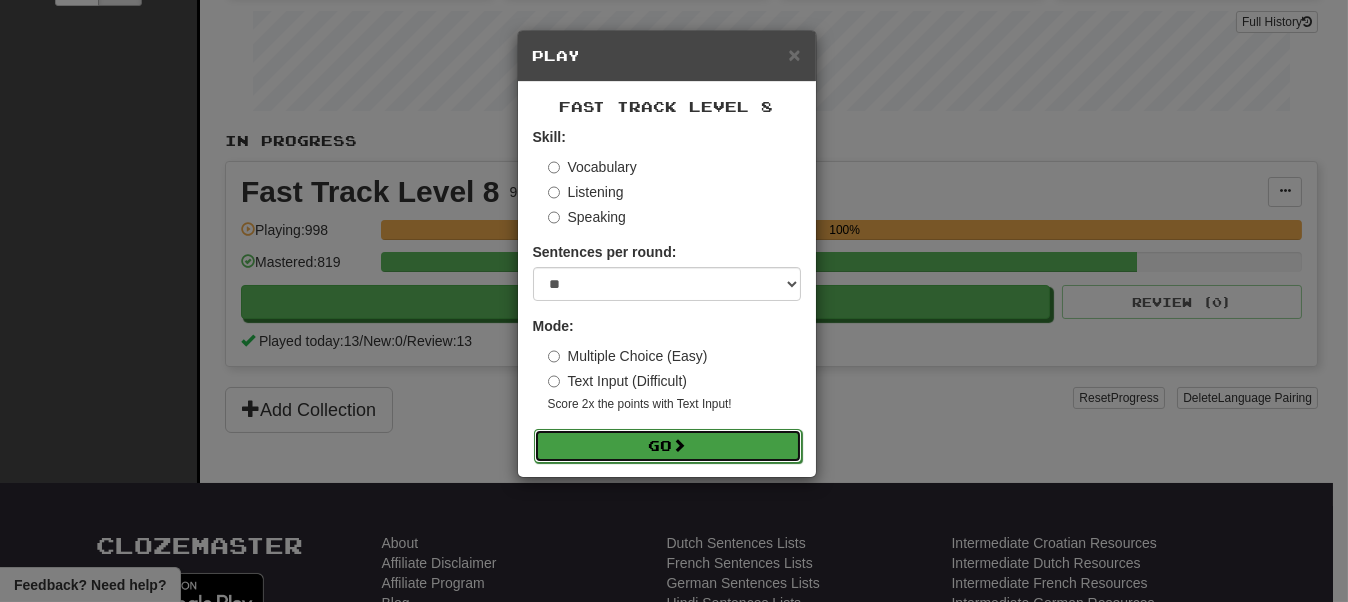 click on "Go" at bounding box center (668, 446) 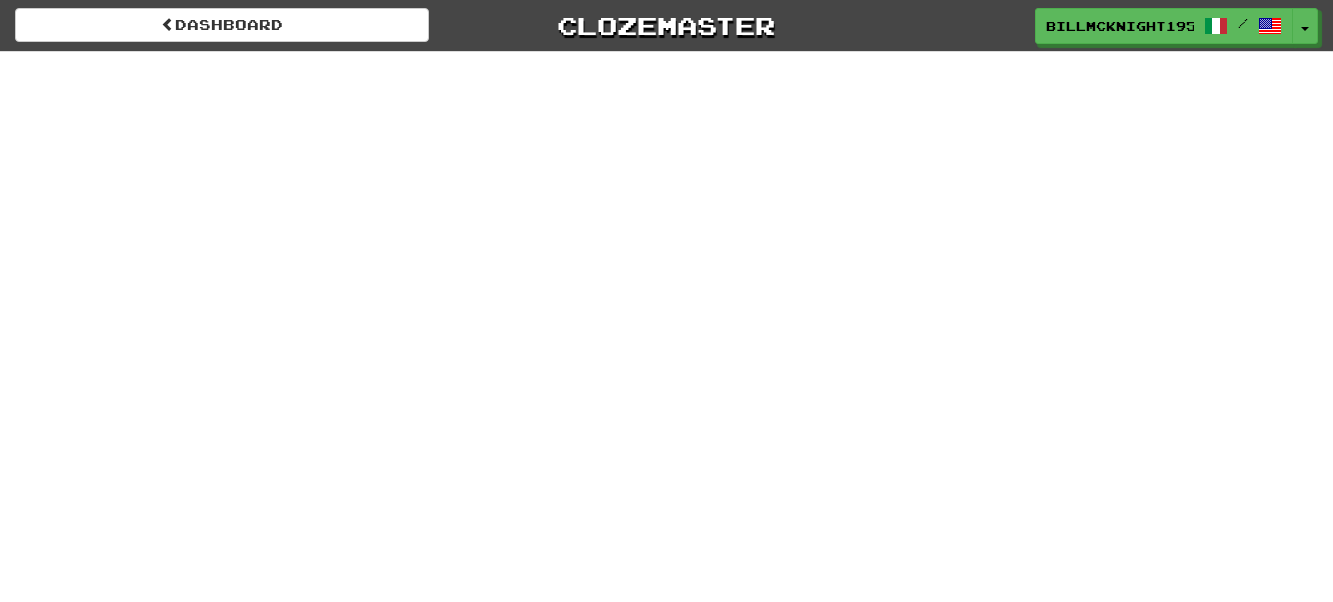 scroll, scrollTop: 0, scrollLeft: 0, axis: both 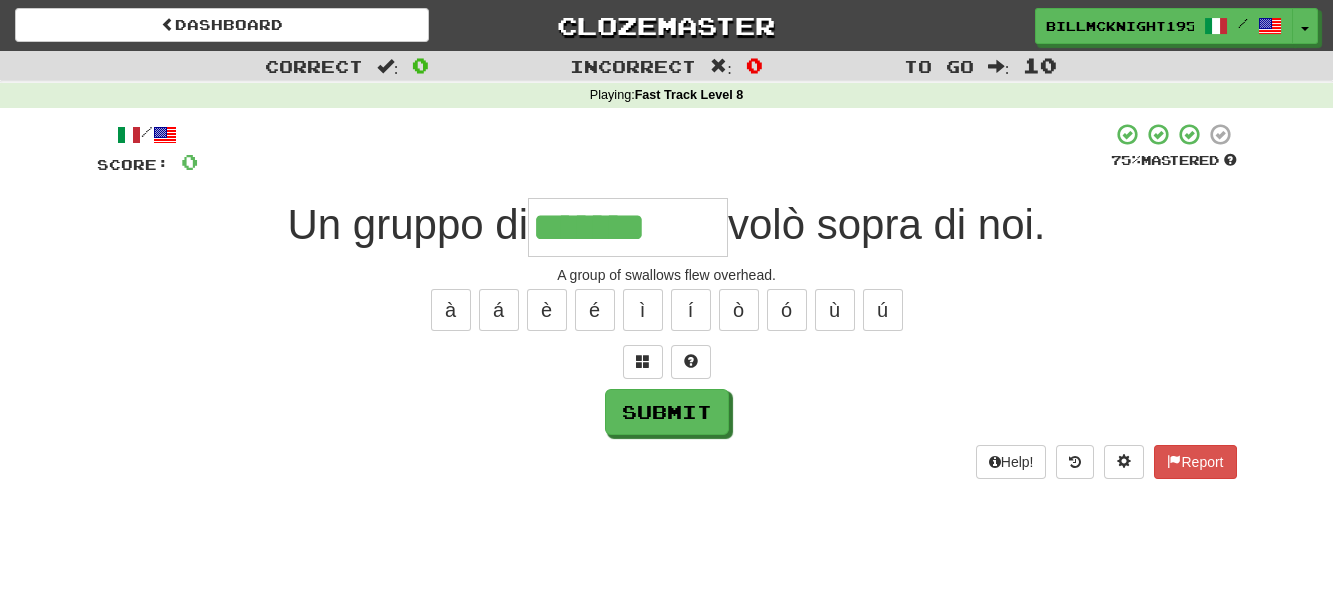 type on "*******" 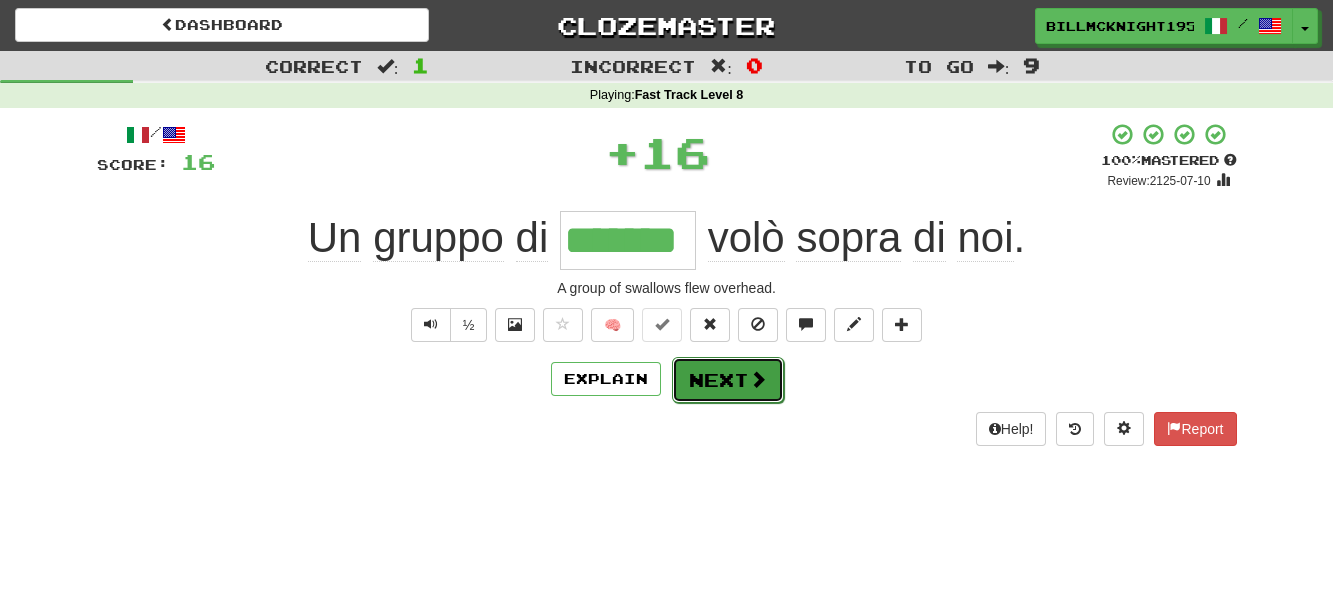 click on "Next" at bounding box center (728, 380) 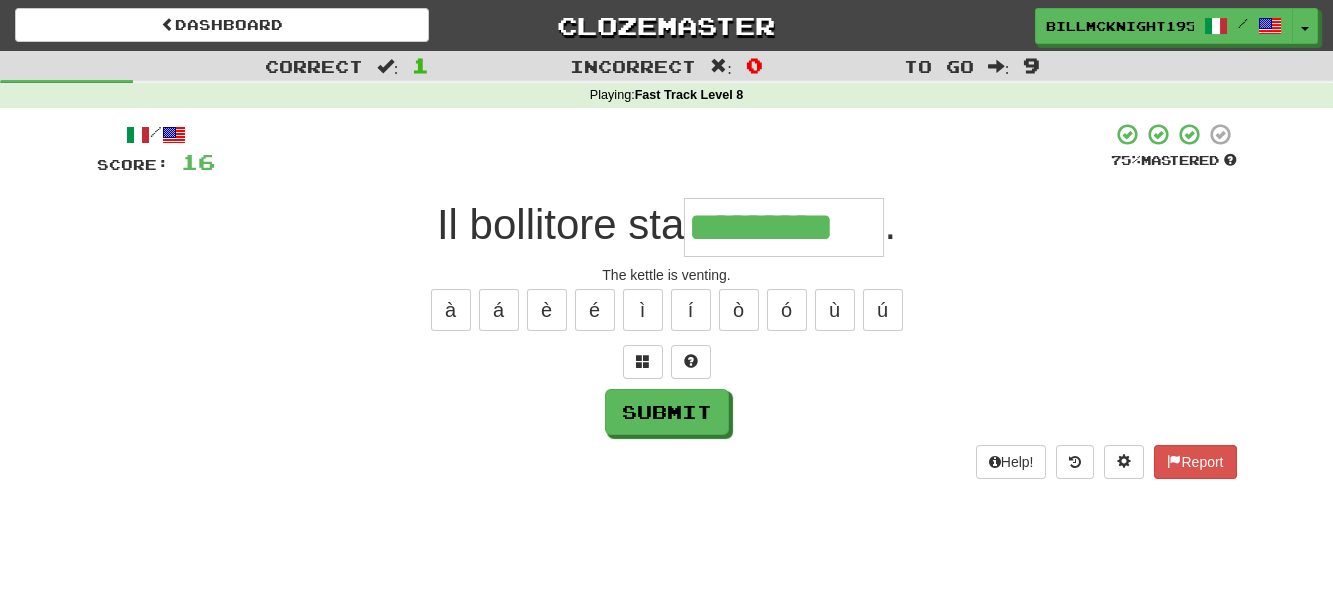 type on "*********" 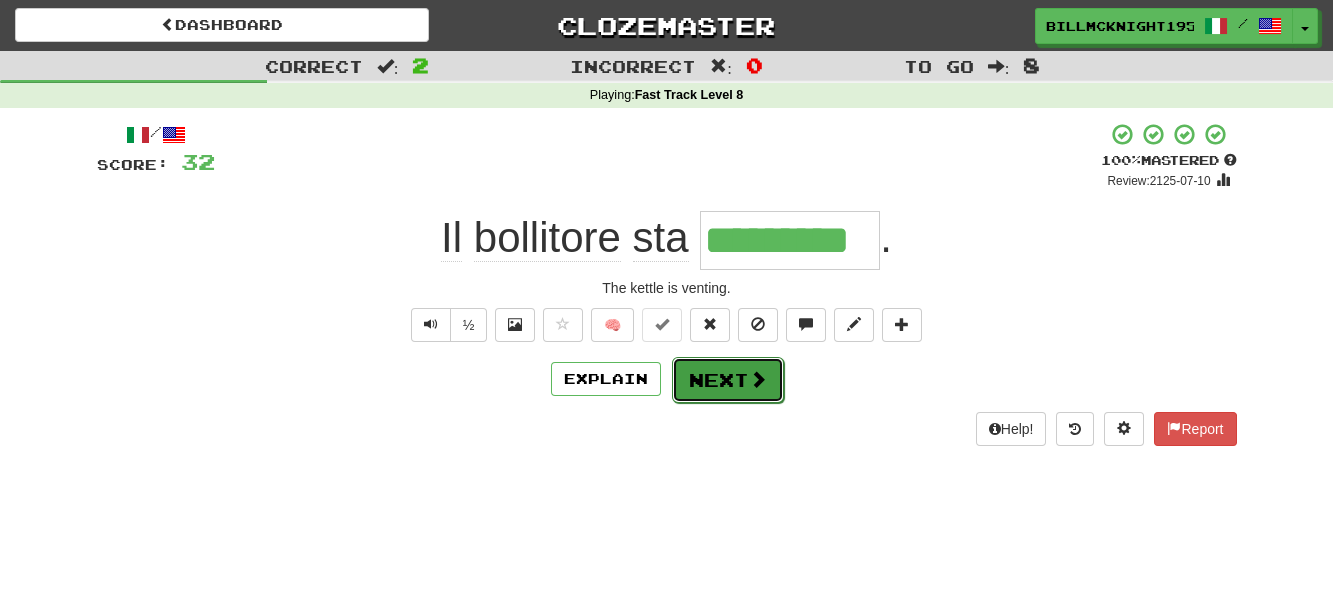 click on "Next" at bounding box center [728, 380] 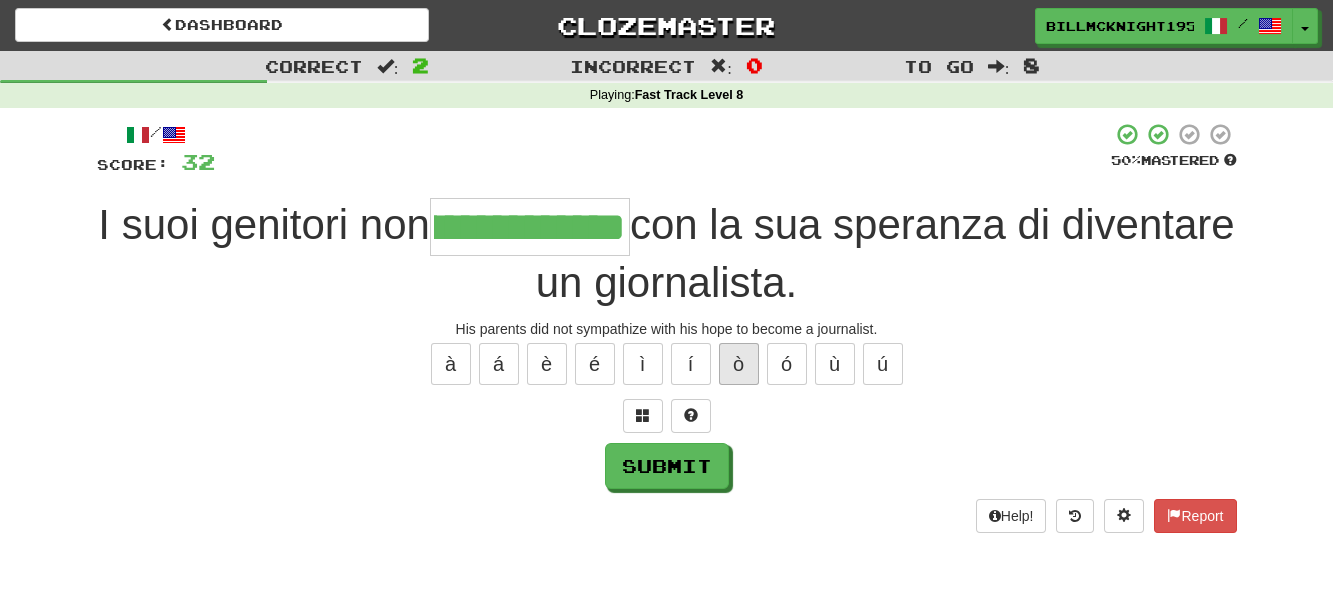 scroll, scrollTop: 0, scrollLeft: 96, axis: horizontal 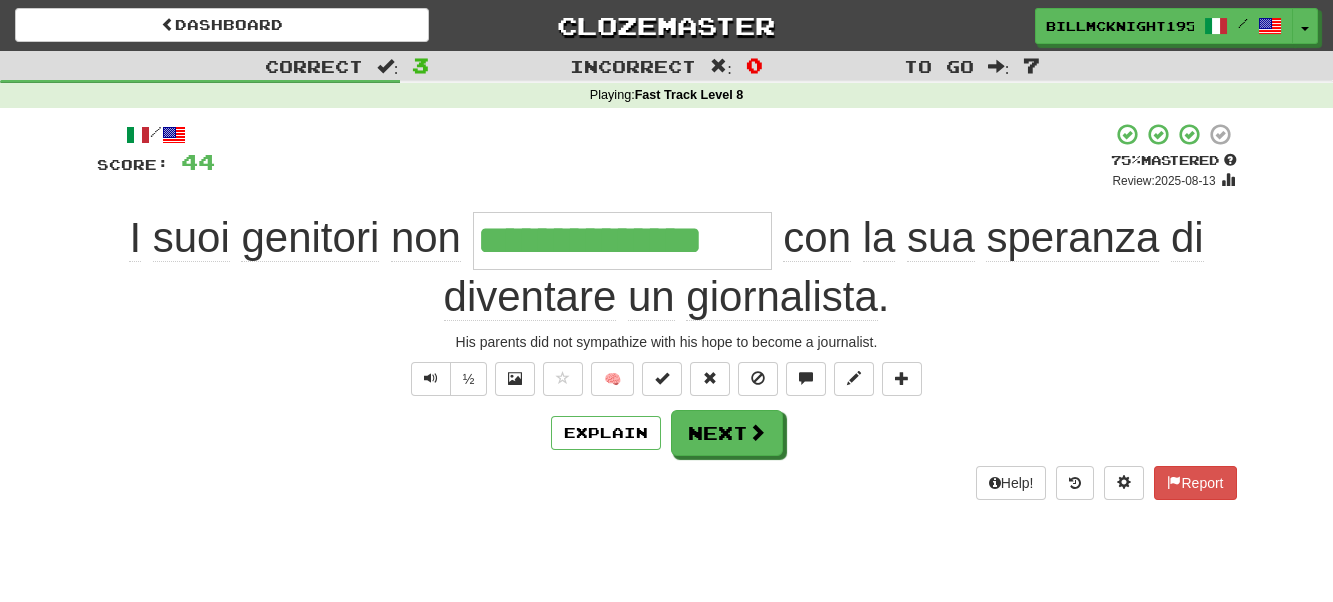 drag, startPoint x: 763, startPoint y: 241, endPoint x: 475, endPoint y: 240, distance: 288.00174 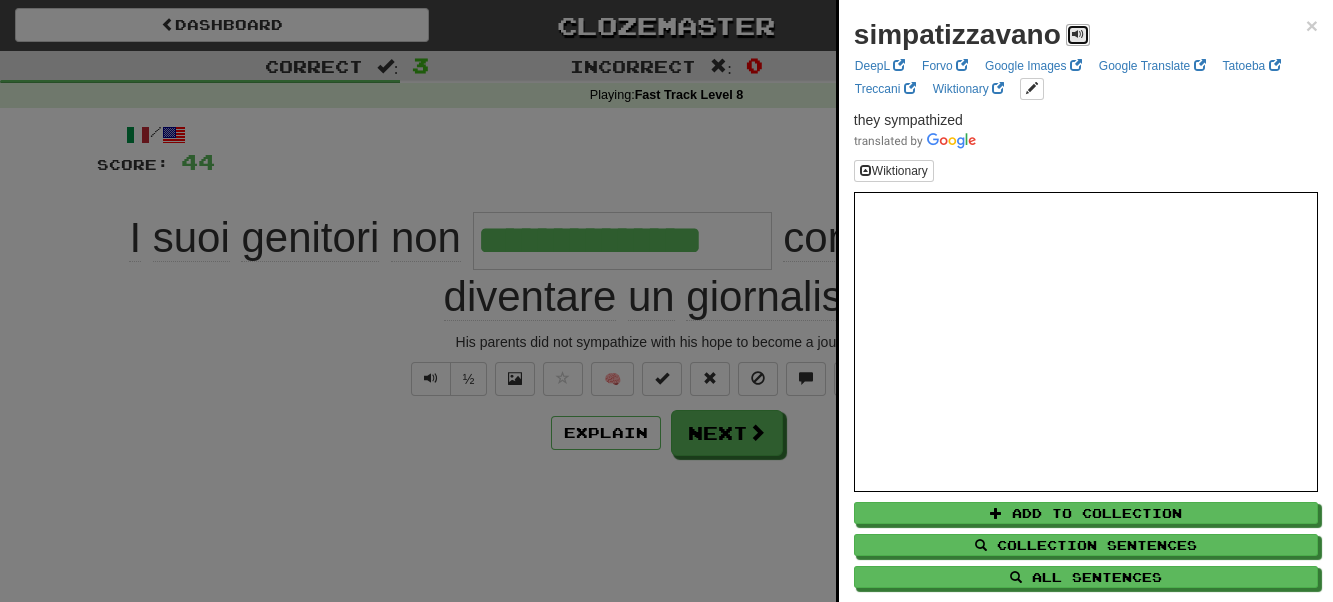 click at bounding box center (1078, 34) 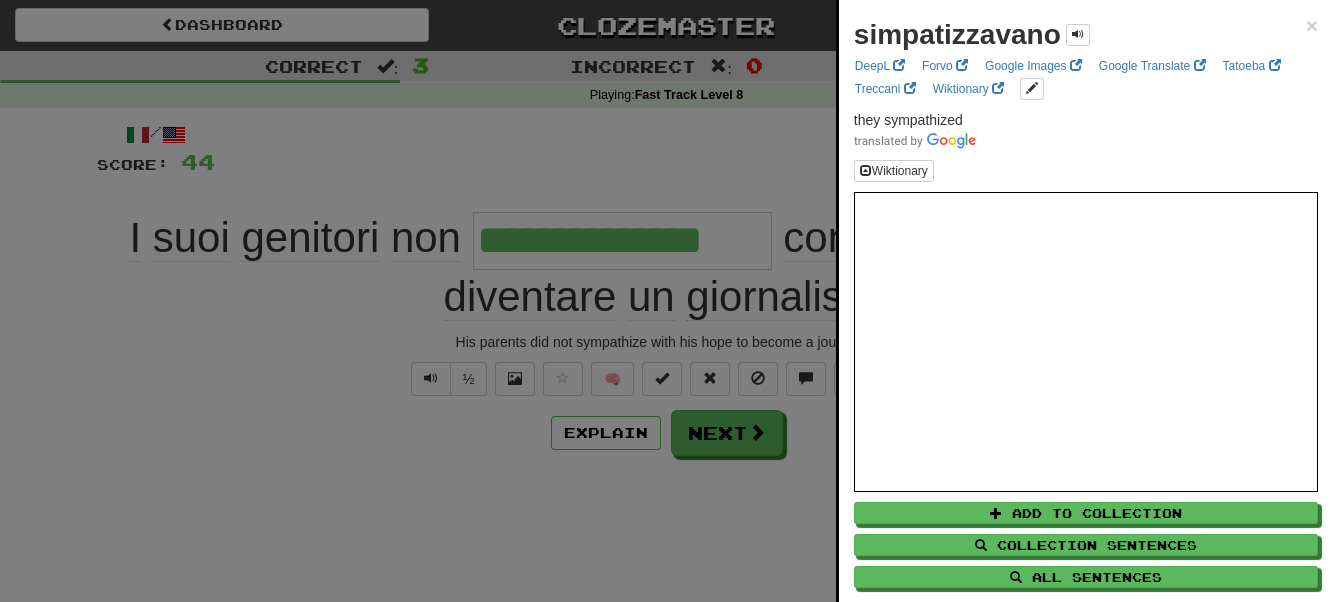 click at bounding box center (666, 301) 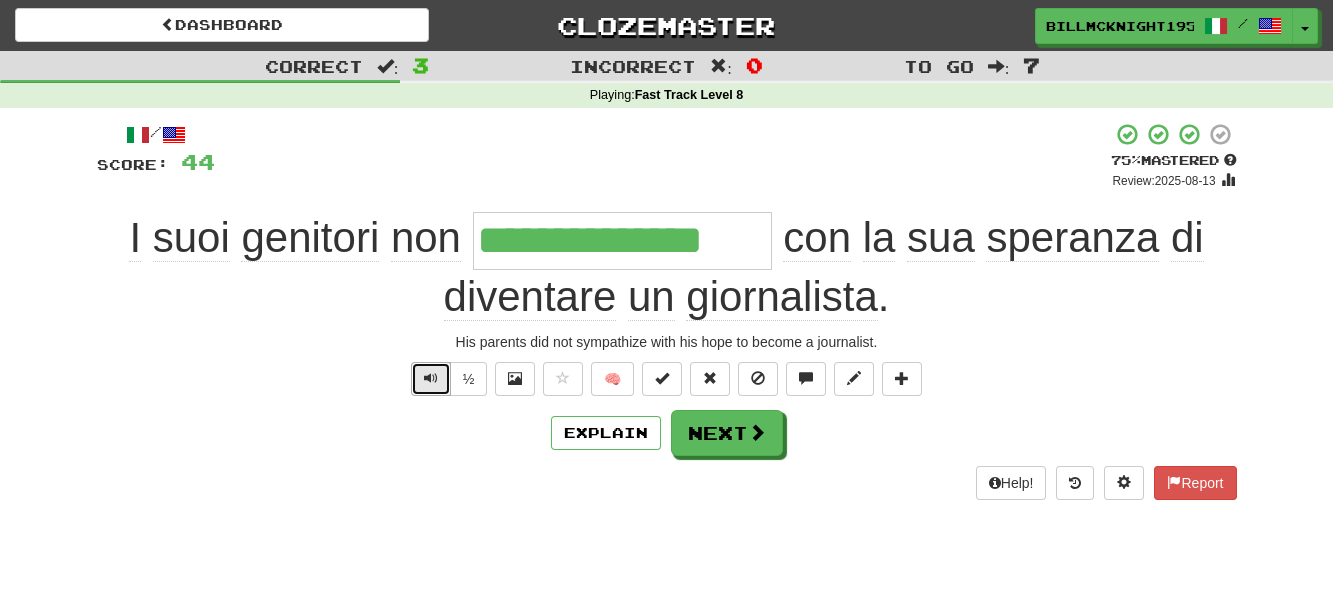 click at bounding box center [431, 378] 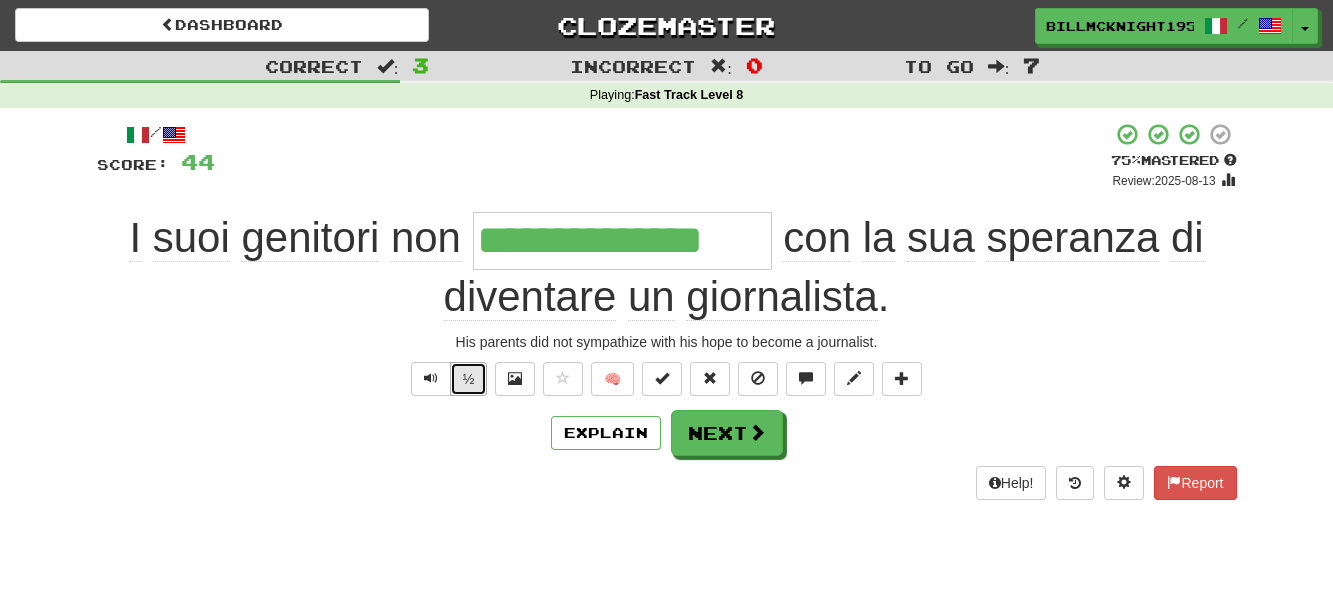 click on "½" at bounding box center (469, 379) 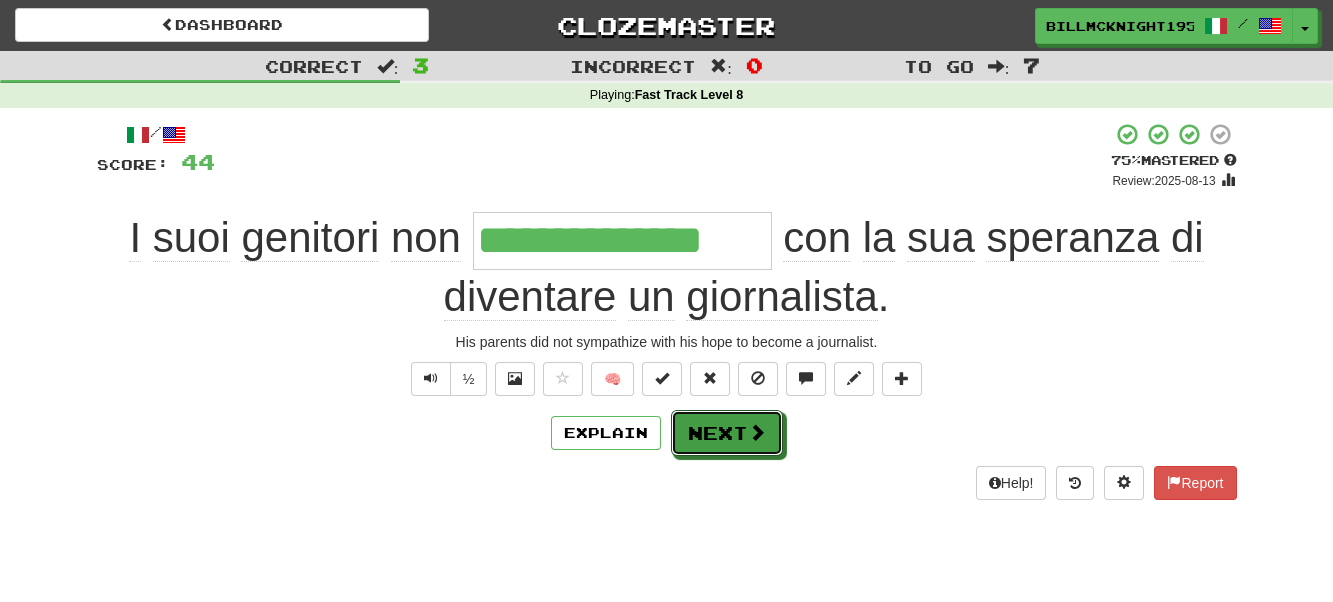 click on "Next" at bounding box center [727, 433] 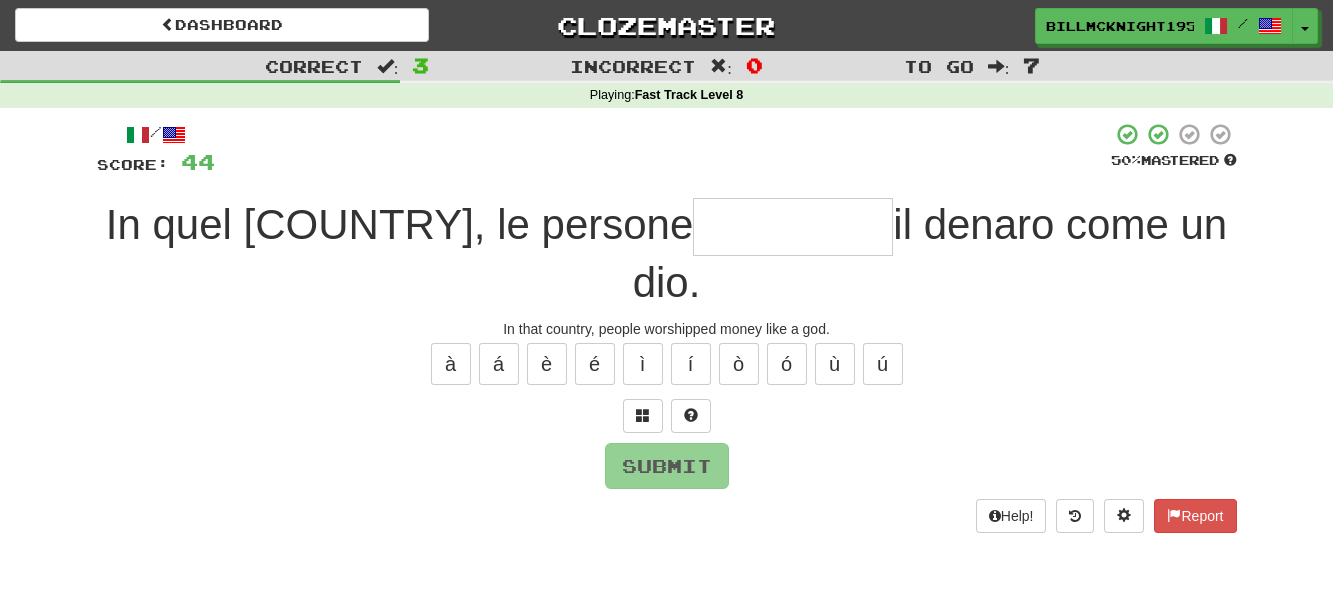 type on "*" 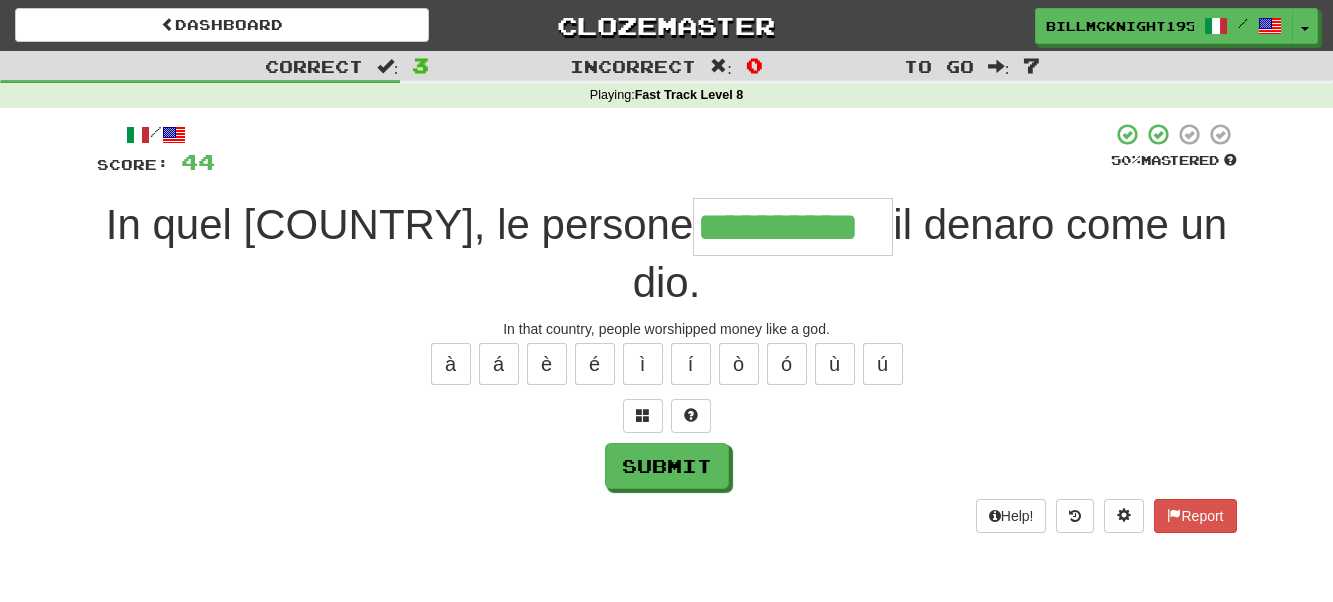 scroll, scrollTop: 0, scrollLeft: 27, axis: horizontal 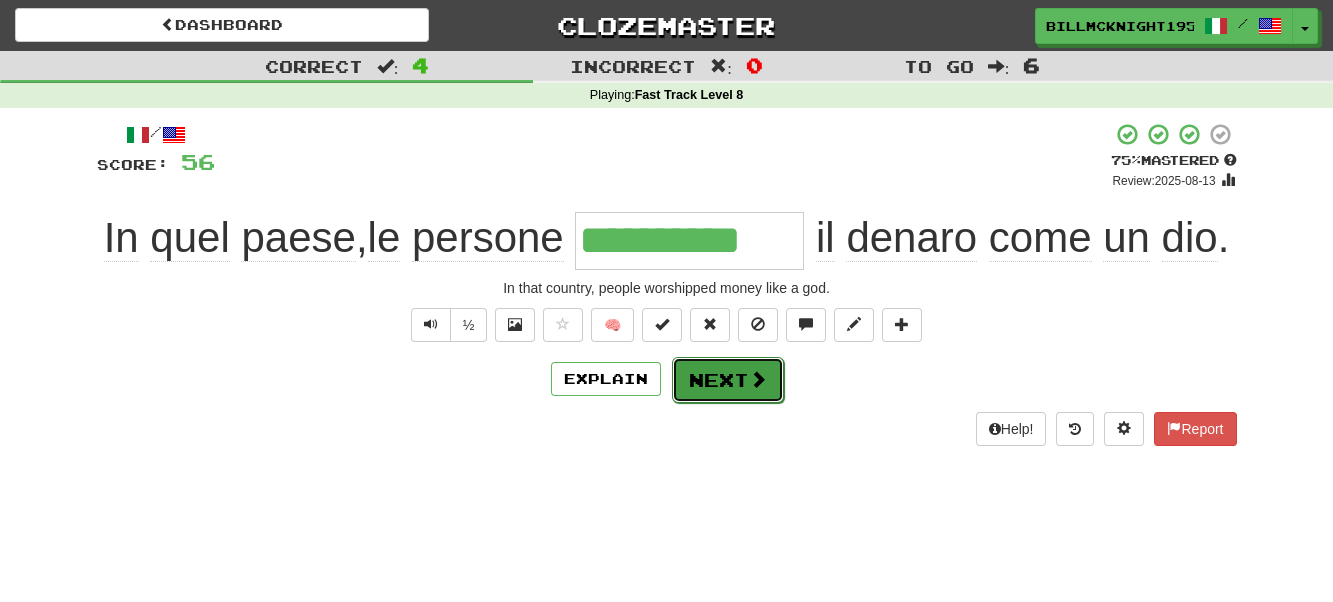 click on "Next" at bounding box center (728, 380) 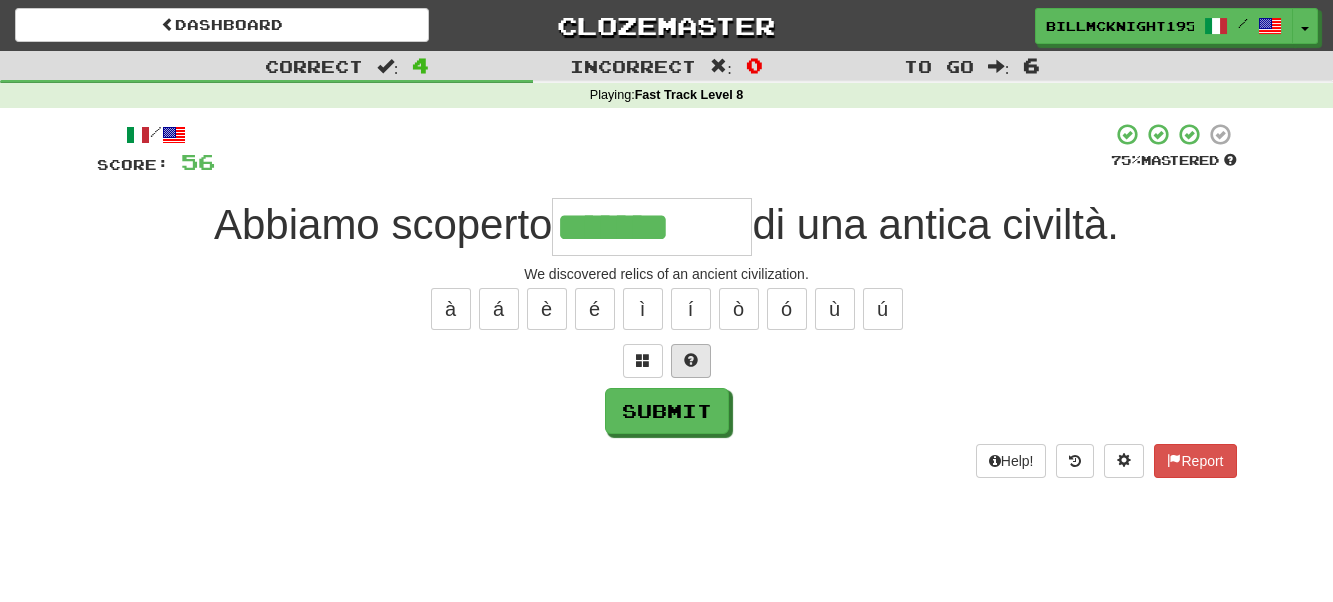 type on "*******" 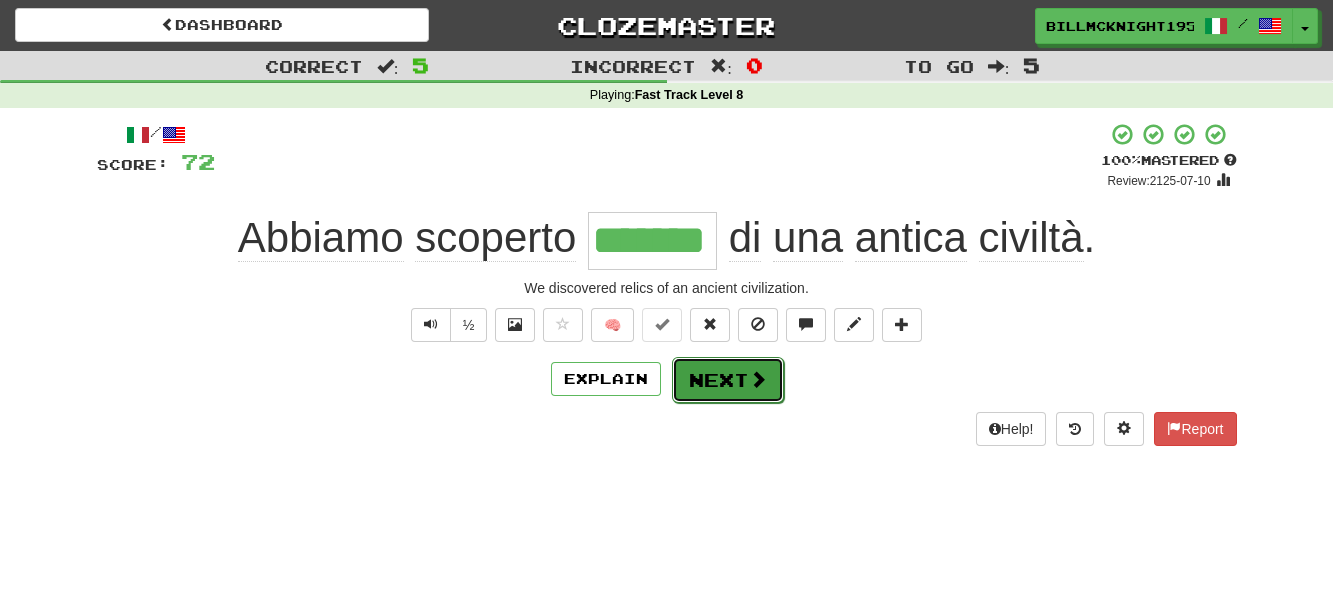 click on "Next" at bounding box center (728, 380) 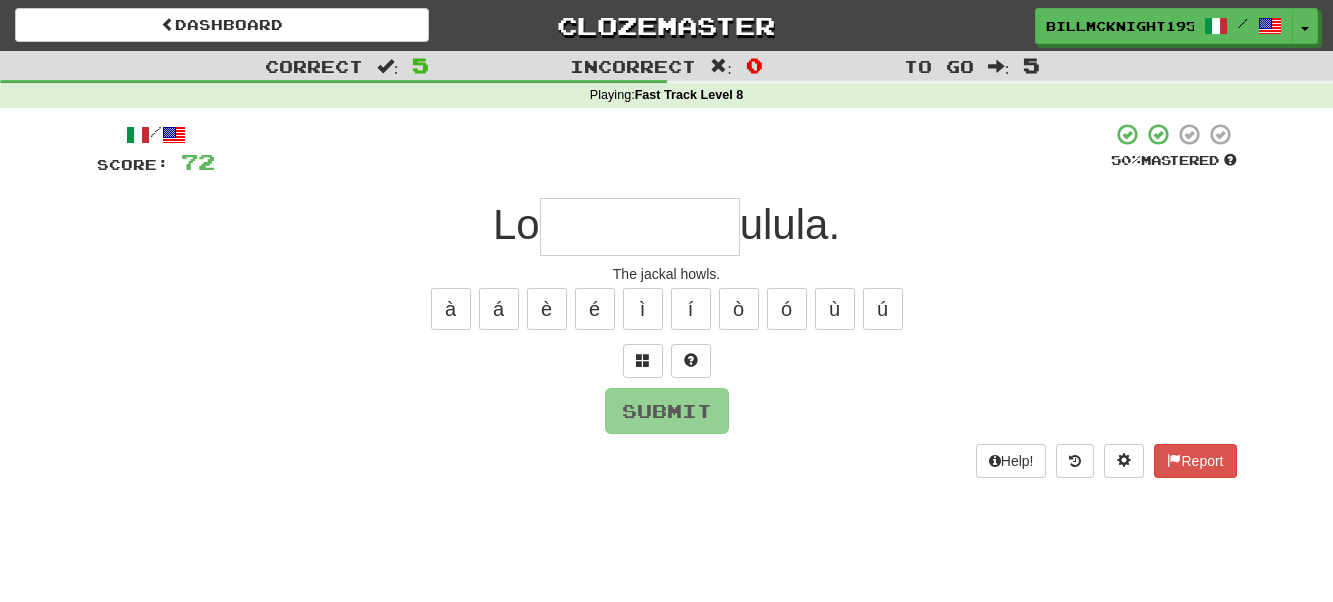 type on "*" 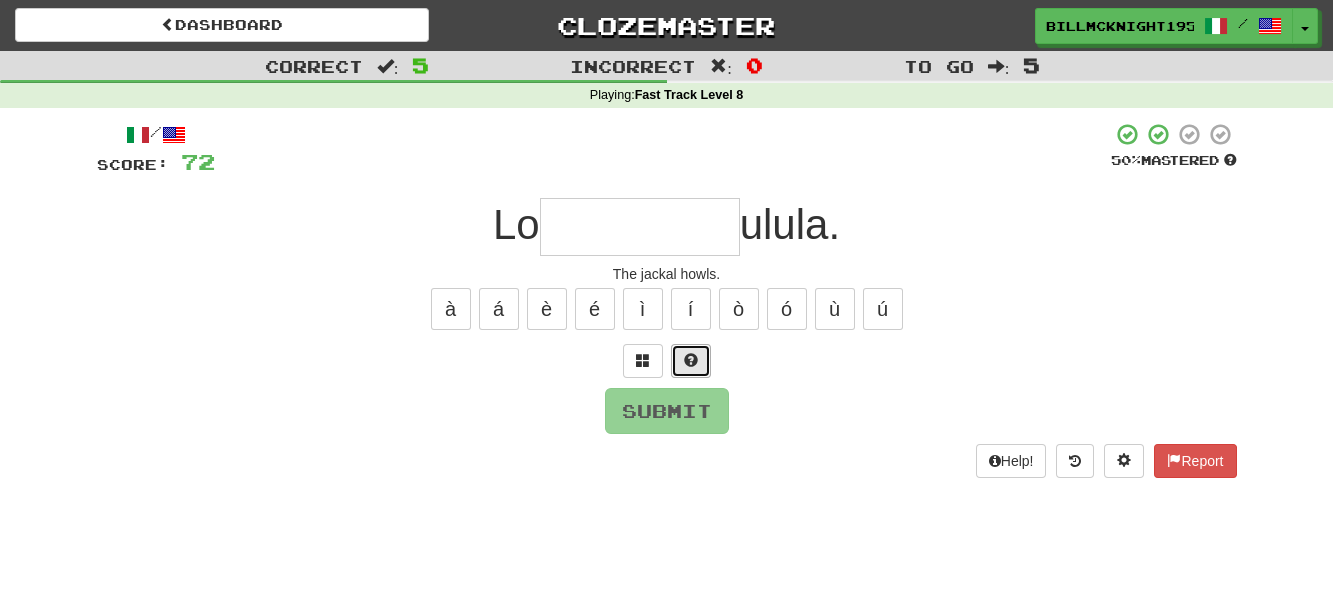 click at bounding box center [691, 360] 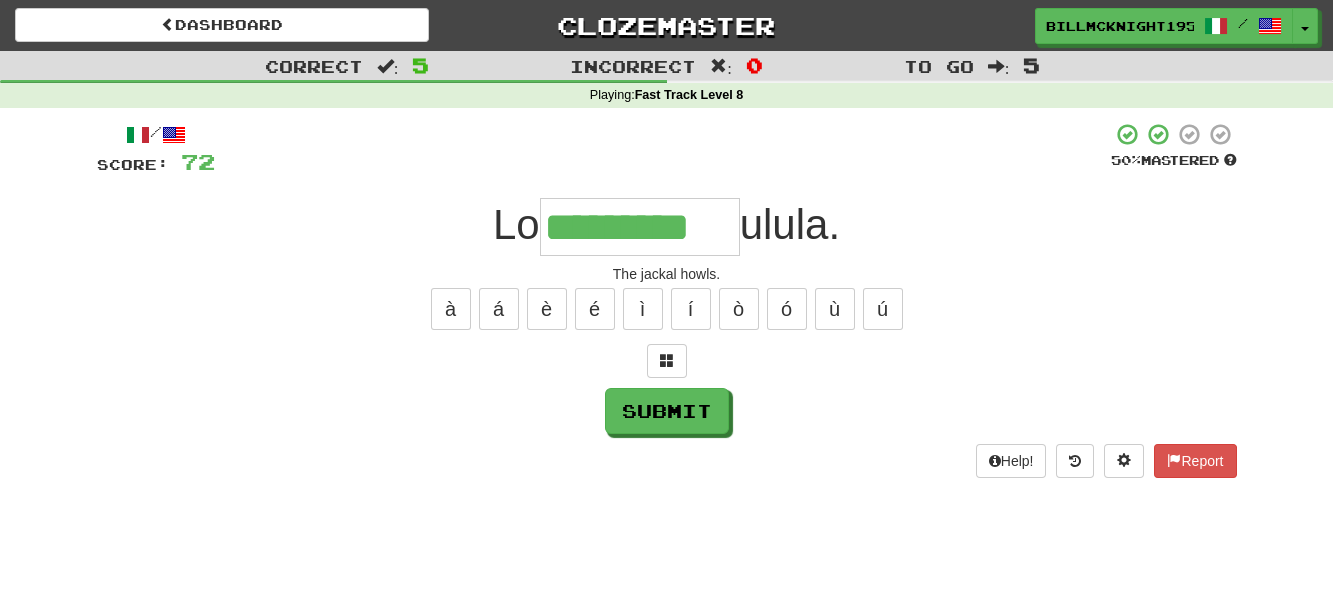 type on "*********" 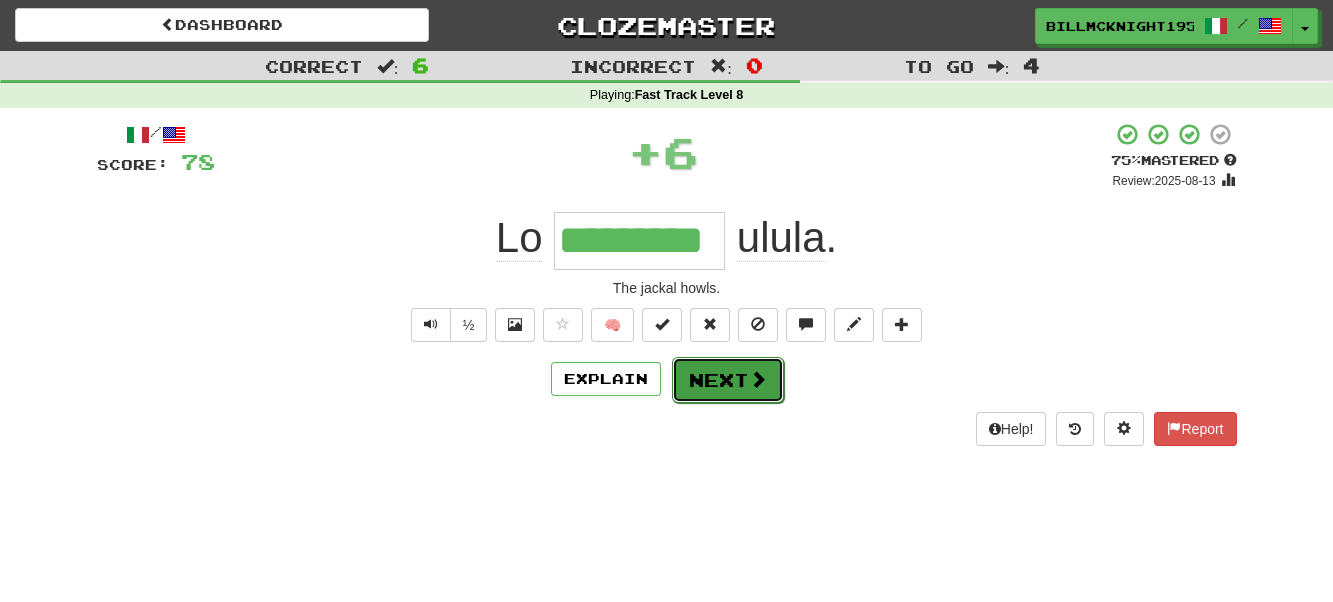 click on "Next" at bounding box center [728, 380] 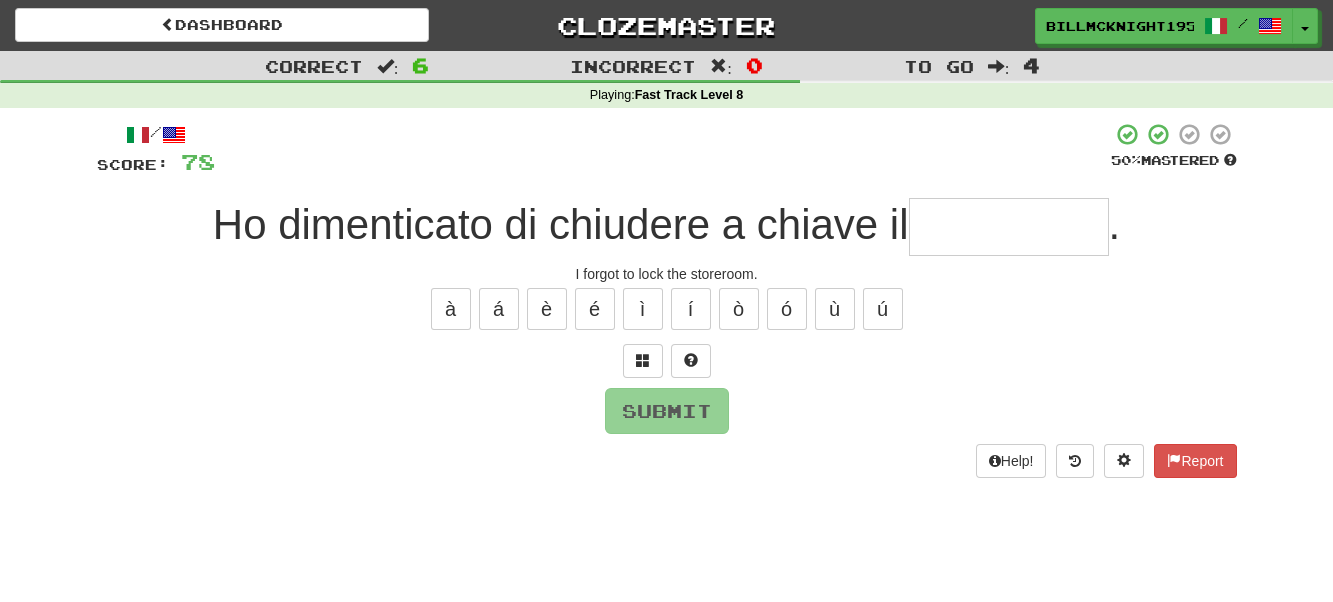 type on "*" 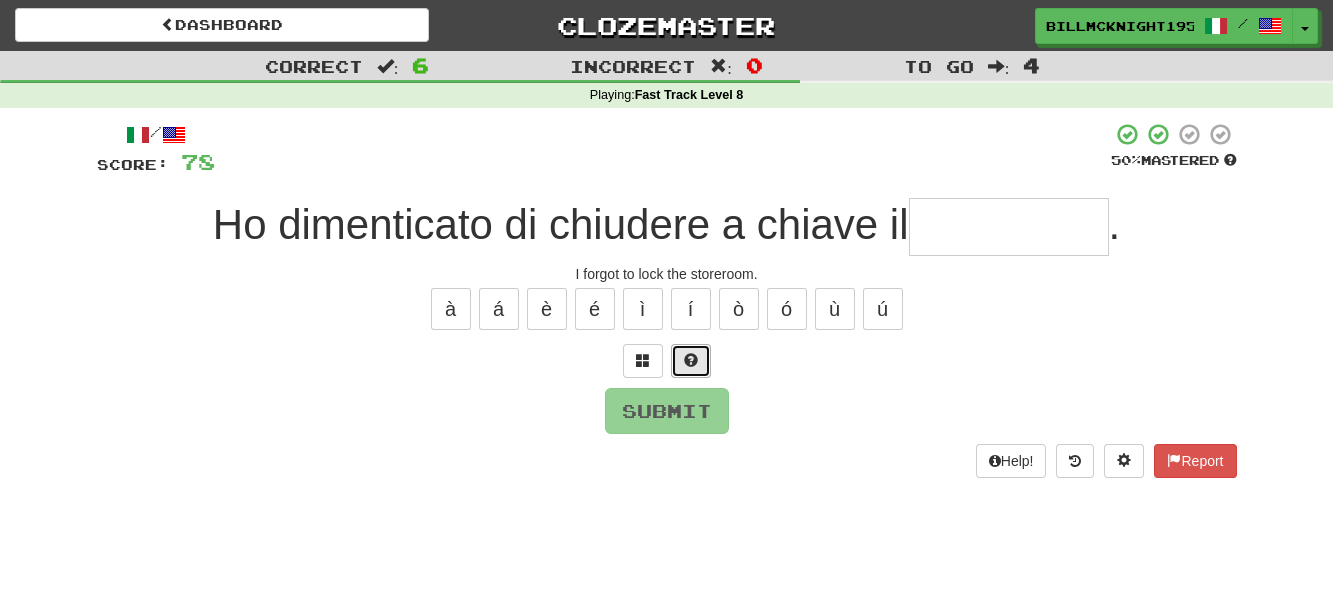 click at bounding box center (691, 361) 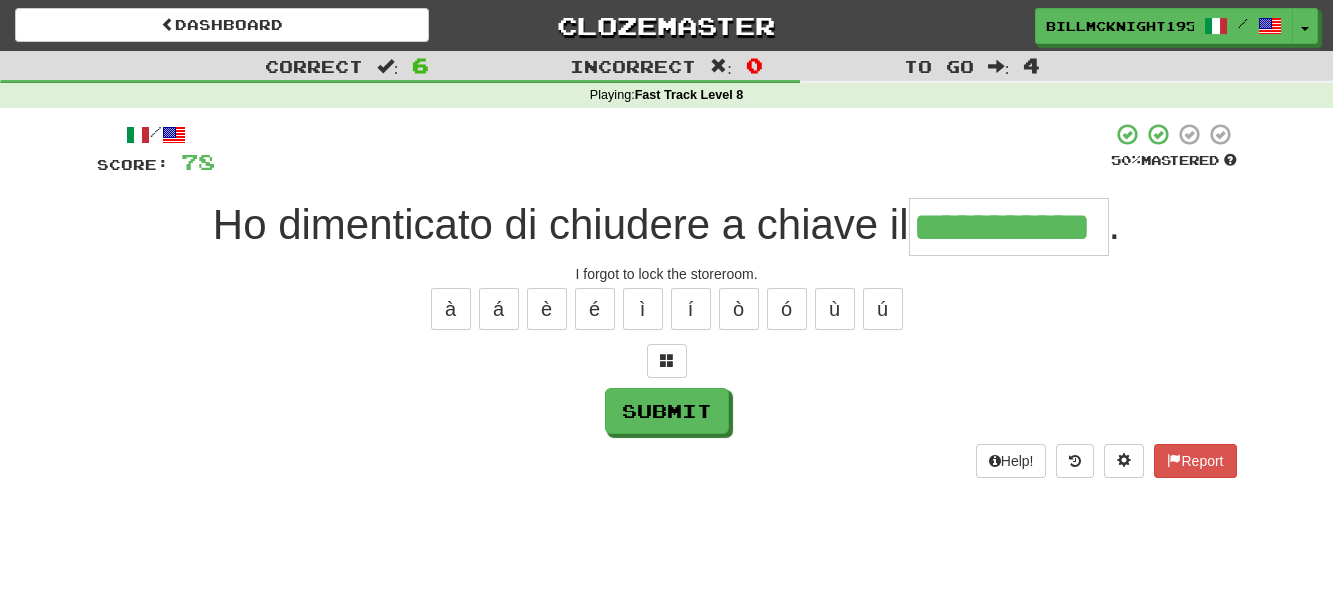 type on "**********" 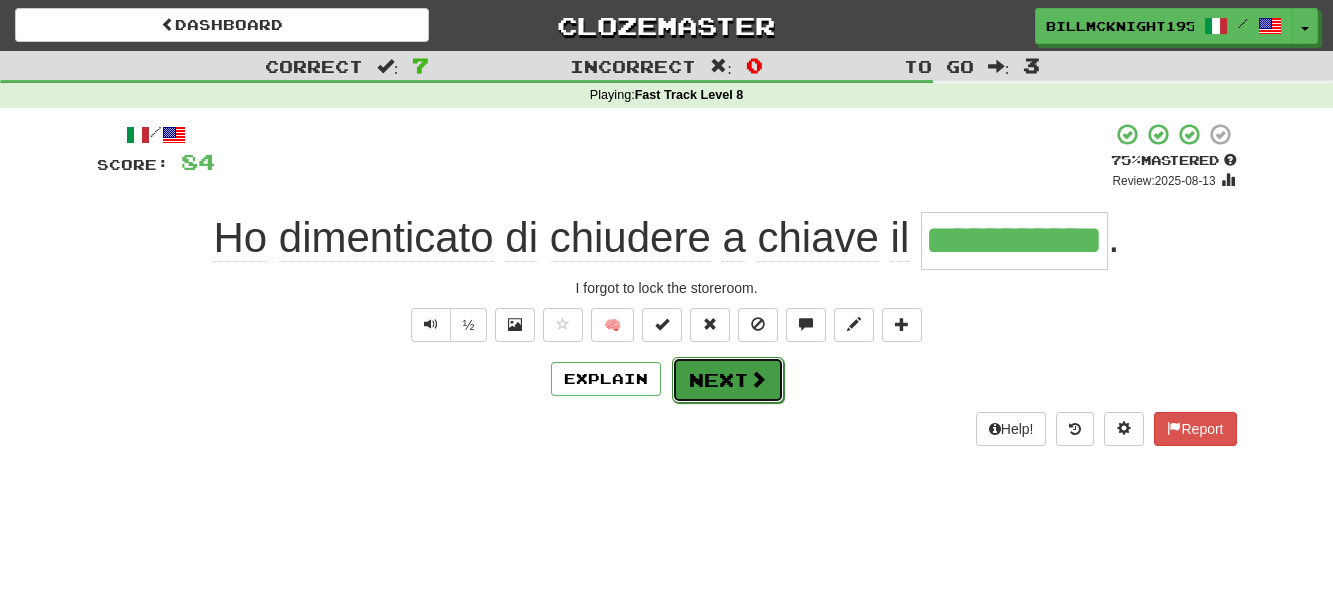 click on "Next" at bounding box center (728, 380) 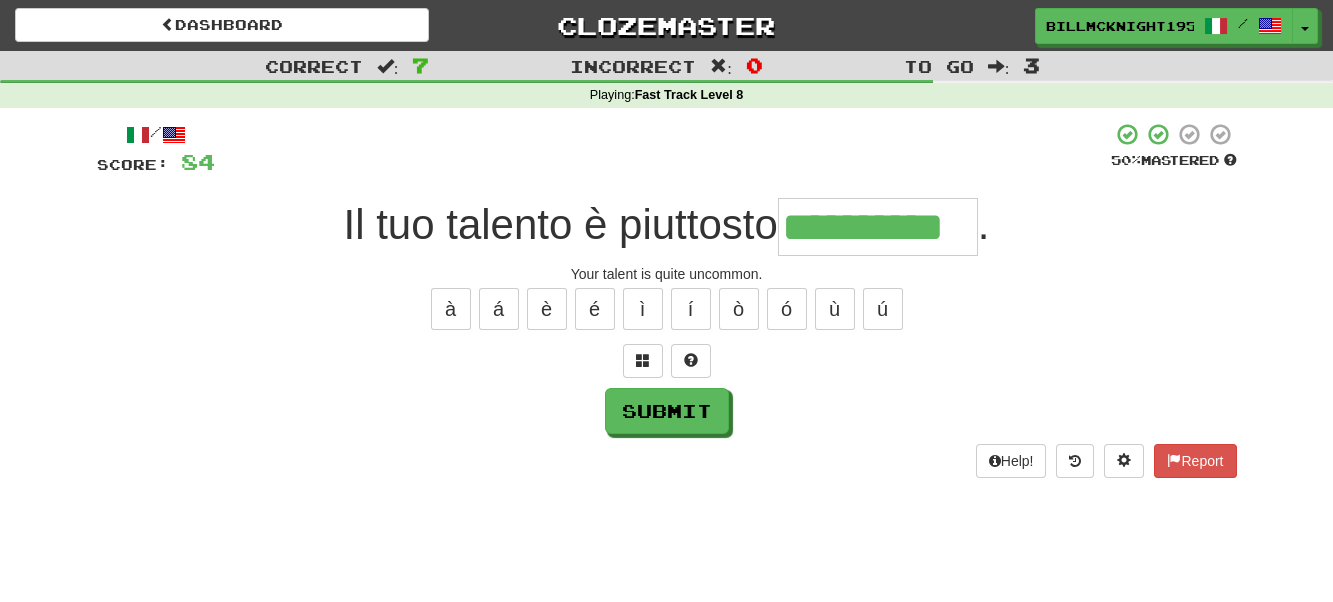 scroll, scrollTop: 0, scrollLeft: 10, axis: horizontal 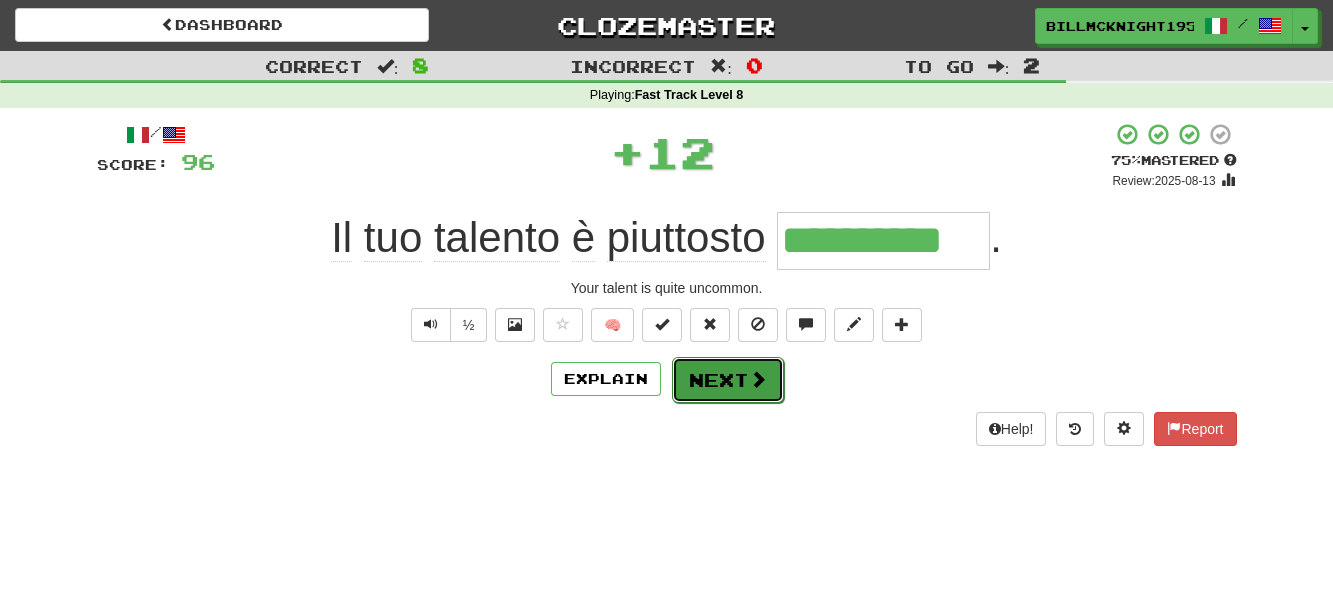click on "Next" at bounding box center [728, 380] 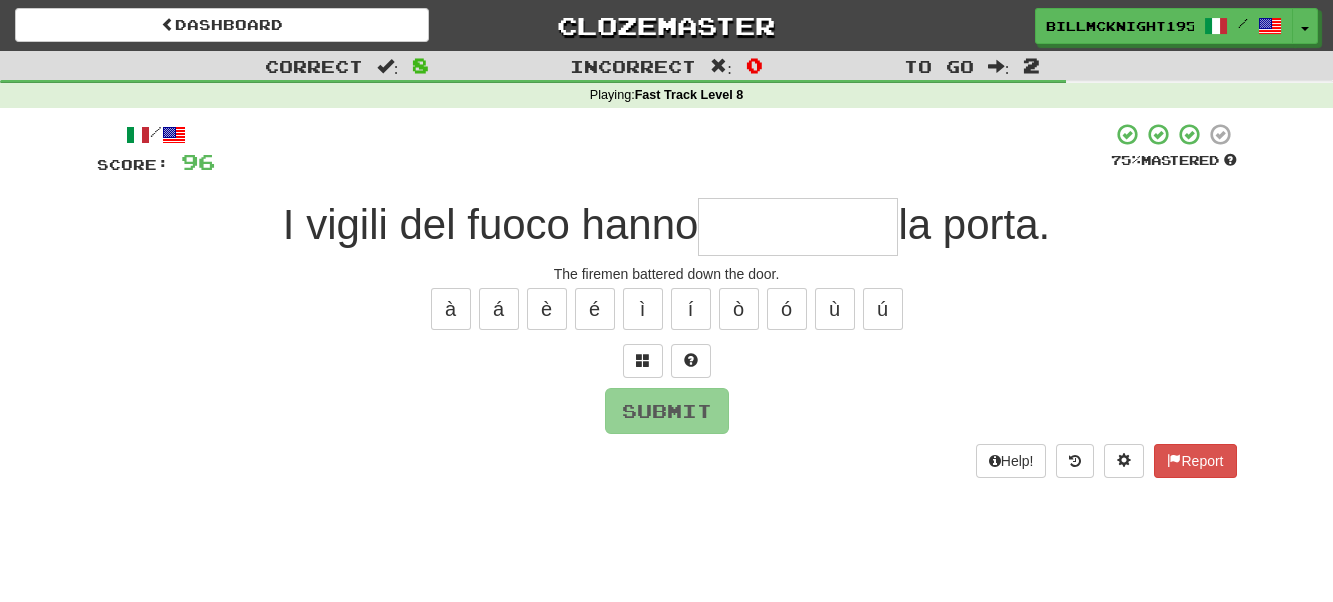 type on "*" 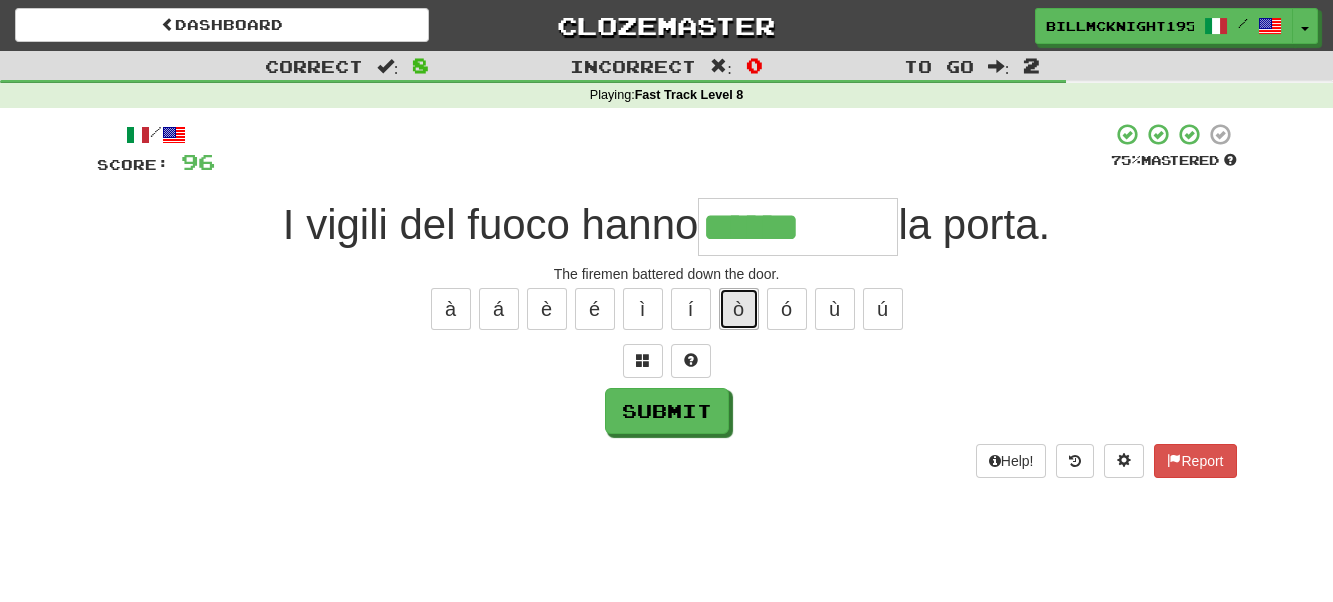 click on "ò" at bounding box center [739, 309] 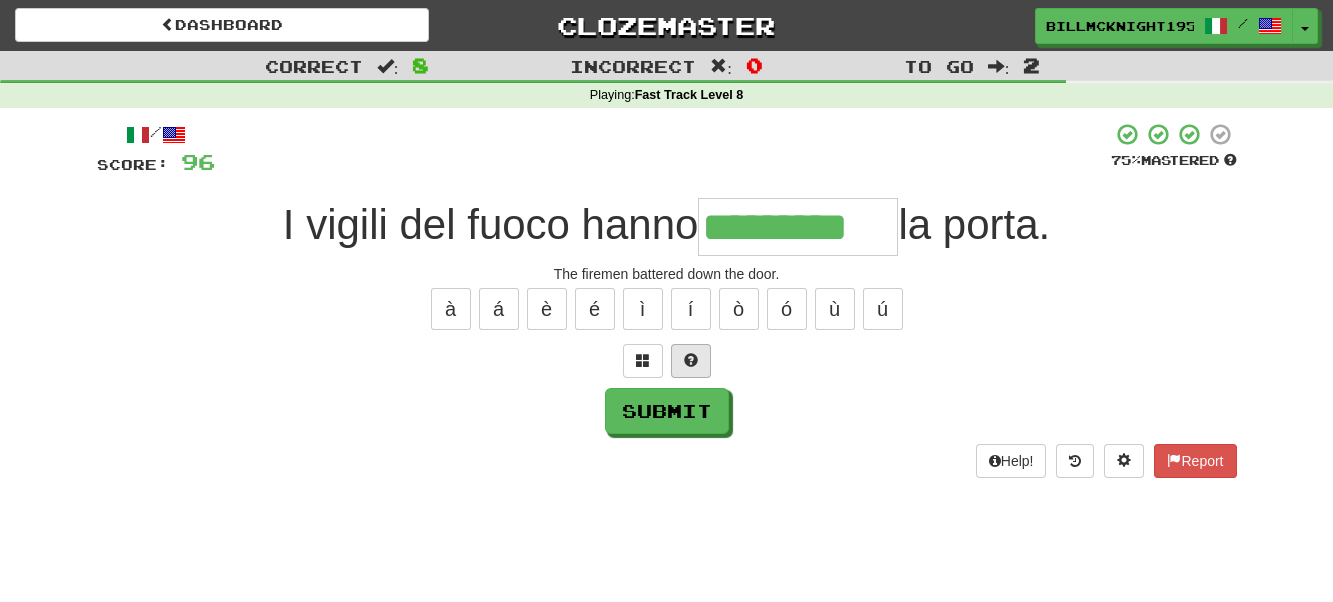 type on "*********" 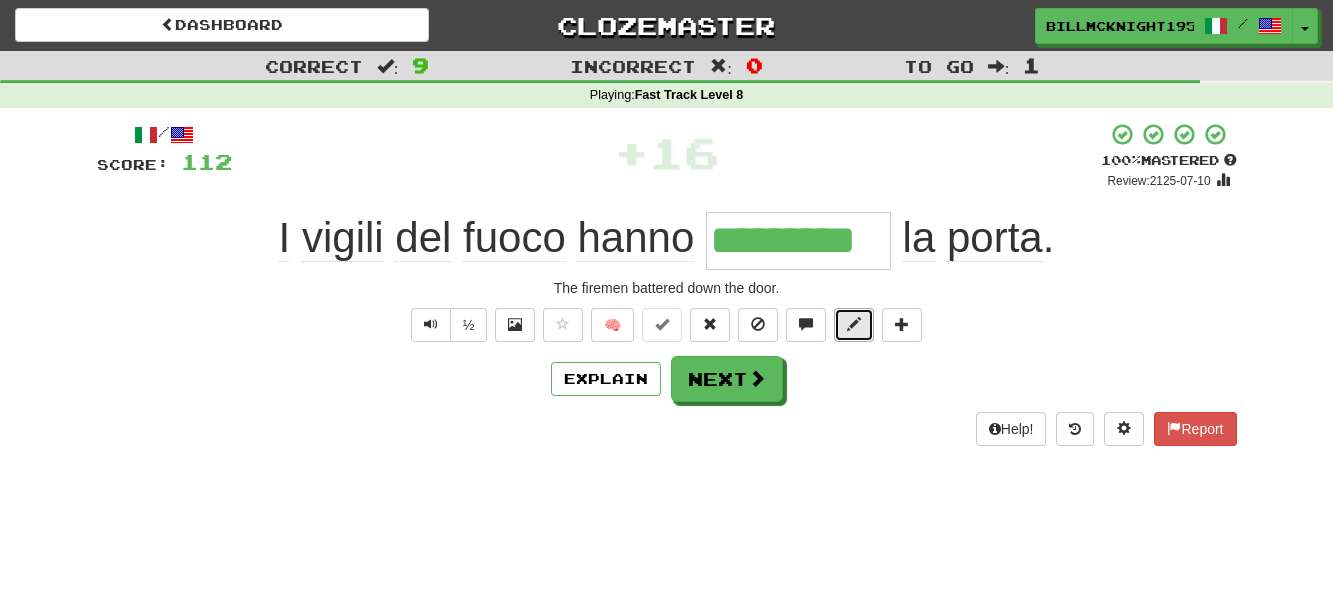 click at bounding box center [854, 324] 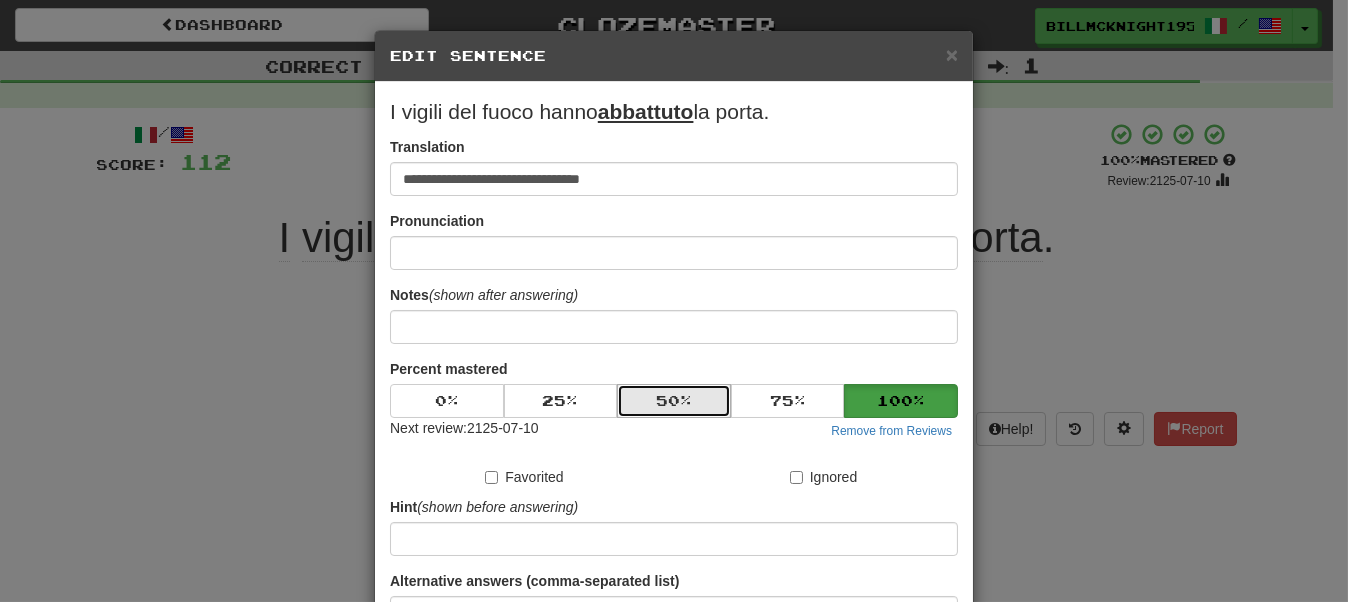 click on "50 %" at bounding box center (674, 401) 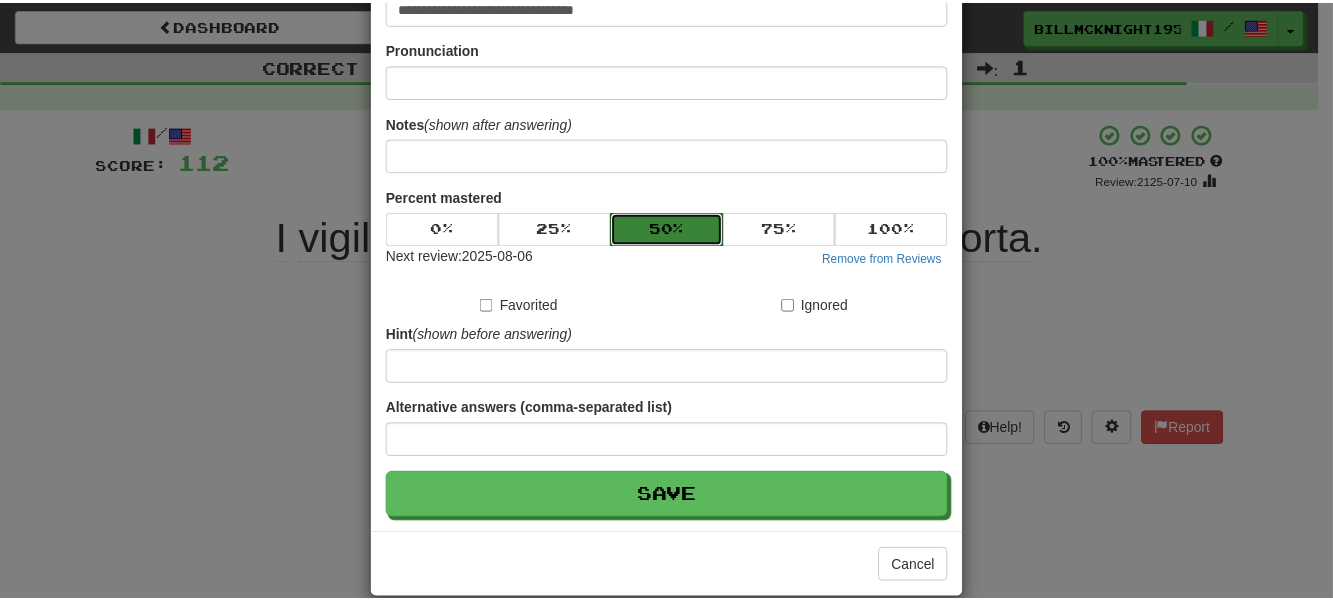 scroll, scrollTop: 196, scrollLeft: 0, axis: vertical 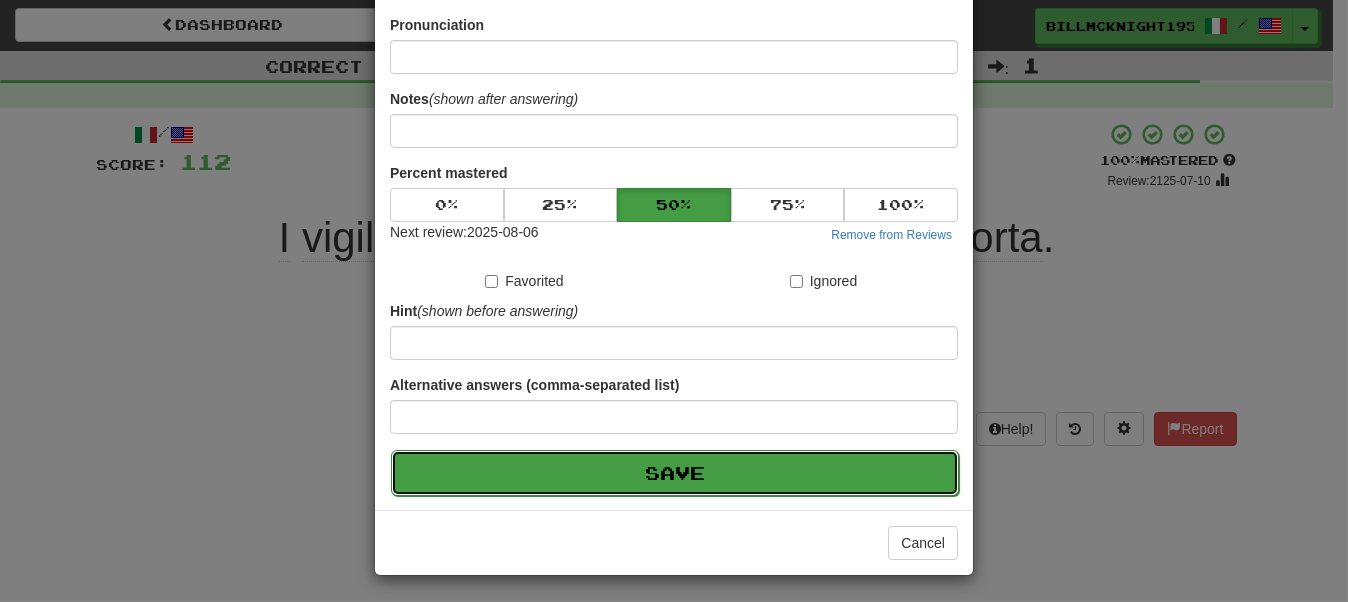 click on "Save" at bounding box center [675, 473] 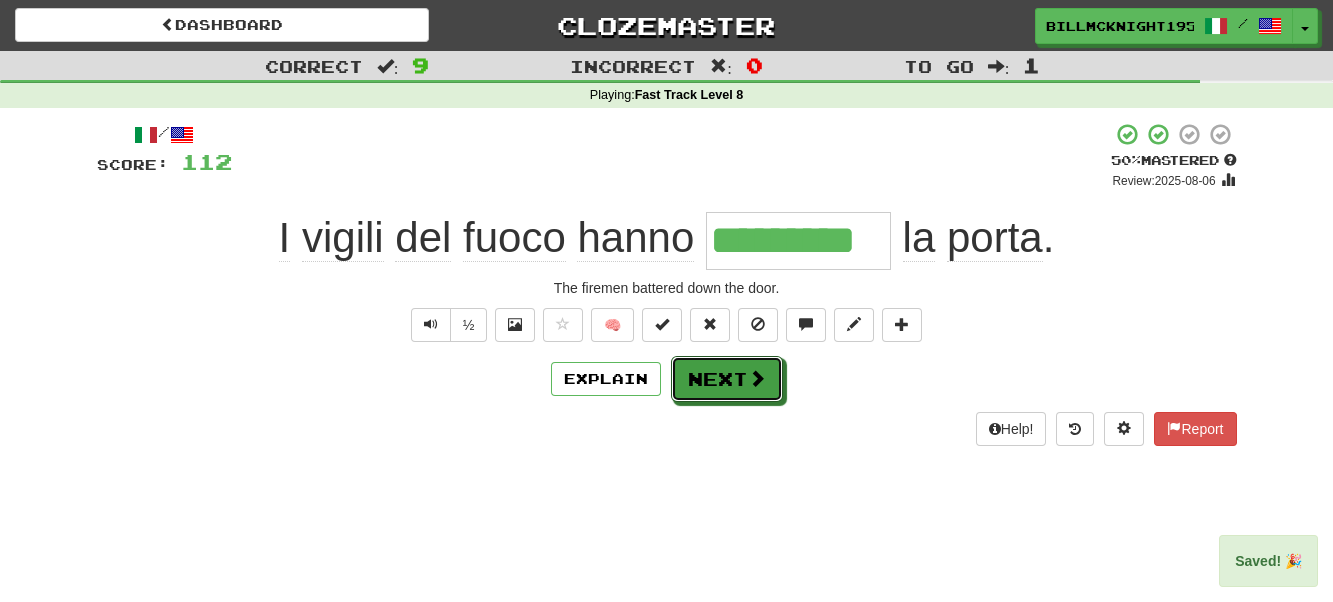 click on "Next" at bounding box center [727, 379] 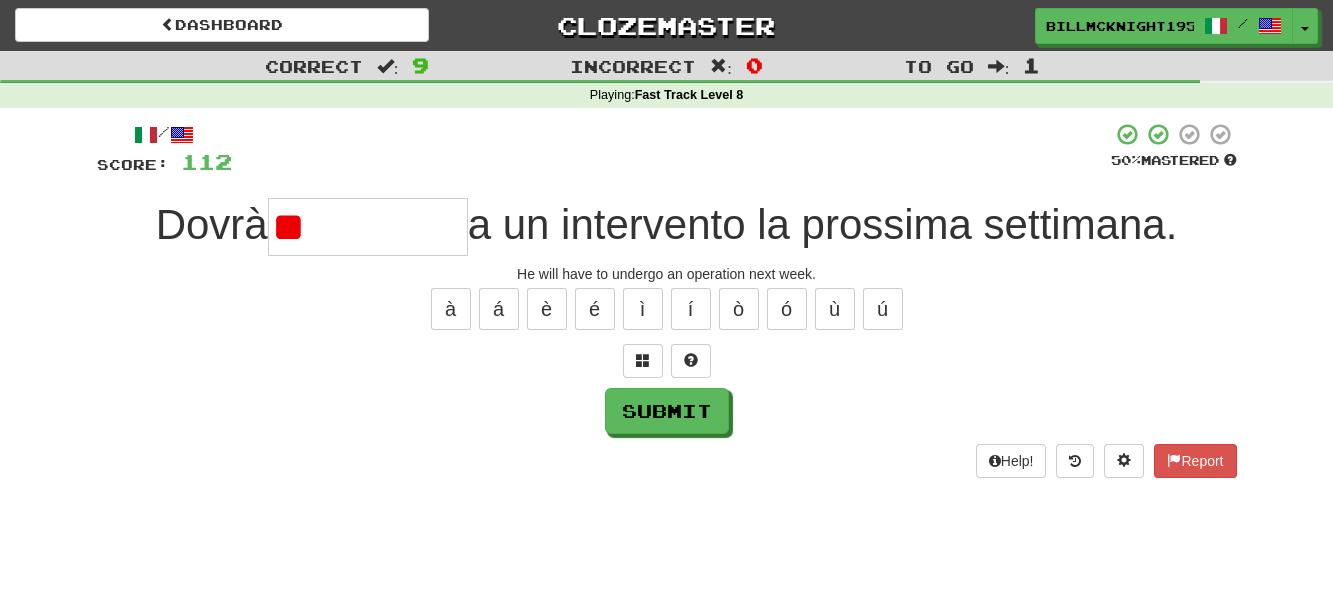 type on "*" 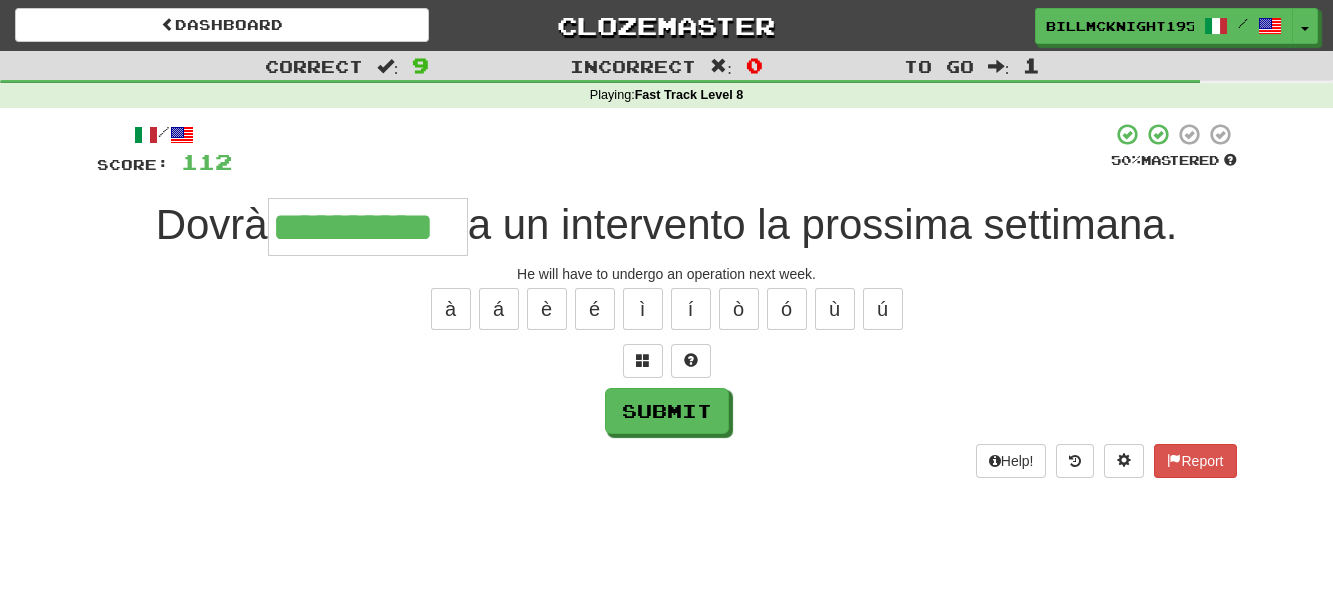 type on "**********" 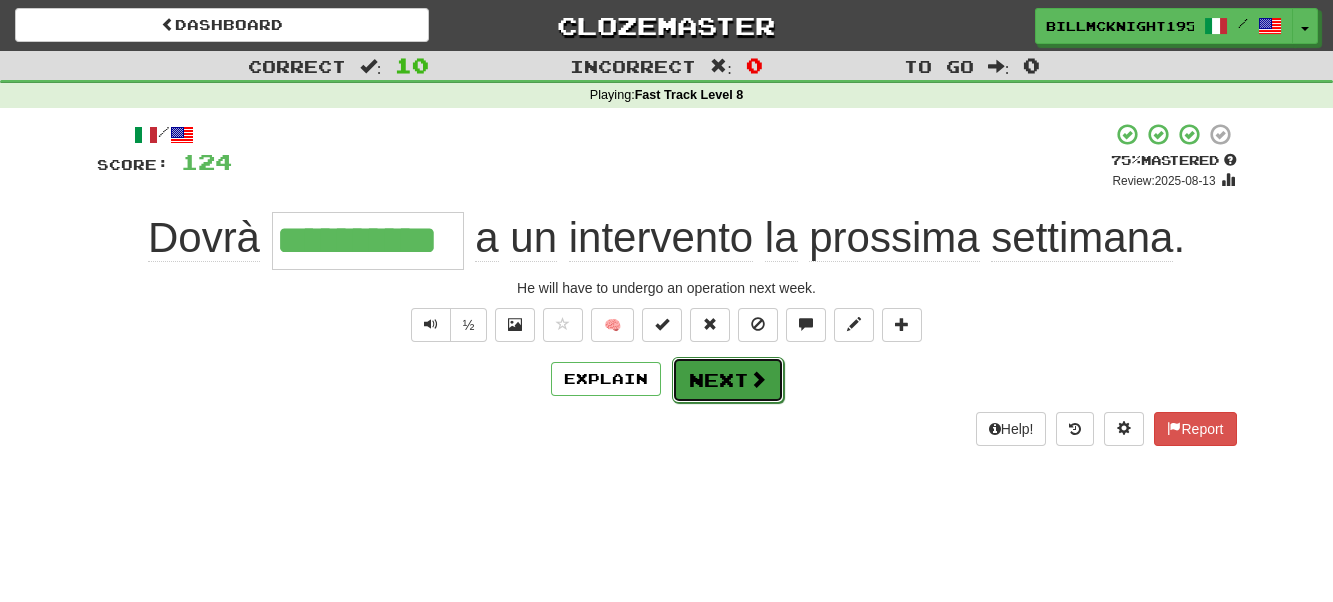 click at bounding box center [758, 379] 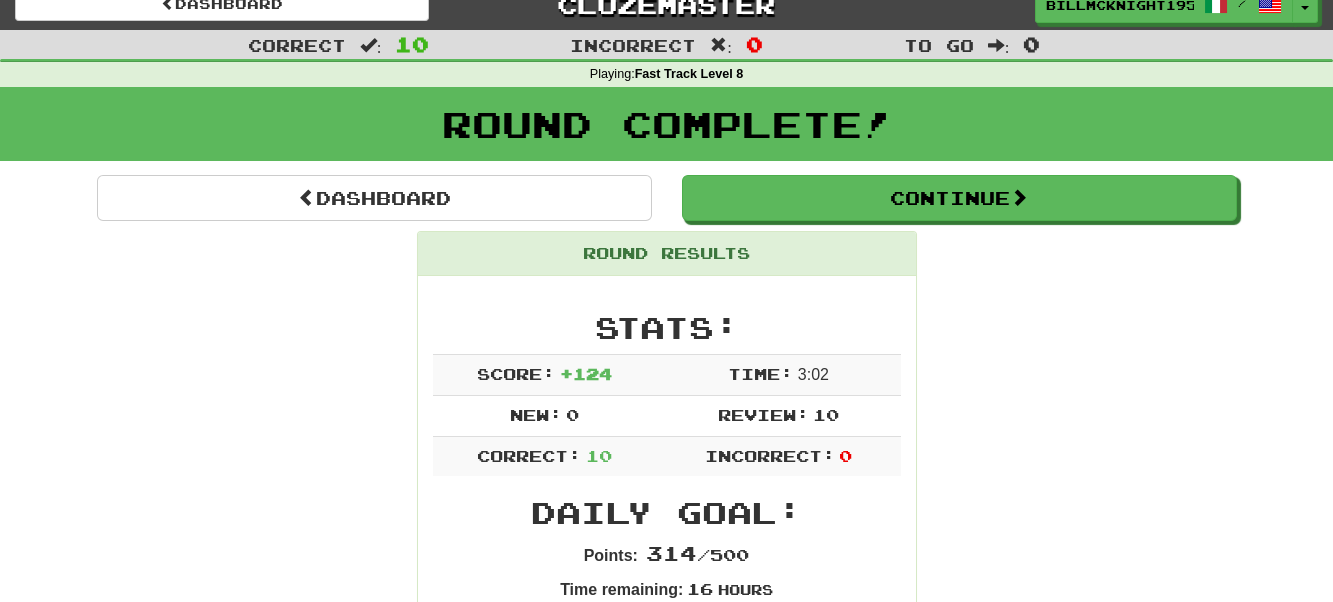 scroll, scrollTop: 0, scrollLeft: 0, axis: both 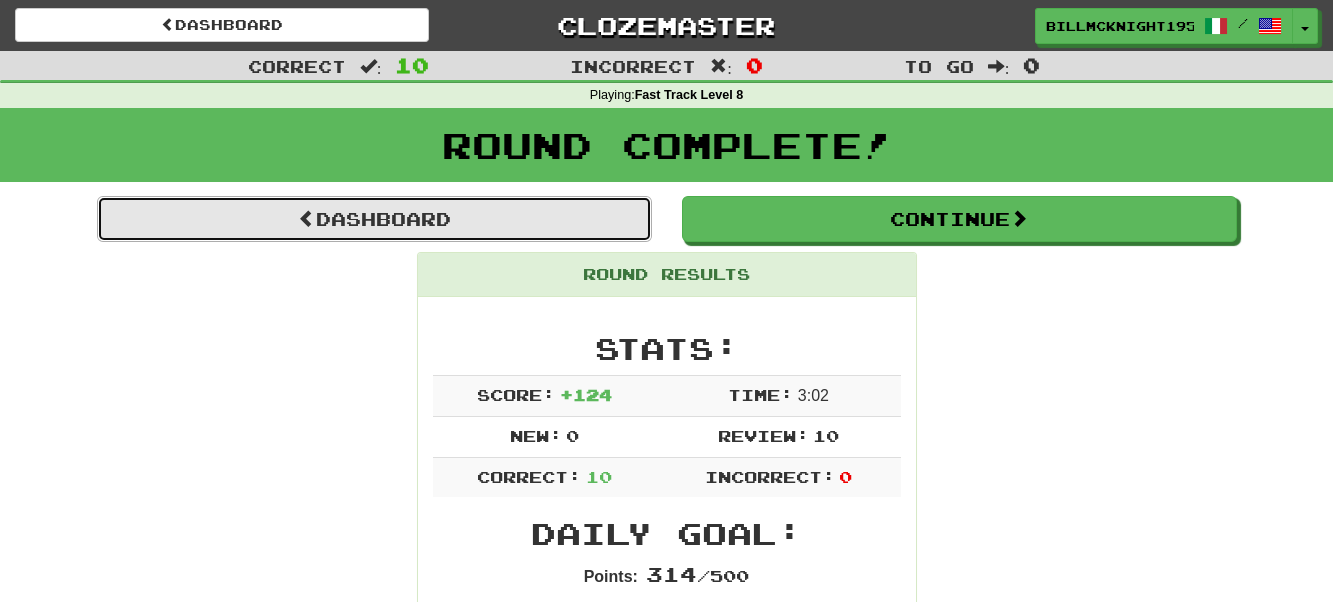 click on "Dashboard" at bounding box center [374, 219] 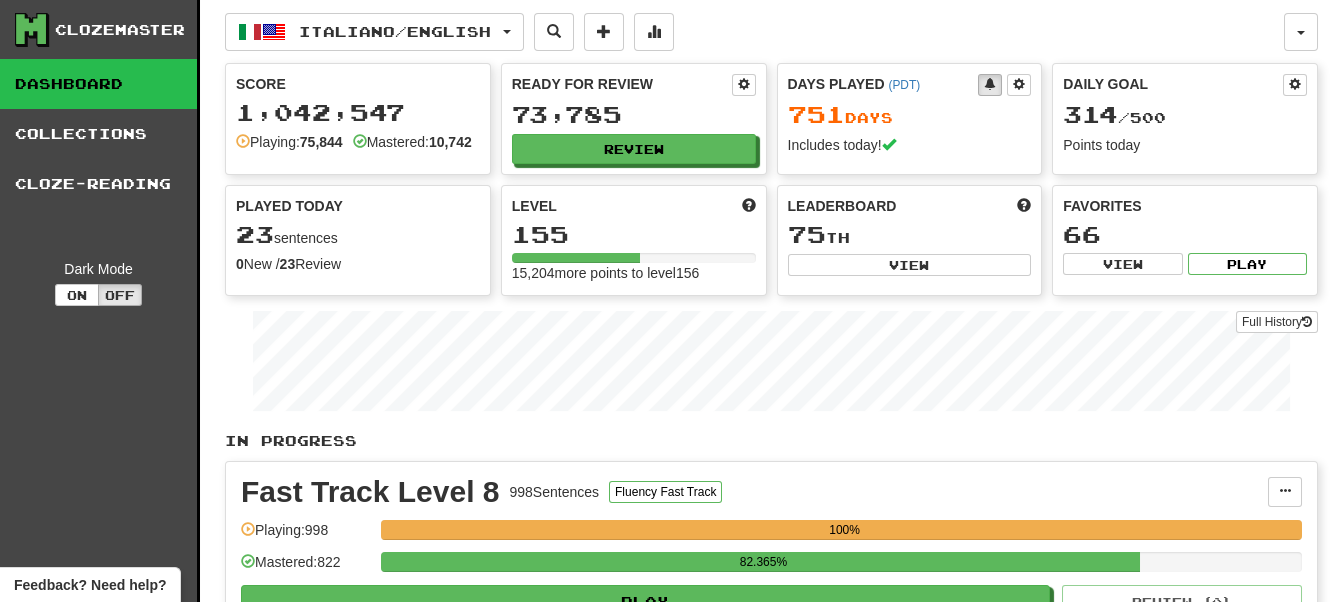 scroll, scrollTop: 300, scrollLeft: 0, axis: vertical 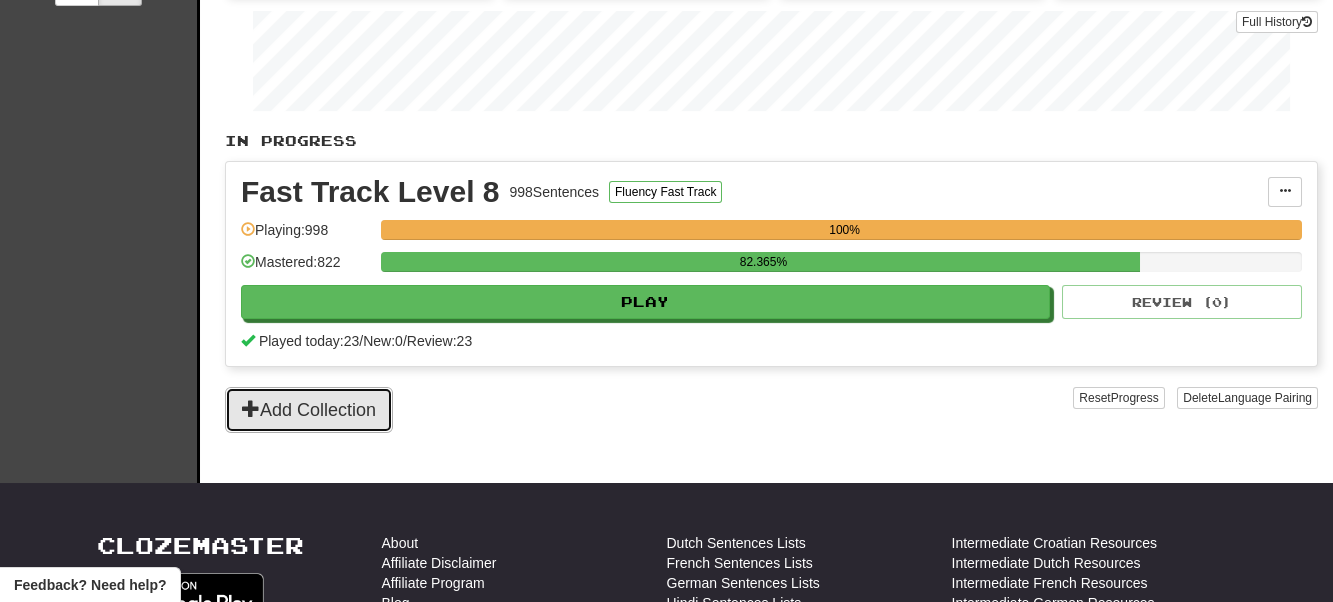 click on "Add Collection" at bounding box center [309, 410] 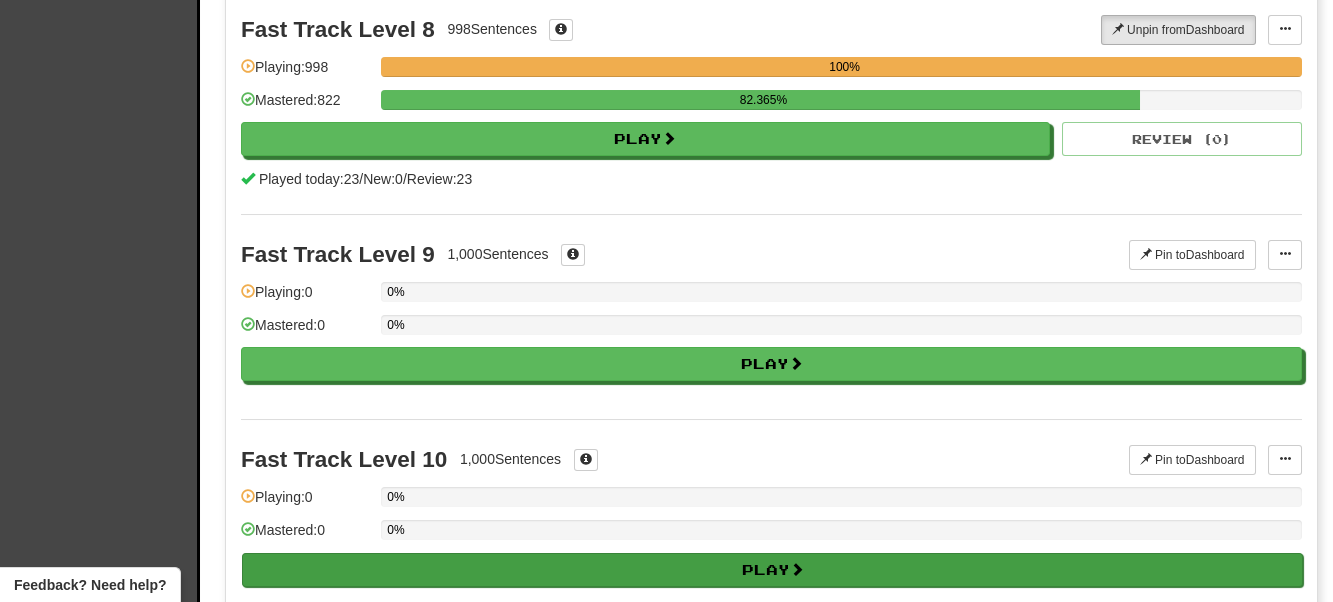 scroll, scrollTop: 1700, scrollLeft: 0, axis: vertical 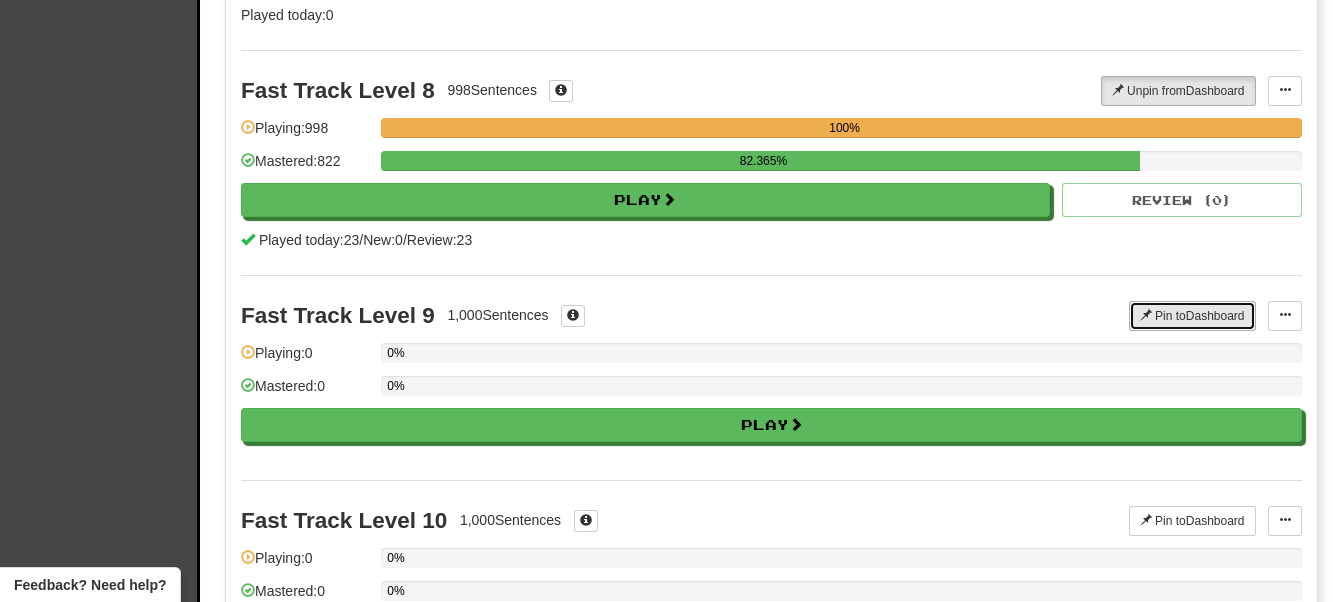 click on "Pin to  Dashboard" at bounding box center [1192, 316] 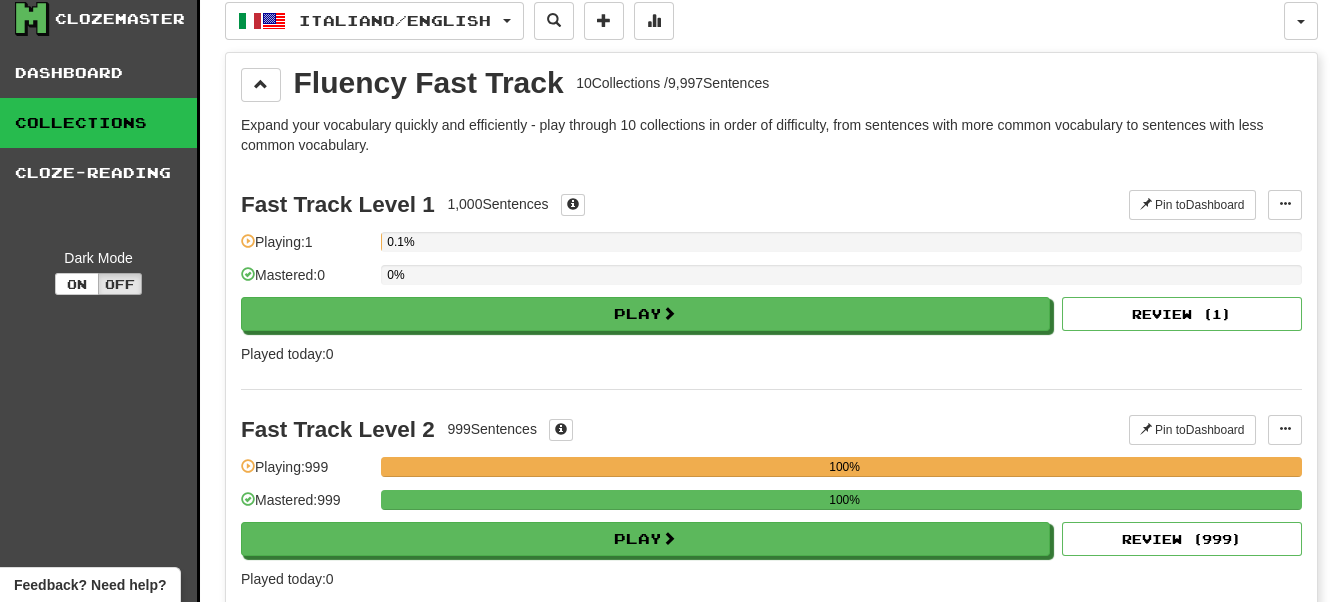 scroll, scrollTop: 0, scrollLeft: 0, axis: both 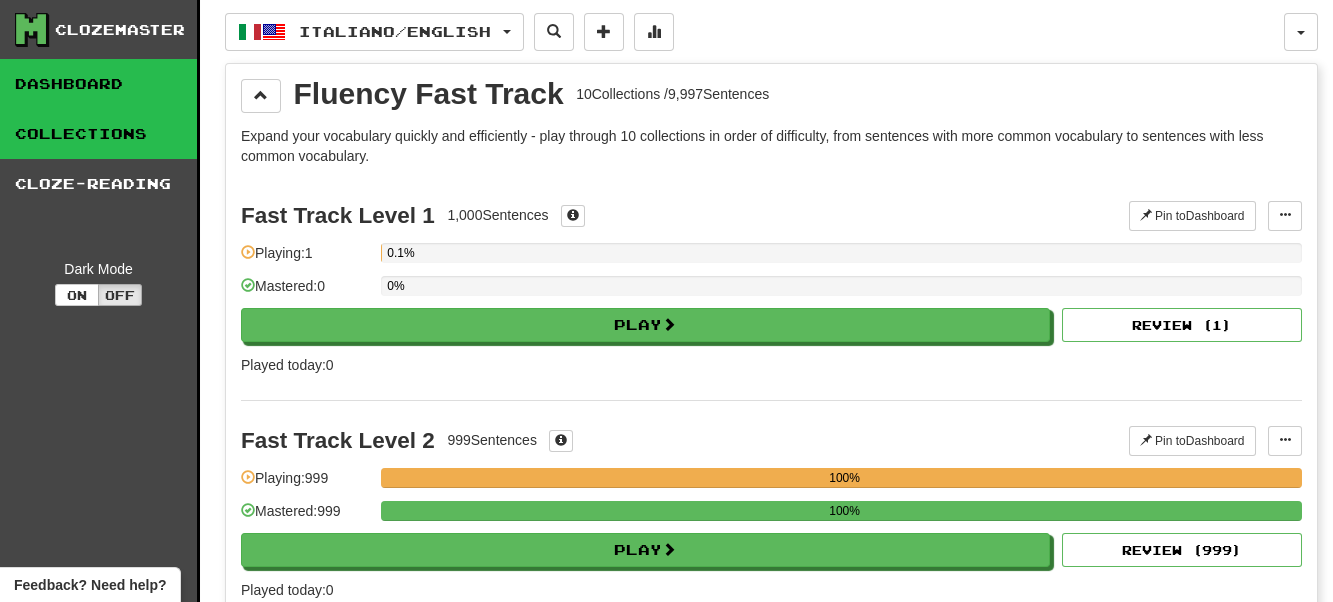click on "Dashboard" at bounding box center [98, 84] 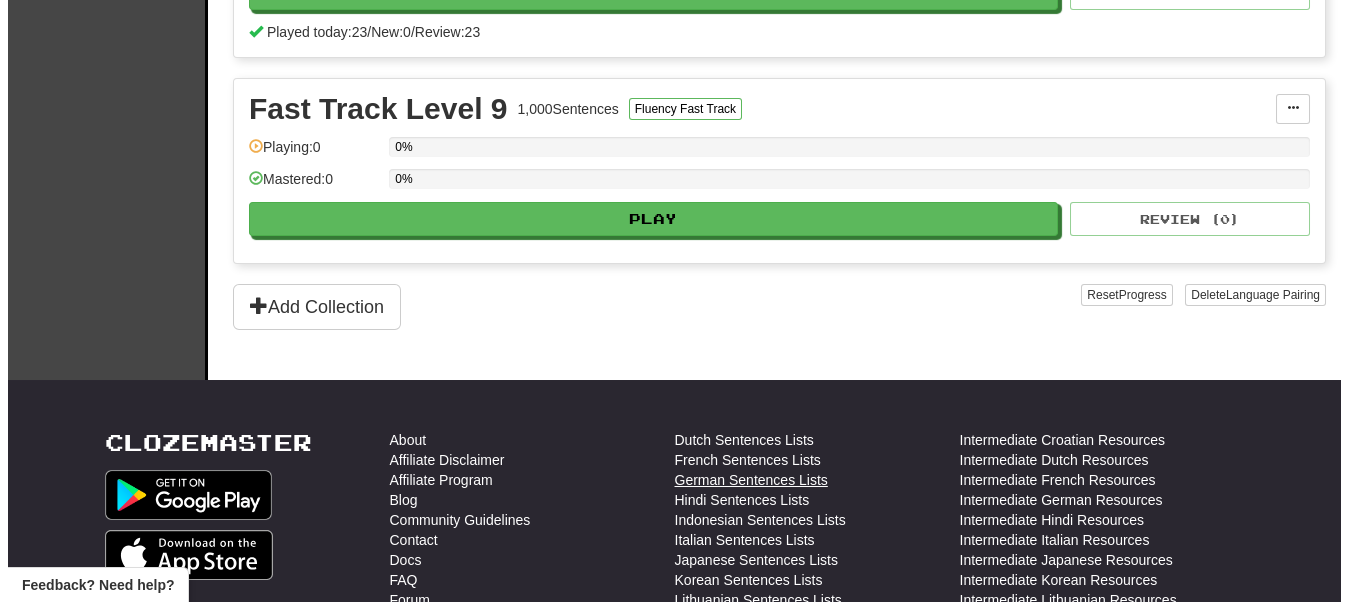 scroll, scrollTop: 500, scrollLeft: 0, axis: vertical 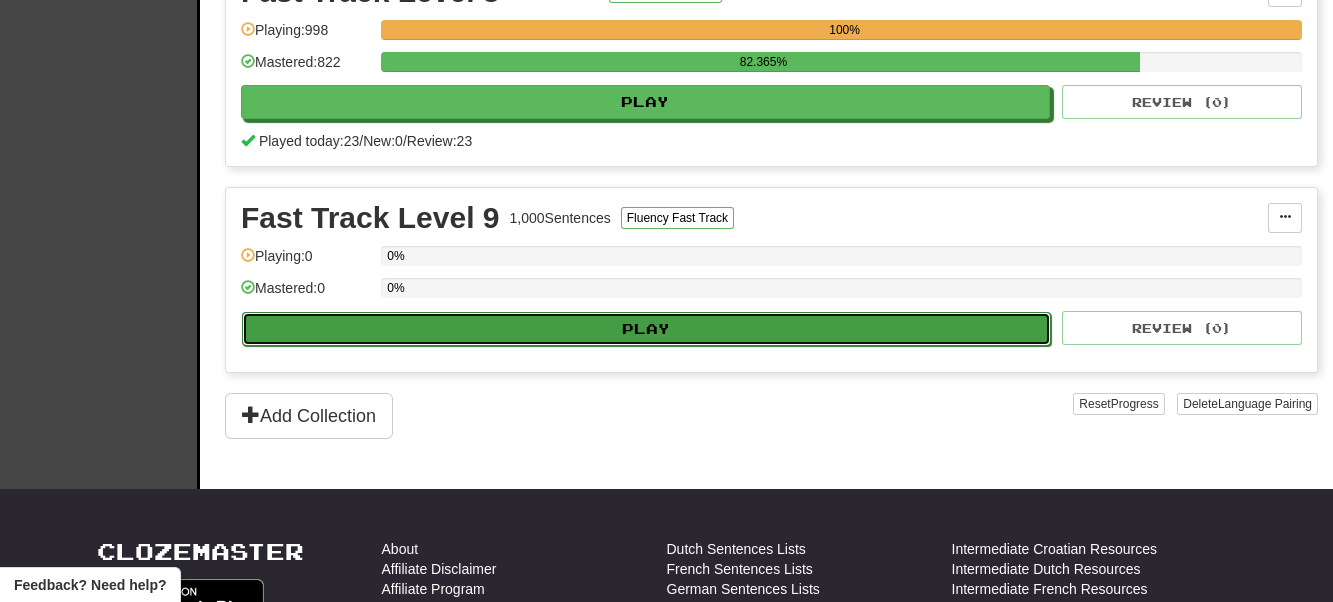 click on "Play" at bounding box center (646, 329) 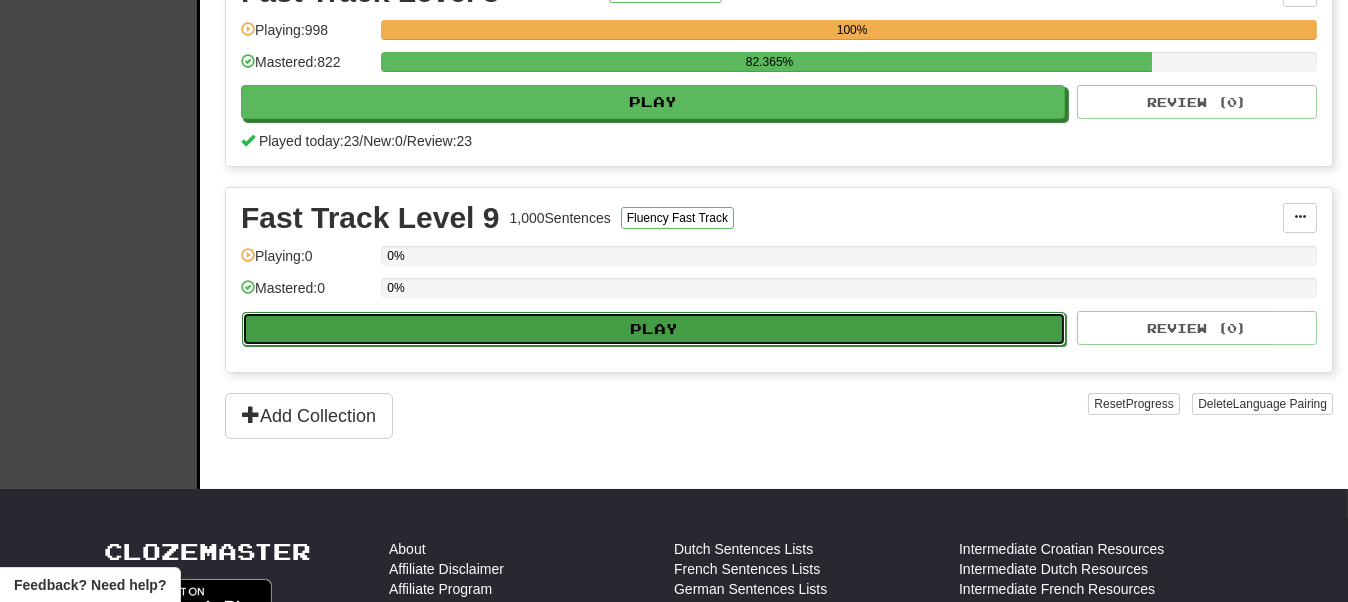 select on "**" 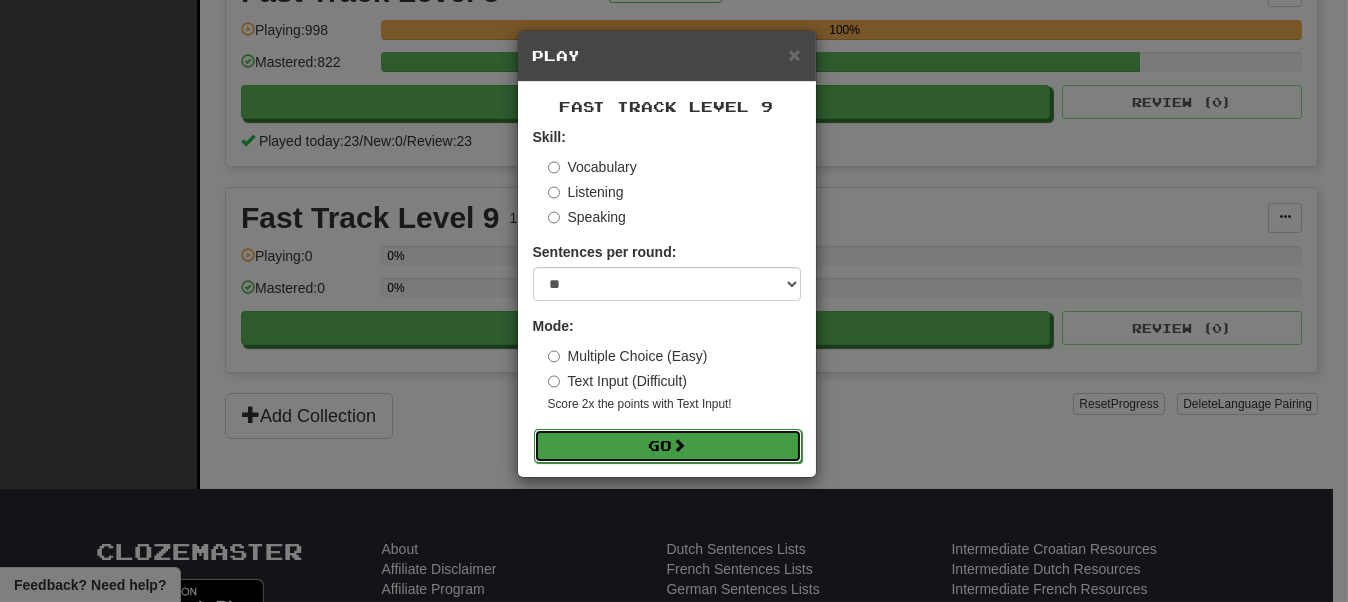 click on "Go" at bounding box center (668, 446) 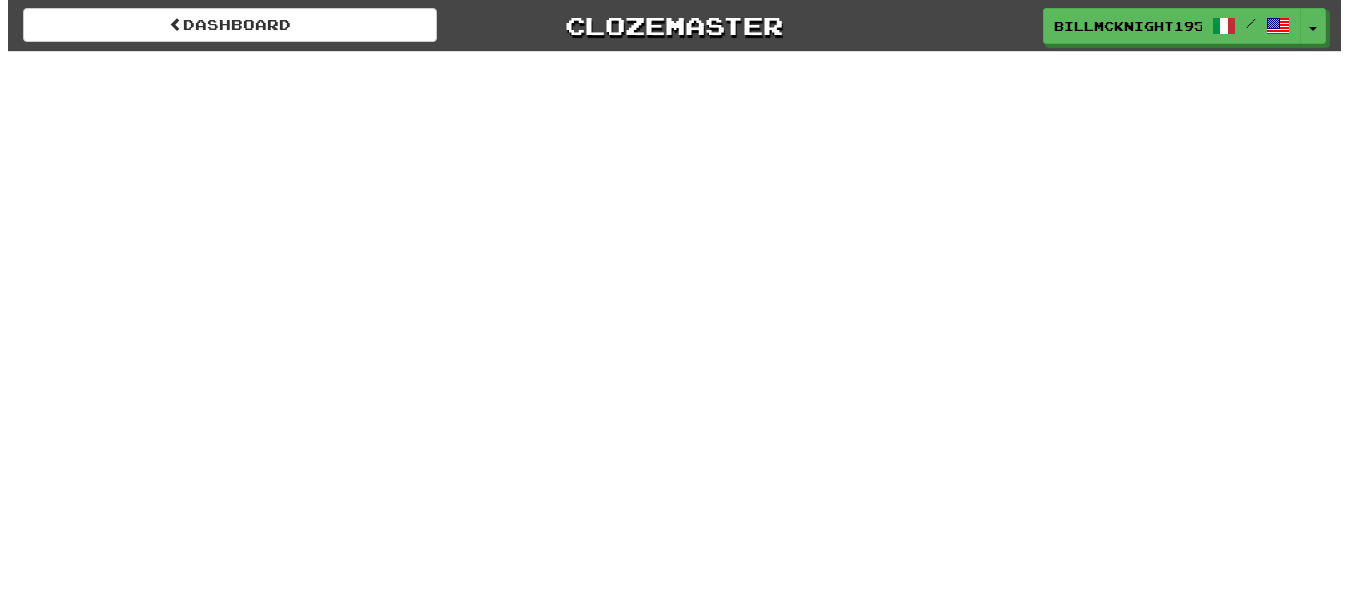 scroll, scrollTop: 0, scrollLeft: 0, axis: both 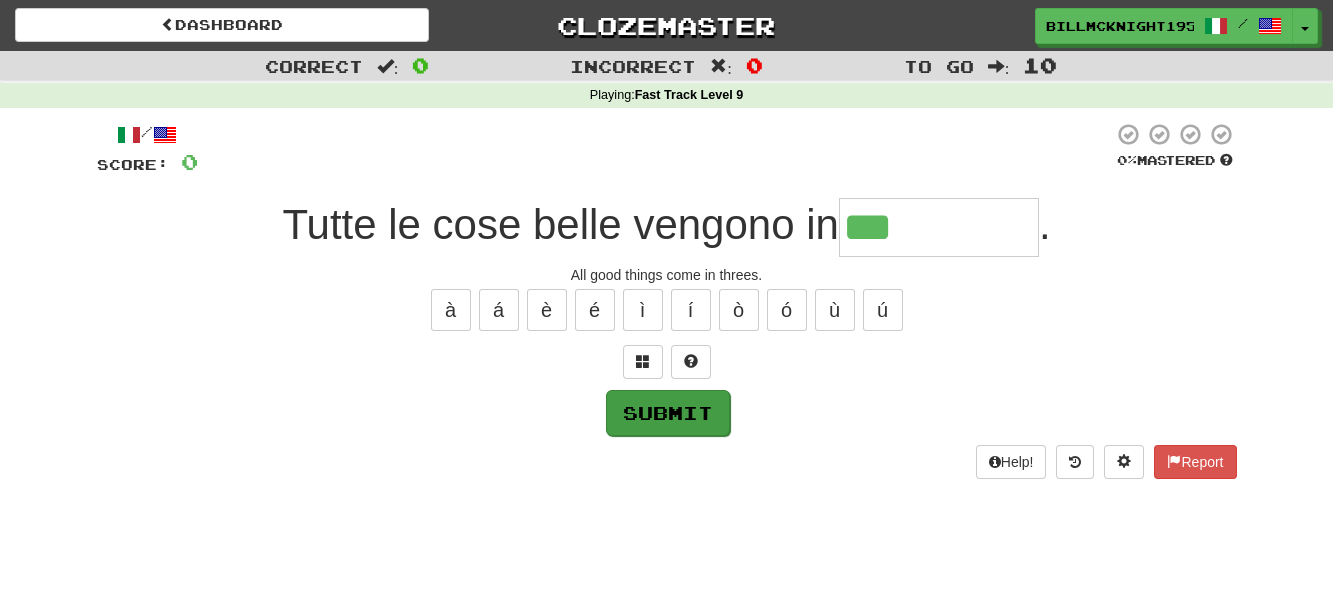 type on "***" 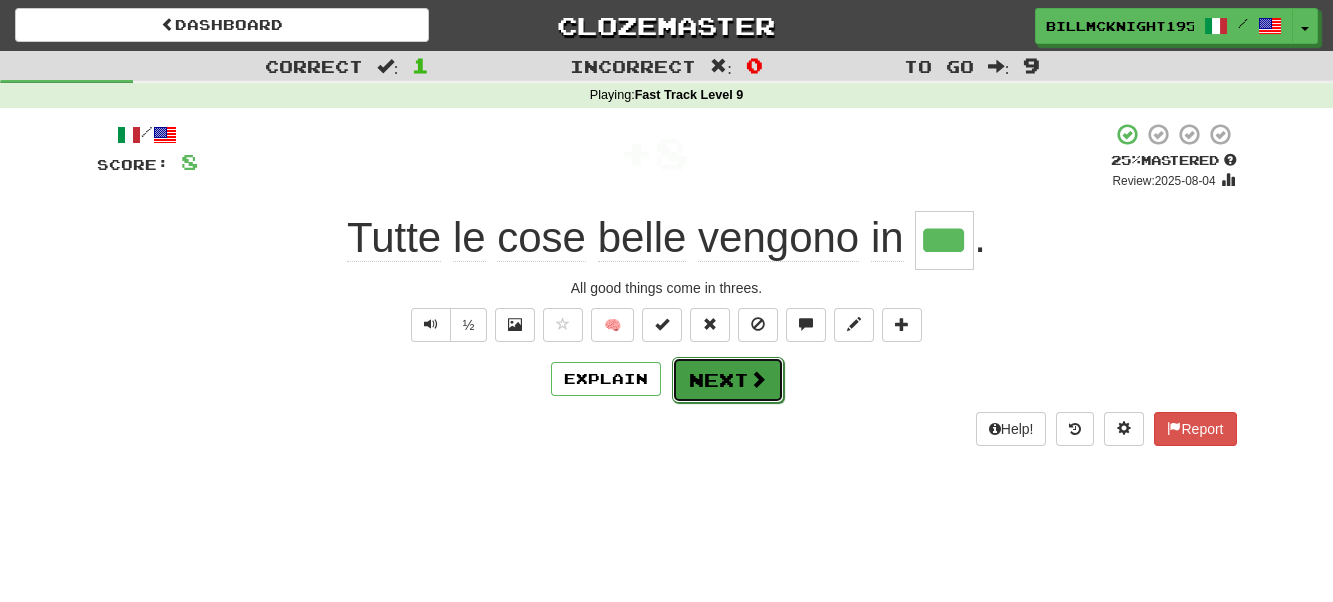 click on "Next" at bounding box center [728, 380] 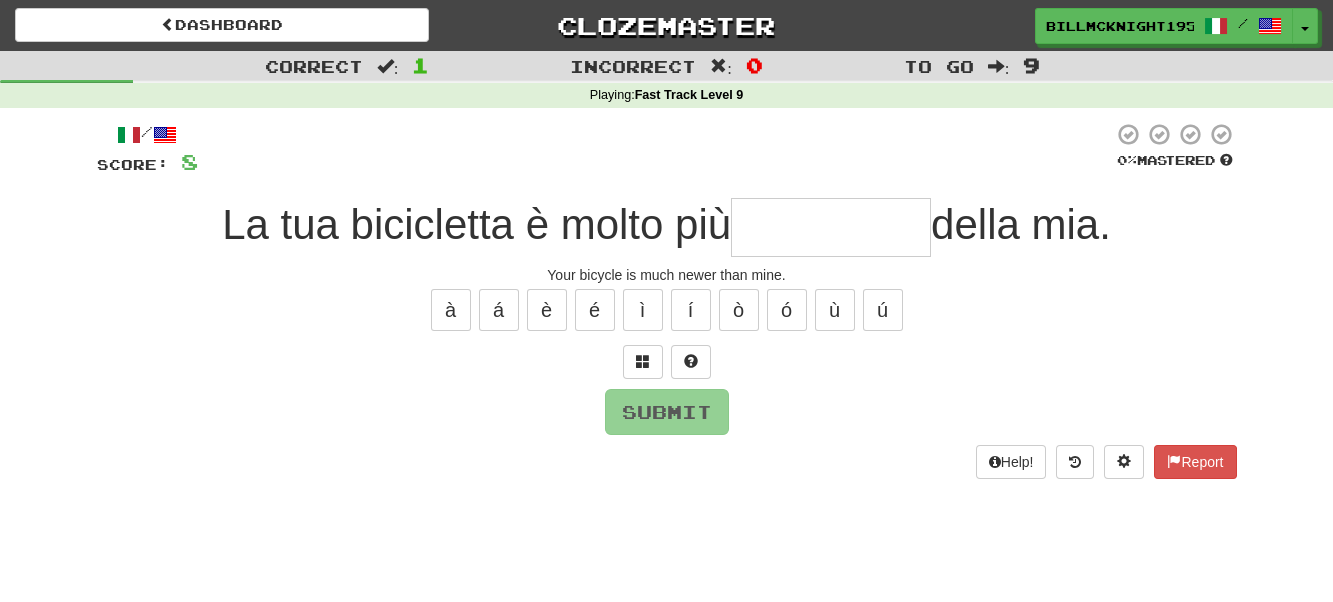 click at bounding box center [831, 227] 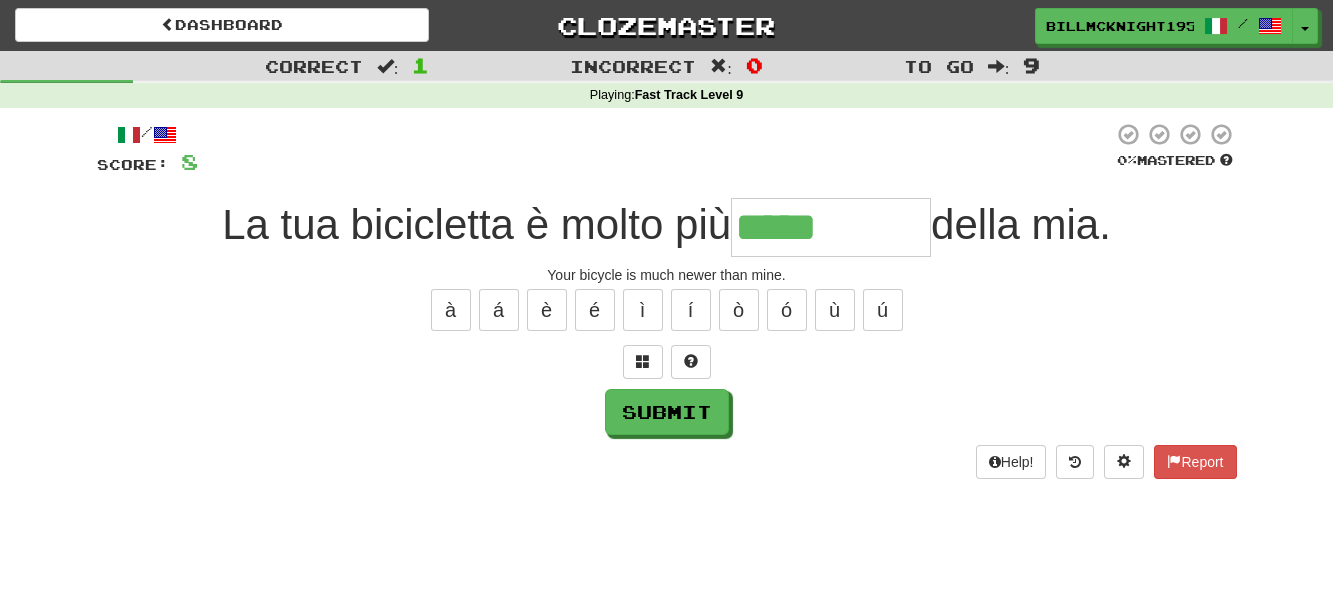 type on "*****" 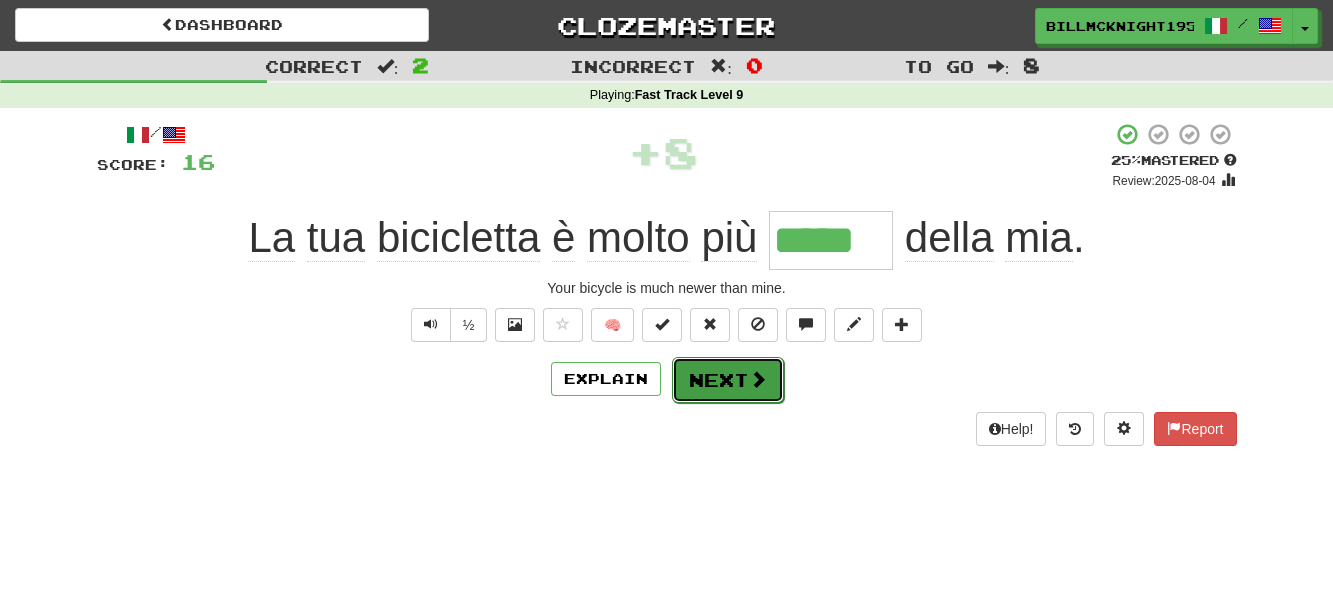 click on "Next" at bounding box center (728, 380) 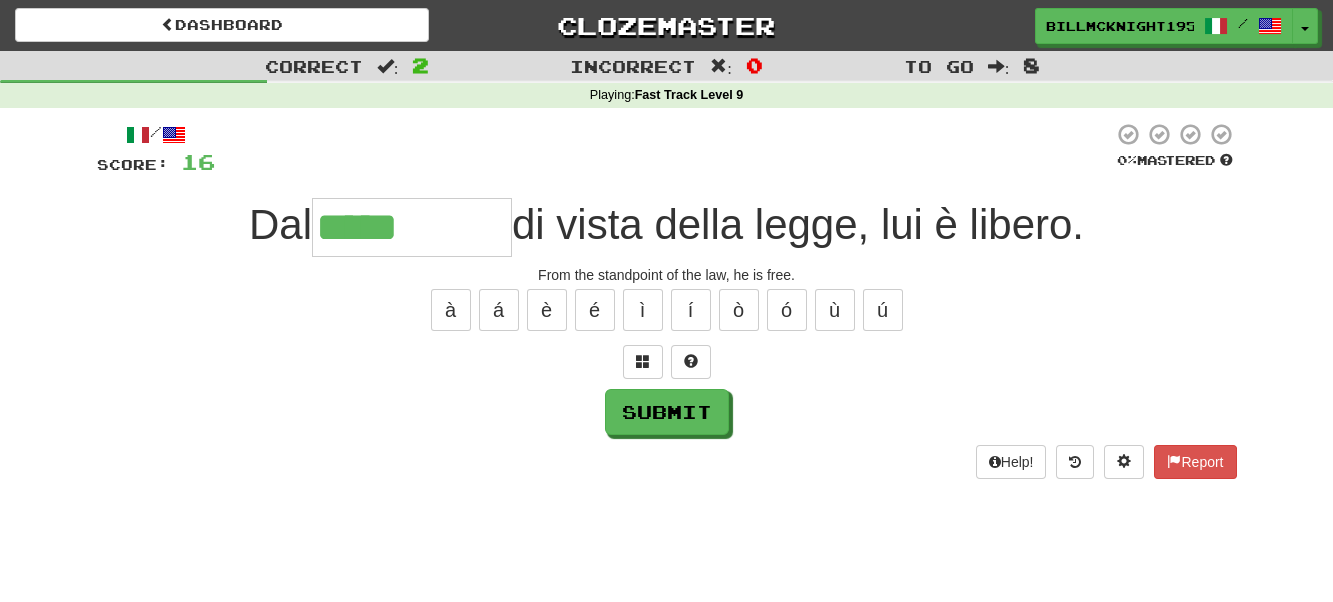 type on "*****" 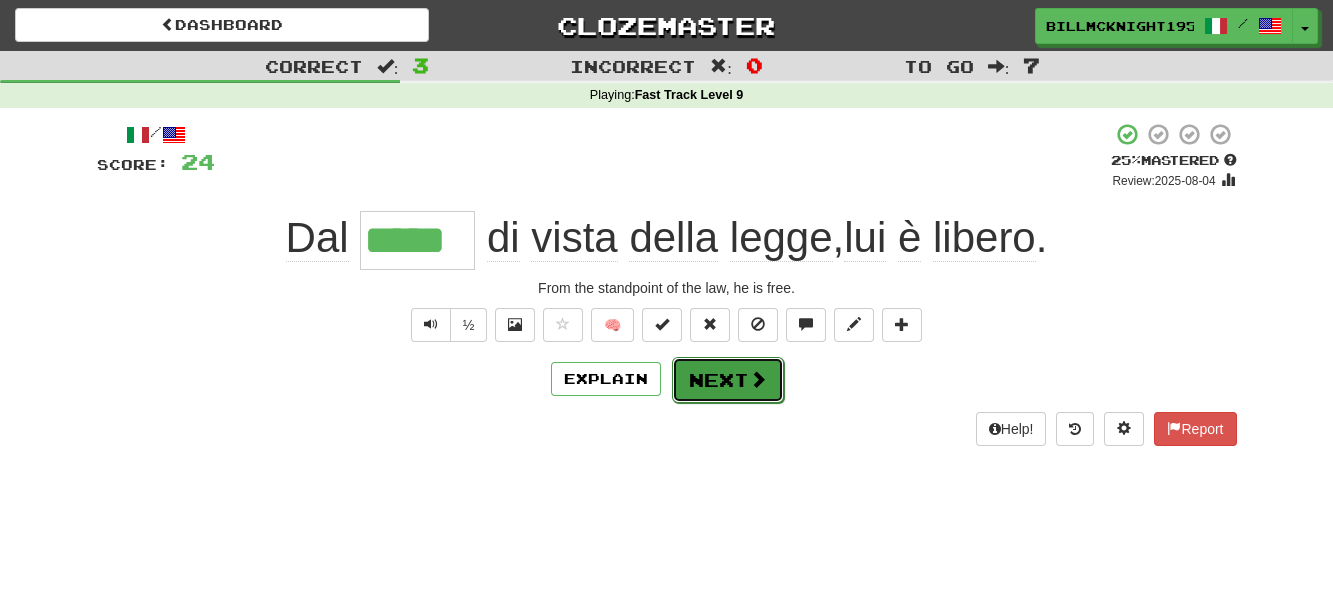 click on "Next" at bounding box center (728, 380) 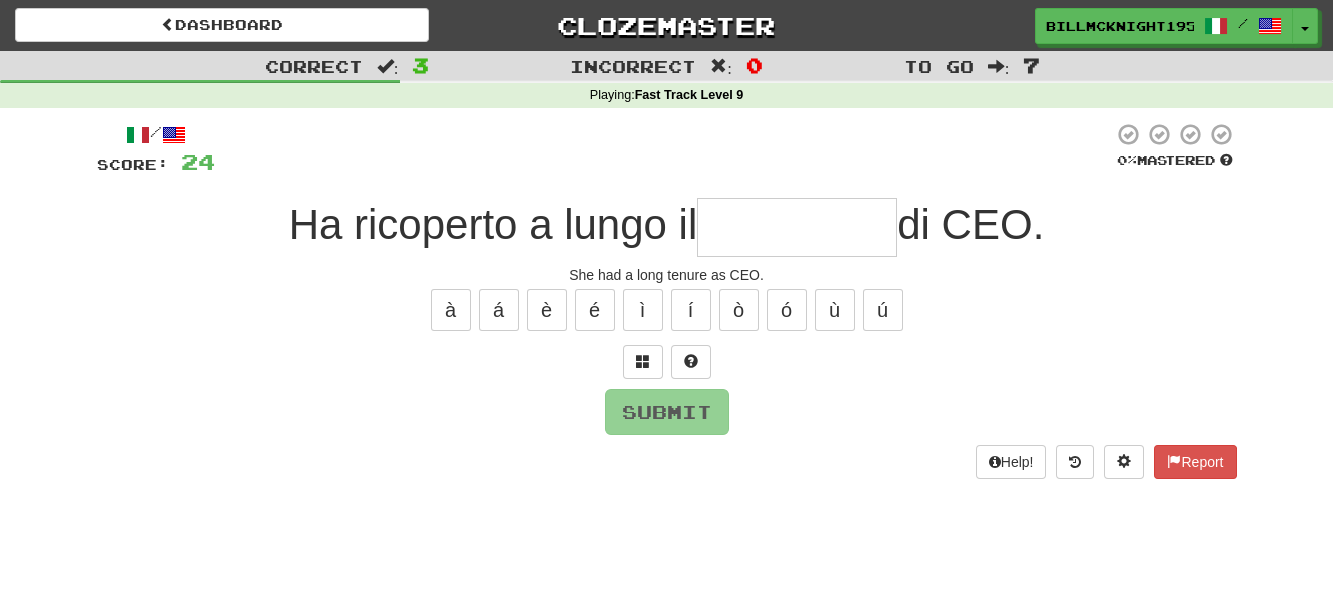 type on "*" 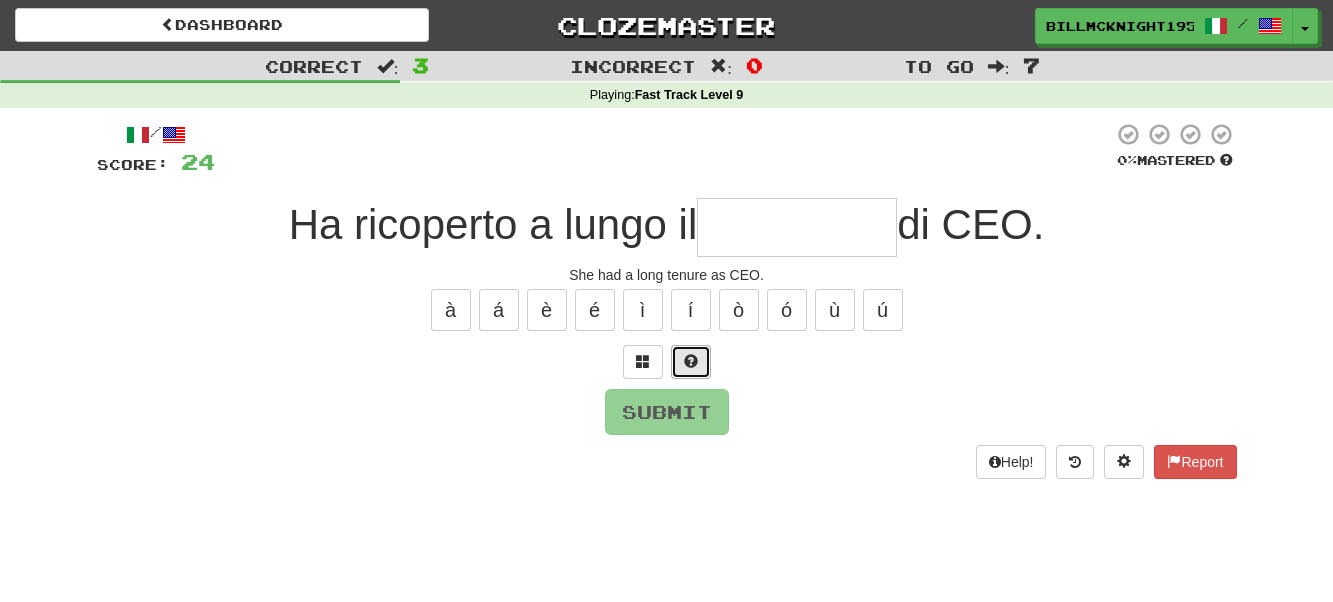 click at bounding box center (691, 361) 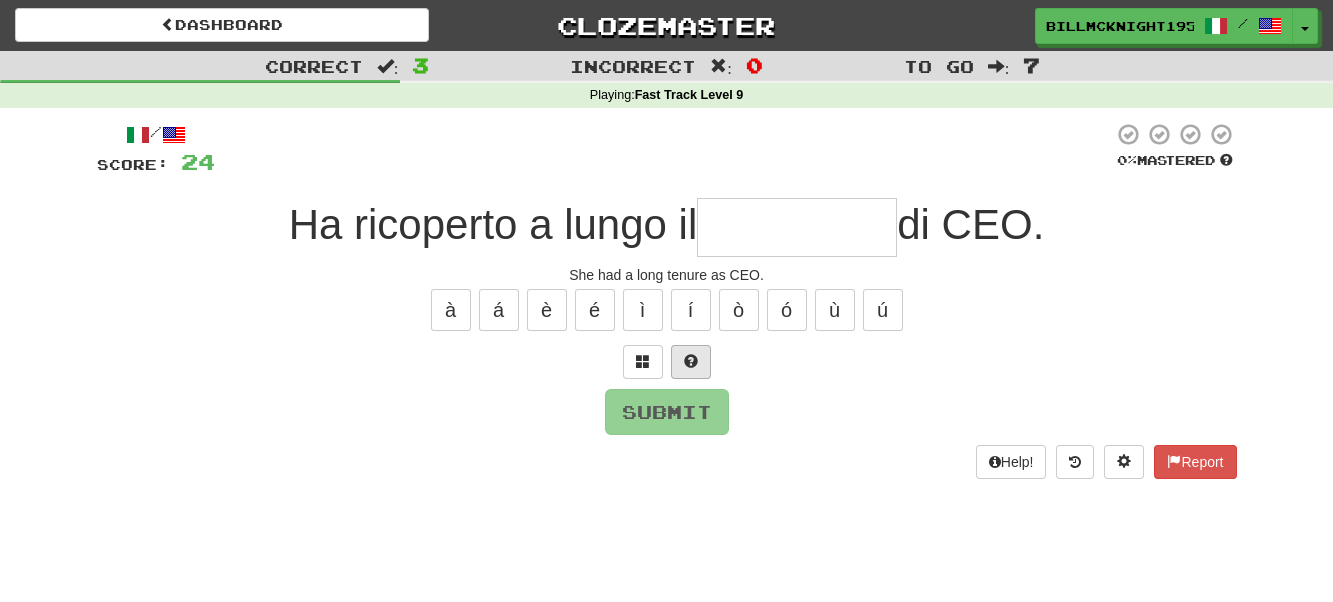 type on "*" 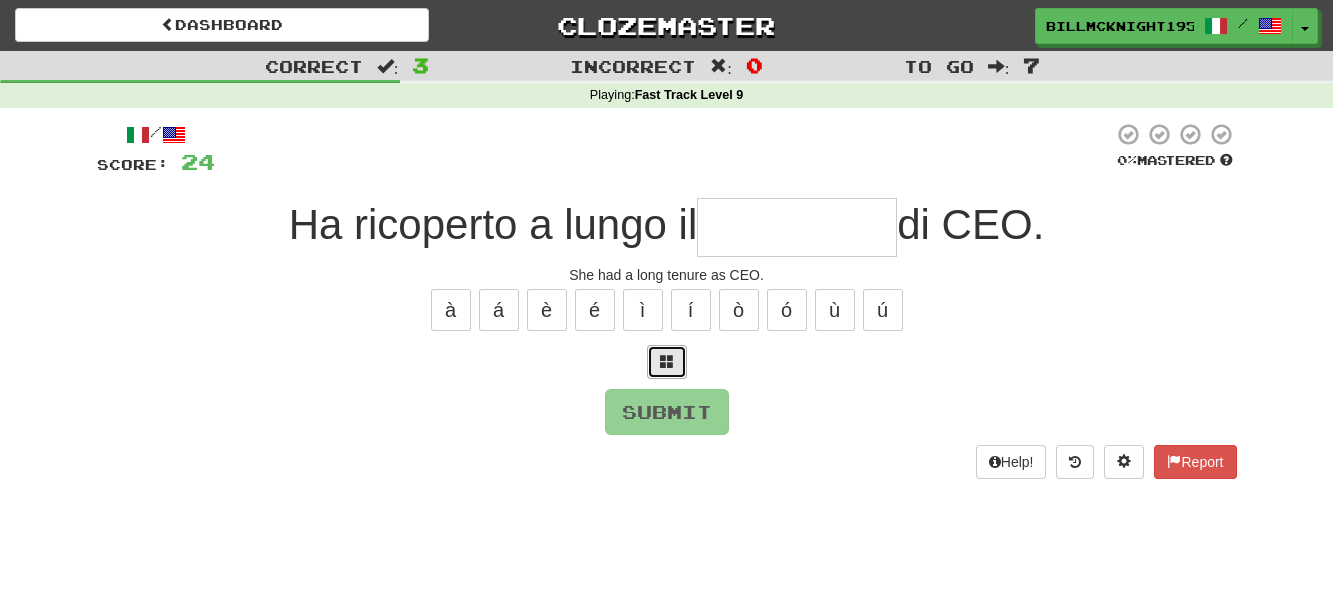 click at bounding box center [667, 361] 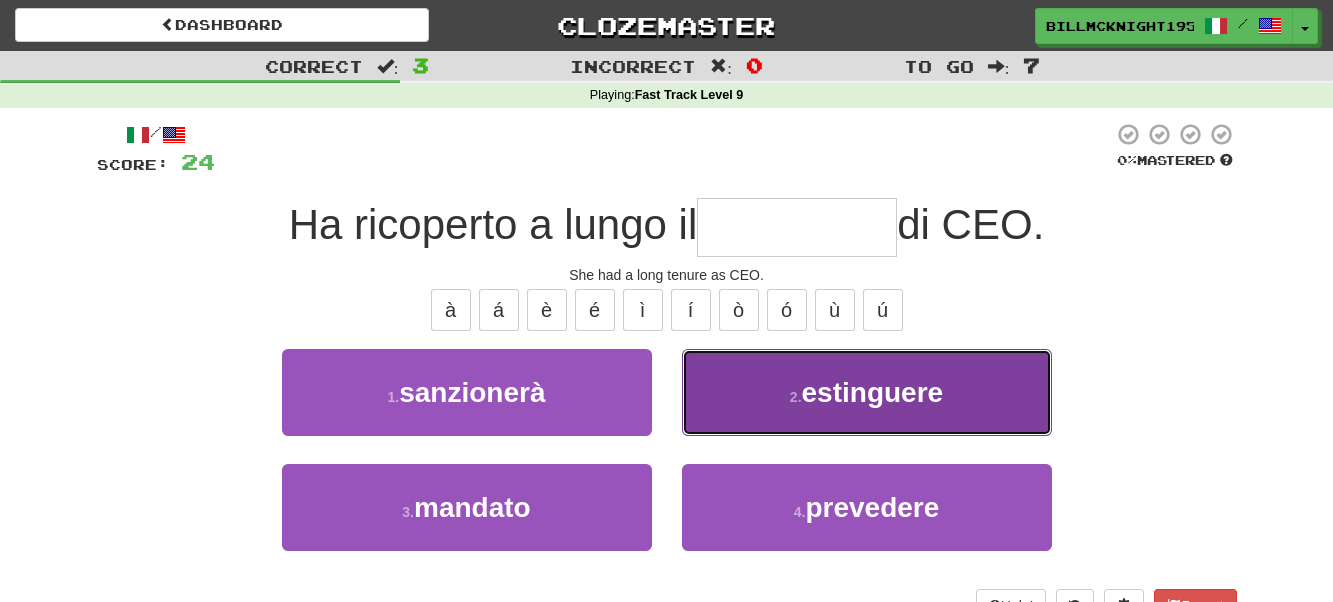 click on "2 .  estinguere" at bounding box center (867, 392) 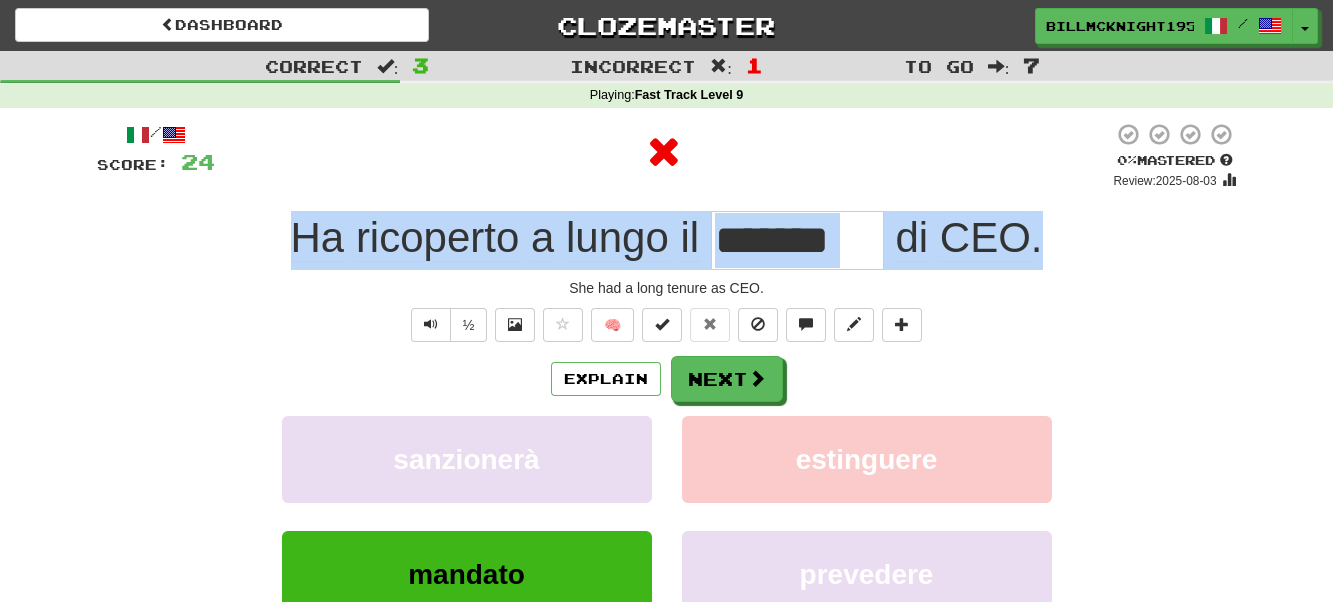 drag, startPoint x: 1044, startPoint y: 237, endPoint x: 265, endPoint y: 263, distance: 779.4338 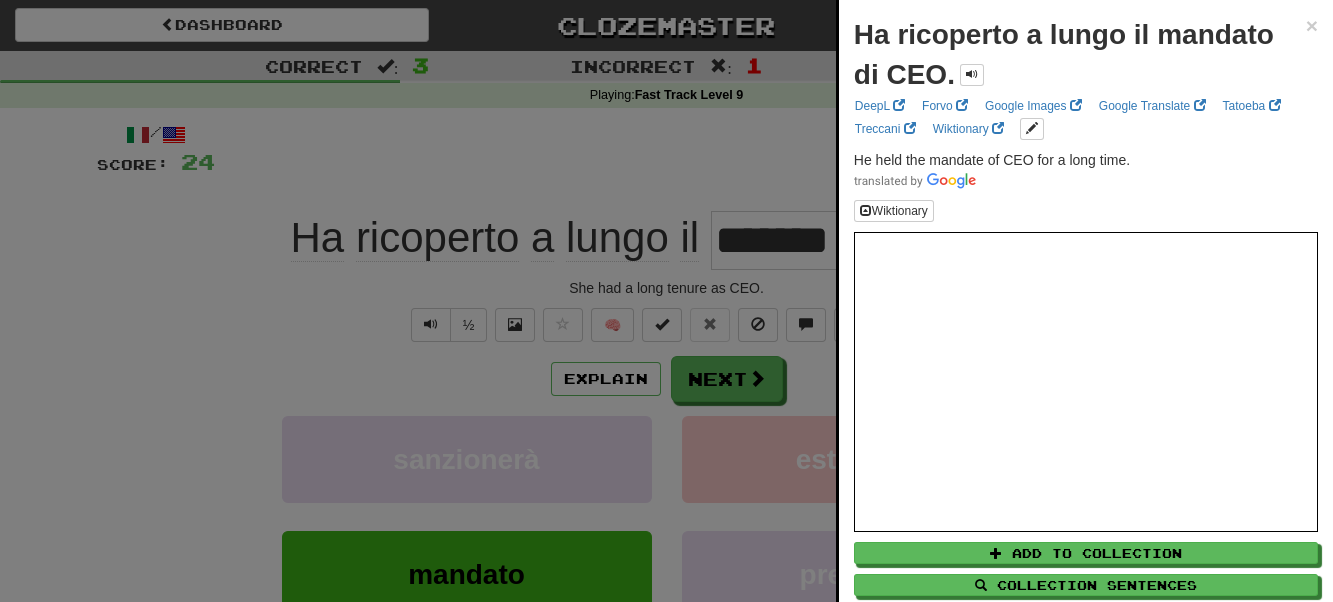 click at bounding box center (666, 301) 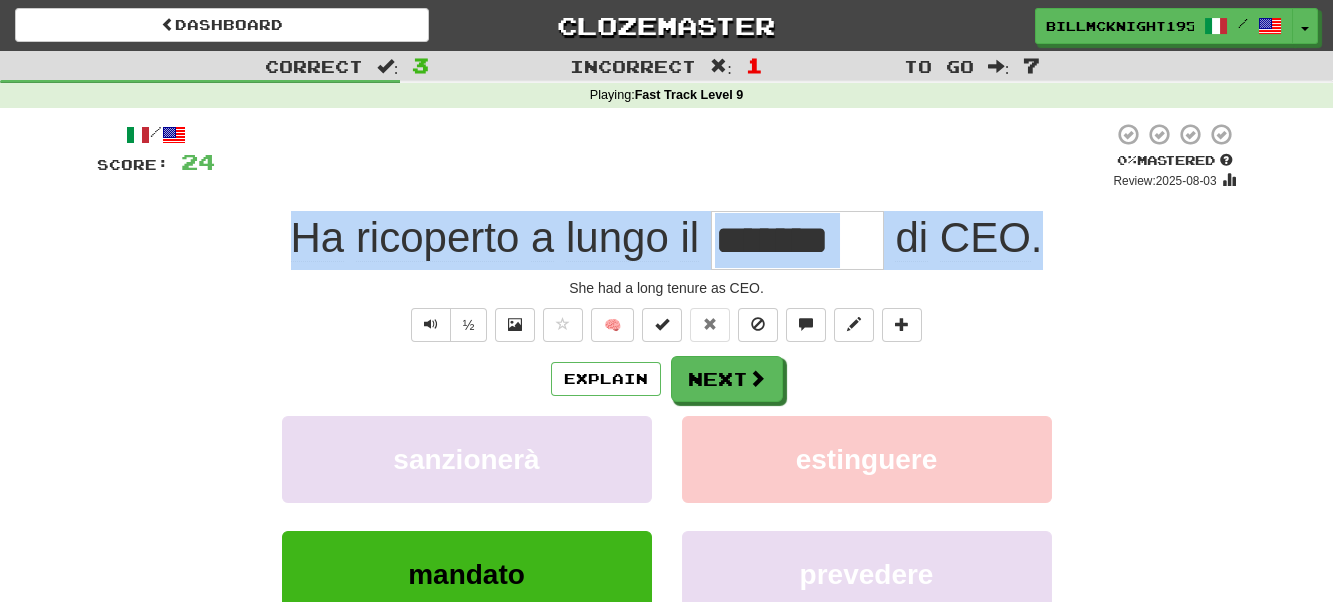 drag, startPoint x: 935, startPoint y: 237, endPoint x: 0, endPoint y: 238, distance: 935.00055 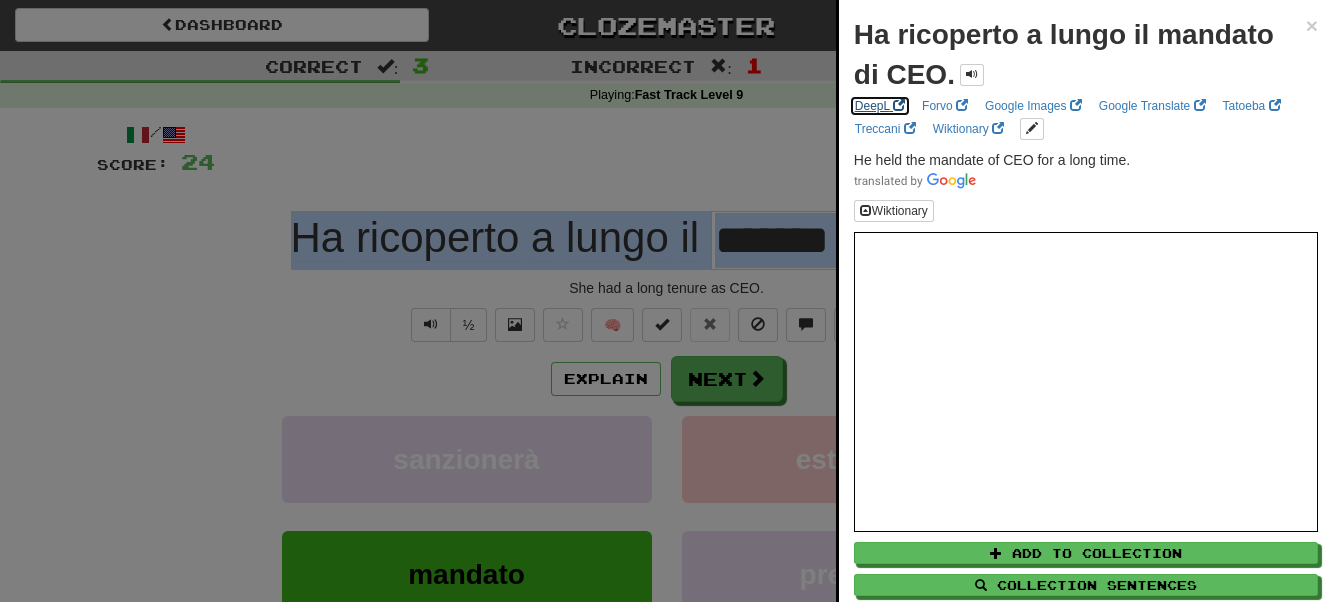click on "DeepL" at bounding box center (880, 106) 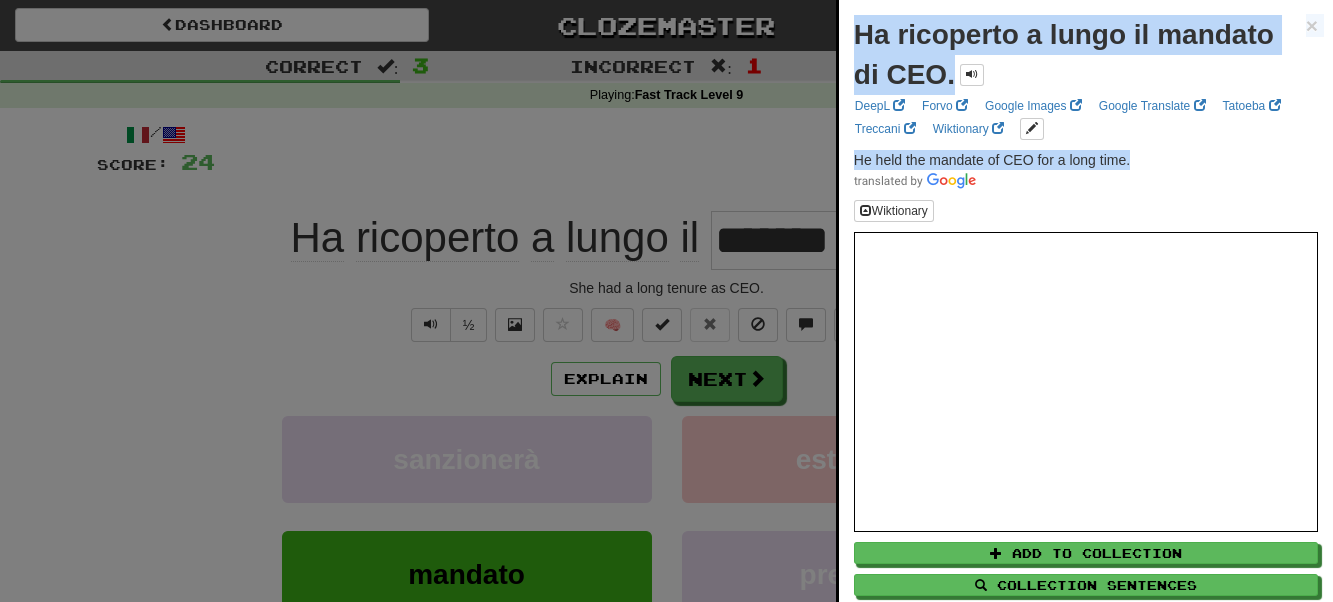 drag, startPoint x: 1128, startPoint y: 158, endPoint x: 832, endPoint y: 157, distance: 296.00168 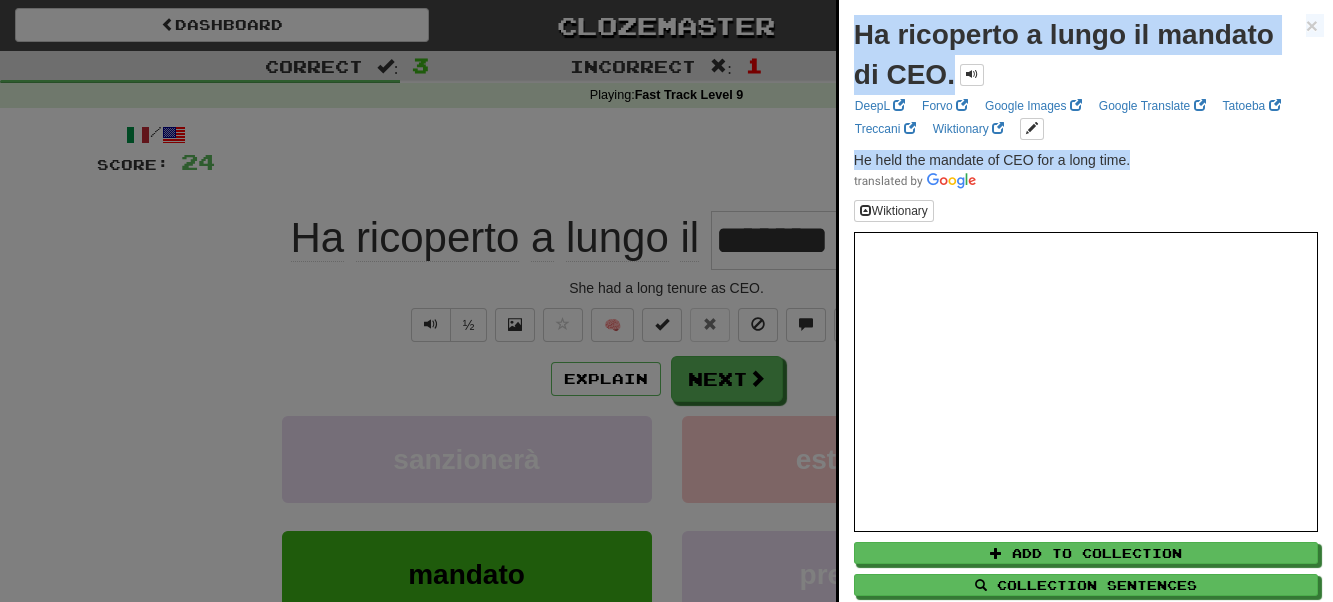 click on "He held the mandate of CEO for a long time." at bounding box center (992, 160) 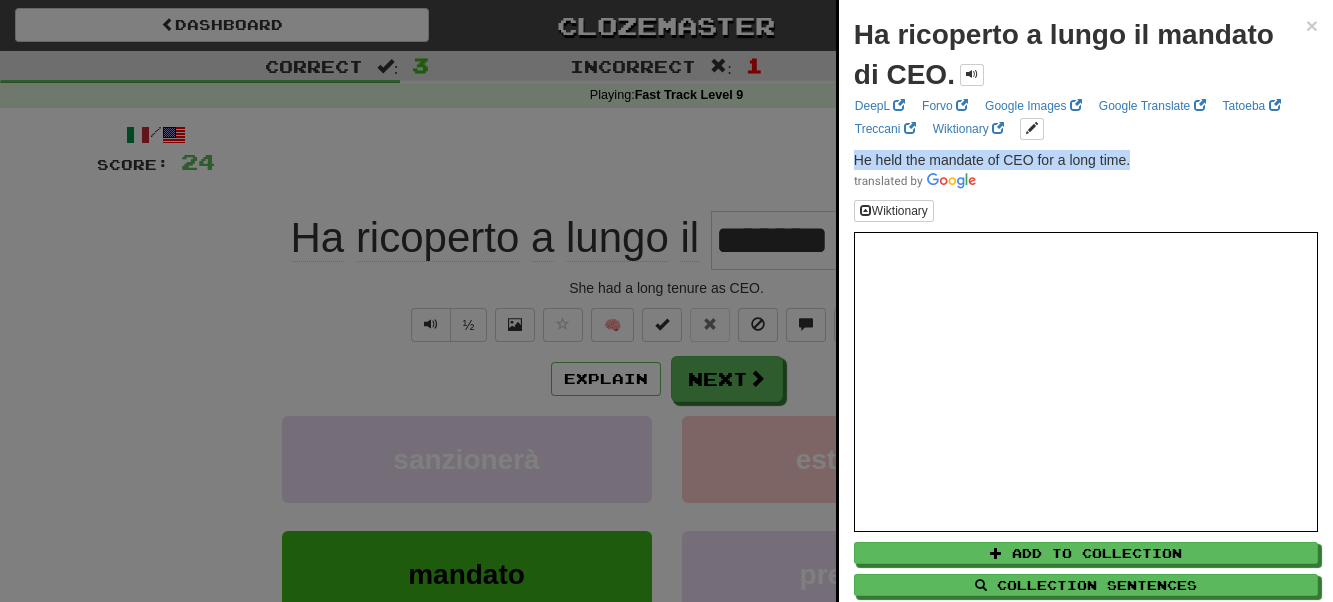 drag, startPoint x: 1046, startPoint y: 157, endPoint x: 841, endPoint y: 165, distance: 205.15604 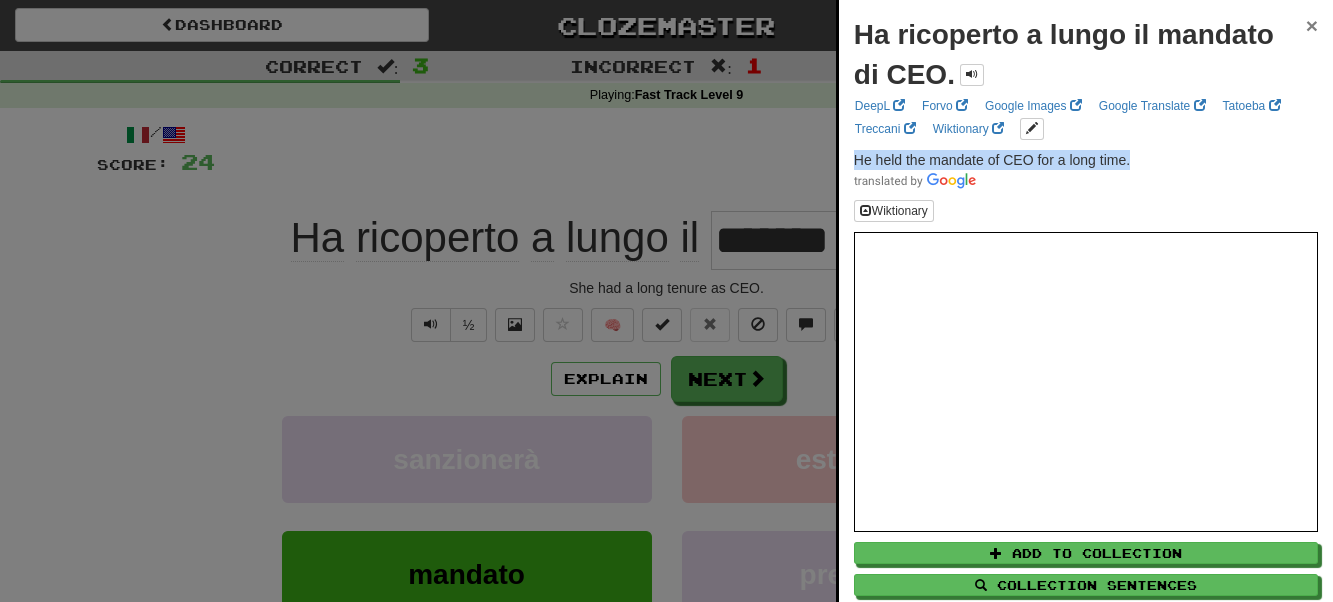 click on "×" at bounding box center [1312, 25] 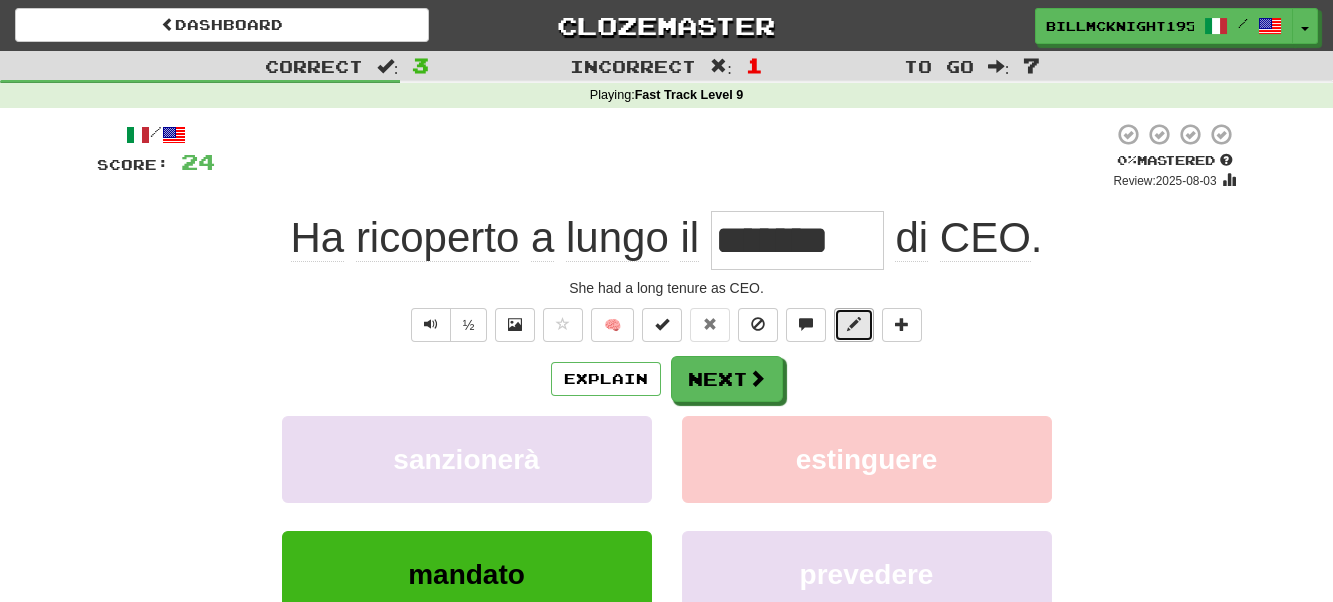 click at bounding box center [854, 324] 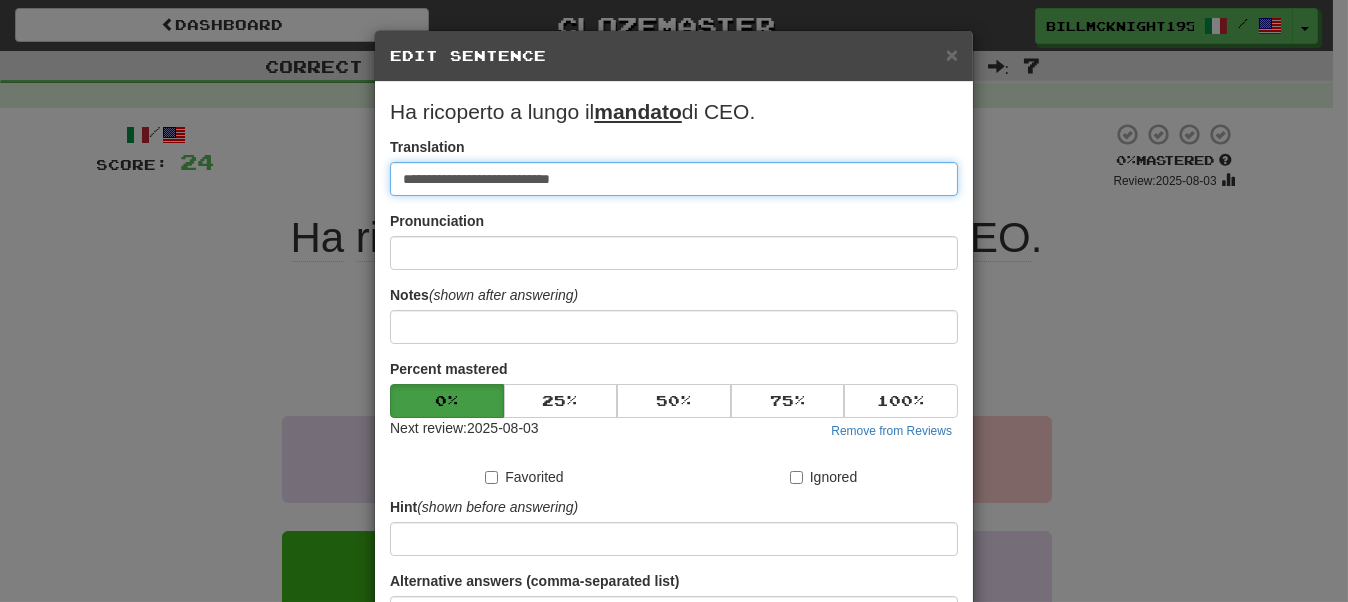 drag, startPoint x: 614, startPoint y: 179, endPoint x: 212, endPoint y: 216, distance: 403.69916 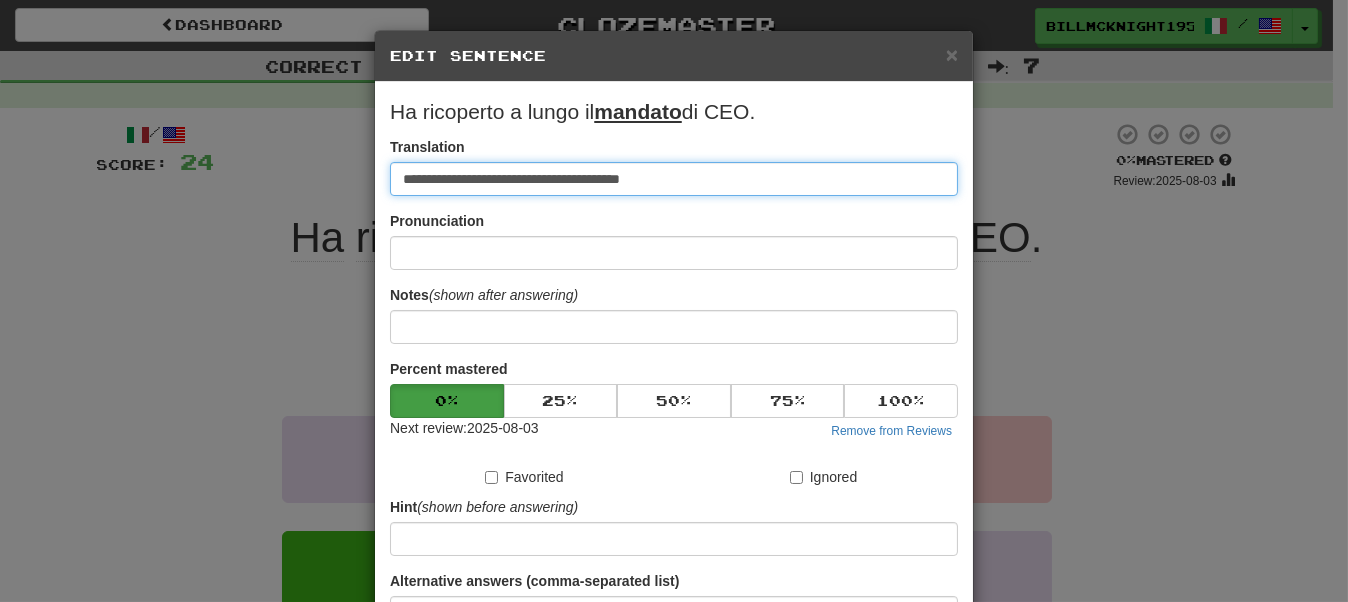 drag, startPoint x: 397, startPoint y: 176, endPoint x: 404, endPoint y: 186, distance: 12.206555 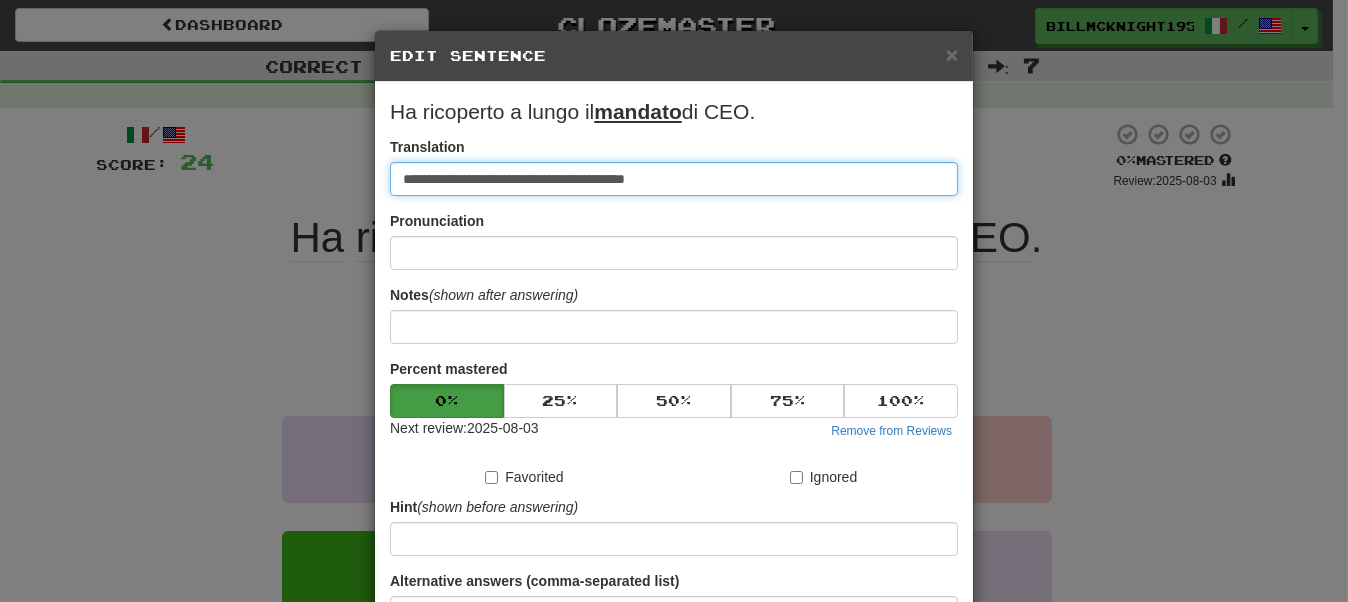 drag, startPoint x: 413, startPoint y: 178, endPoint x: 335, endPoint y: 179, distance: 78.00641 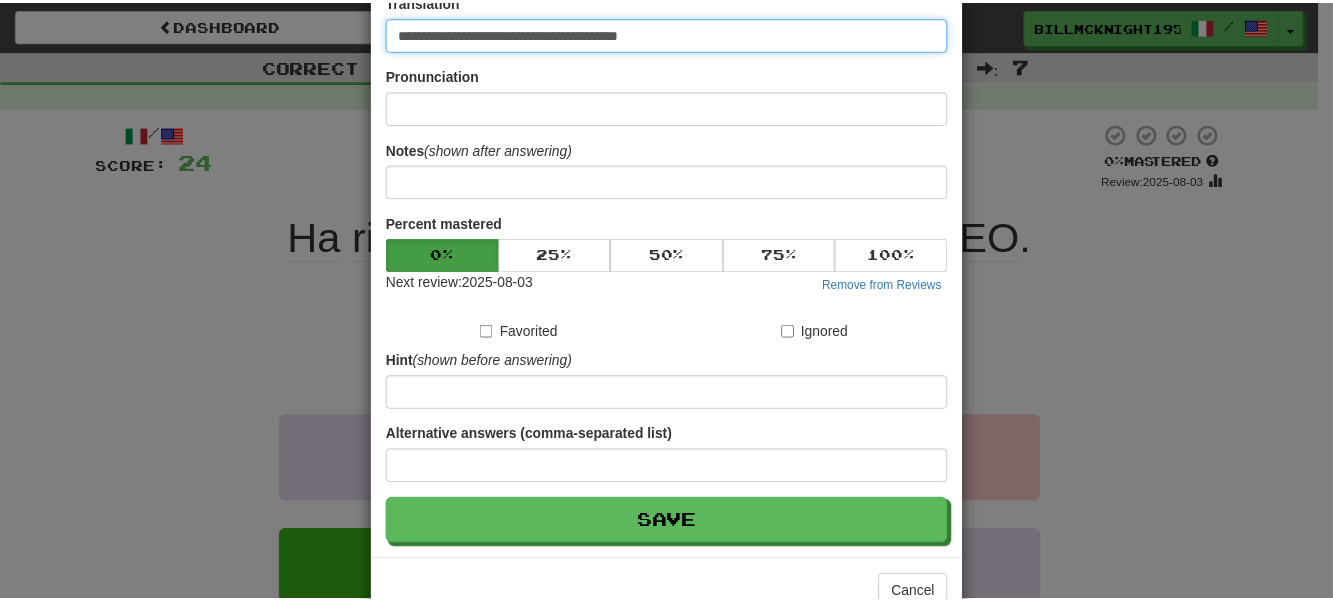 scroll, scrollTop: 196, scrollLeft: 0, axis: vertical 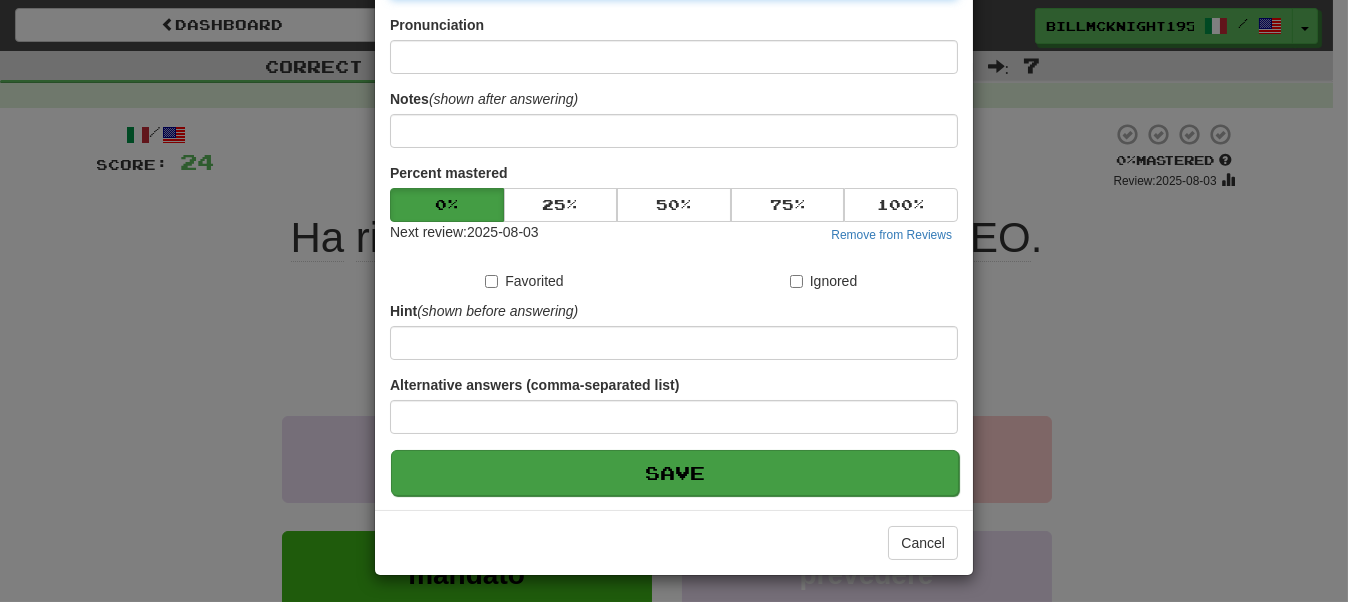 type on "**********" 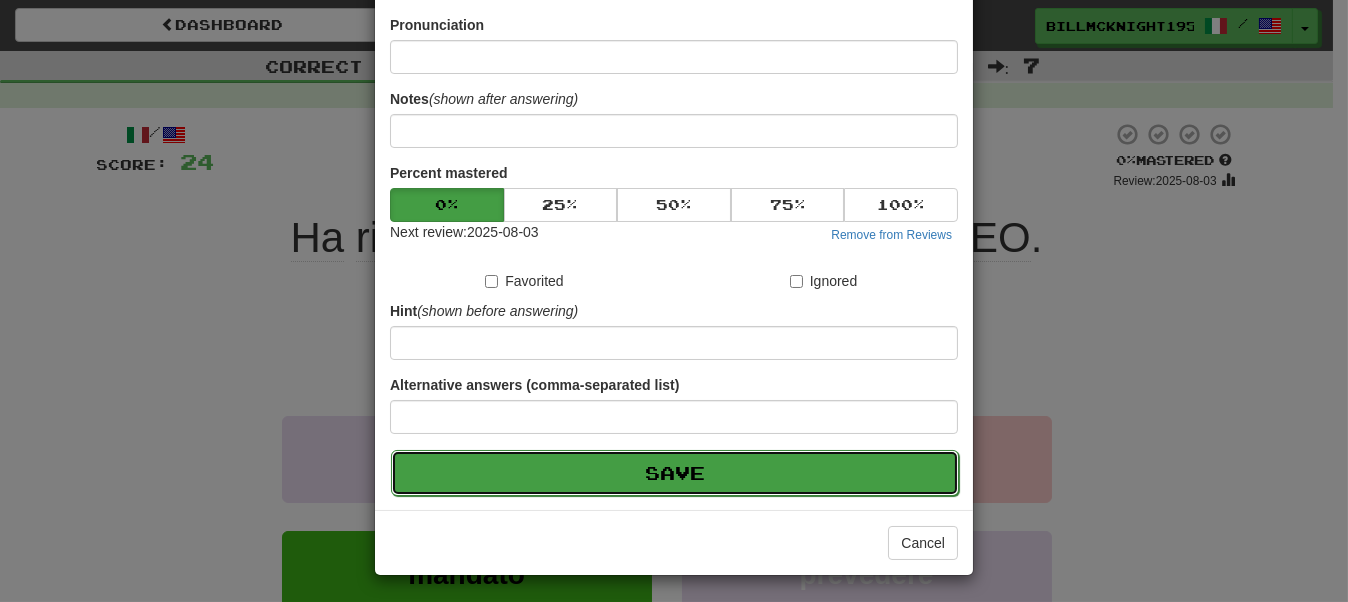 click on "Save" at bounding box center [675, 473] 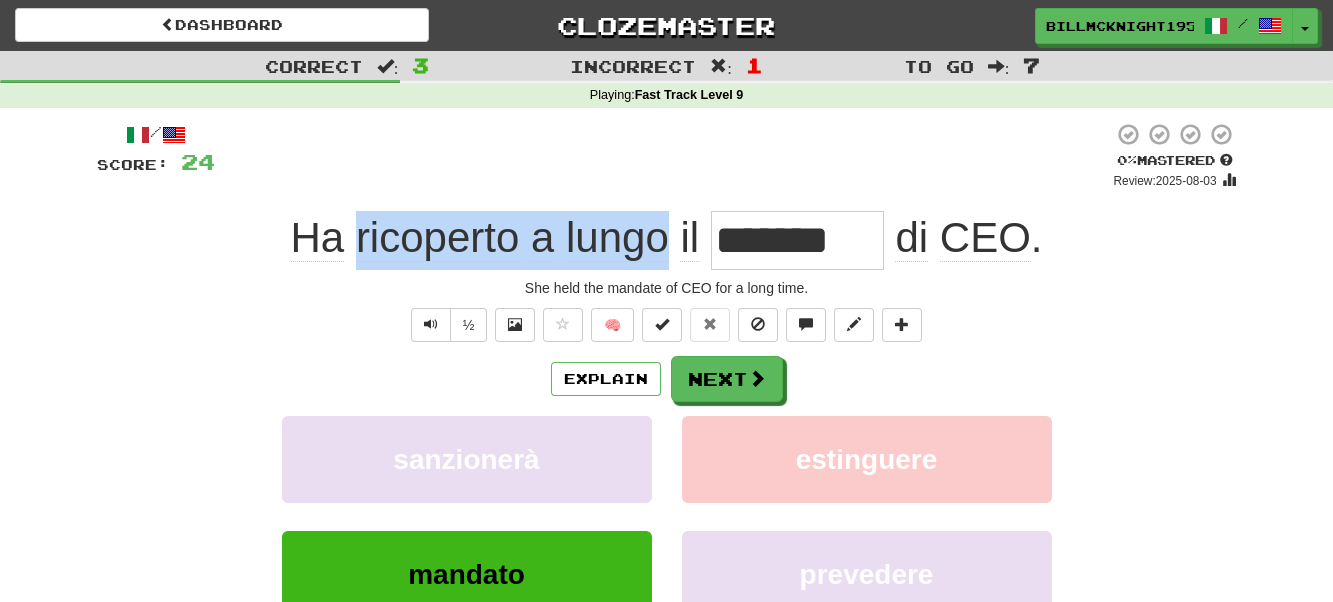 drag, startPoint x: 669, startPoint y: 242, endPoint x: 360, endPoint y: 260, distance: 309.52383 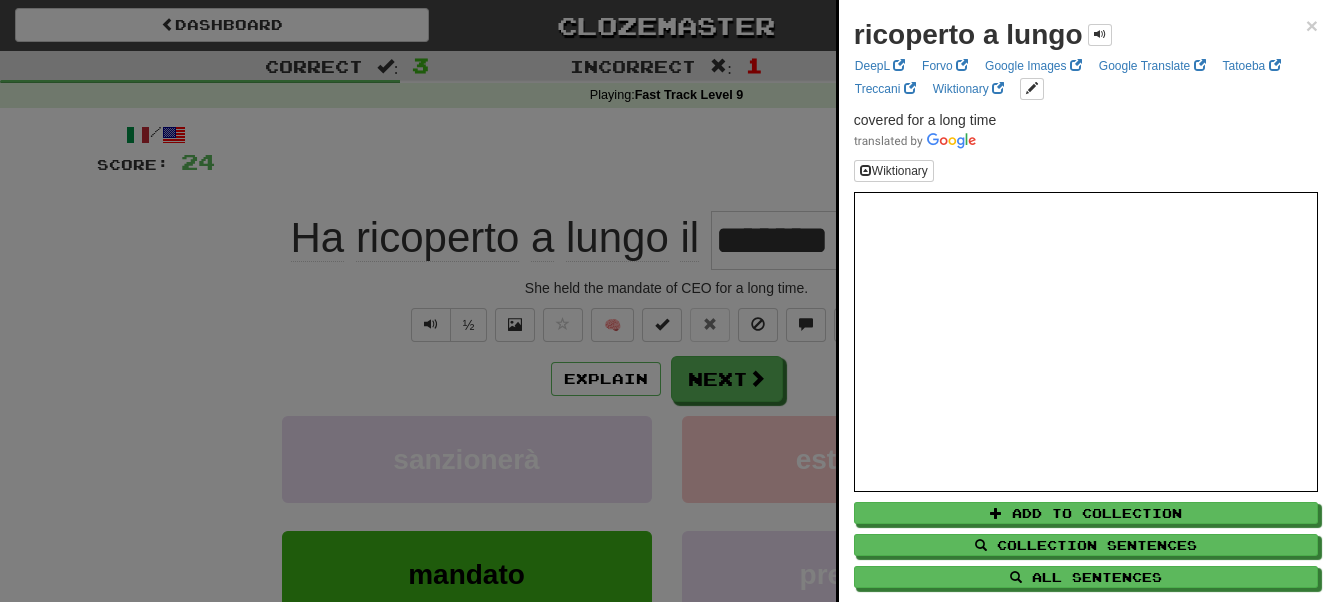 click at bounding box center [666, 301] 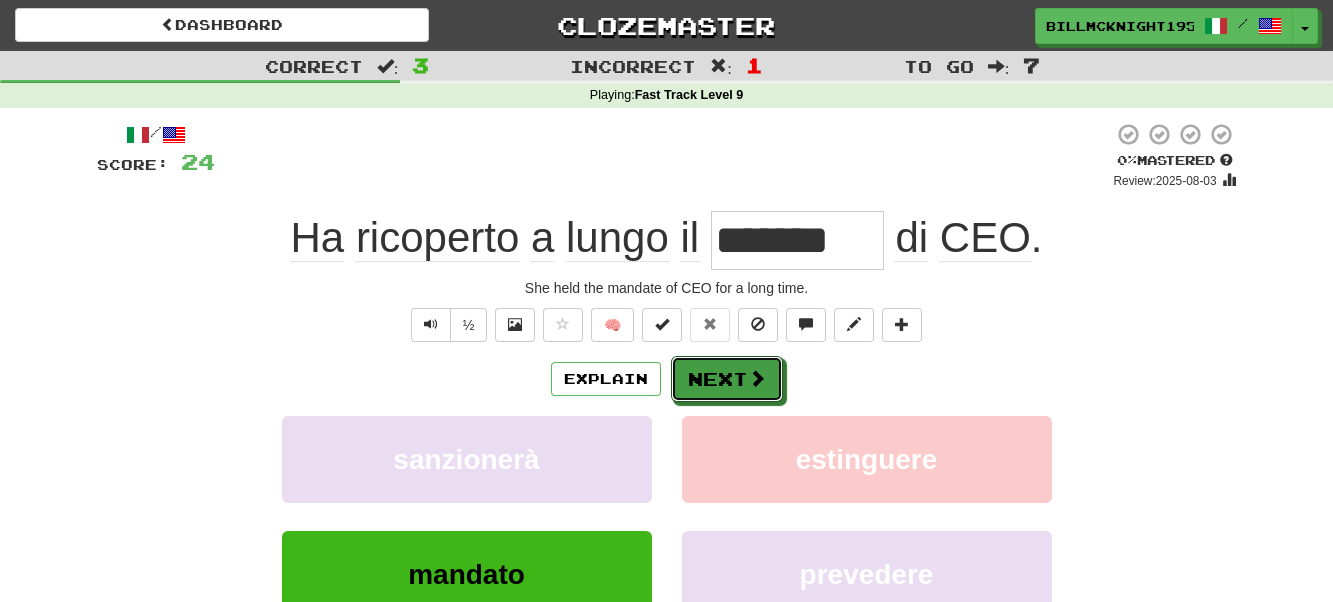 click on "Next" at bounding box center [727, 379] 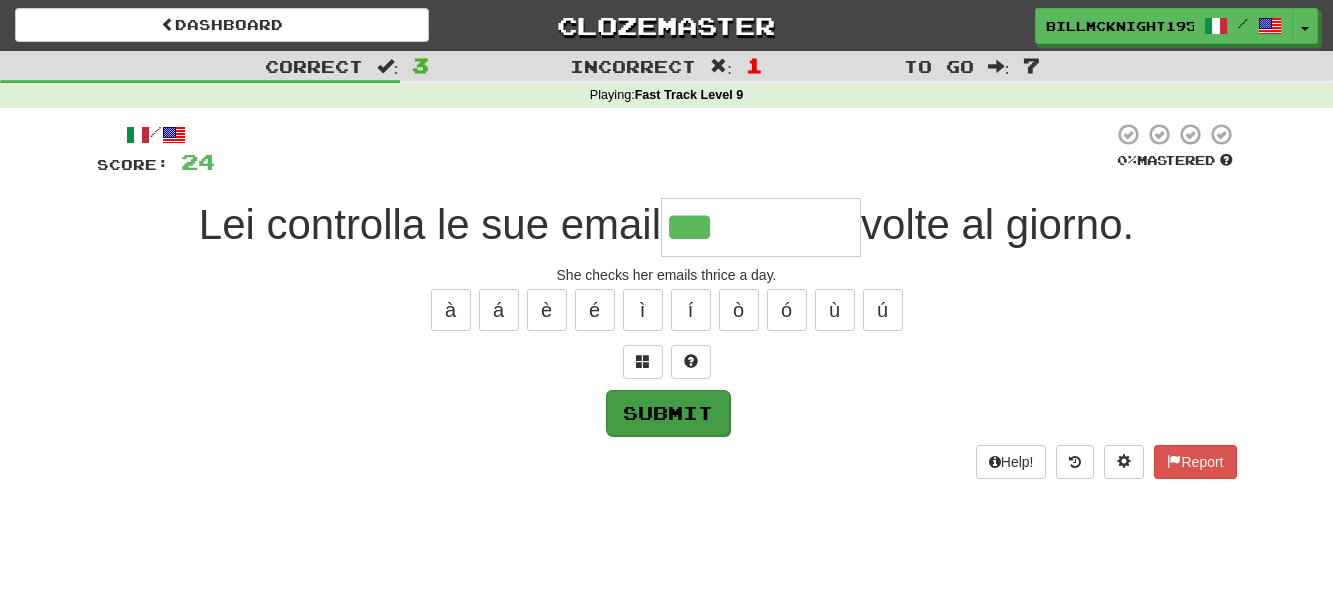 type on "***" 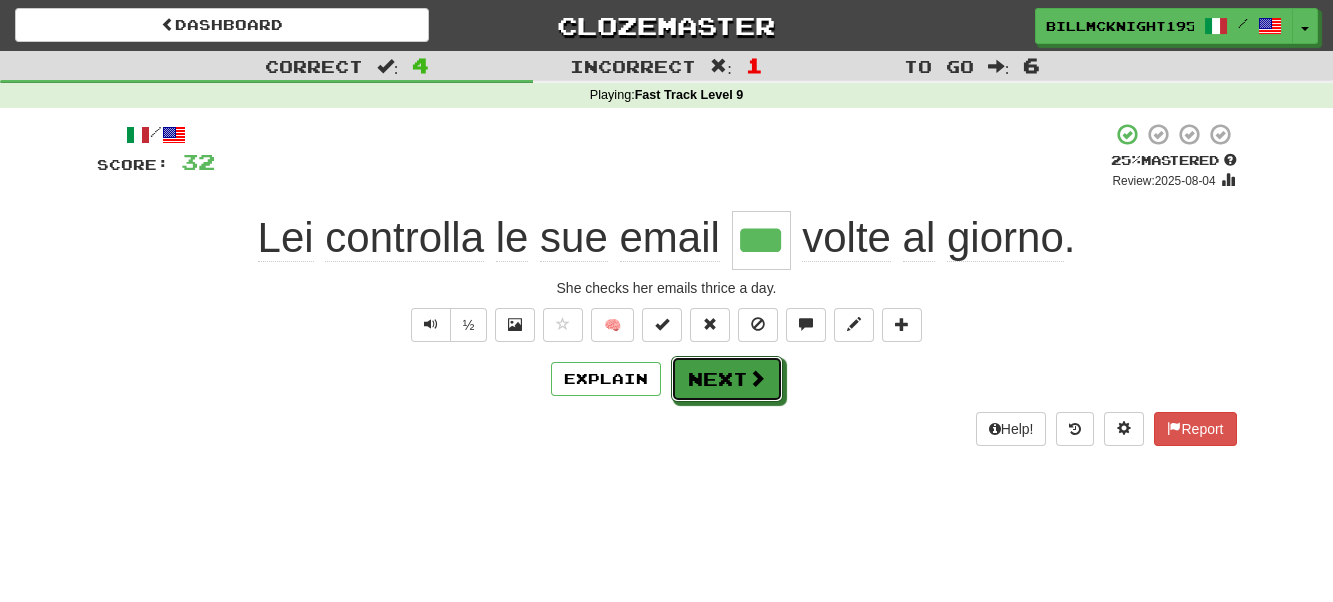 drag, startPoint x: 705, startPoint y: 367, endPoint x: 721, endPoint y: 374, distance: 17.464249 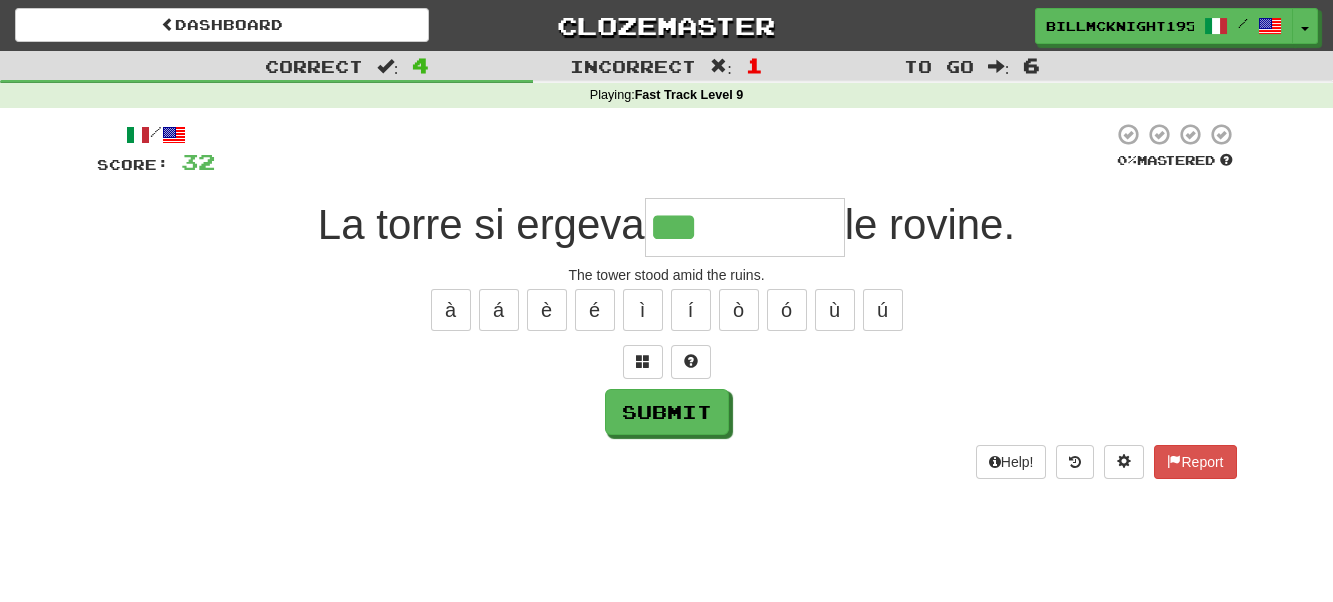 type on "***" 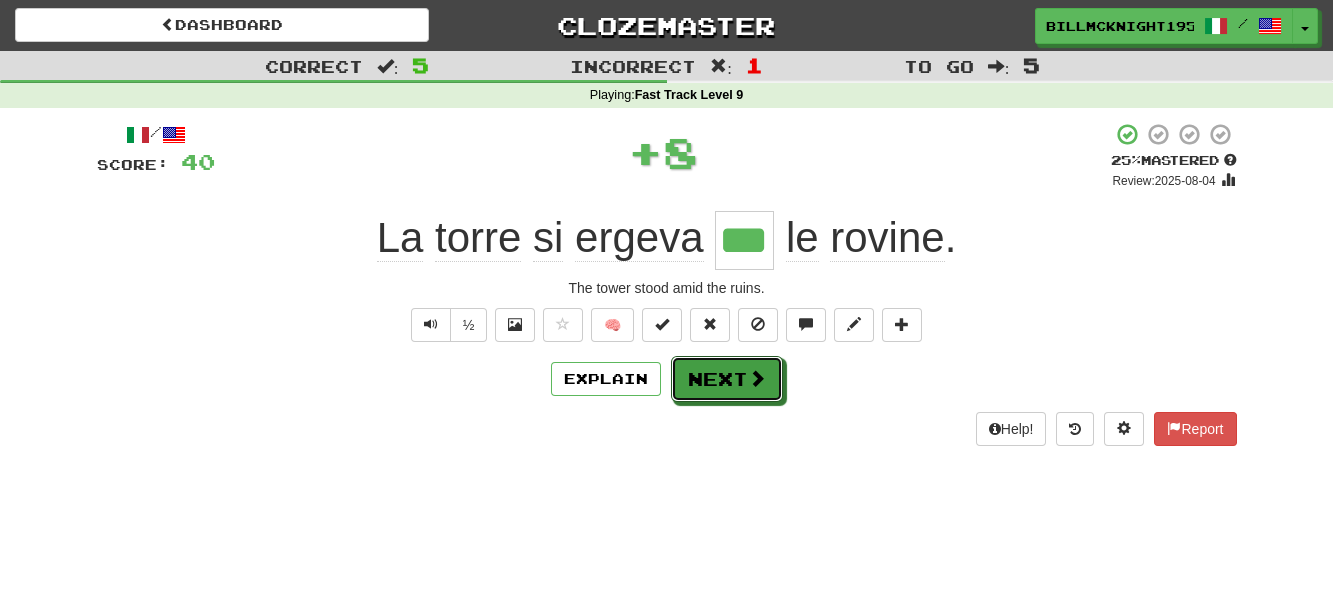 click on "Next" at bounding box center [727, 379] 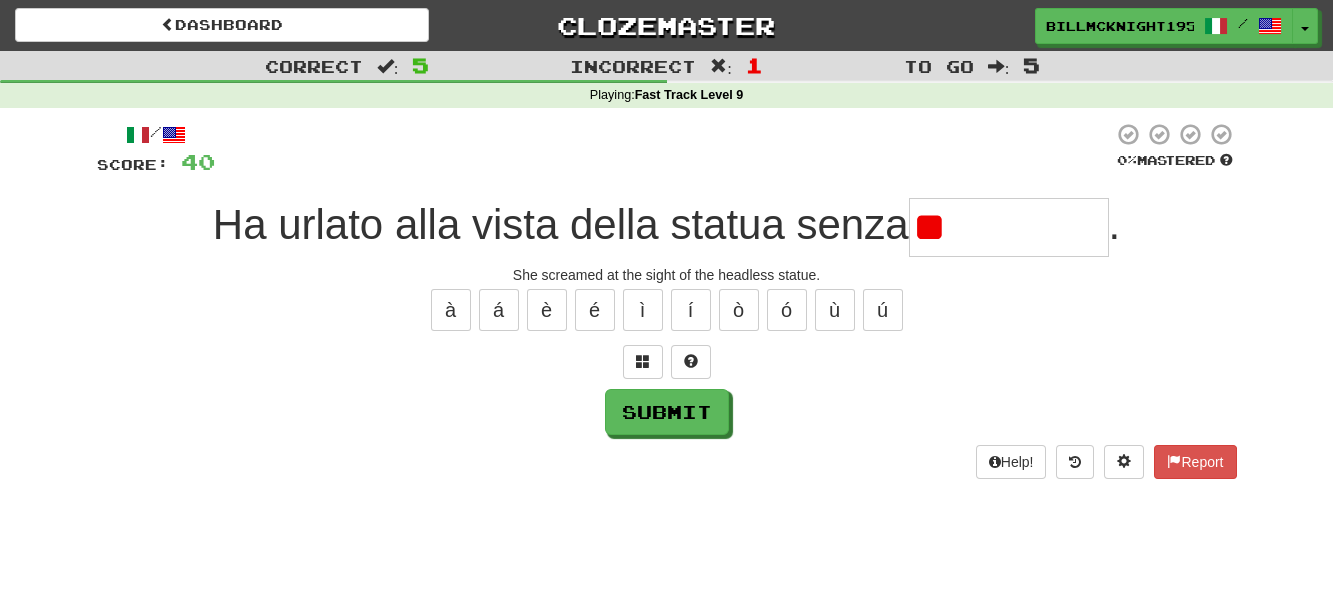 type on "*" 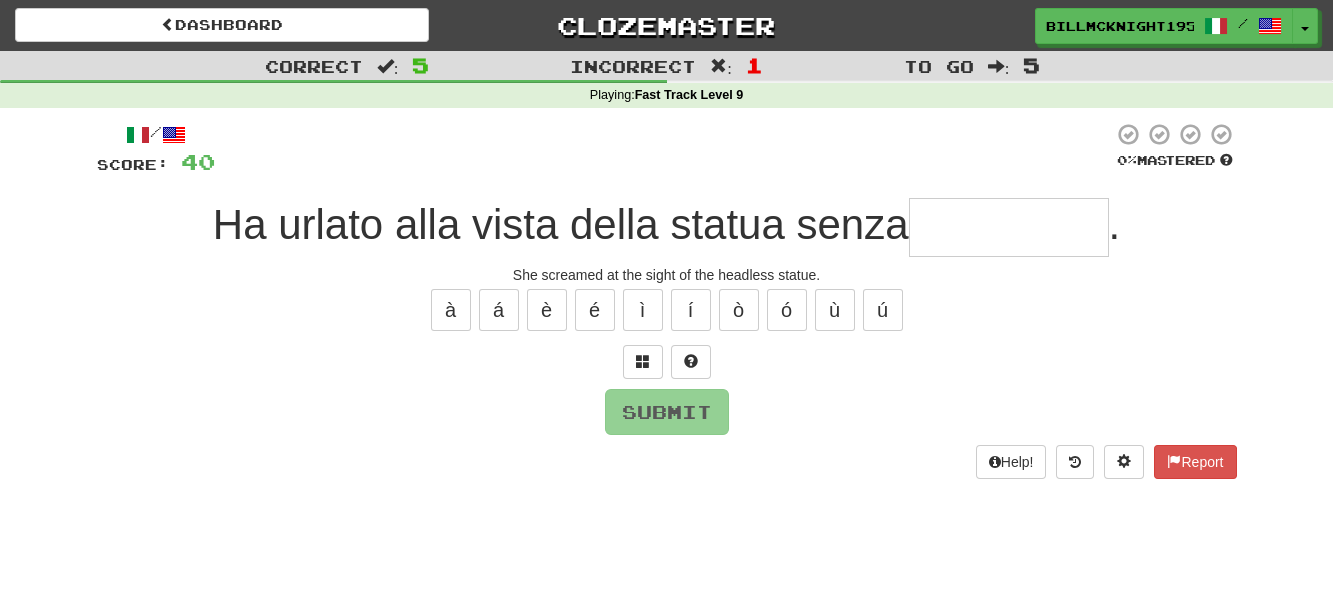 type on "*" 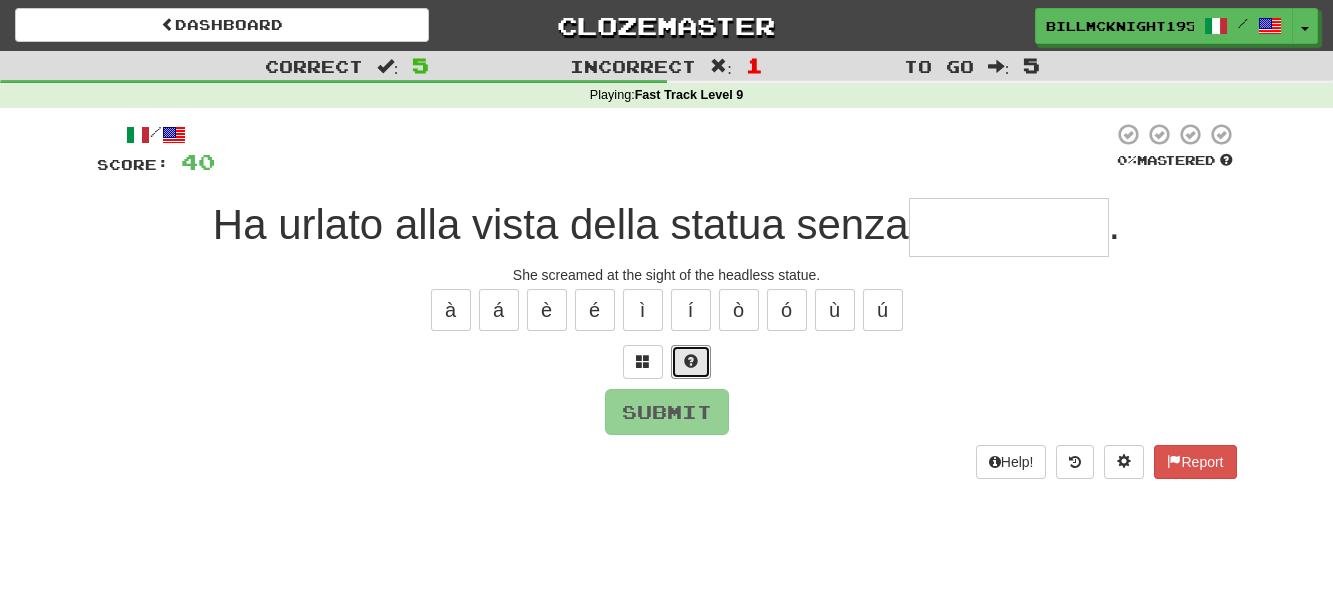 click at bounding box center (691, 362) 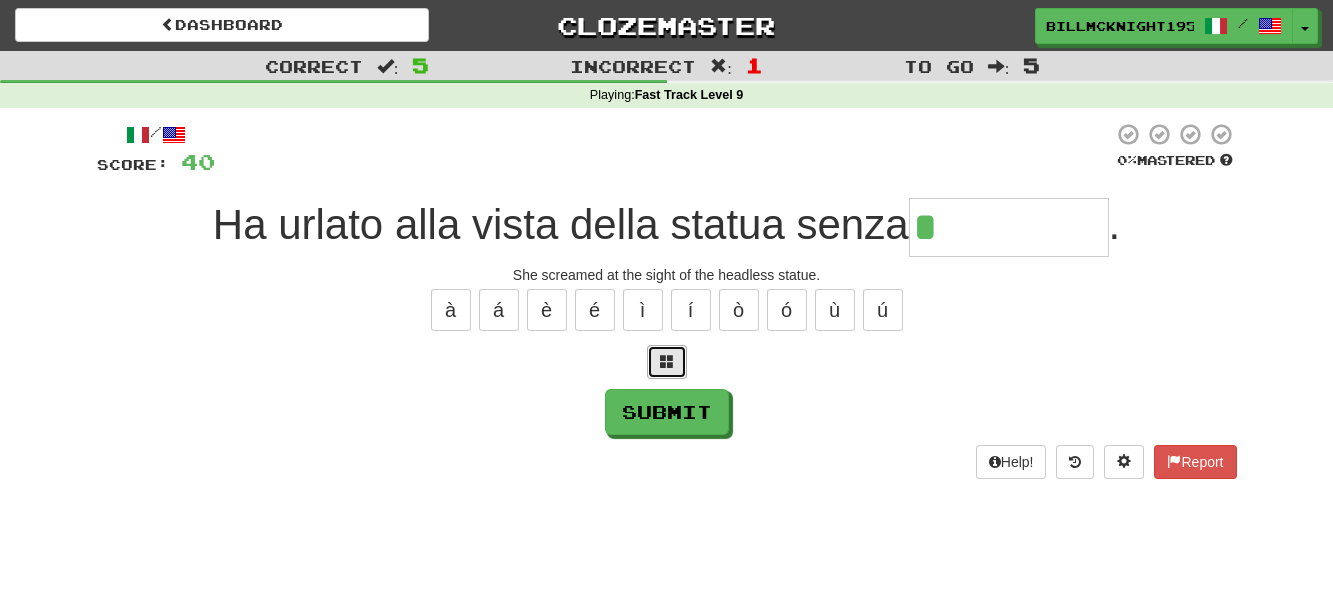 click at bounding box center [667, 361] 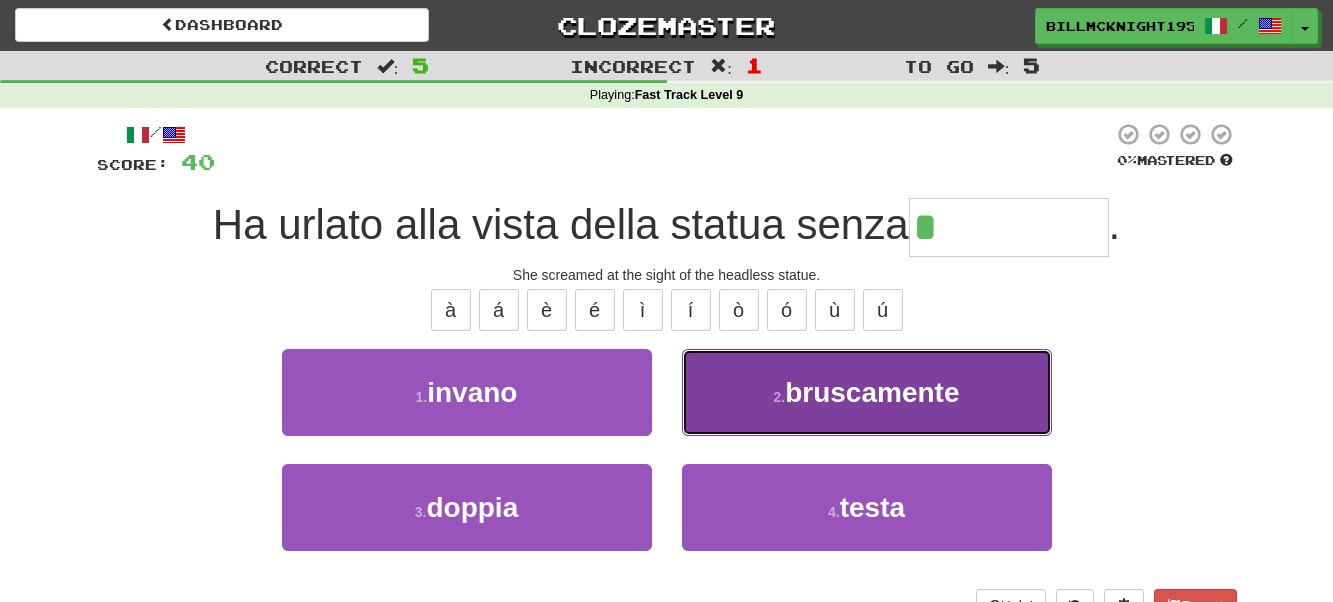 click on "bruscamente" at bounding box center (872, 392) 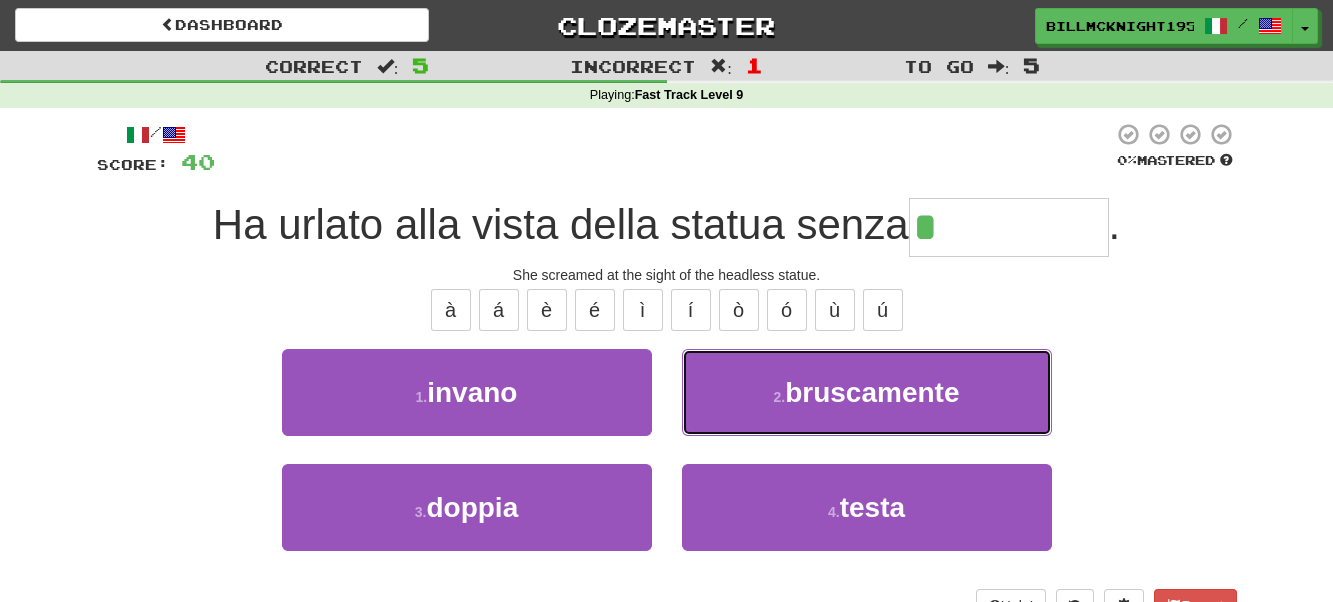 type on "*****" 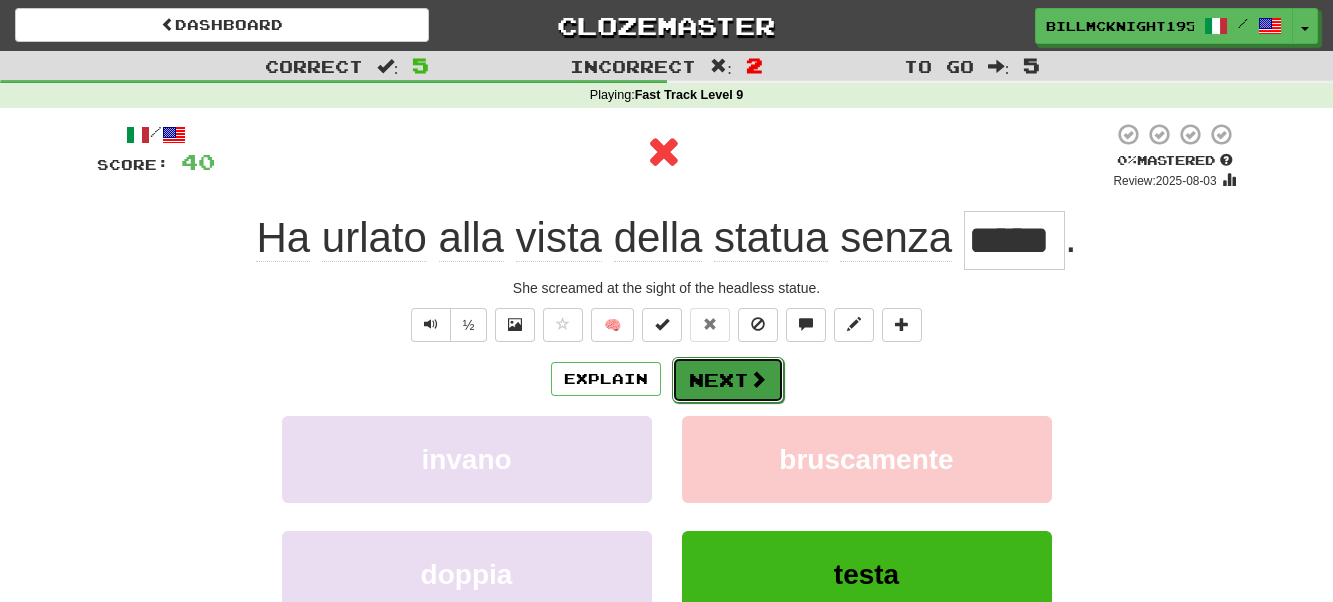 click on "Next" at bounding box center [728, 380] 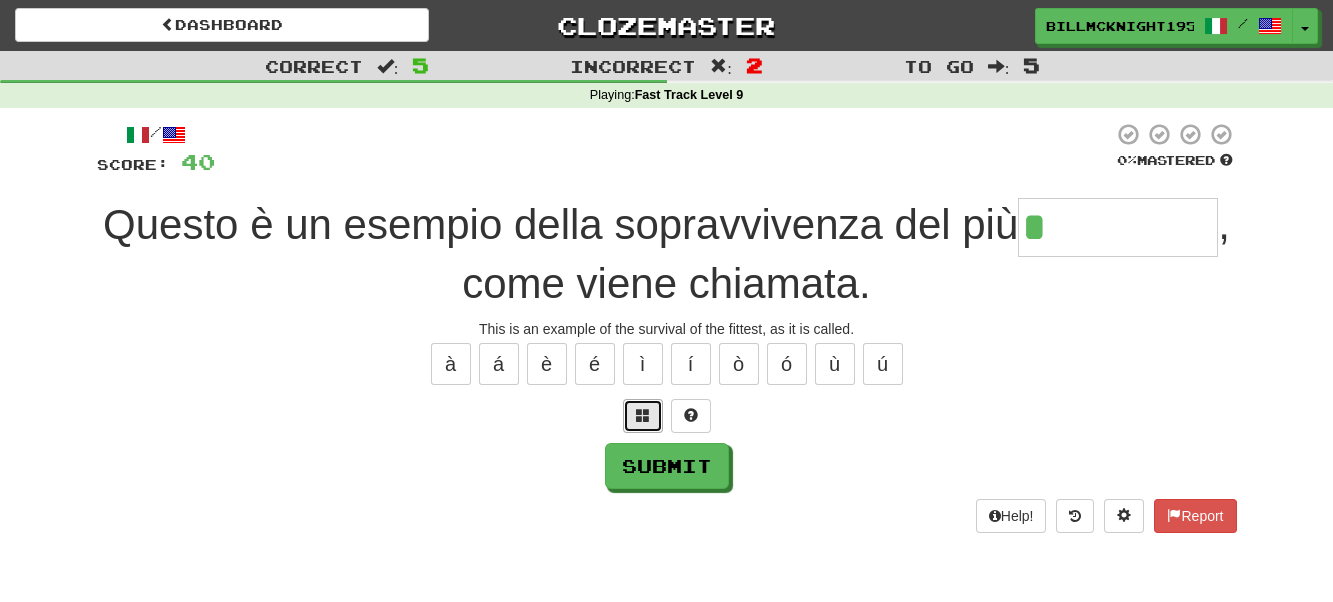click at bounding box center (643, 415) 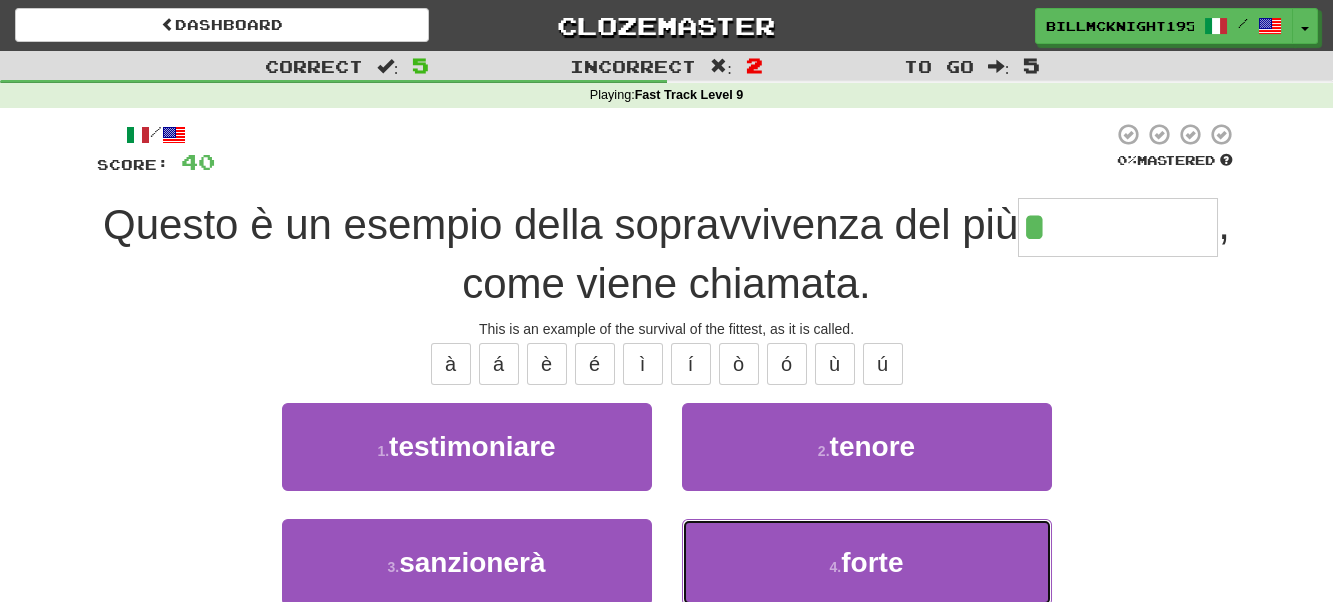 click on "4 .  forte" at bounding box center [867, 562] 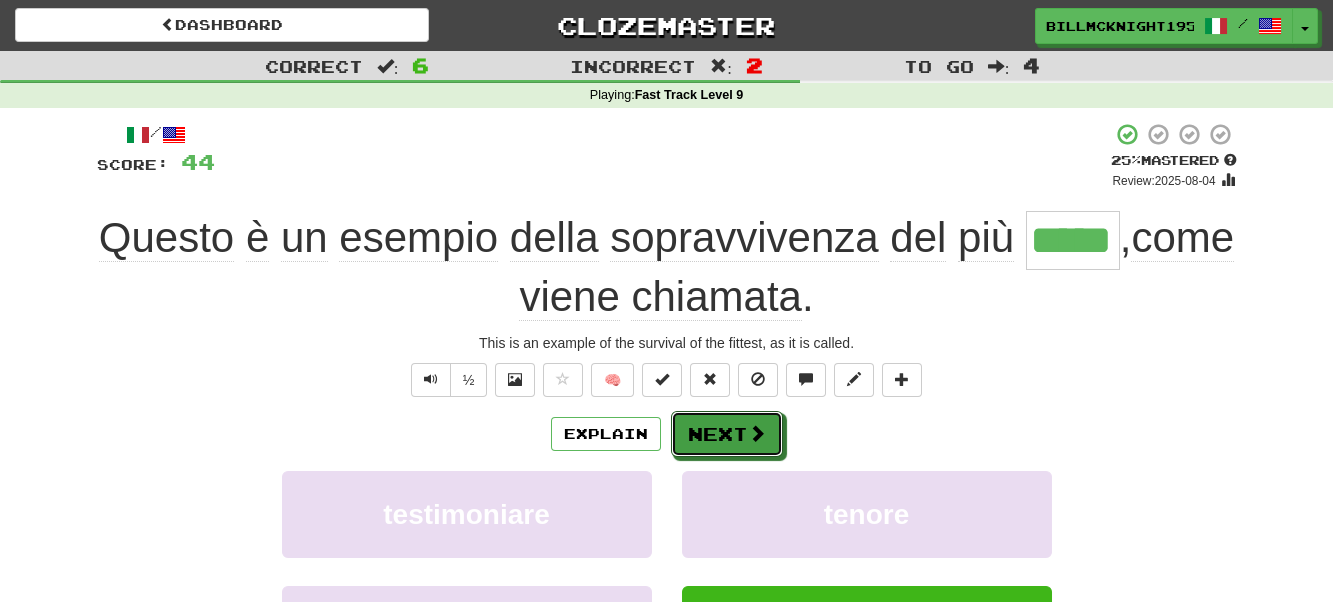 click on "Next" at bounding box center [727, 434] 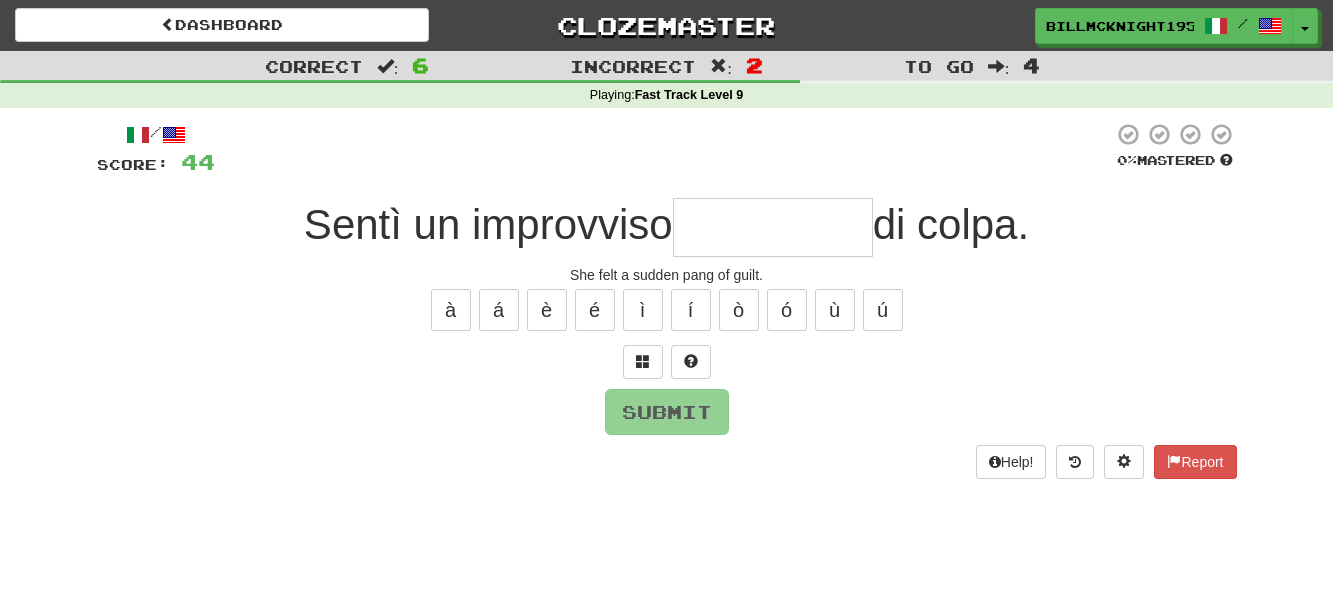 type on "*" 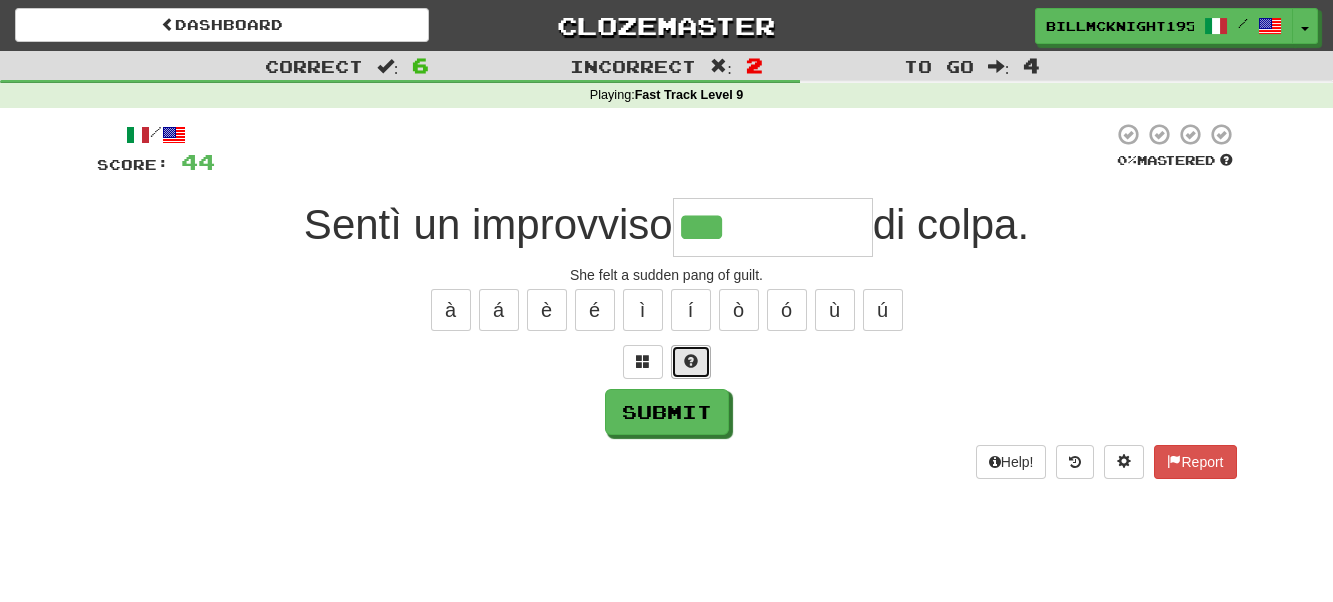 click at bounding box center (691, 361) 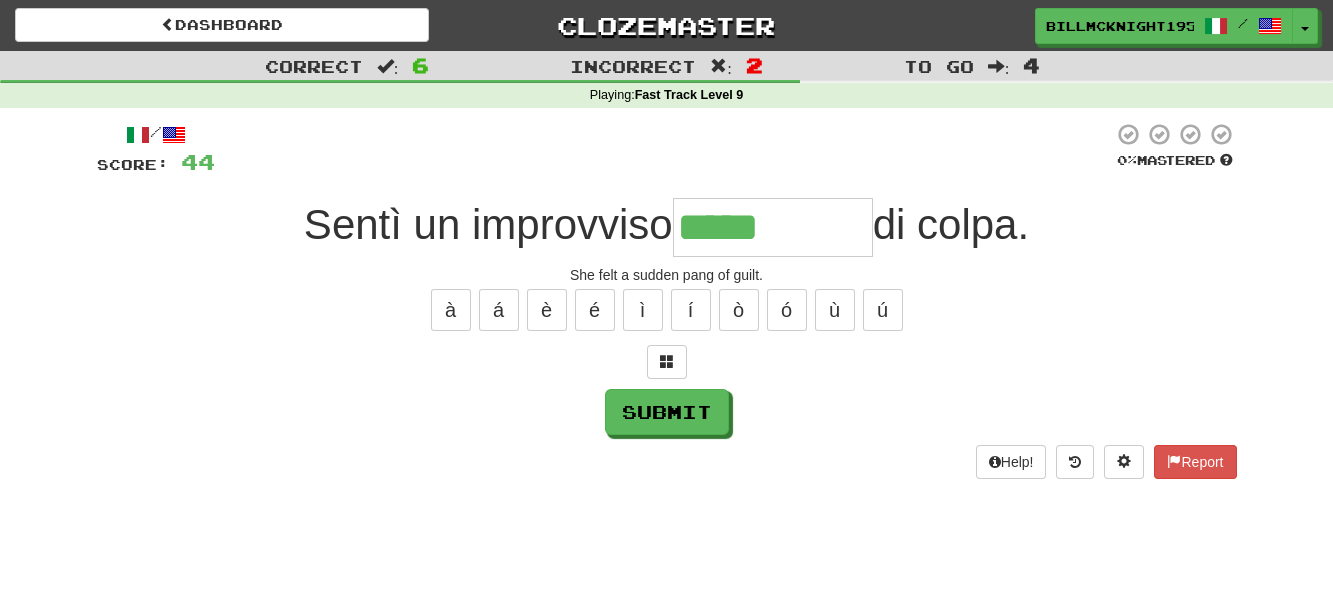 type on "*****" 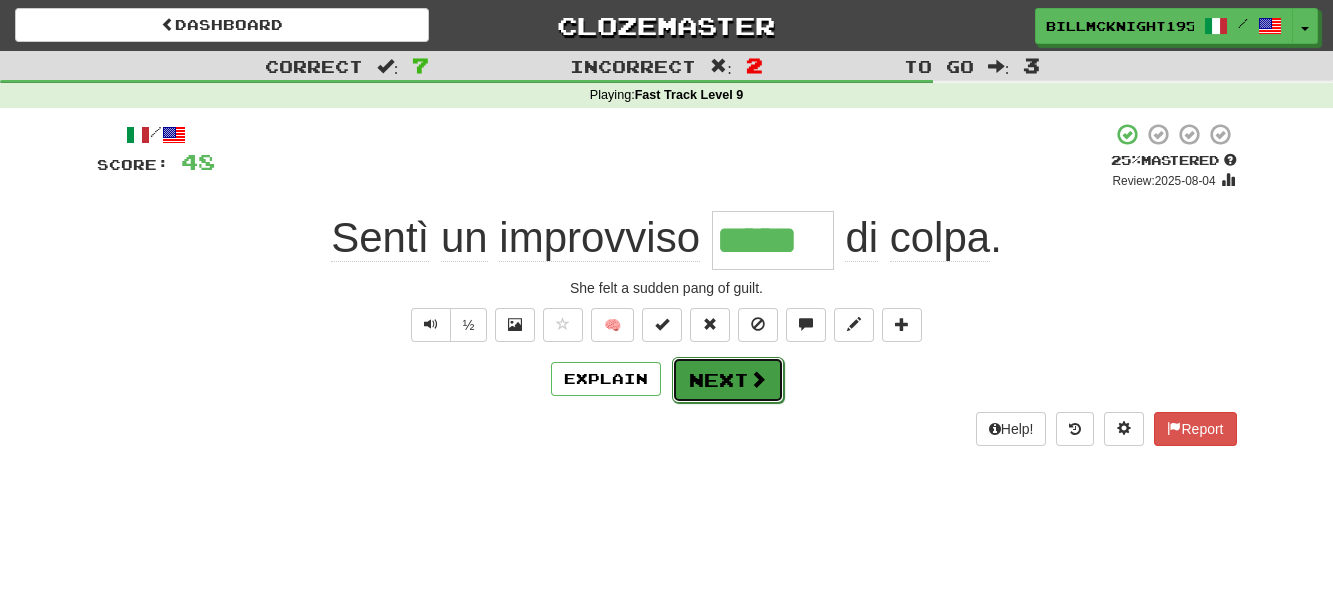 click on "Next" at bounding box center [728, 380] 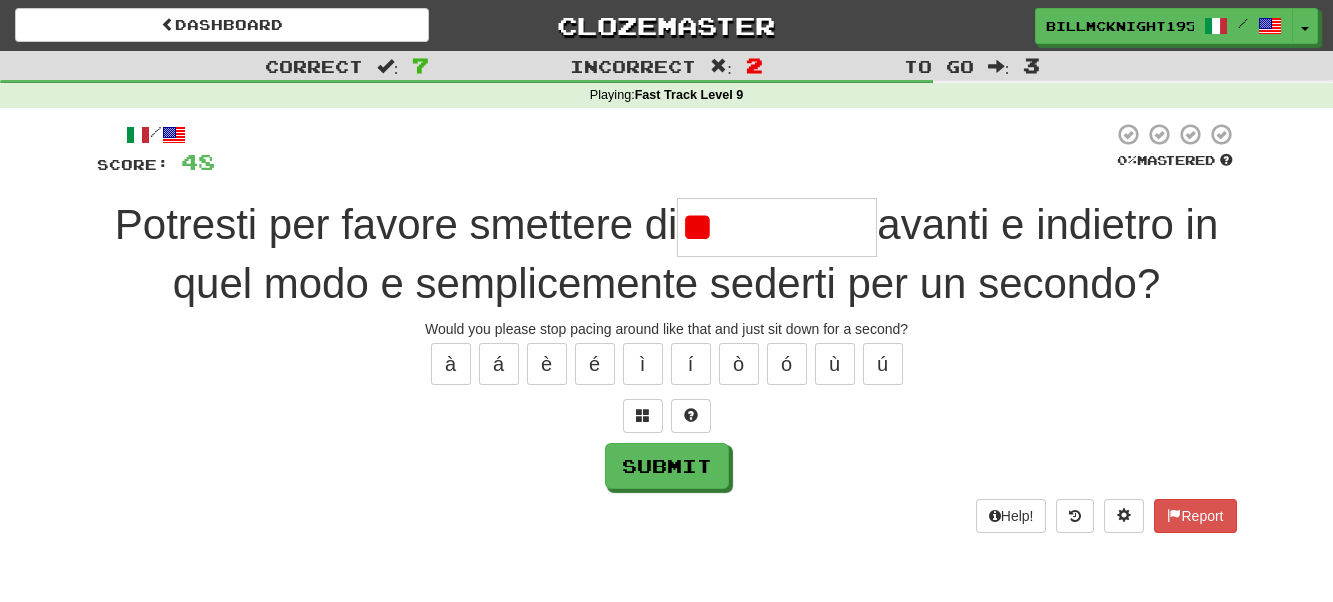 type on "*" 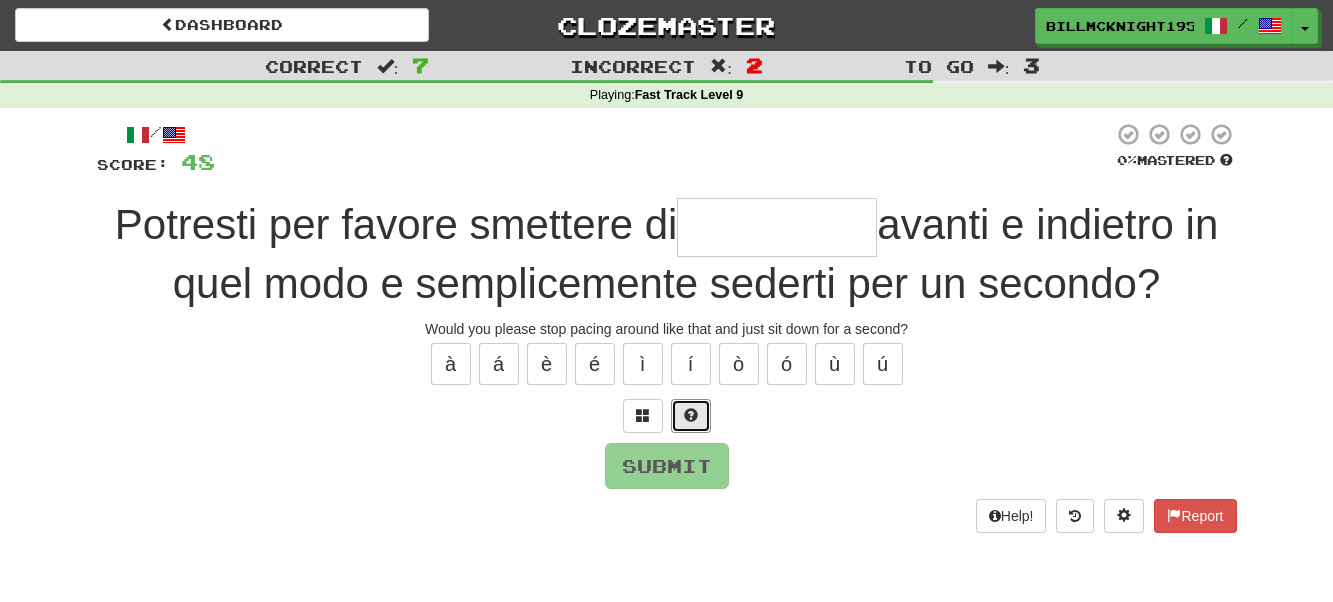 click at bounding box center (691, 416) 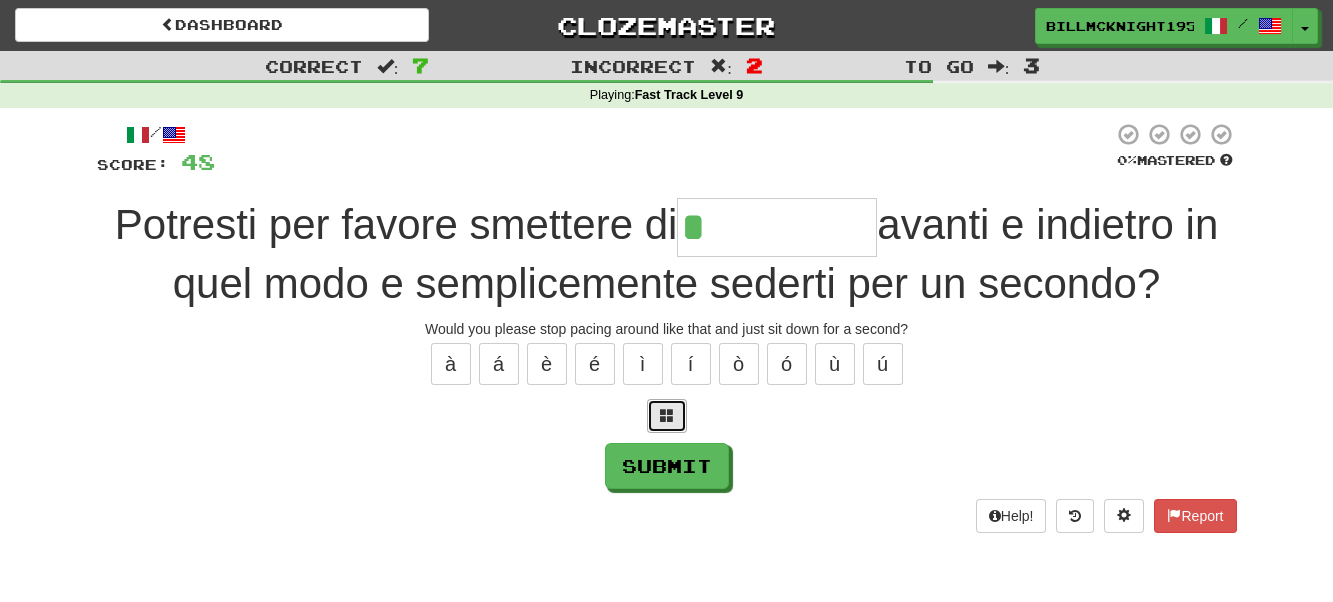 click at bounding box center [667, 416] 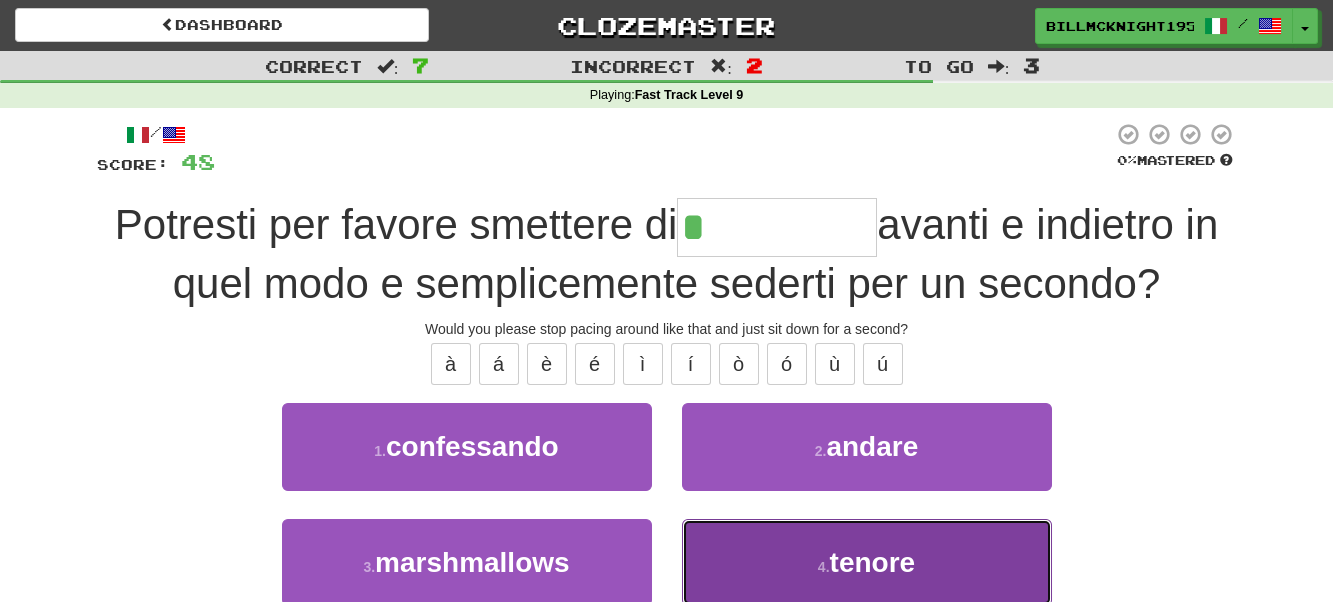 click on "4 .  tenore" at bounding box center (867, 562) 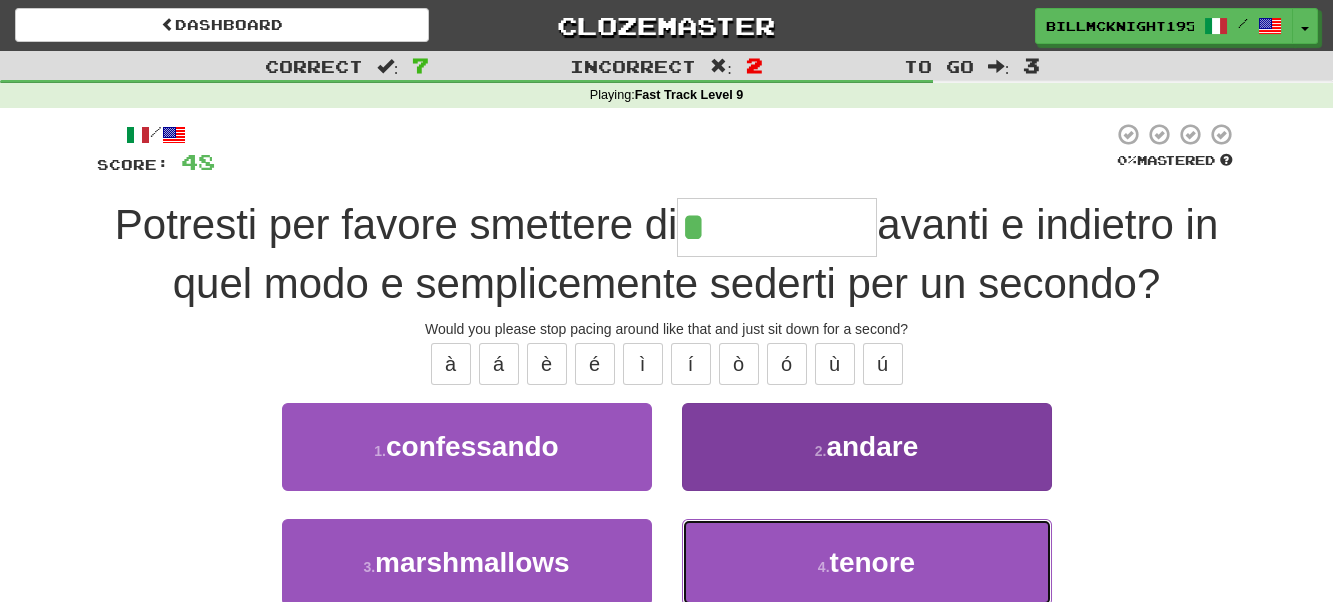 type on "******" 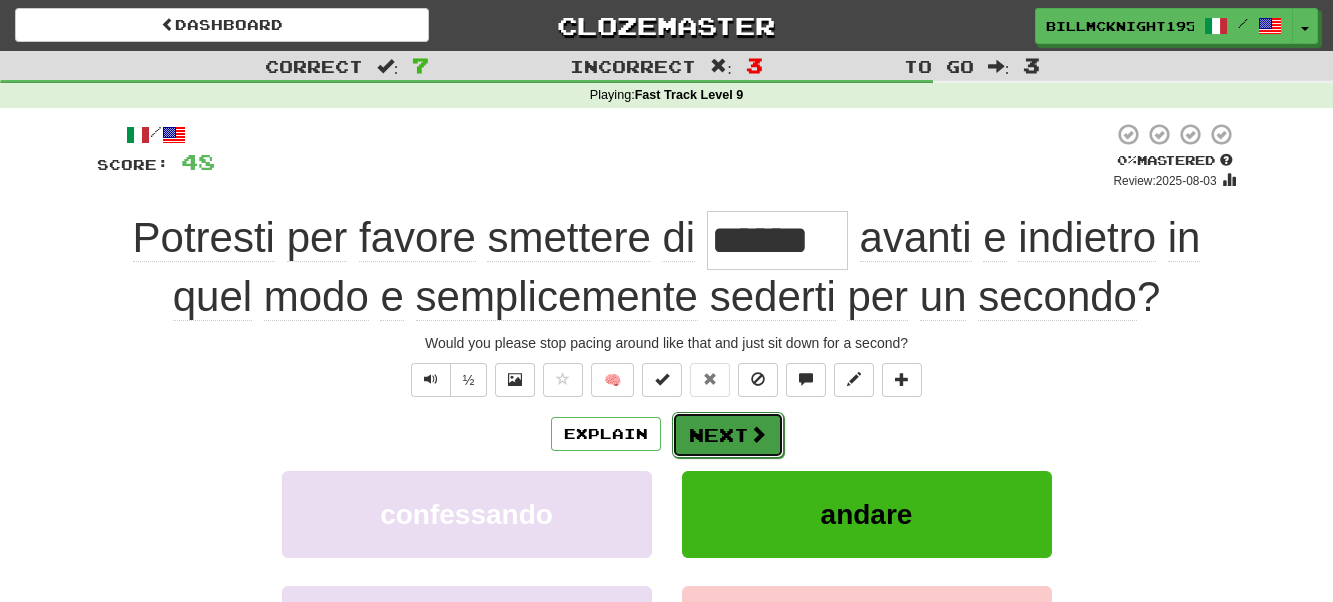 click on "Next" at bounding box center (728, 435) 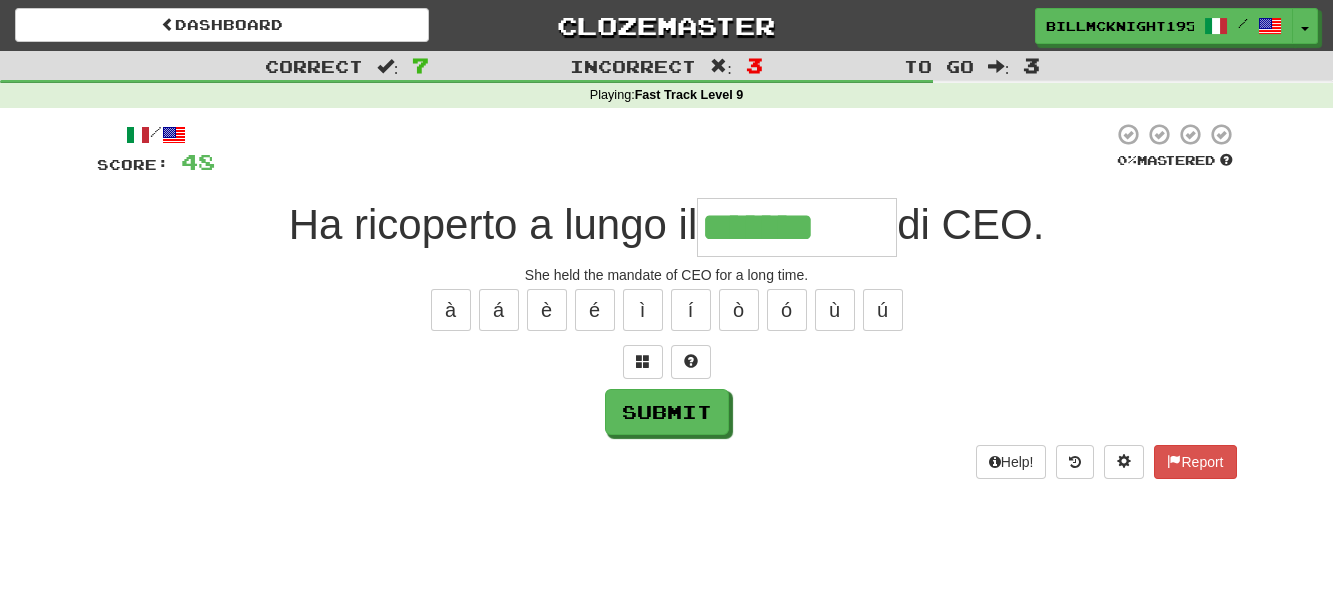 type on "*******" 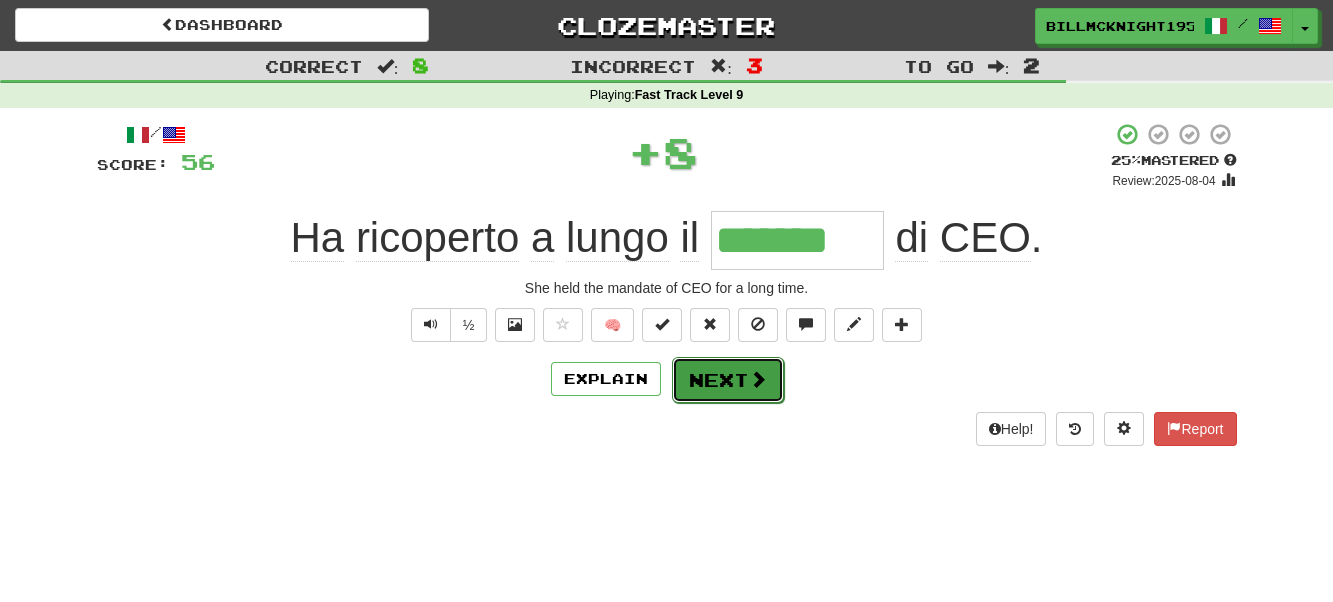 click on "Next" at bounding box center (728, 380) 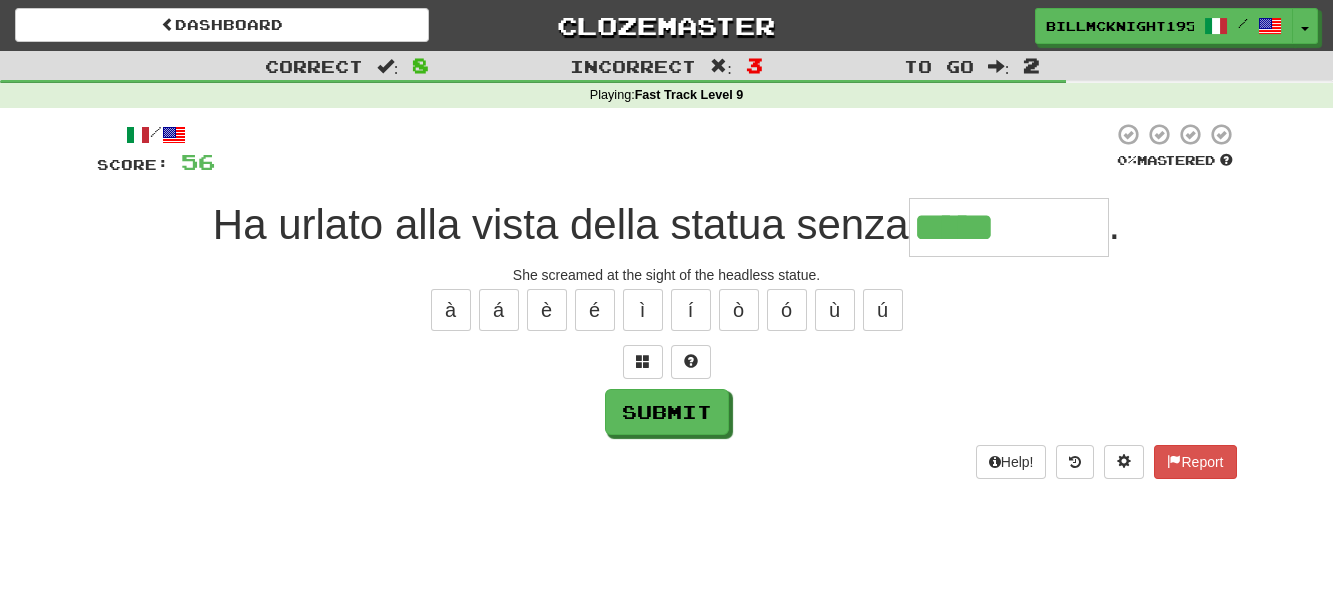 type on "*****" 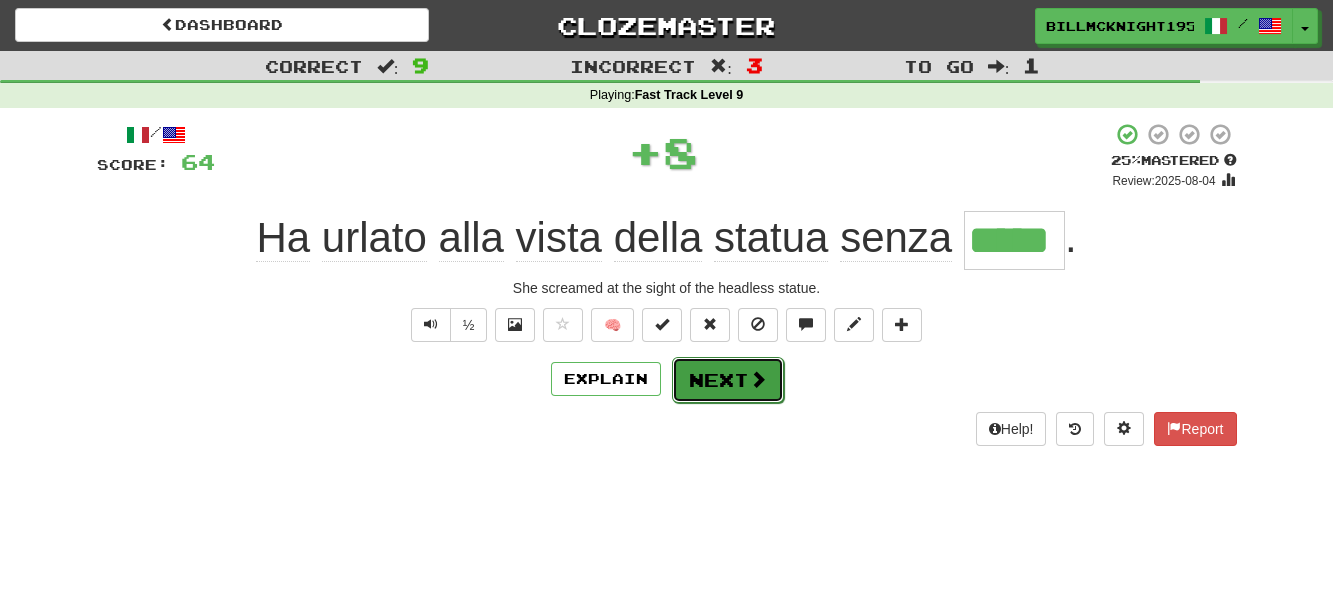 click on "Next" at bounding box center [728, 380] 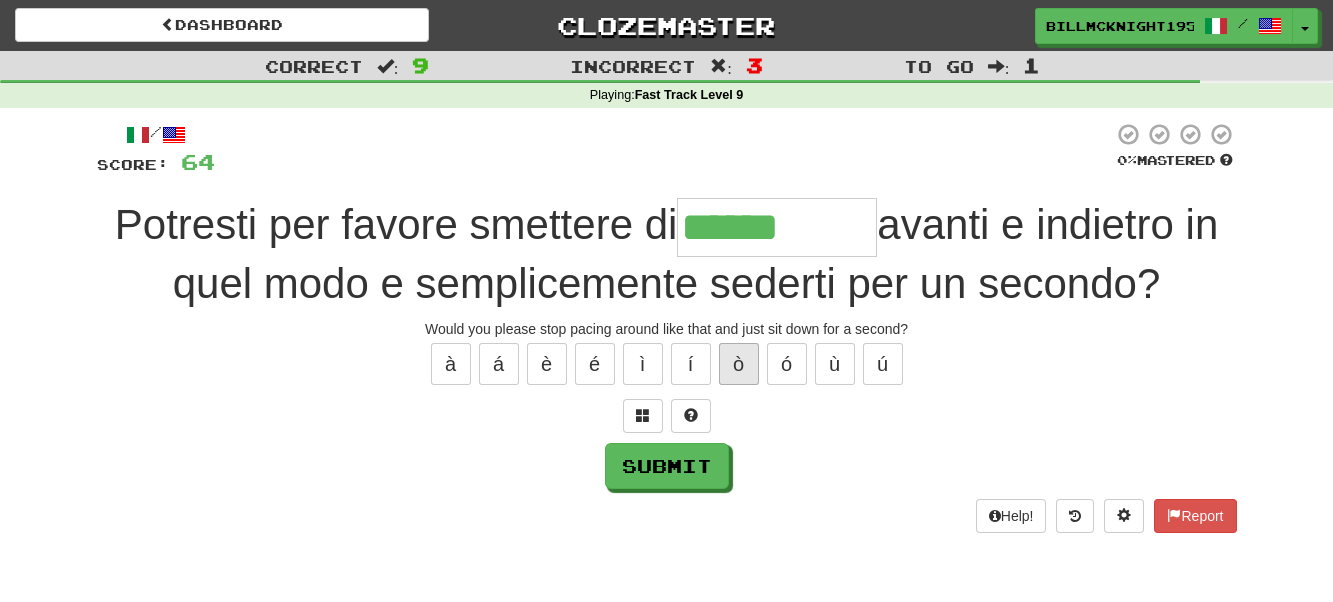 type on "******" 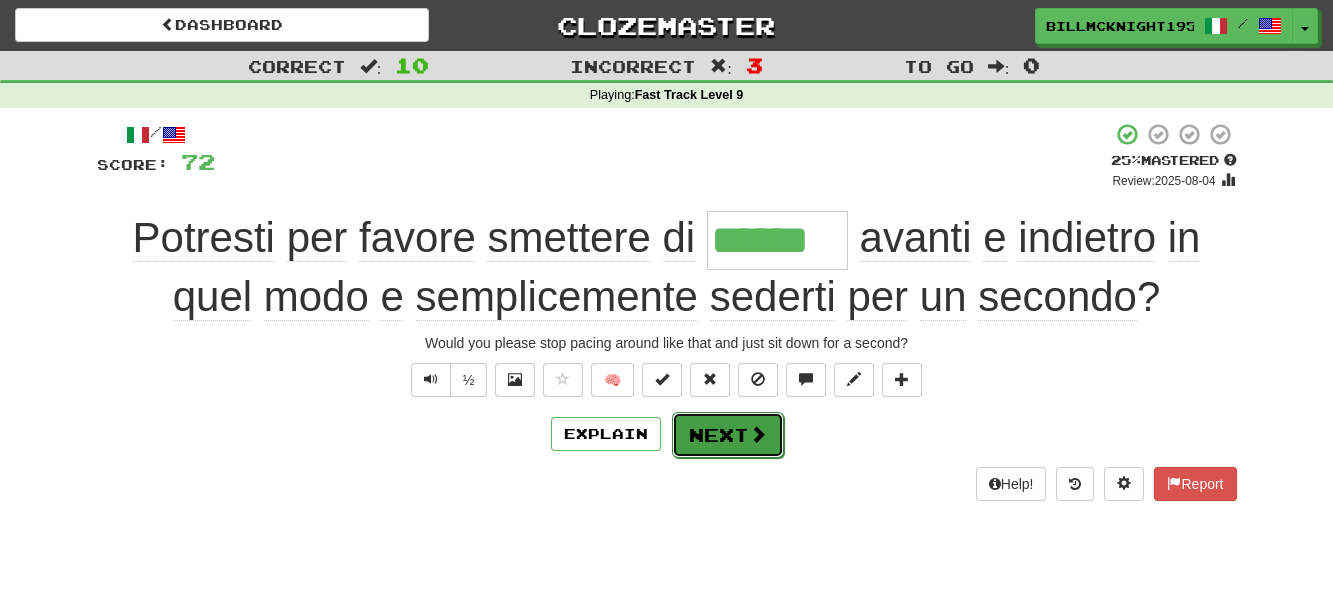 click on "Next" at bounding box center [728, 435] 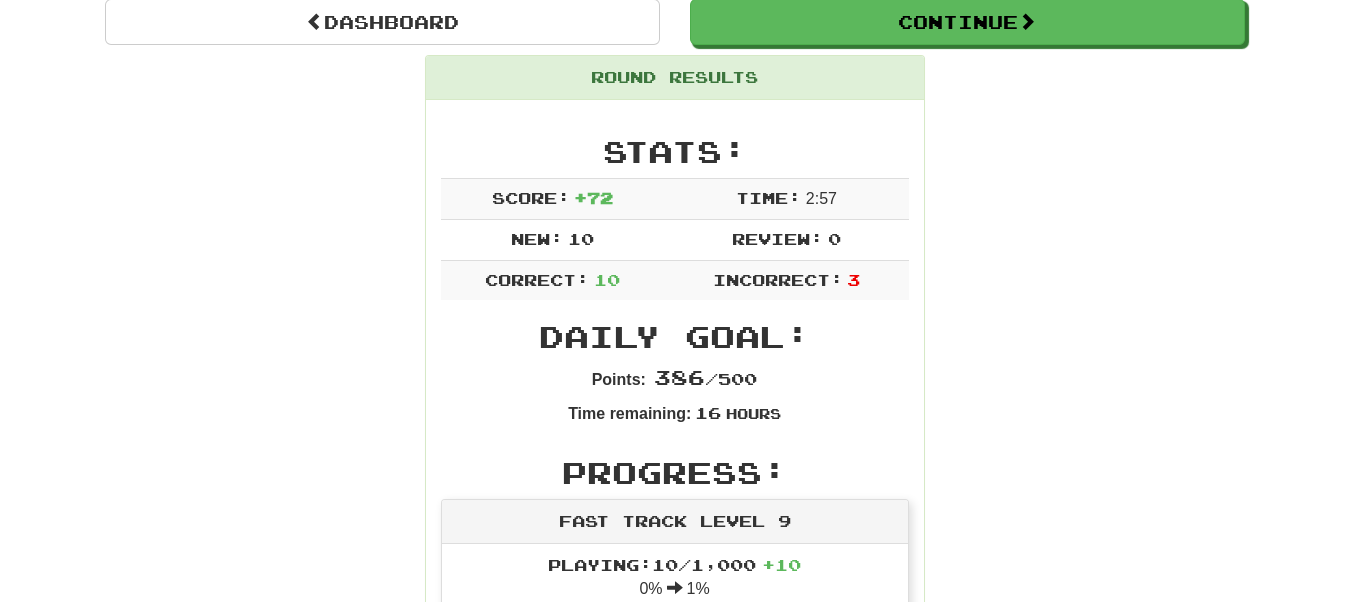 scroll, scrollTop: 0, scrollLeft: 0, axis: both 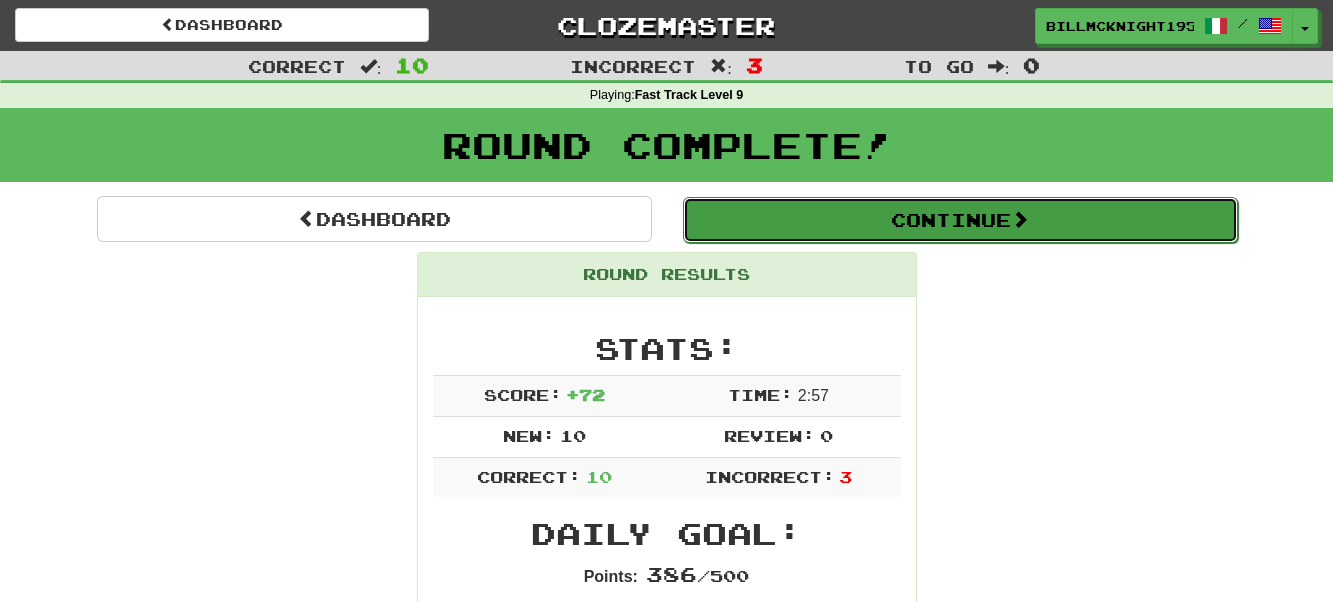 click on "Continue" at bounding box center (960, 220) 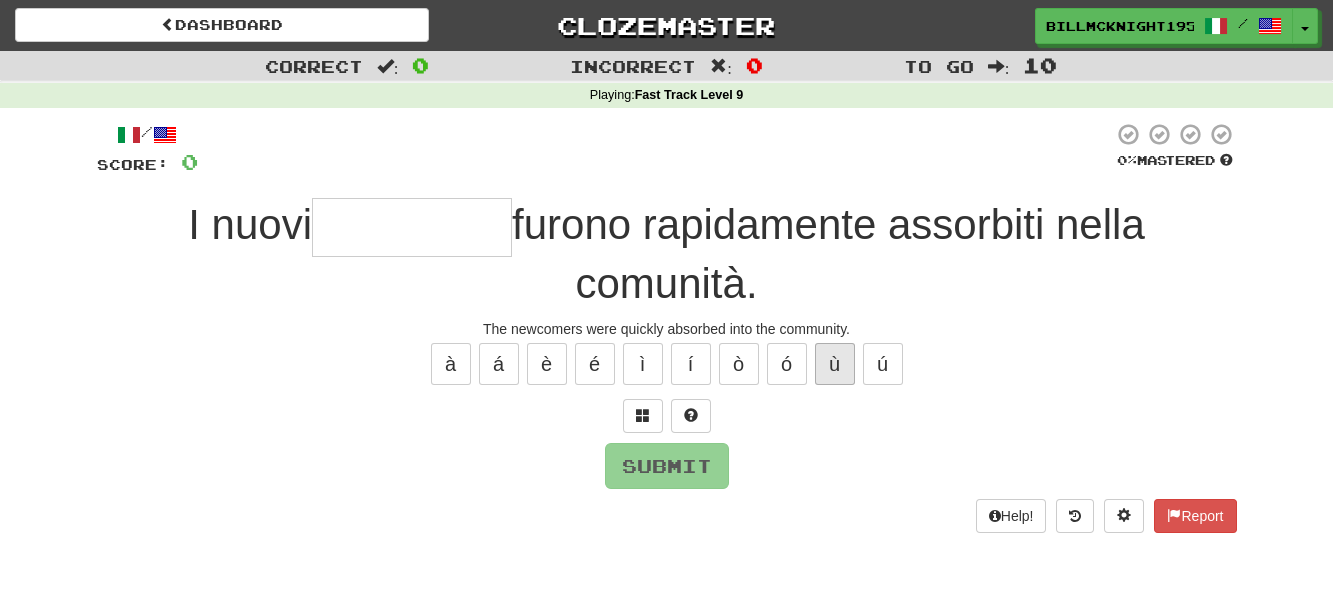 type on "*" 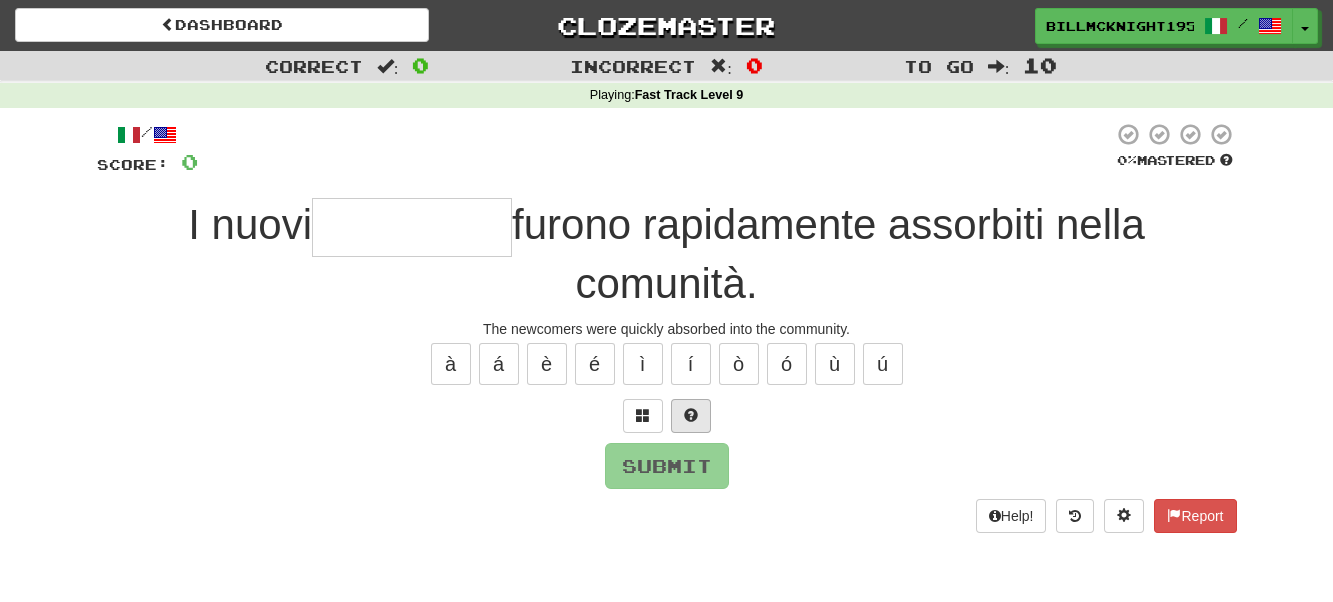 type on "*" 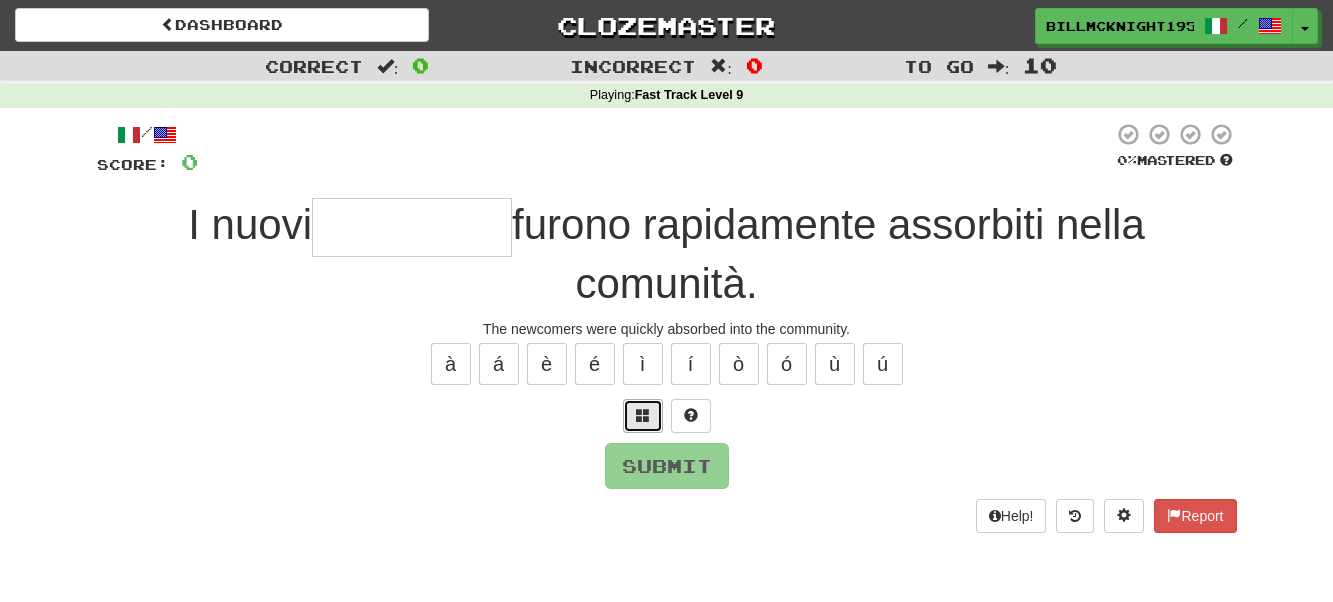 click at bounding box center [643, 415] 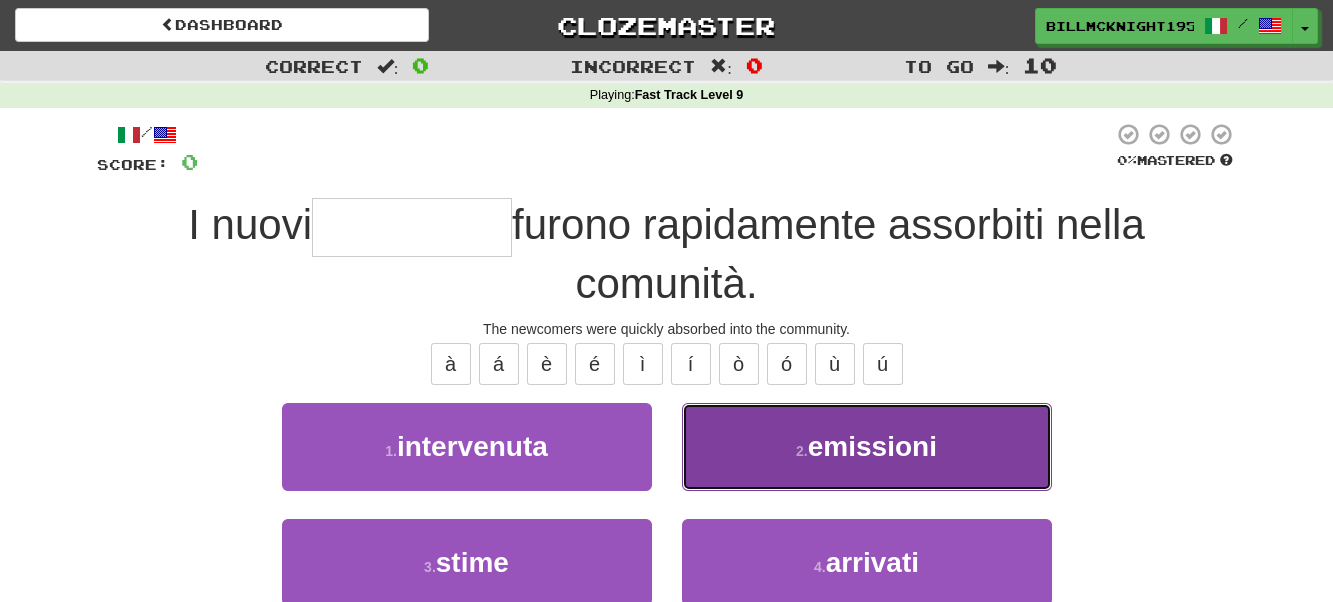 click on "2 .  emissioni" at bounding box center (867, 446) 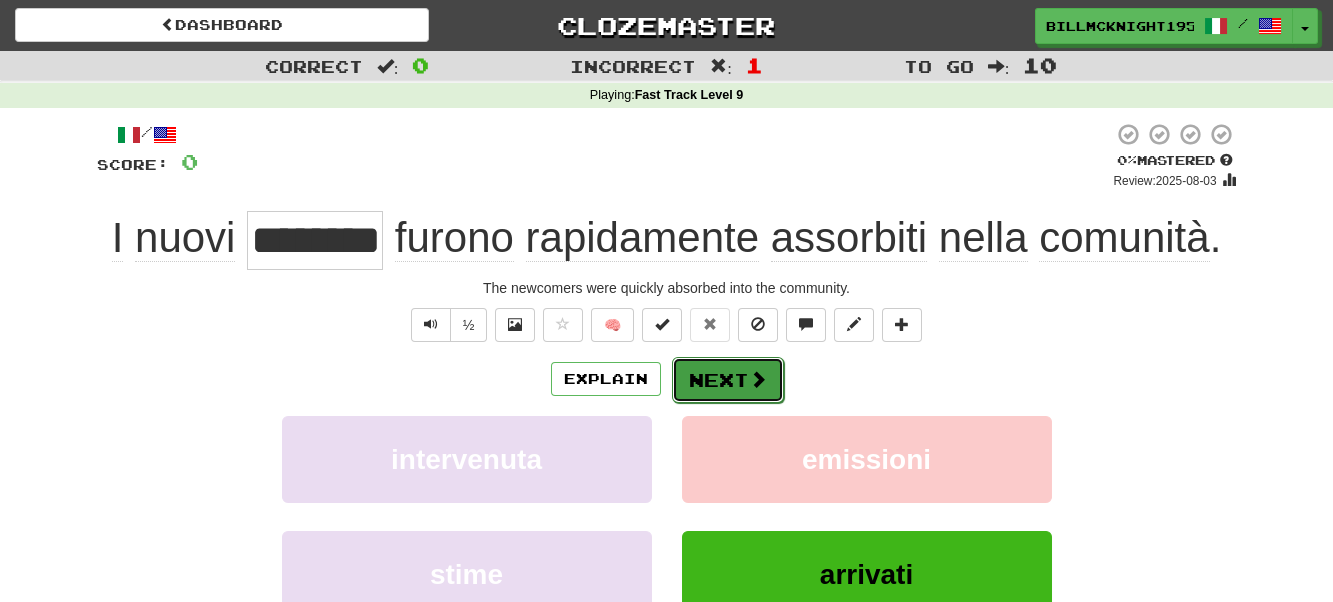 click on "Next" at bounding box center [728, 380] 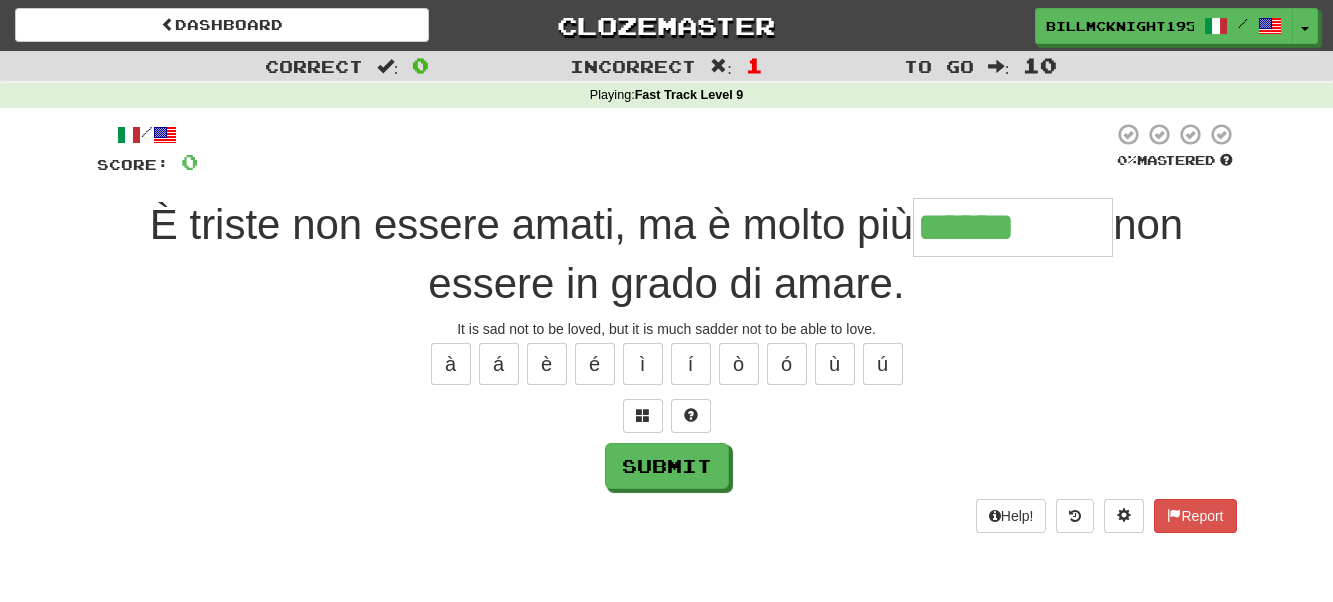 type on "******" 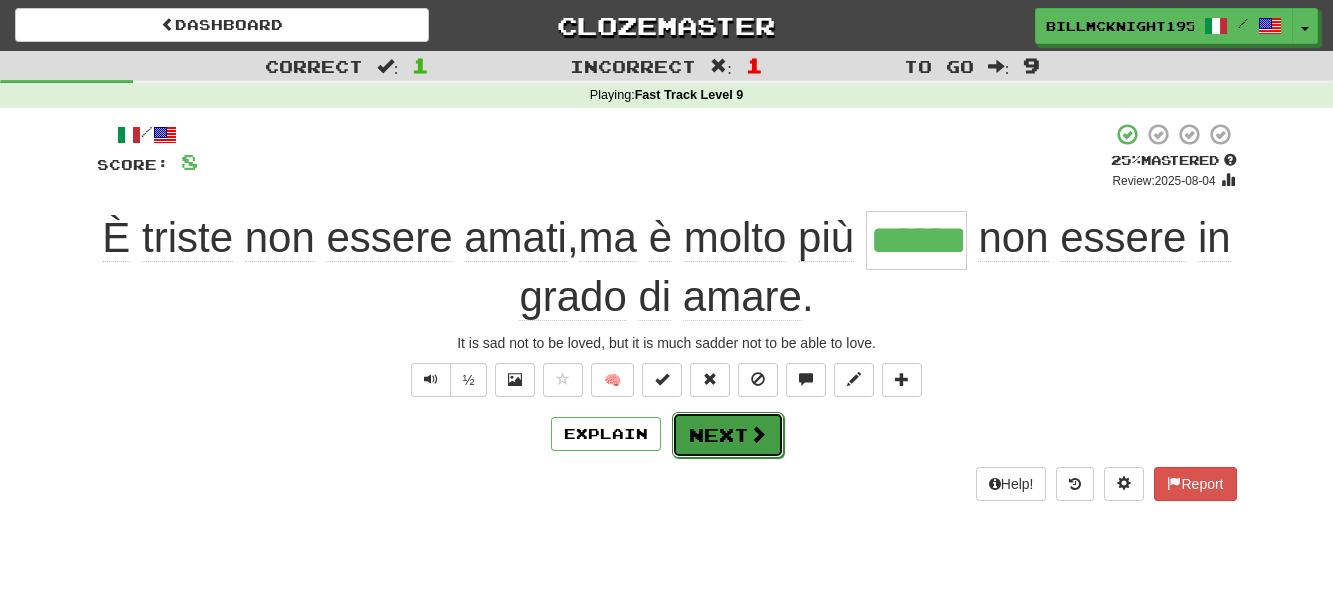 click on "Next" at bounding box center [728, 435] 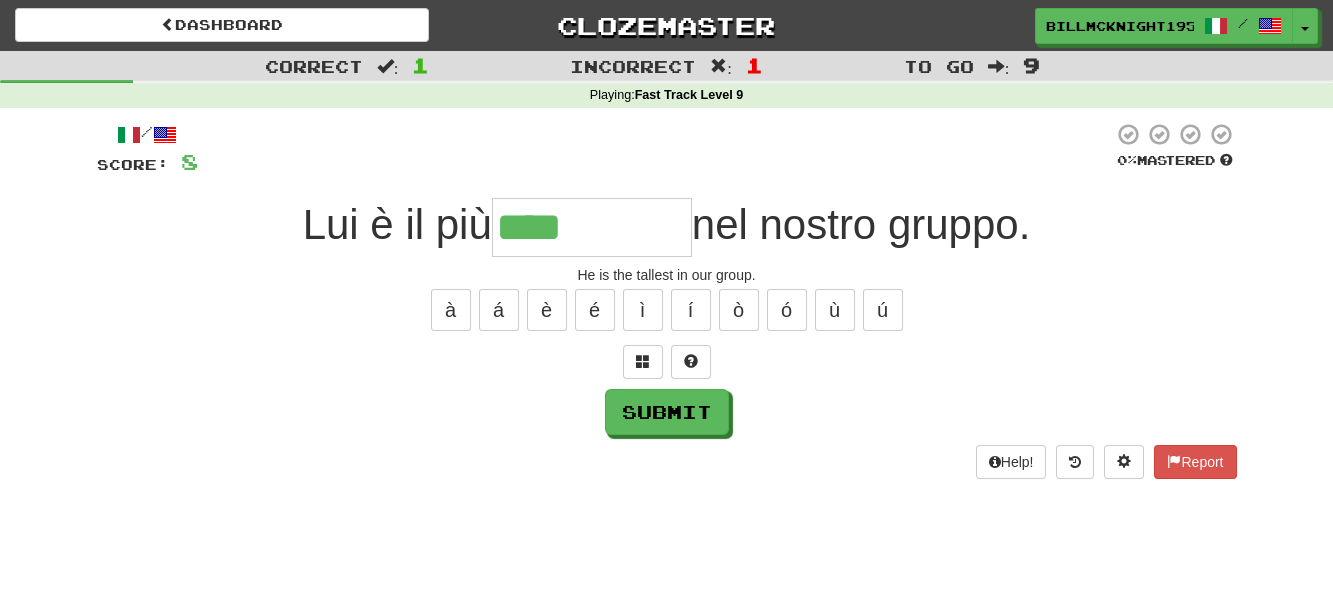 type on "****" 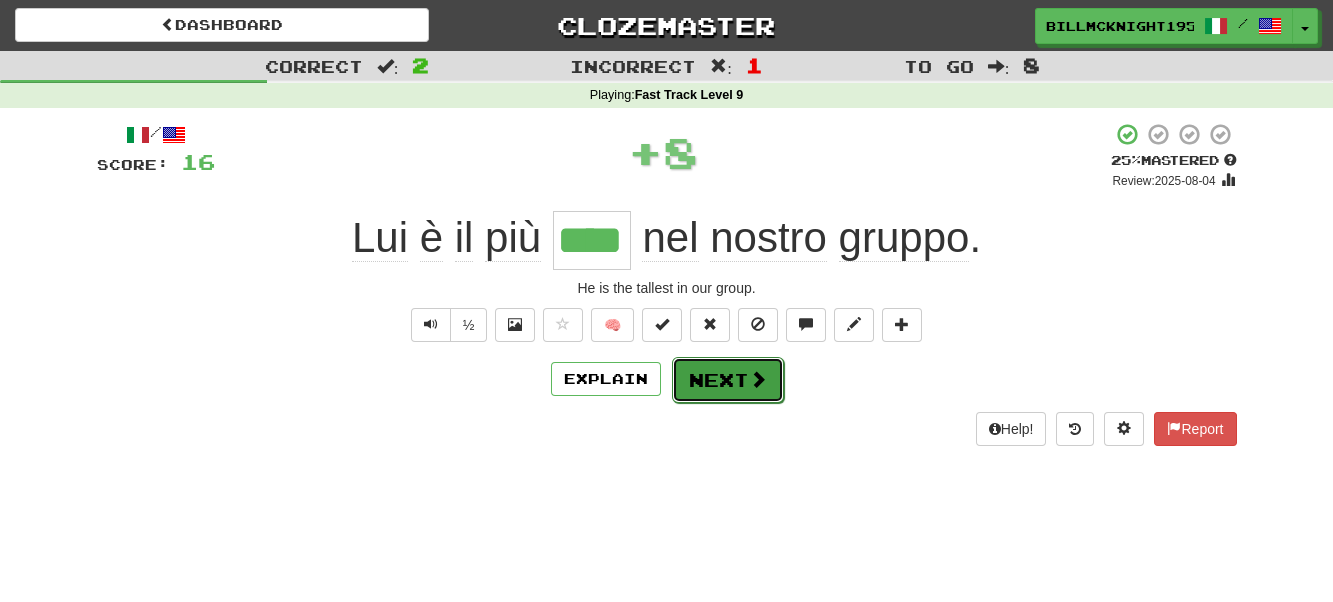 click on "Next" at bounding box center [728, 380] 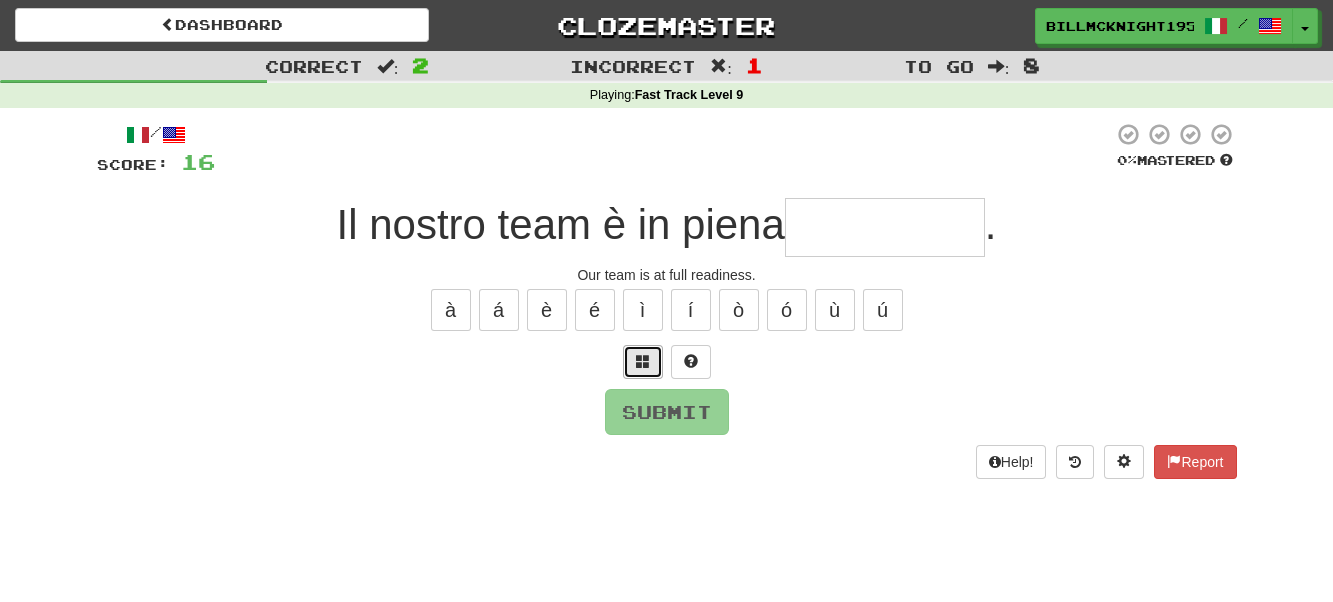 click at bounding box center (643, 361) 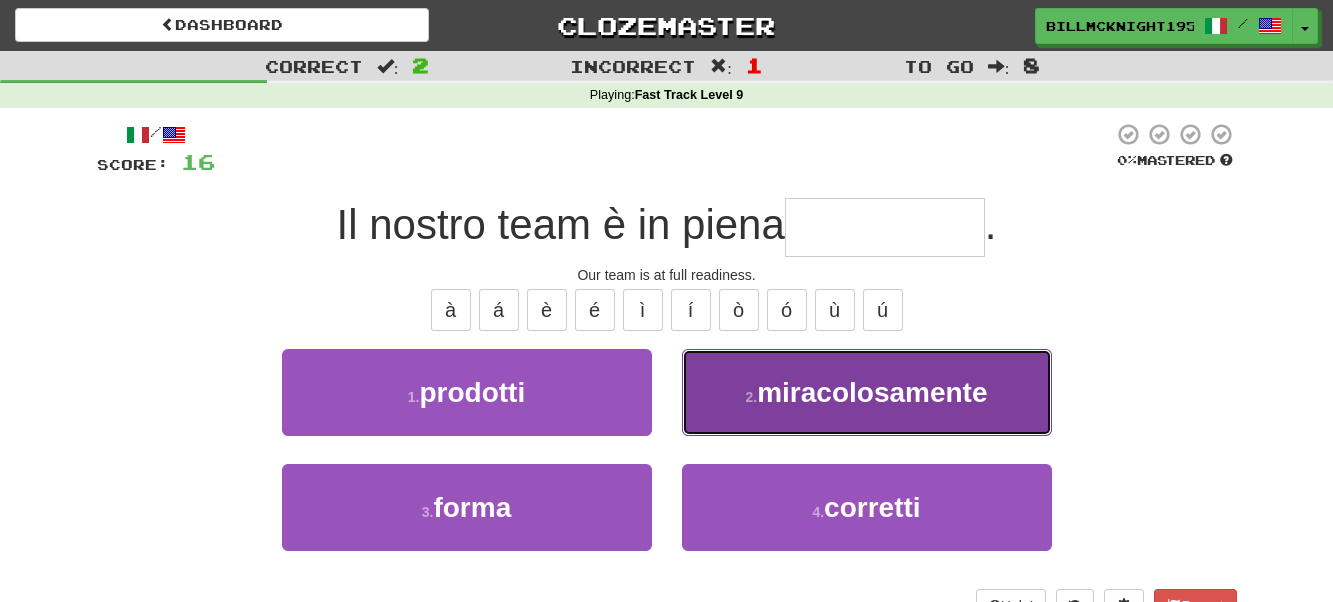 click on "2 .  miracolosamente" at bounding box center [867, 392] 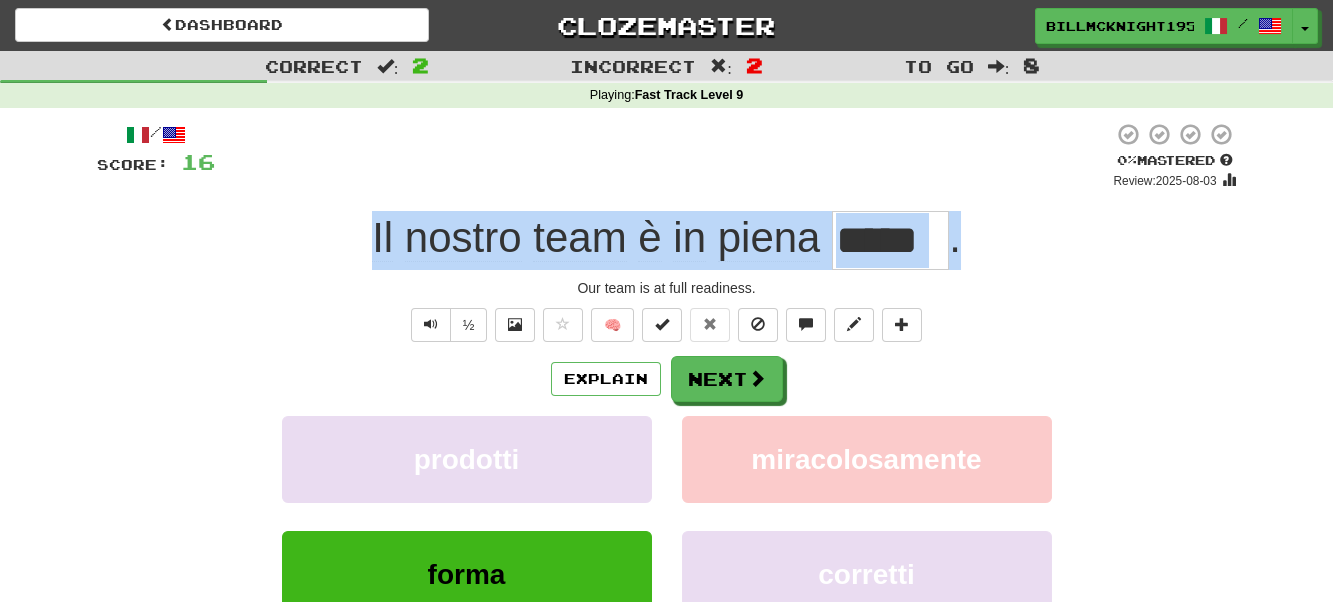 drag, startPoint x: 956, startPoint y: 233, endPoint x: 347, endPoint y: 233, distance: 609 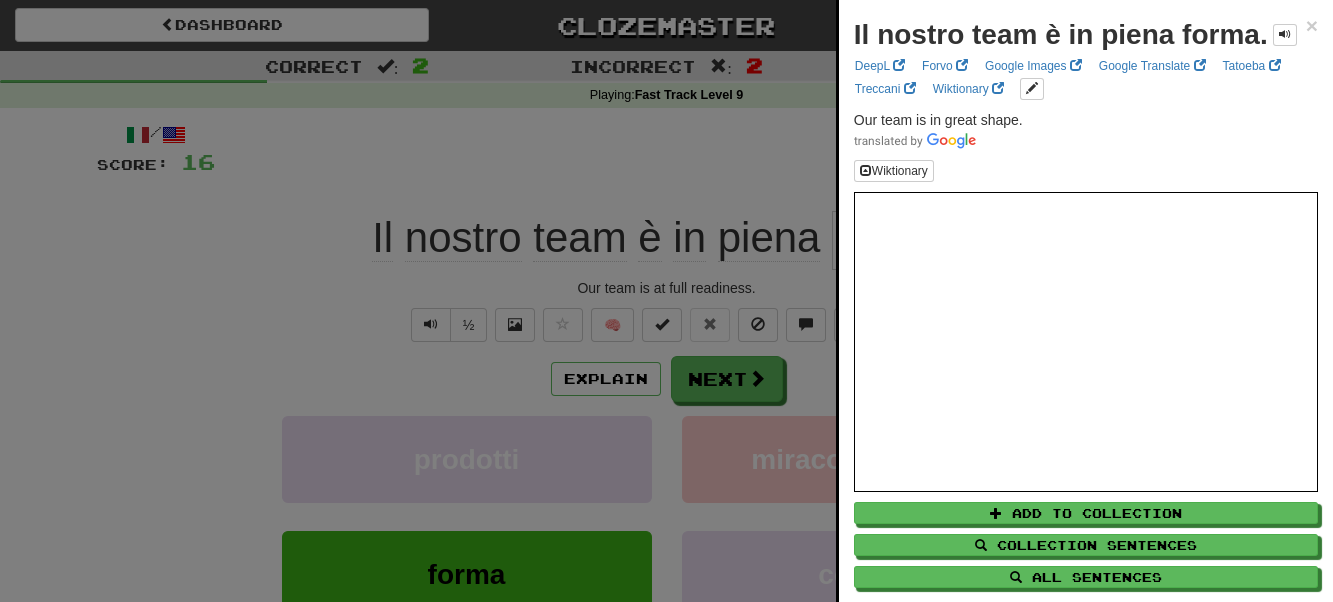 click at bounding box center [666, 301] 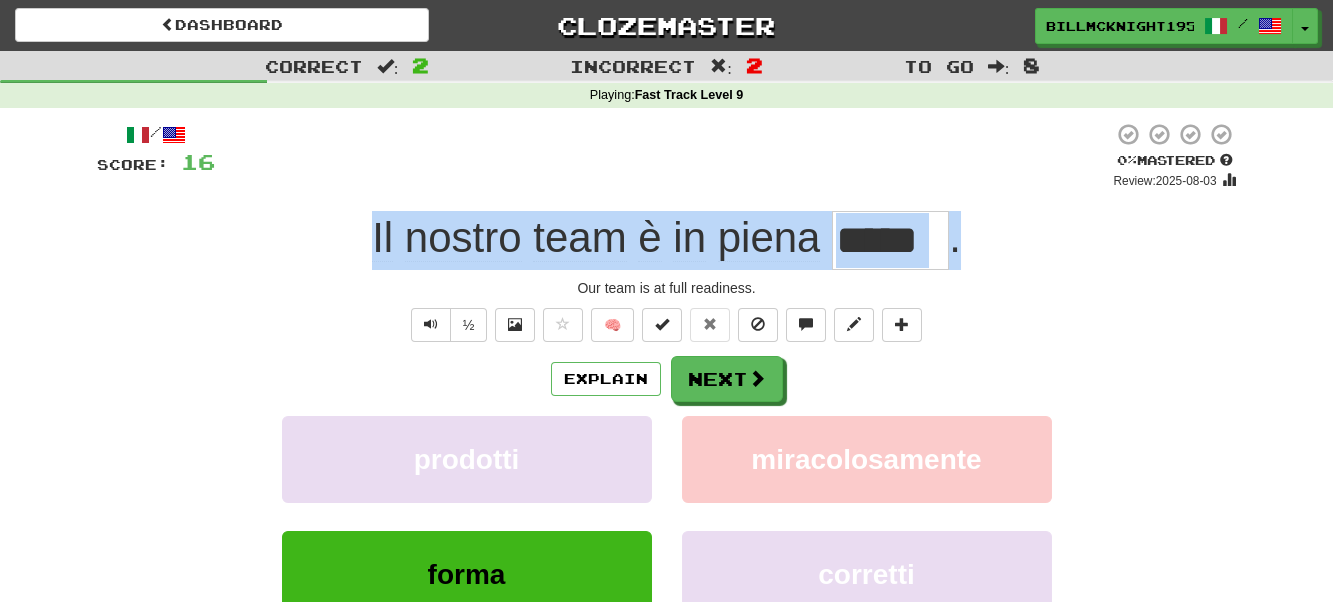 drag, startPoint x: 942, startPoint y: 242, endPoint x: 108, endPoint y: 226, distance: 834.15344 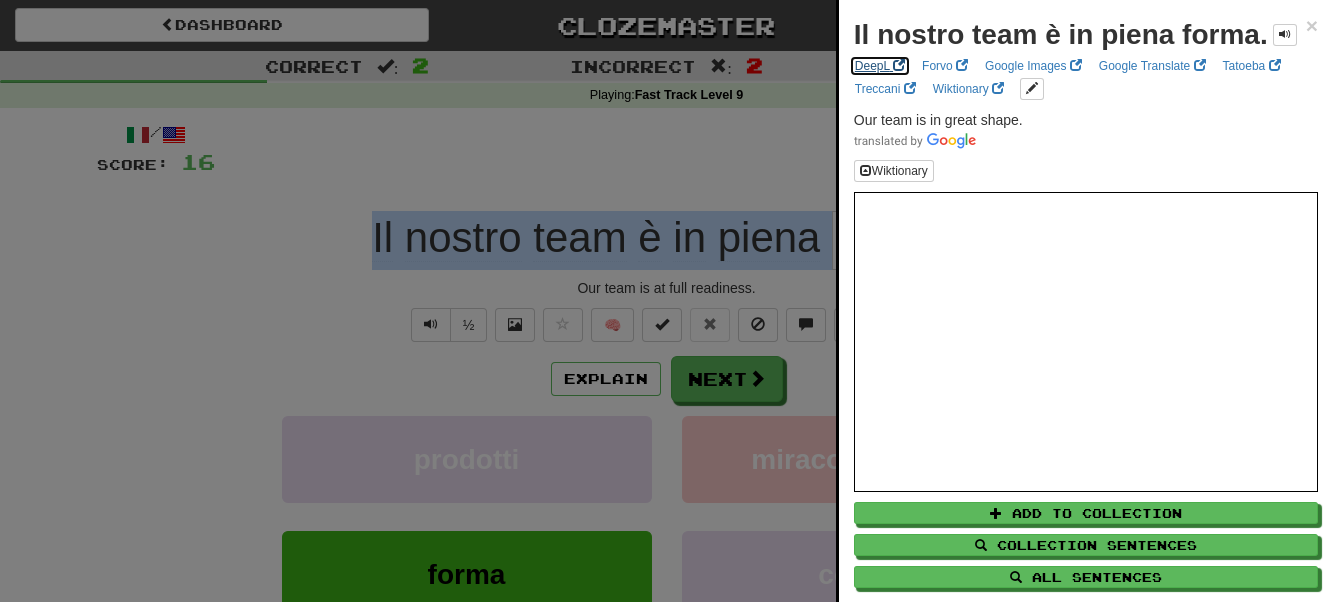 click on "DeepL" at bounding box center [880, 66] 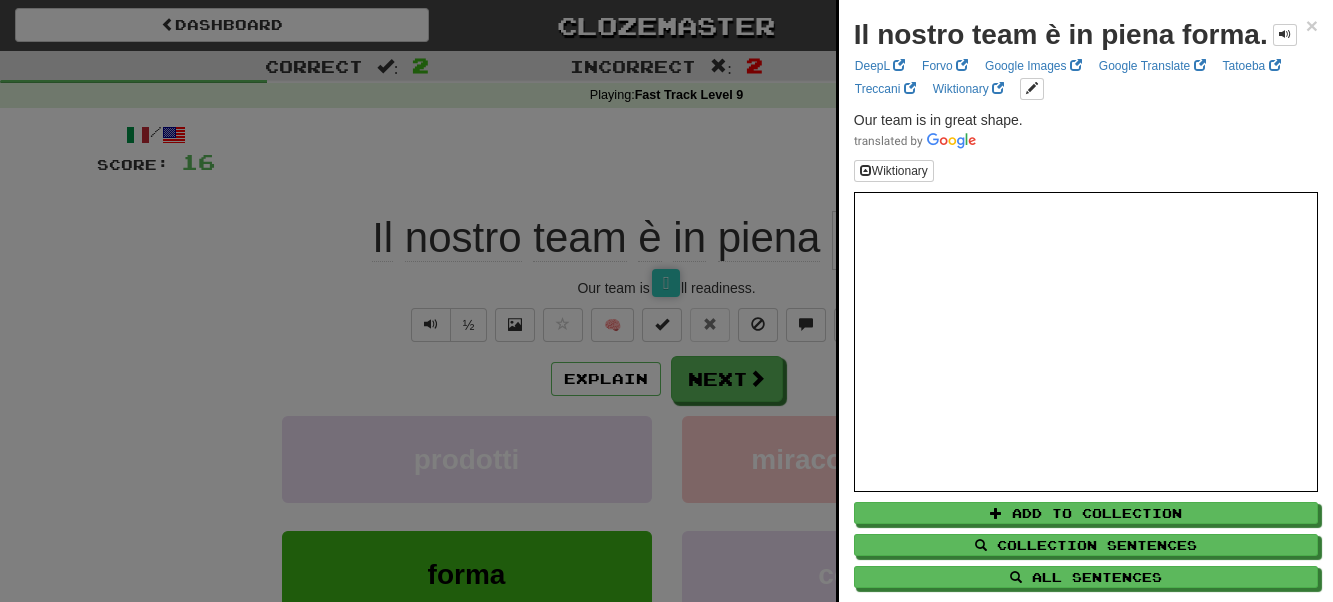 click at bounding box center [666, 301] 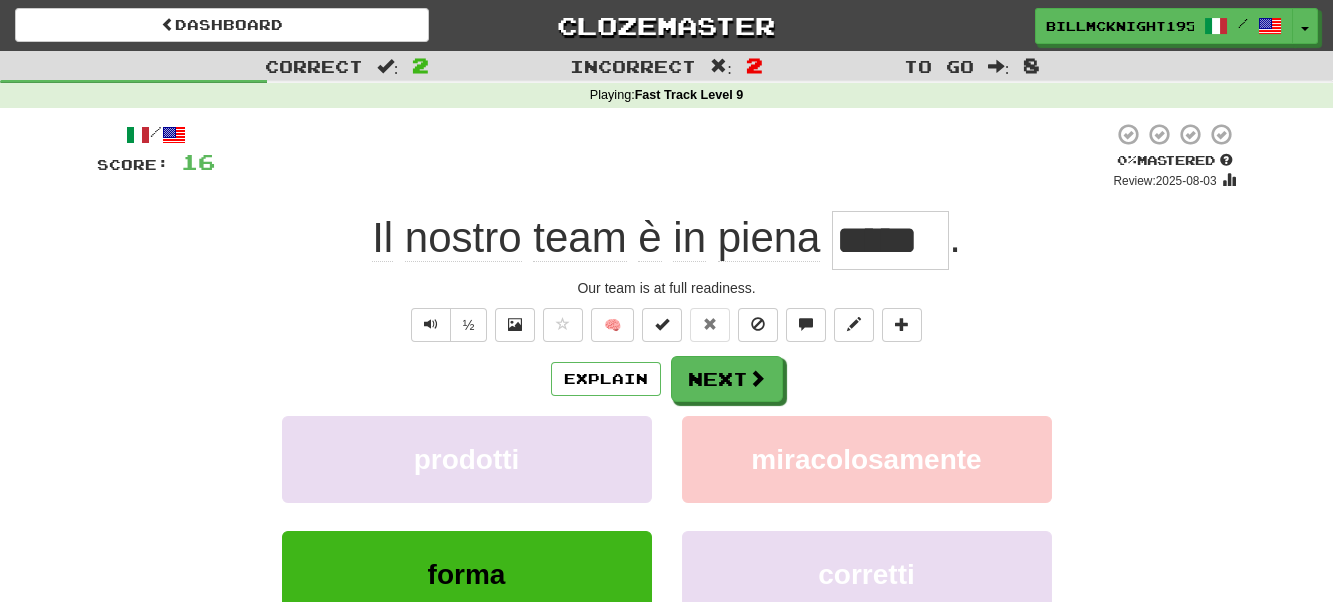 click on "Our team is at full readiness." at bounding box center [667, 288] 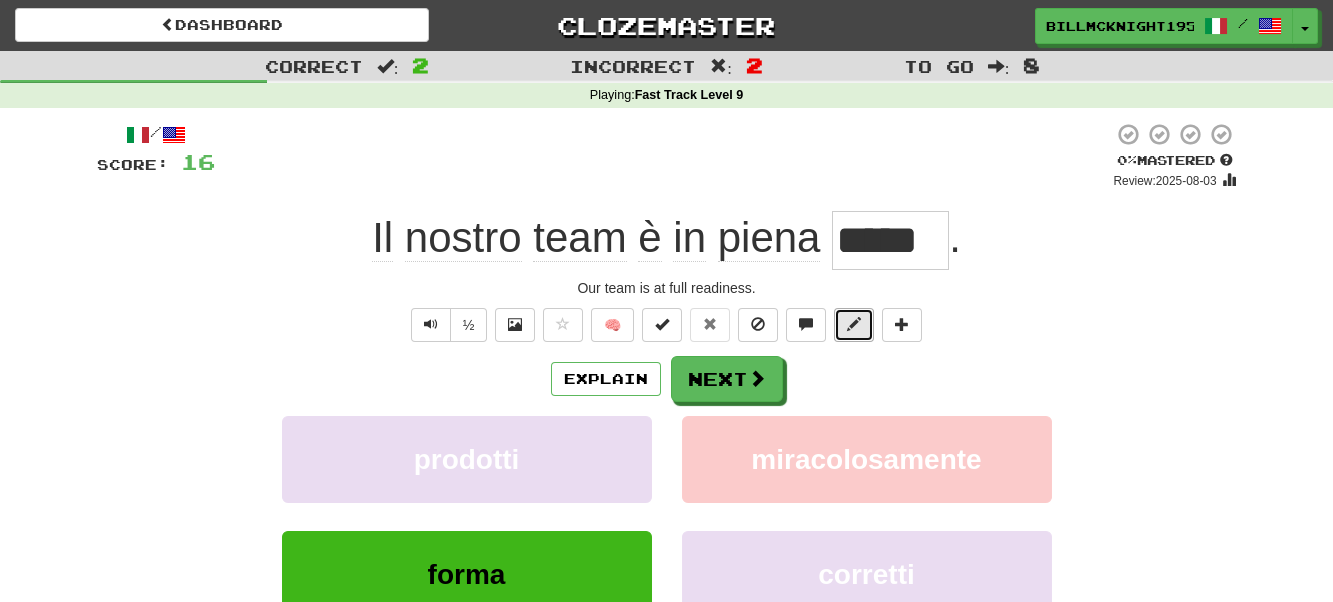 click at bounding box center (854, 325) 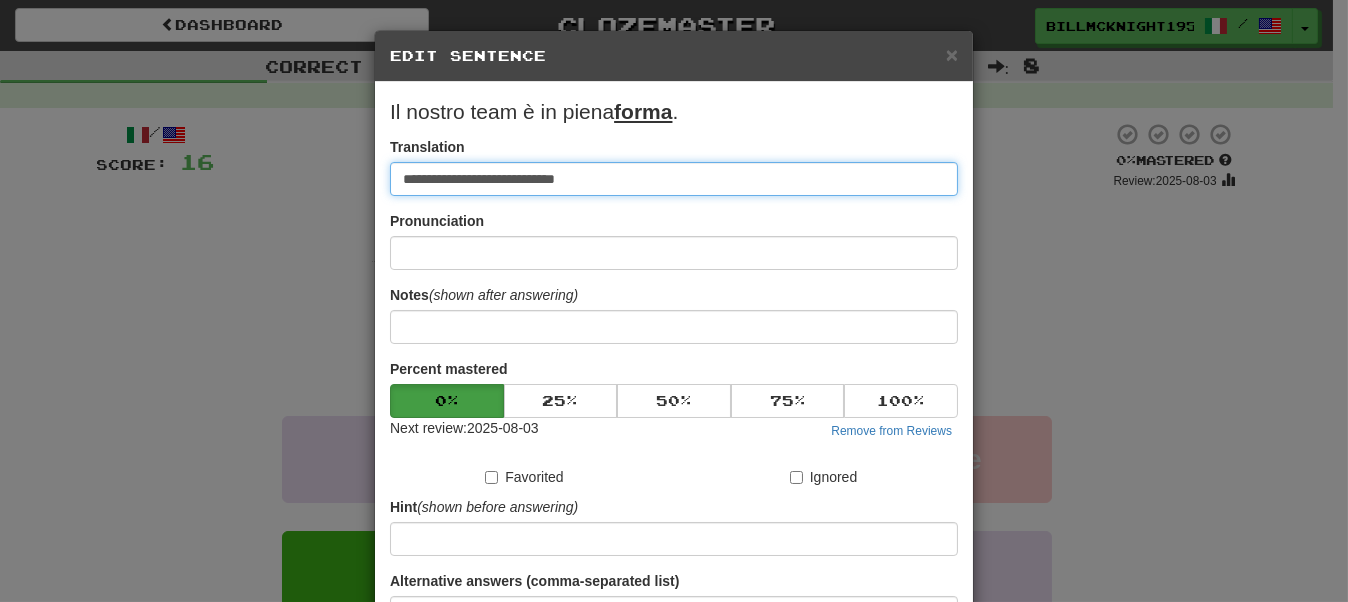 drag, startPoint x: 571, startPoint y: 178, endPoint x: 510, endPoint y: 184, distance: 61.294373 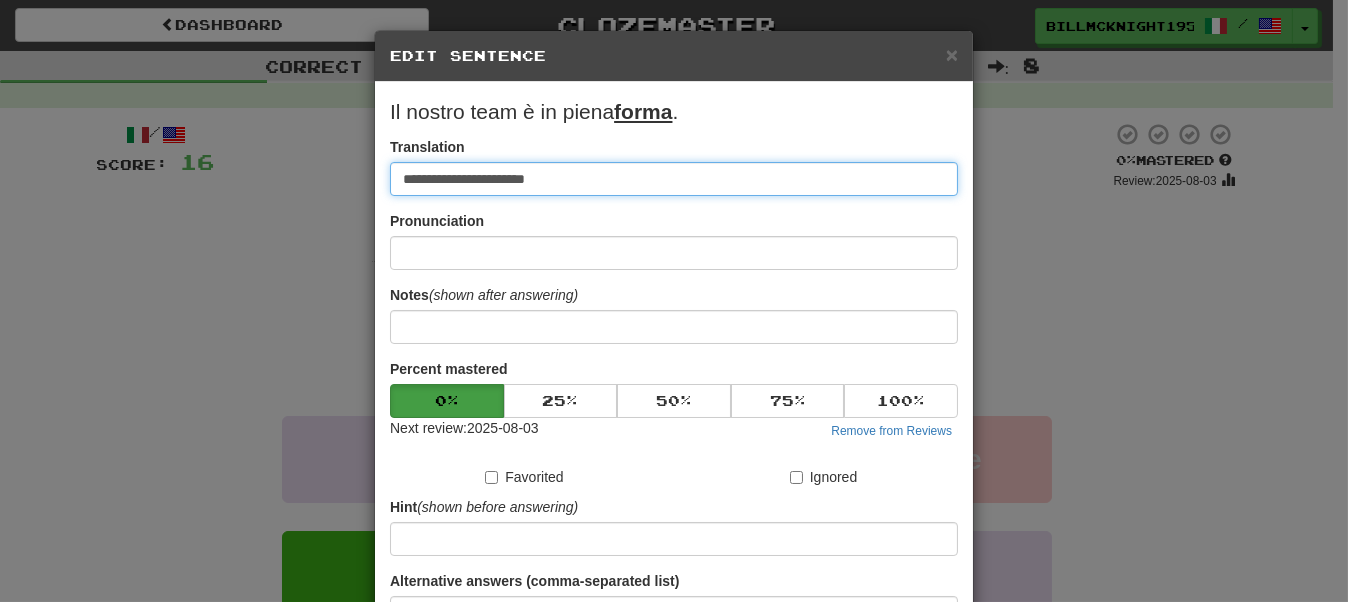click on "**********" at bounding box center [674, 179] 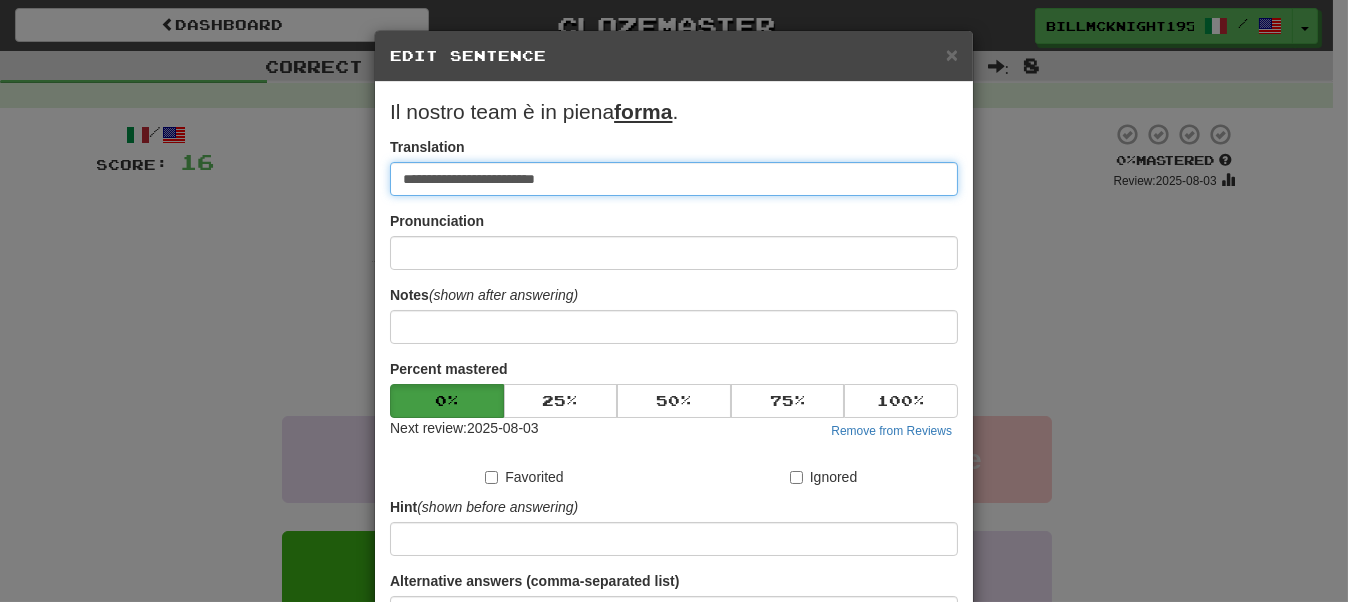 drag, startPoint x: 495, startPoint y: 179, endPoint x: 457, endPoint y: 181, distance: 38.052597 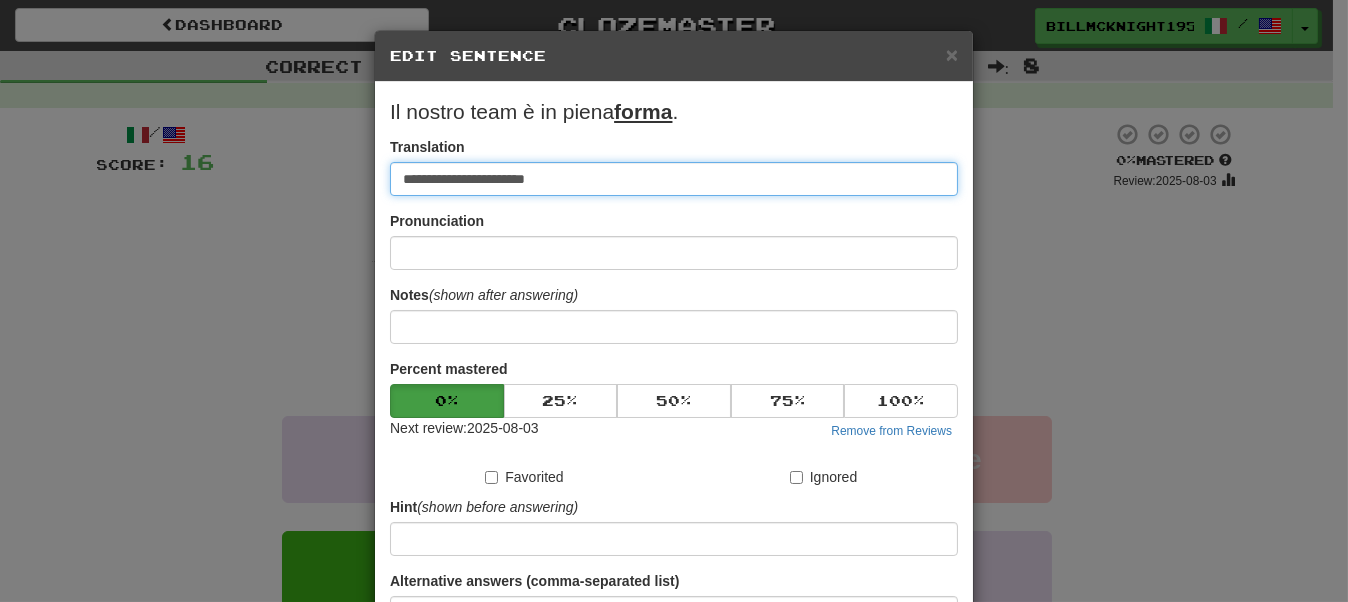 click on "**********" at bounding box center [674, 179] 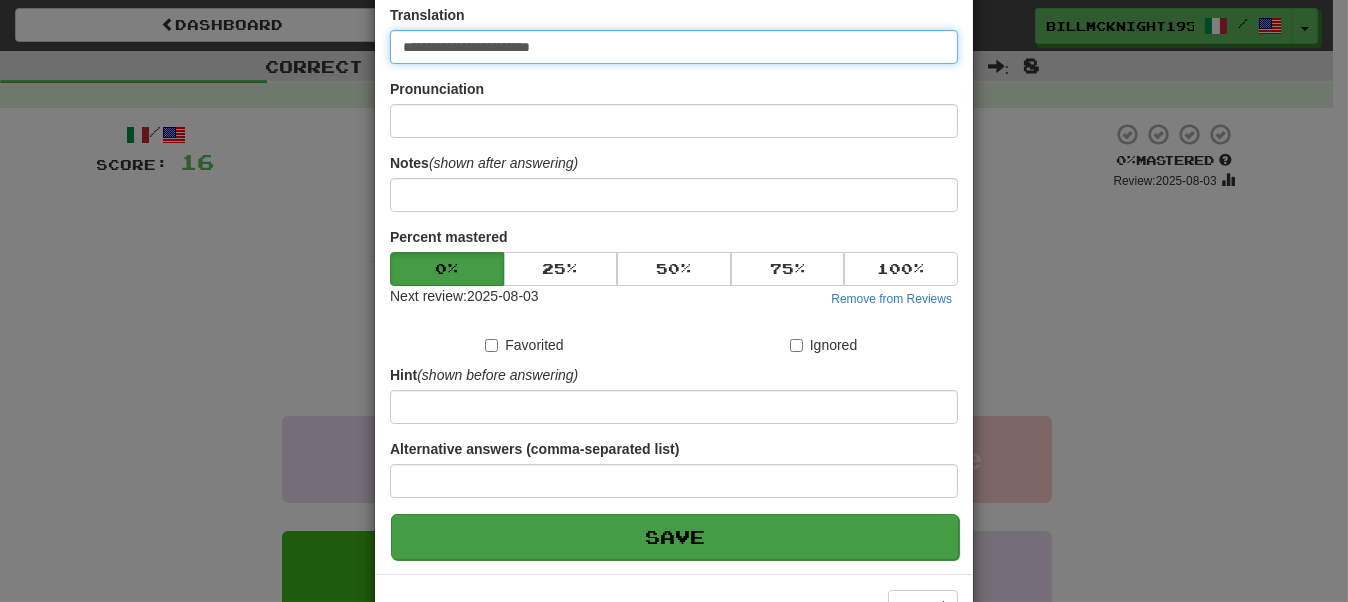scroll, scrollTop: 196, scrollLeft: 0, axis: vertical 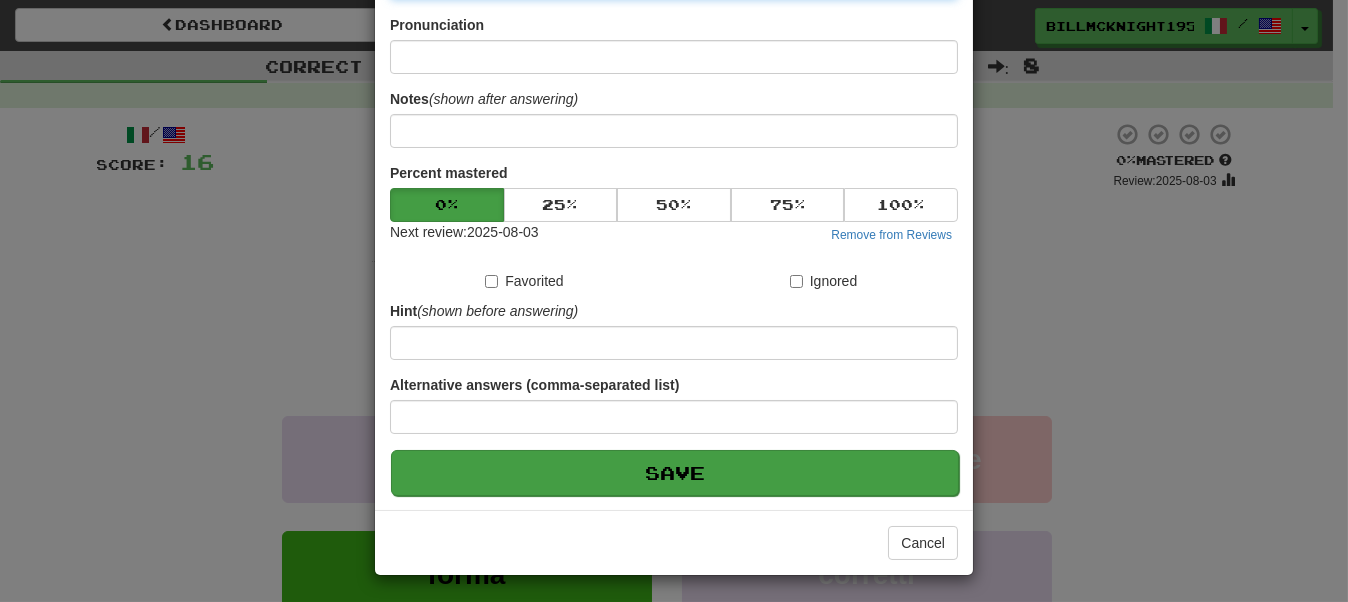 type on "**********" 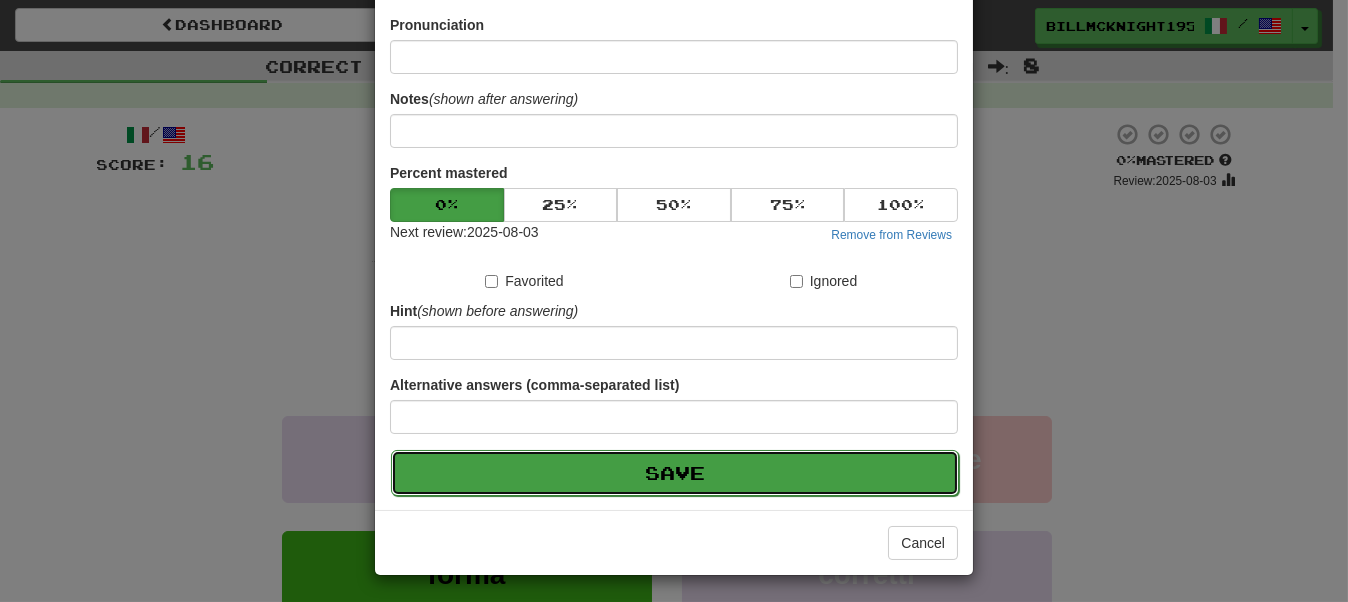 click on "Save" at bounding box center (675, 473) 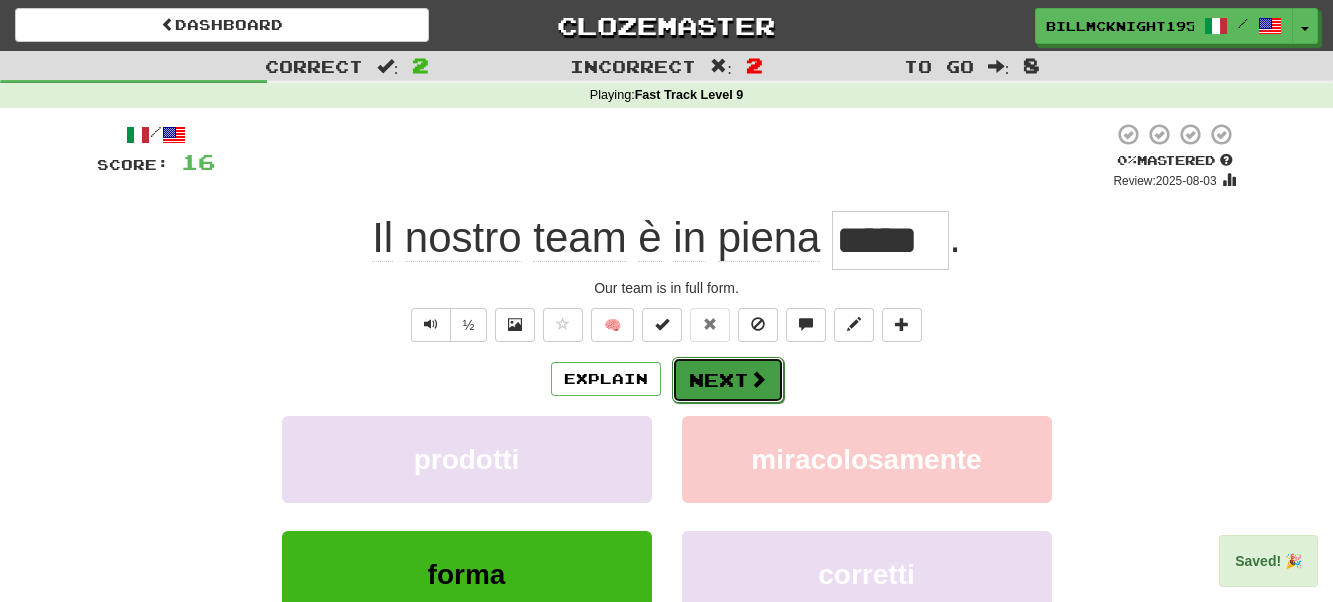 click on "Next" at bounding box center (728, 380) 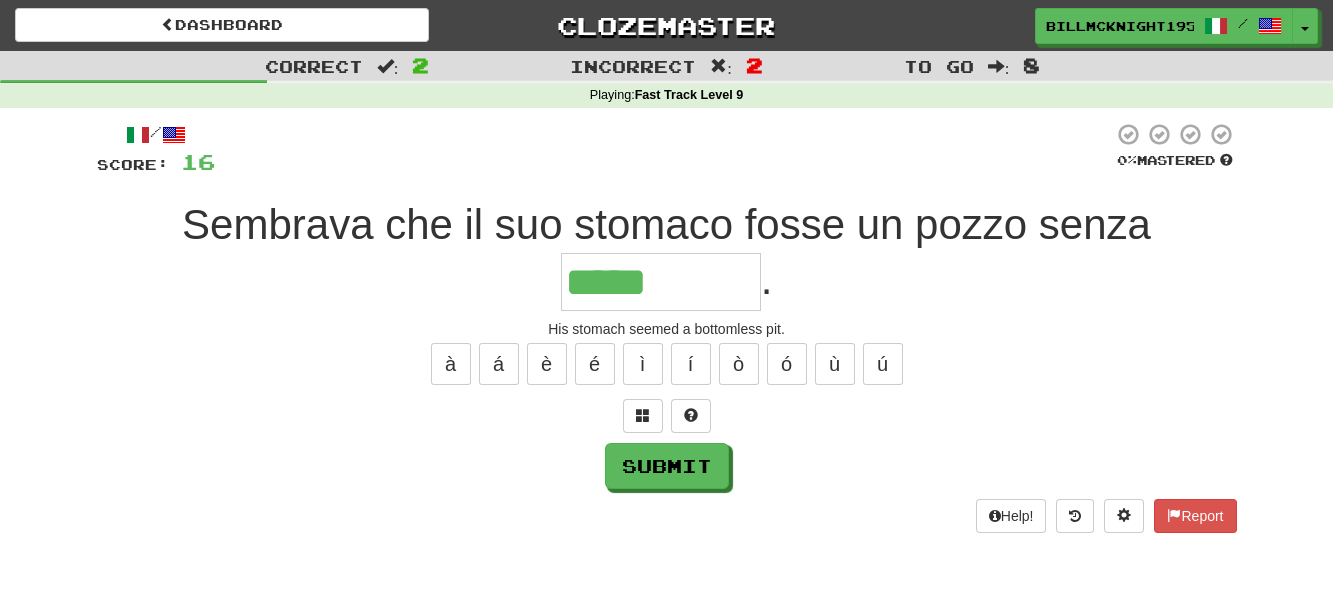 type on "*****" 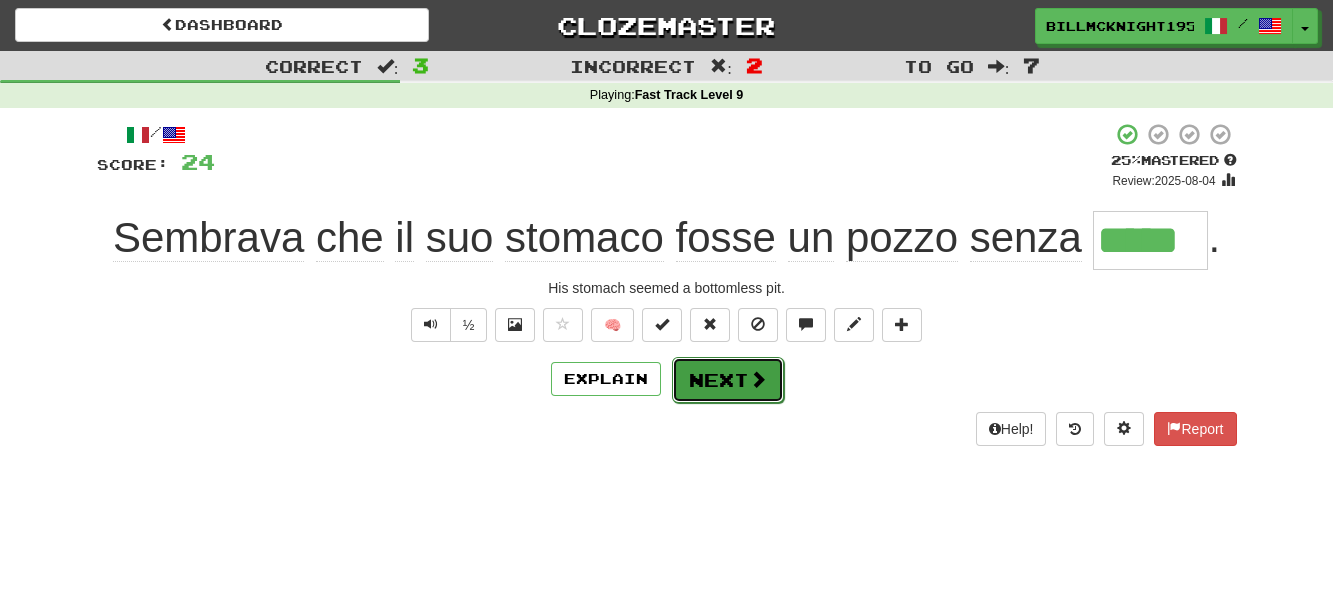 click on "Next" at bounding box center (728, 380) 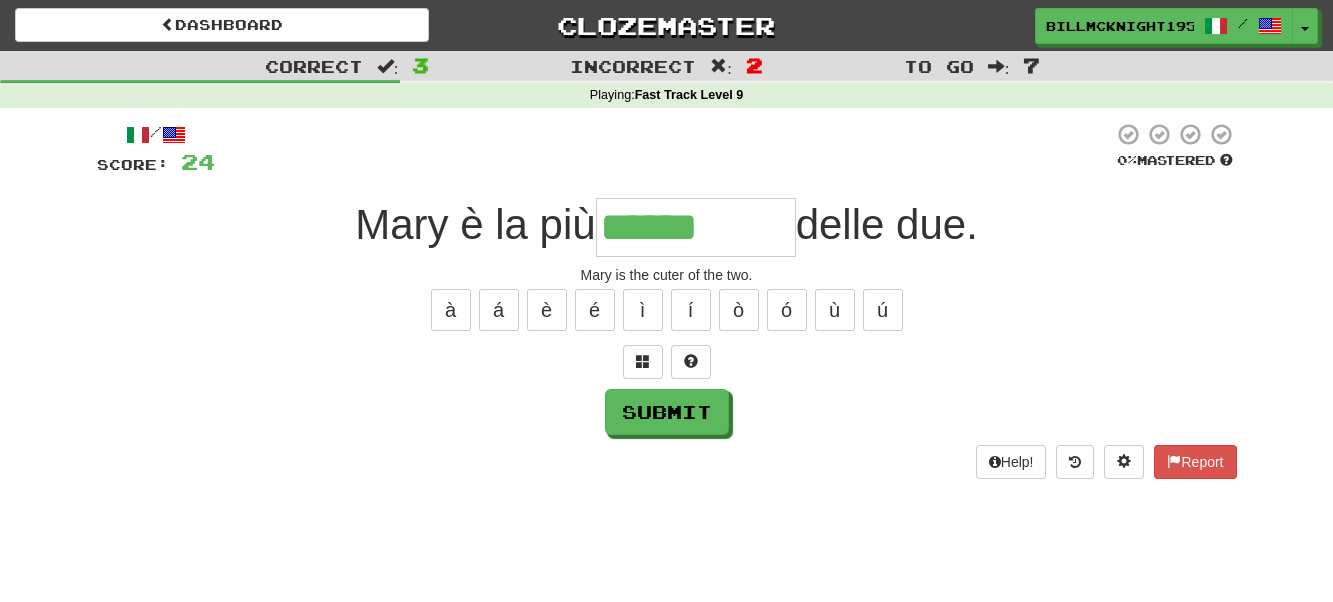 type on "******" 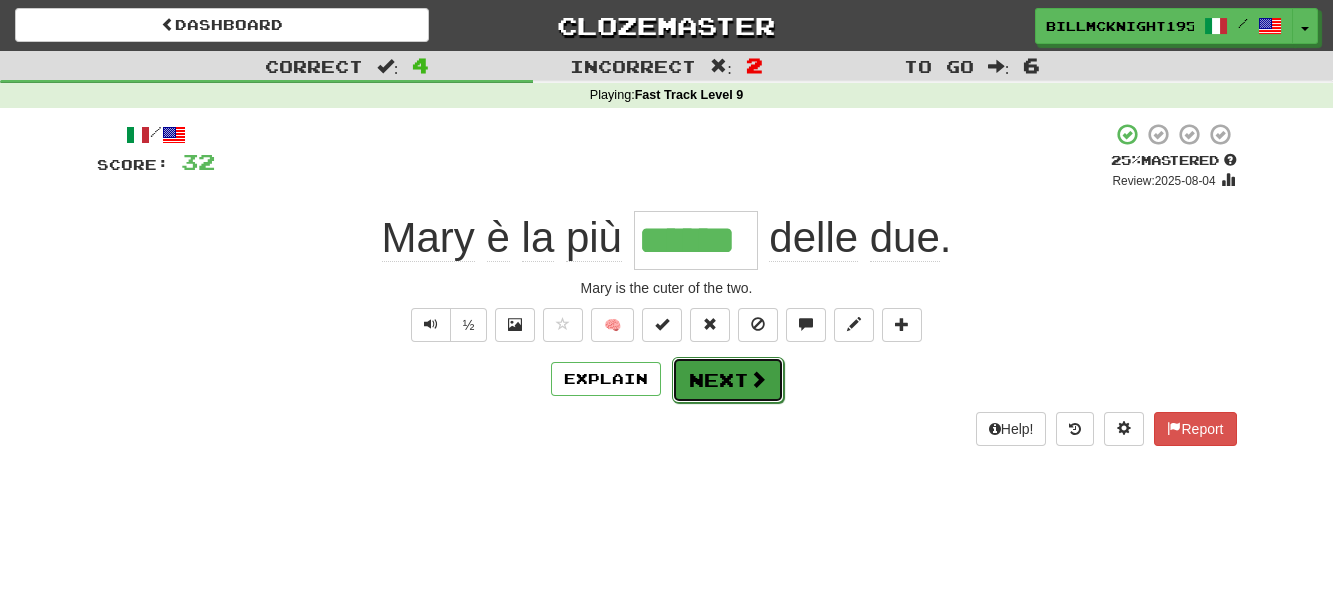 click on "Next" at bounding box center (728, 380) 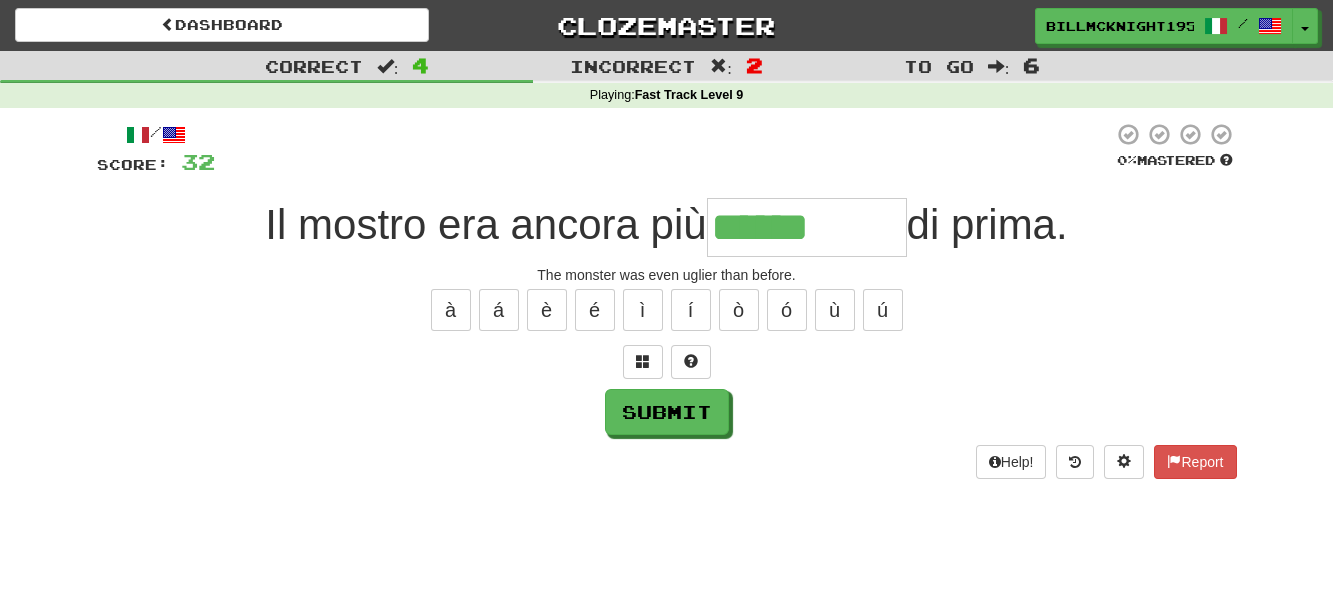 type on "******" 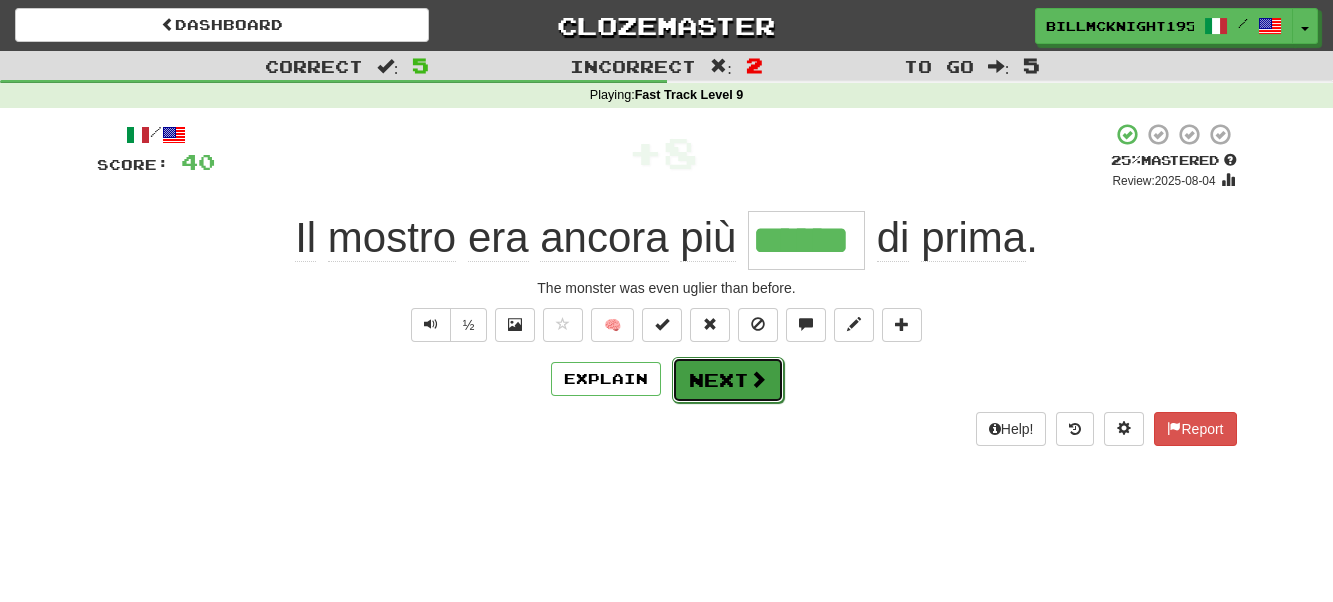 click on "Next" at bounding box center (728, 380) 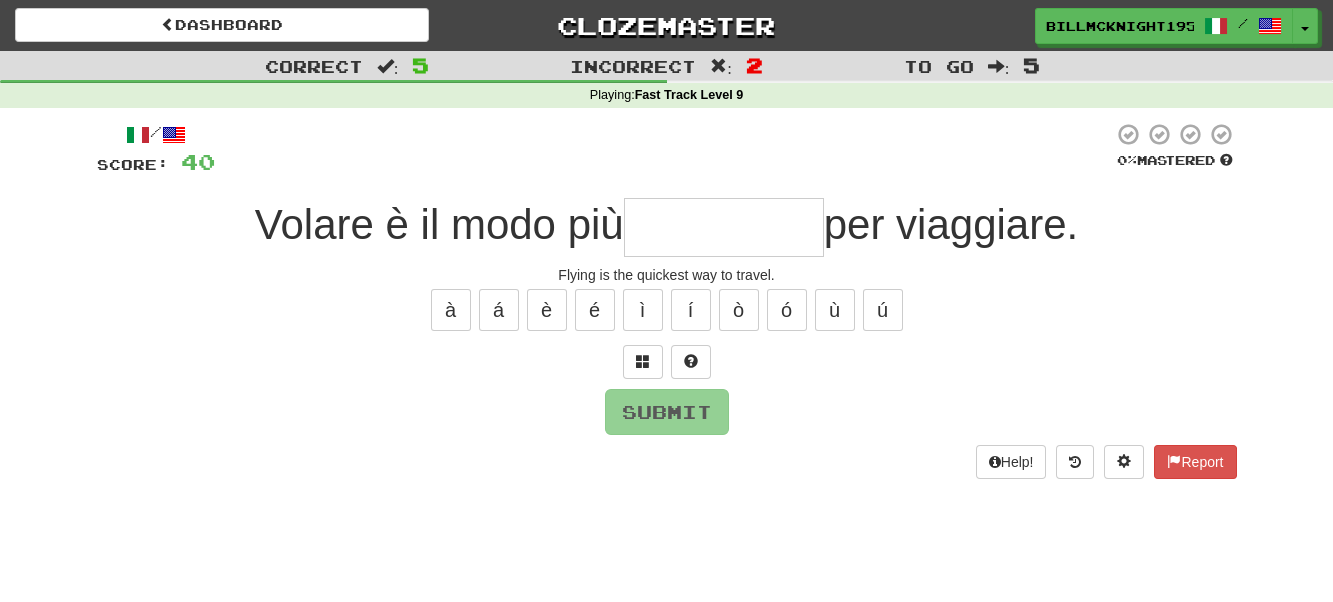 type on "*" 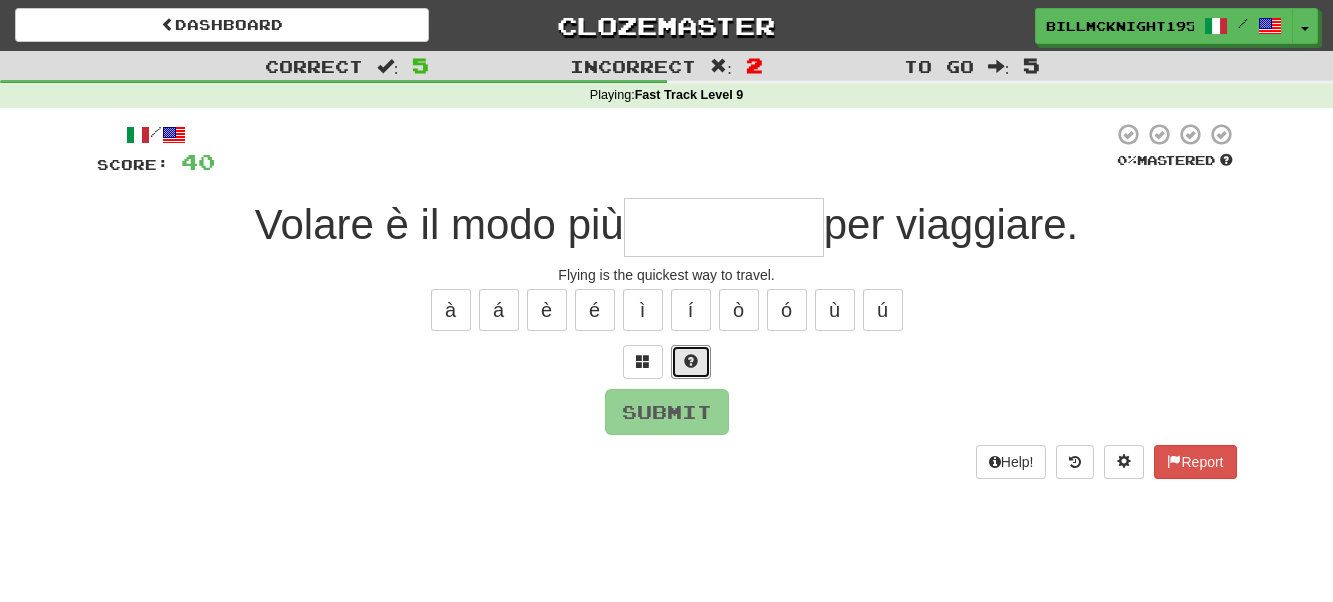 click at bounding box center [691, 361] 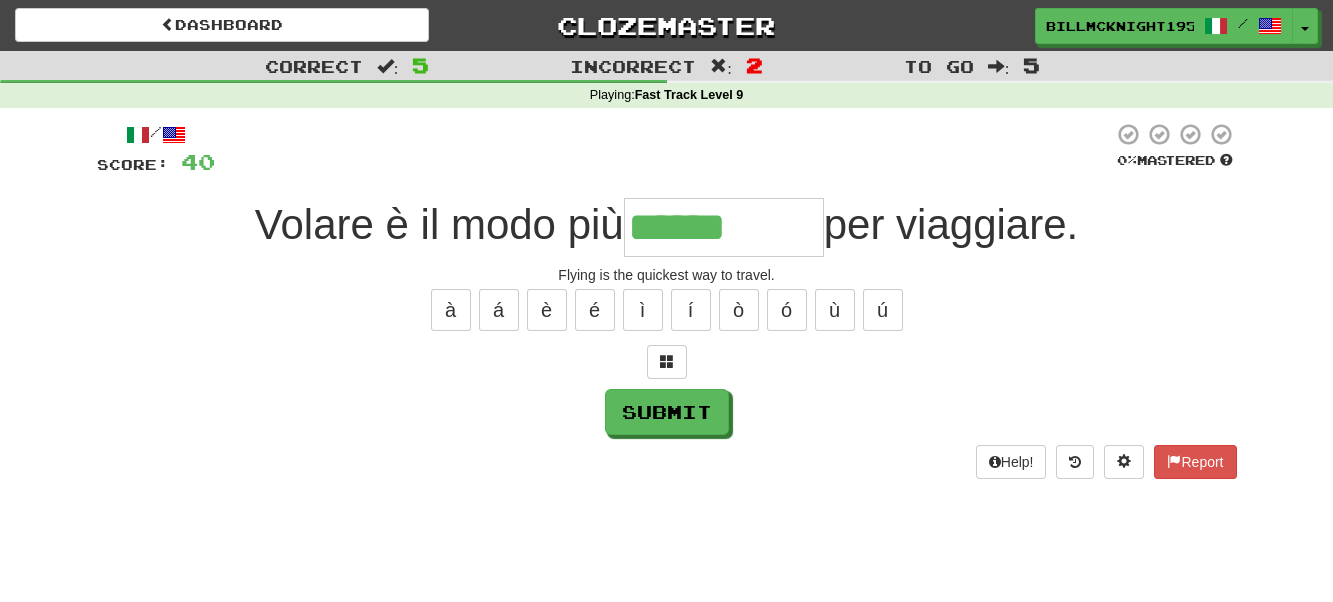 type on "******" 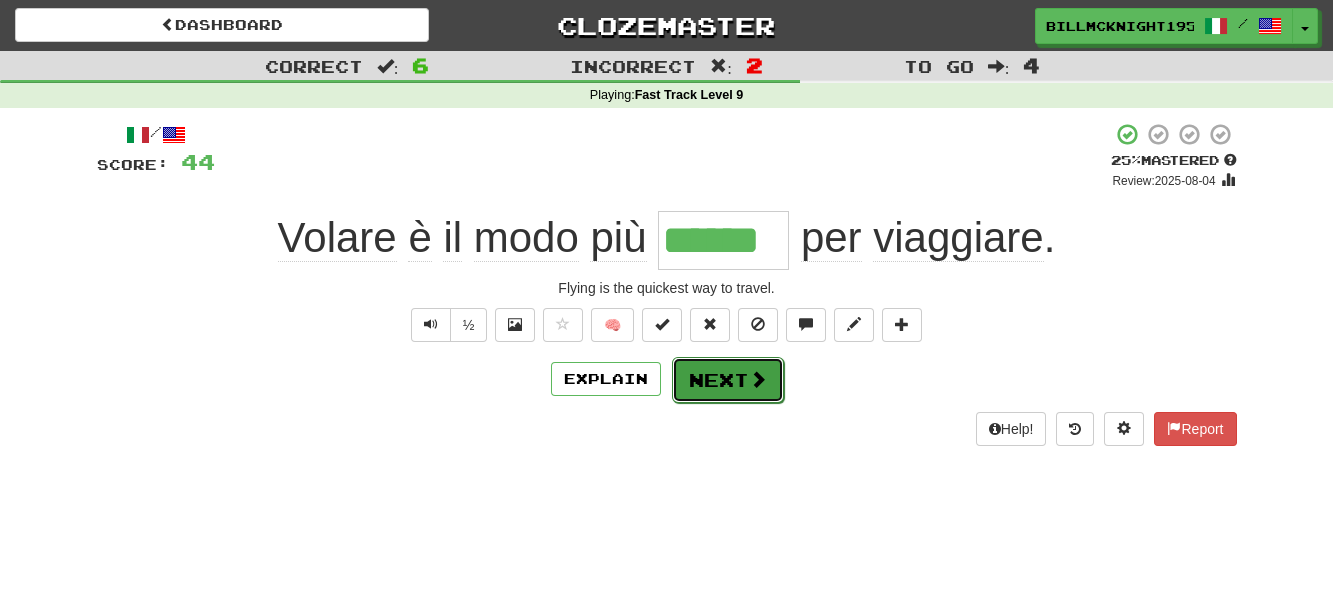 click on "Next" at bounding box center (728, 380) 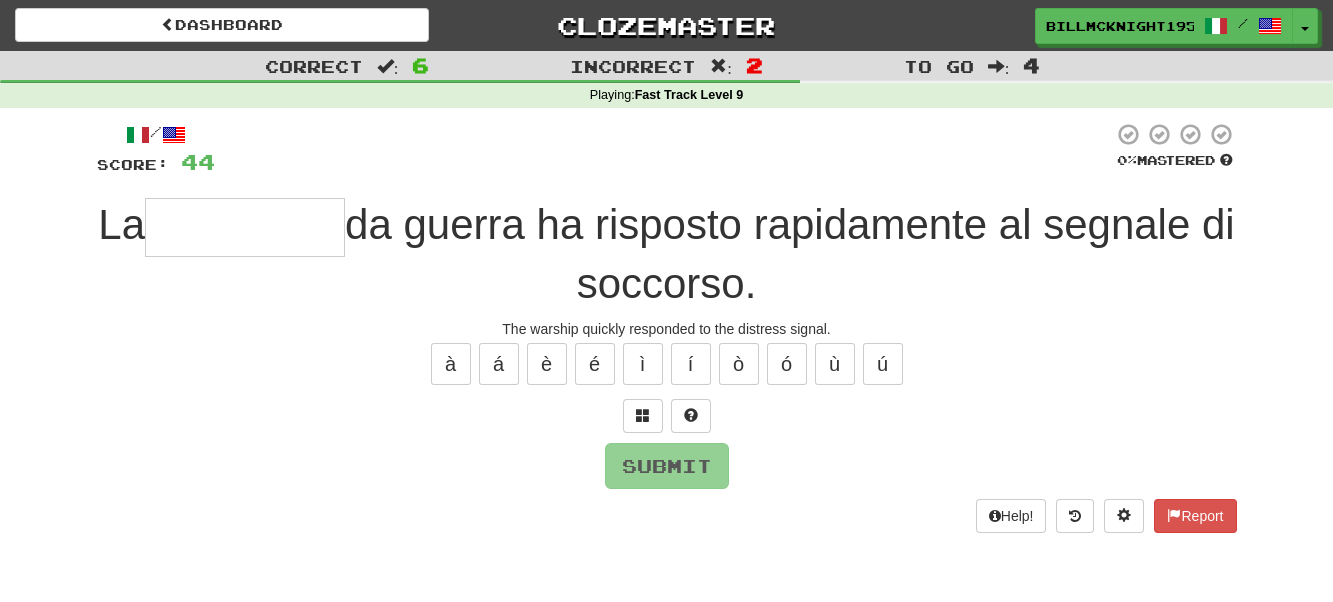 type on "*" 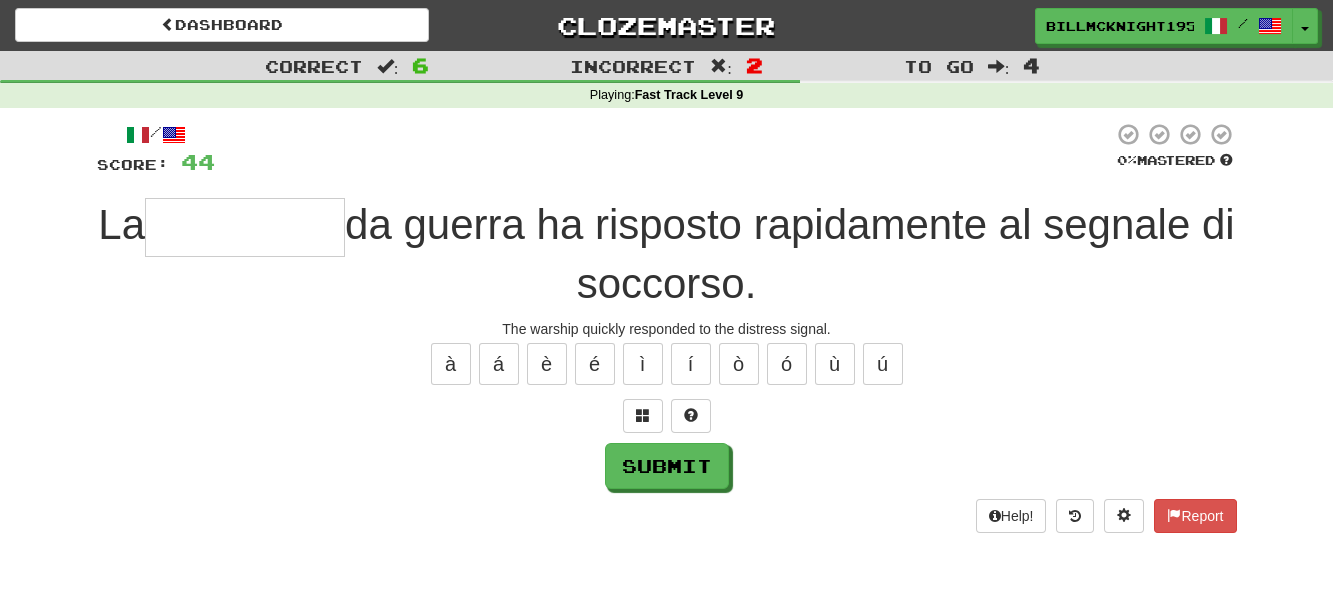type on "*" 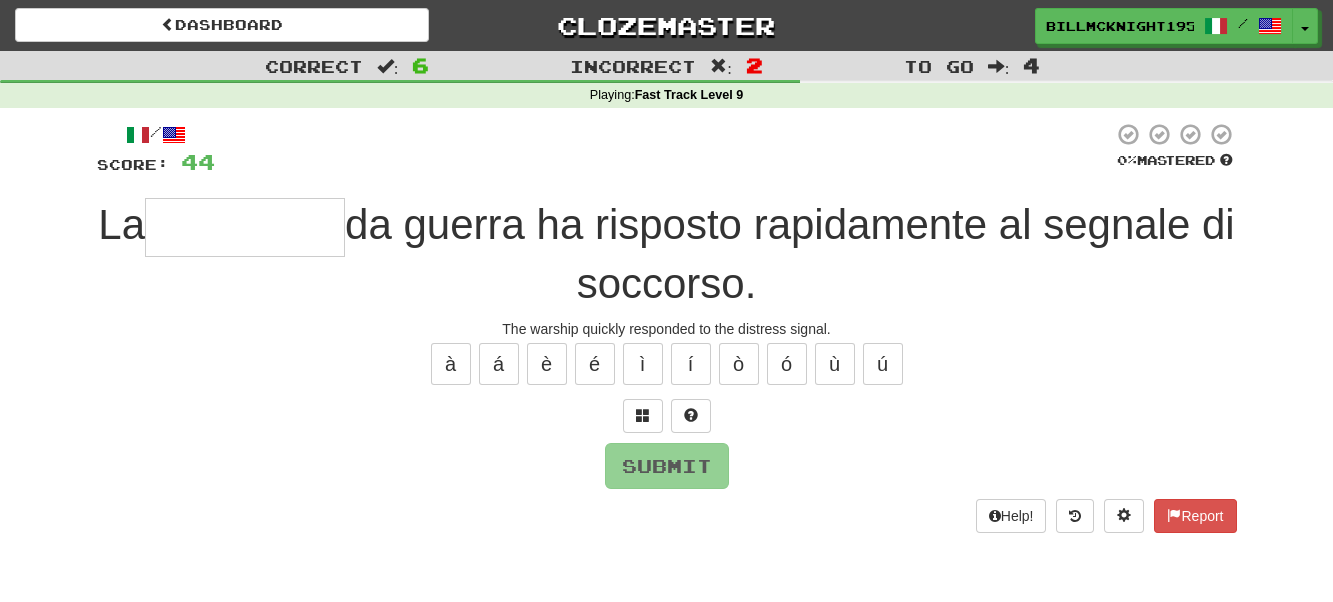 type on "*" 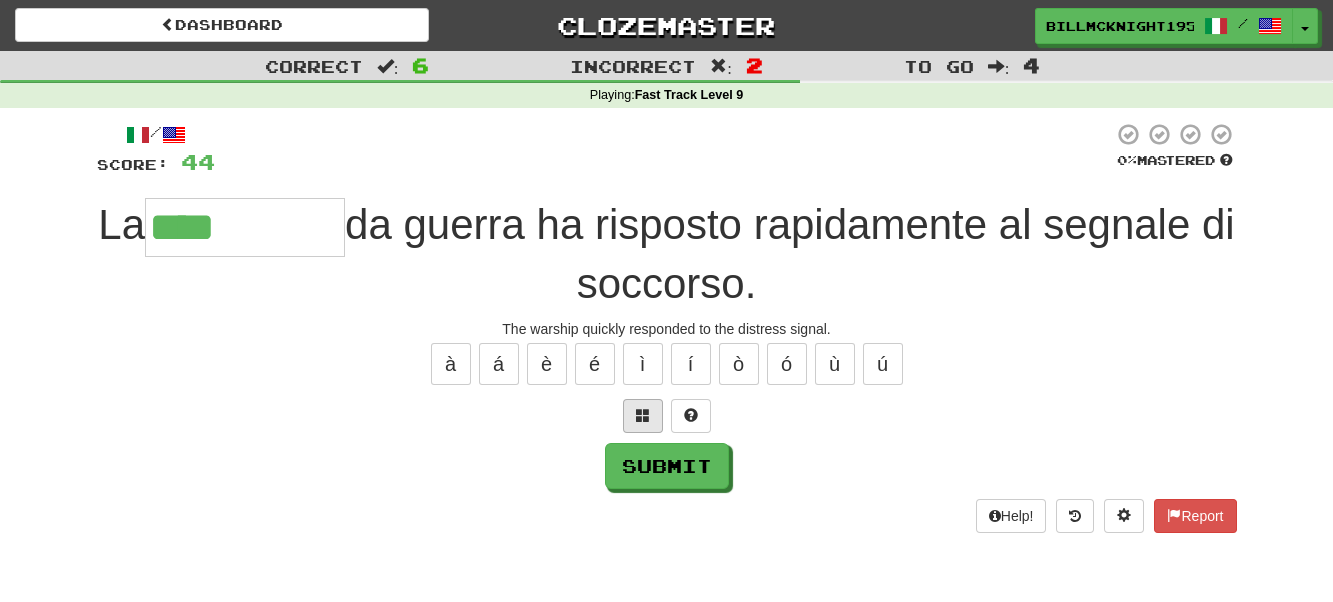 type on "****" 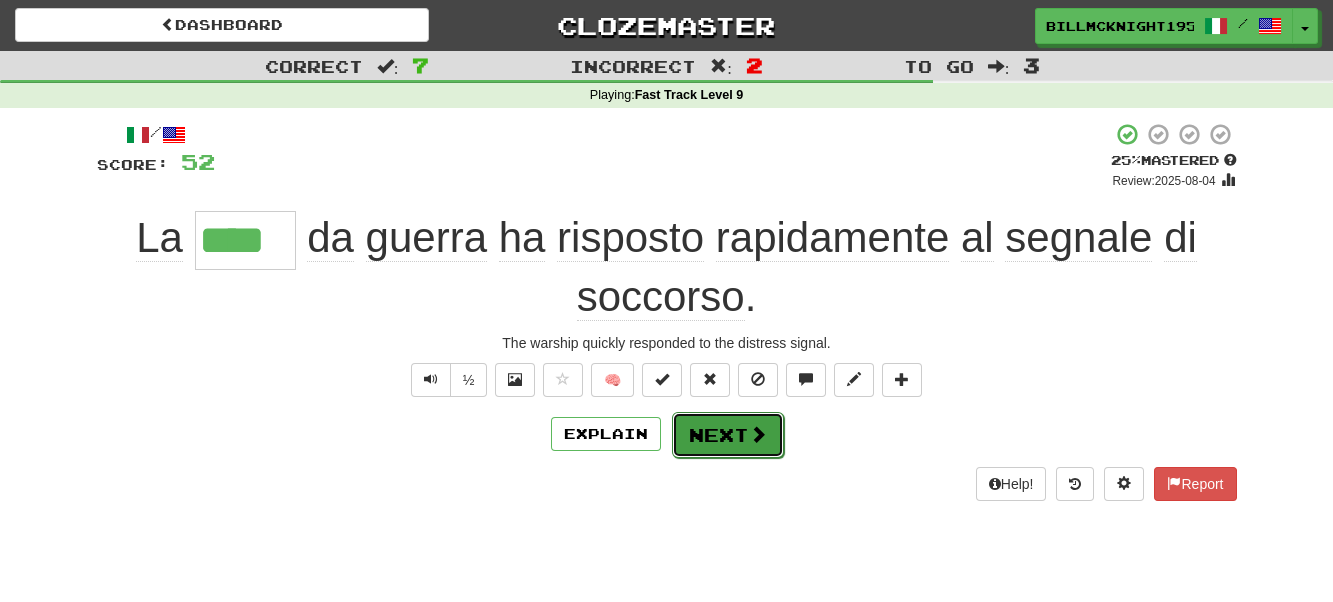 click on "Next" at bounding box center (728, 435) 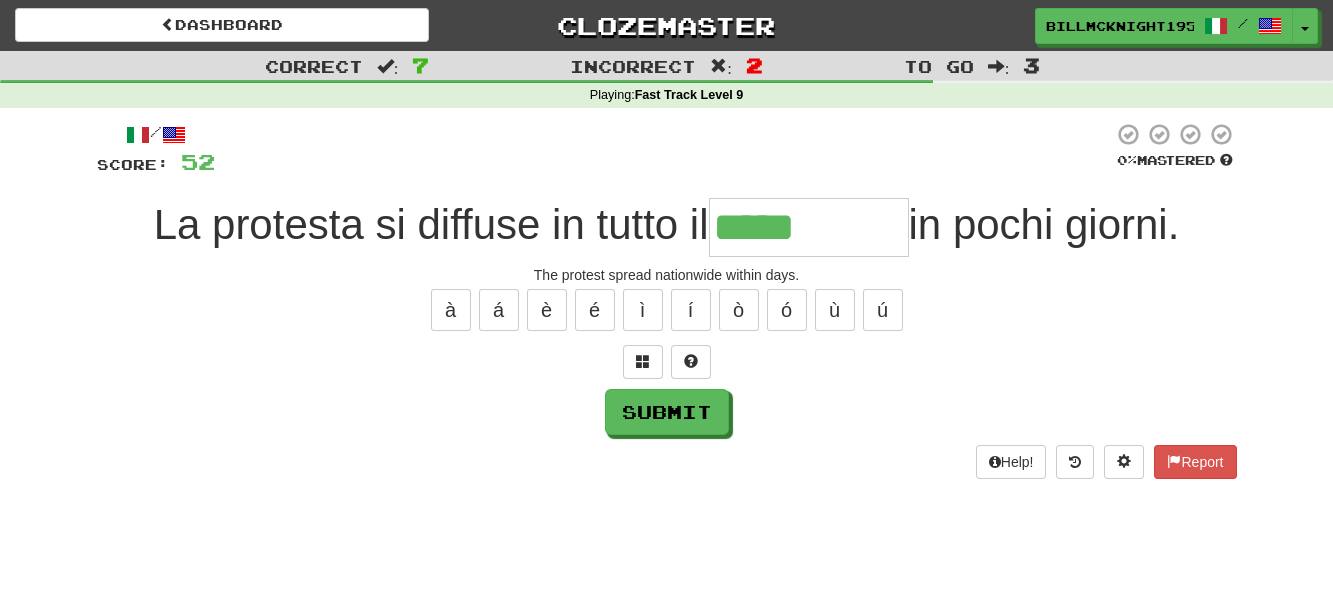 type on "*****" 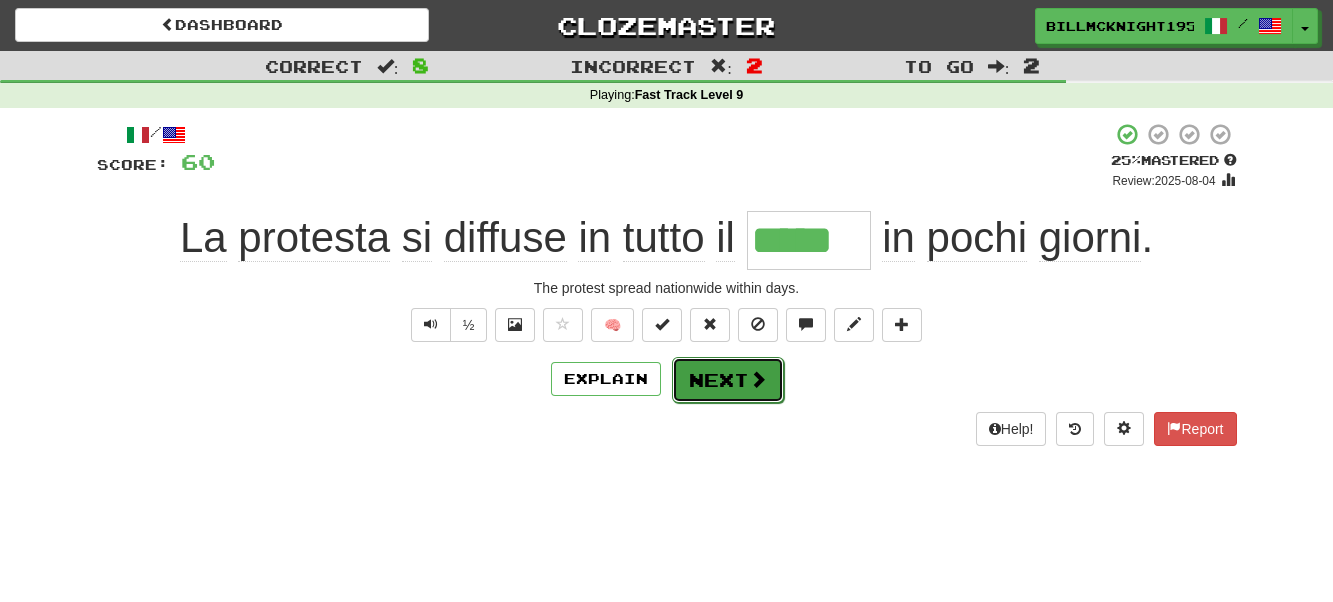 click on "Next" at bounding box center [728, 380] 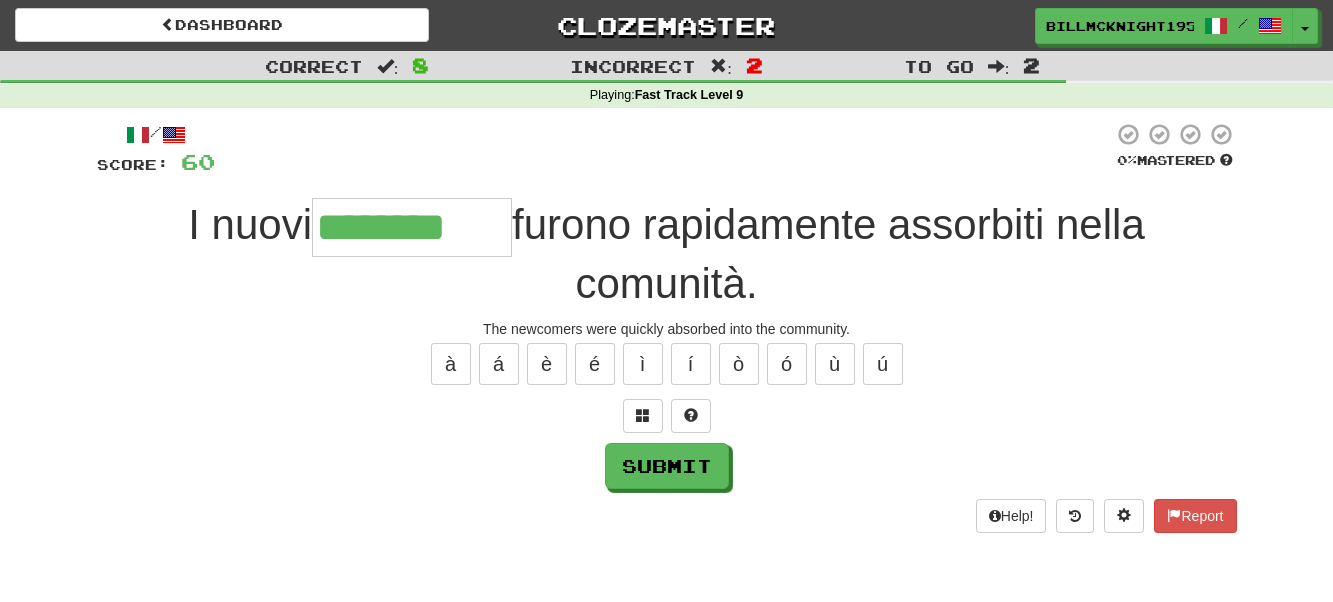 type on "********" 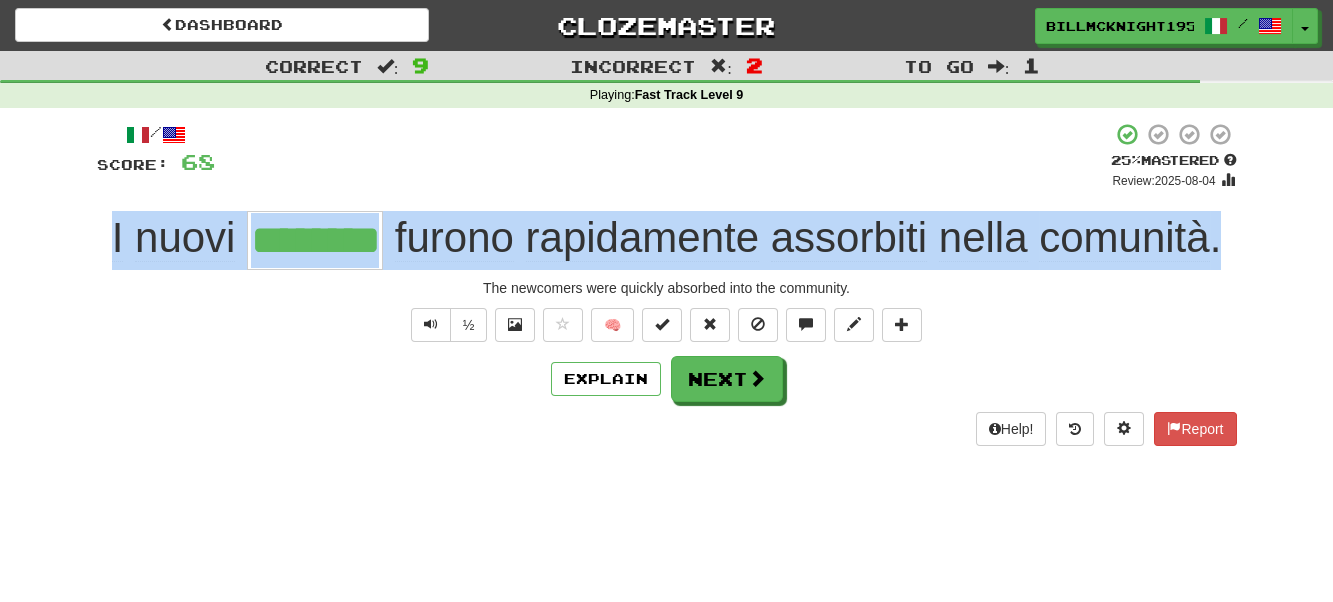 drag, startPoint x: 1189, startPoint y: 246, endPoint x: 39, endPoint y: 262, distance: 1150.1113 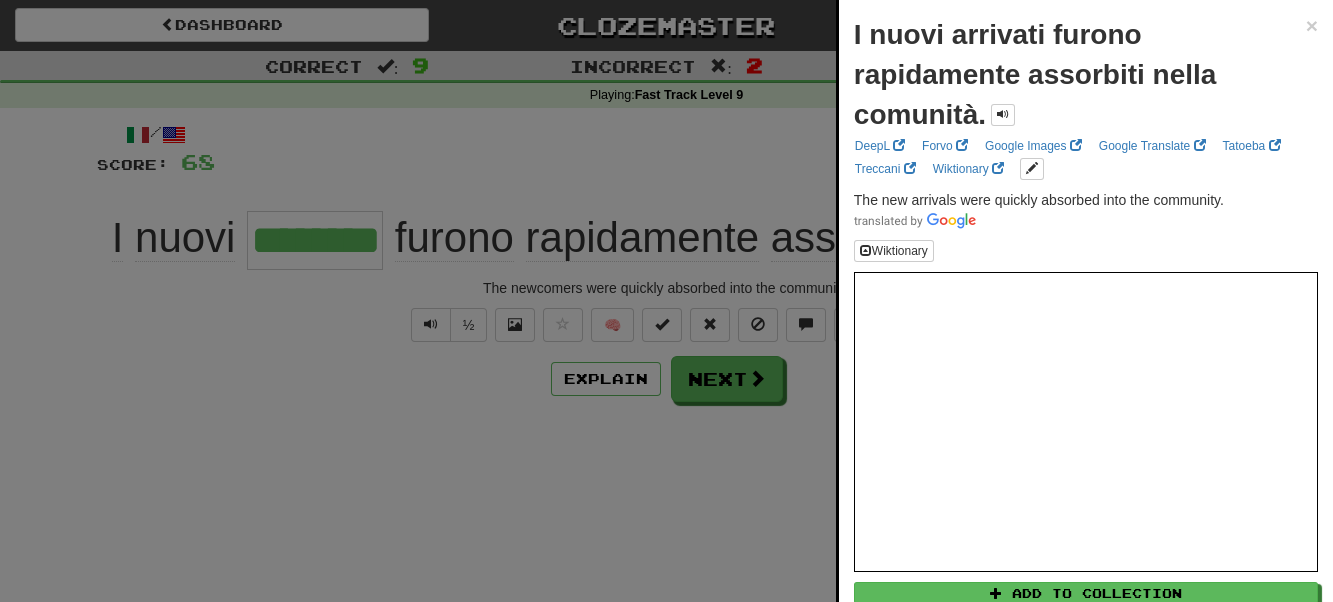 drag, startPoint x: 298, startPoint y: 392, endPoint x: 334, endPoint y: 400, distance: 36.878178 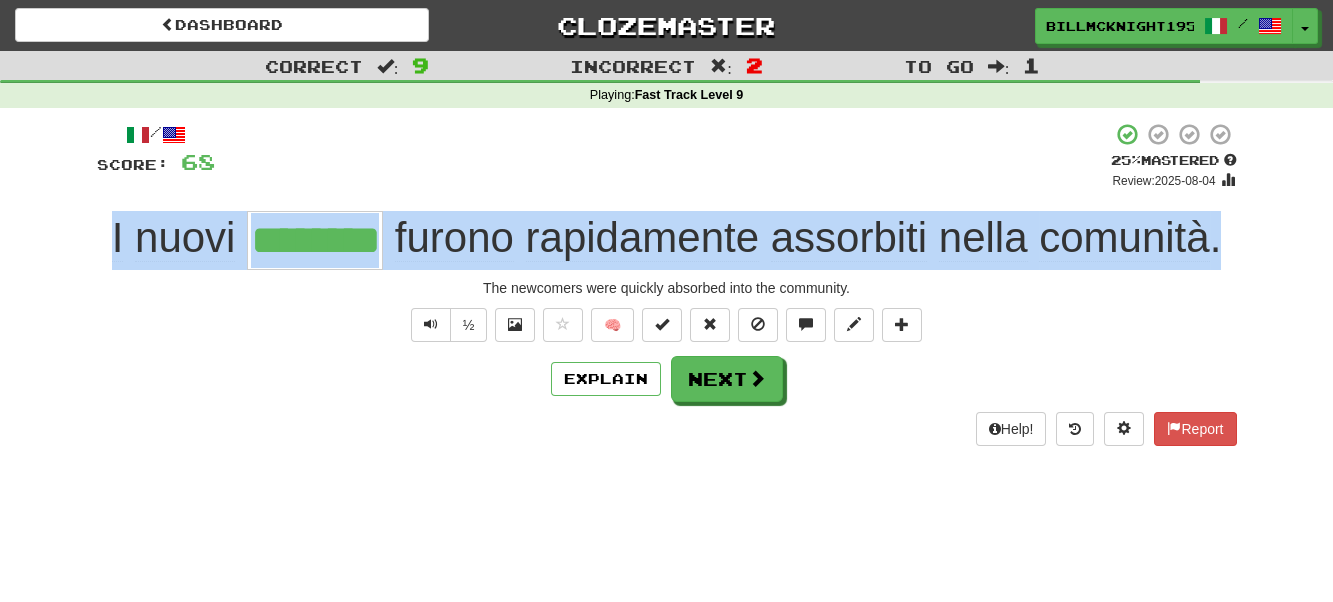 drag, startPoint x: 1231, startPoint y: 241, endPoint x: 9, endPoint y: 251, distance: 1222.0409 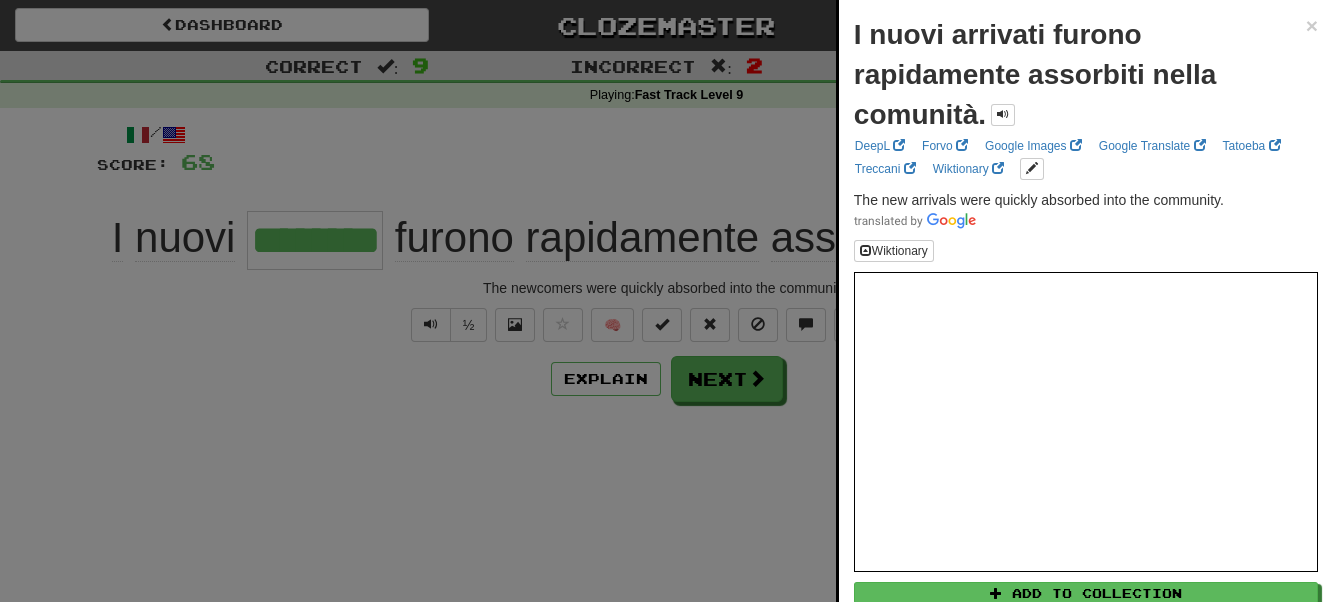 drag, startPoint x: 213, startPoint y: 348, endPoint x: 376, endPoint y: 359, distance: 163.37074 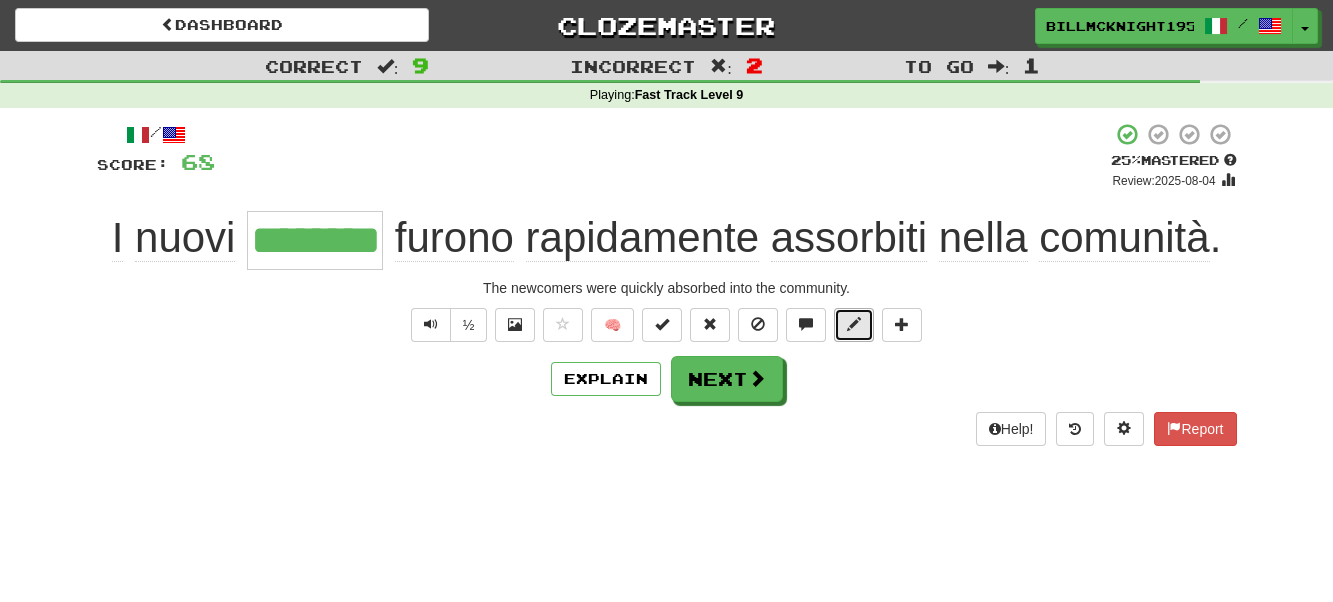 click at bounding box center (854, 324) 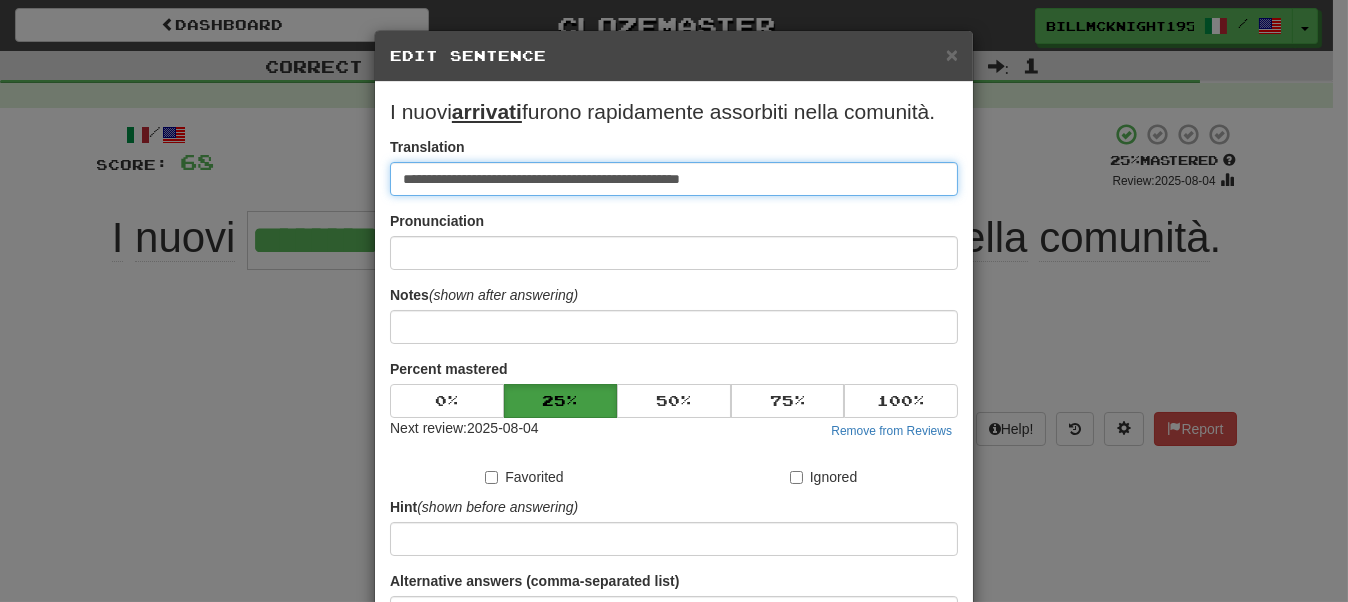 drag, startPoint x: 491, startPoint y: 175, endPoint x: 444, endPoint y: 174, distance: 47.010635 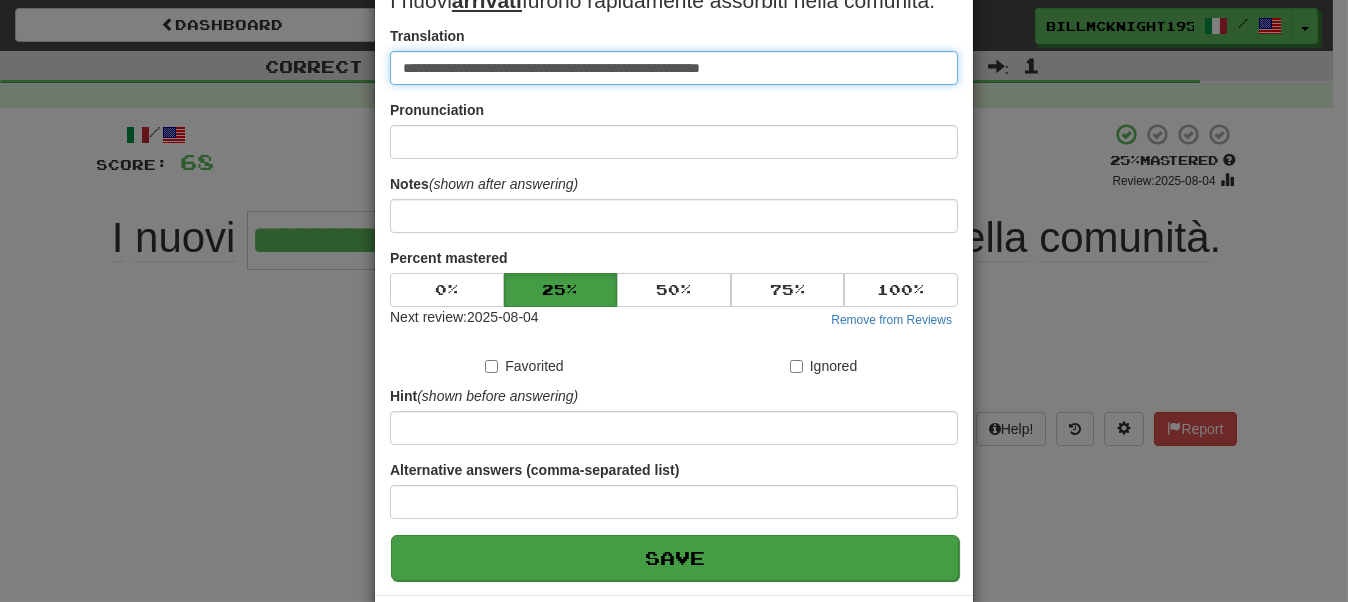 scroll, scrollTop: 196, scrollLeft: 0, axis: vertical 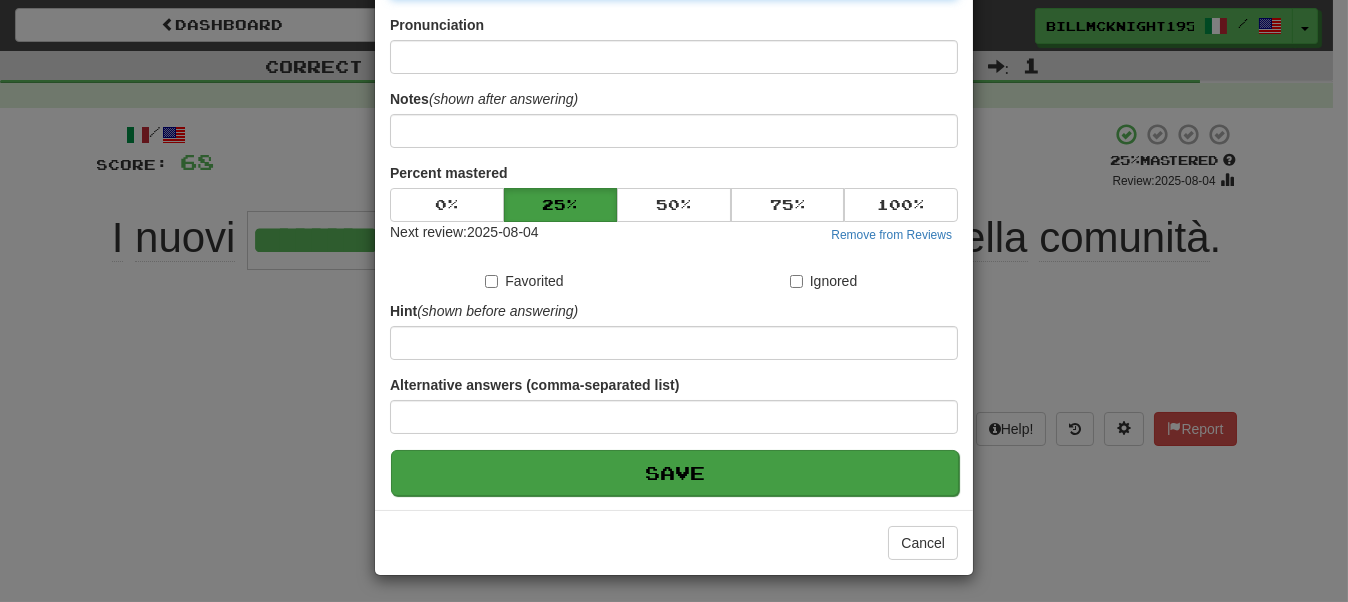 type on "**********" 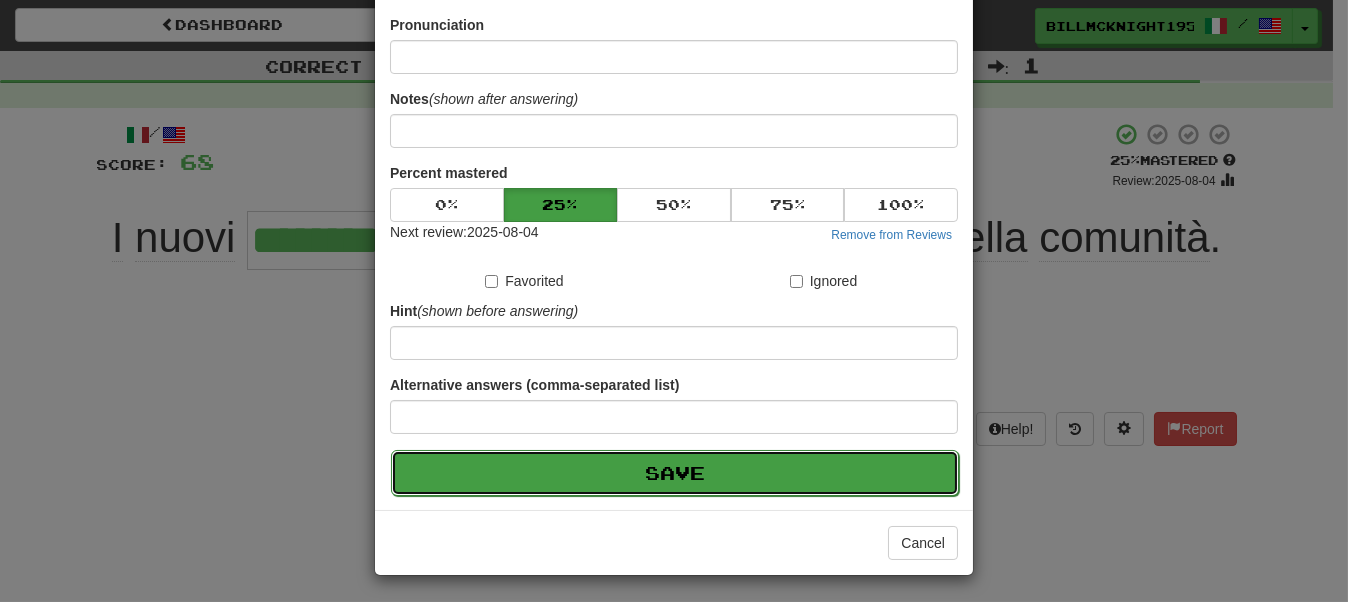 drag, startPoint x: 687, startPoint y: 471, endPoint x: 463, endPoint y: 456, distance: 224.50166 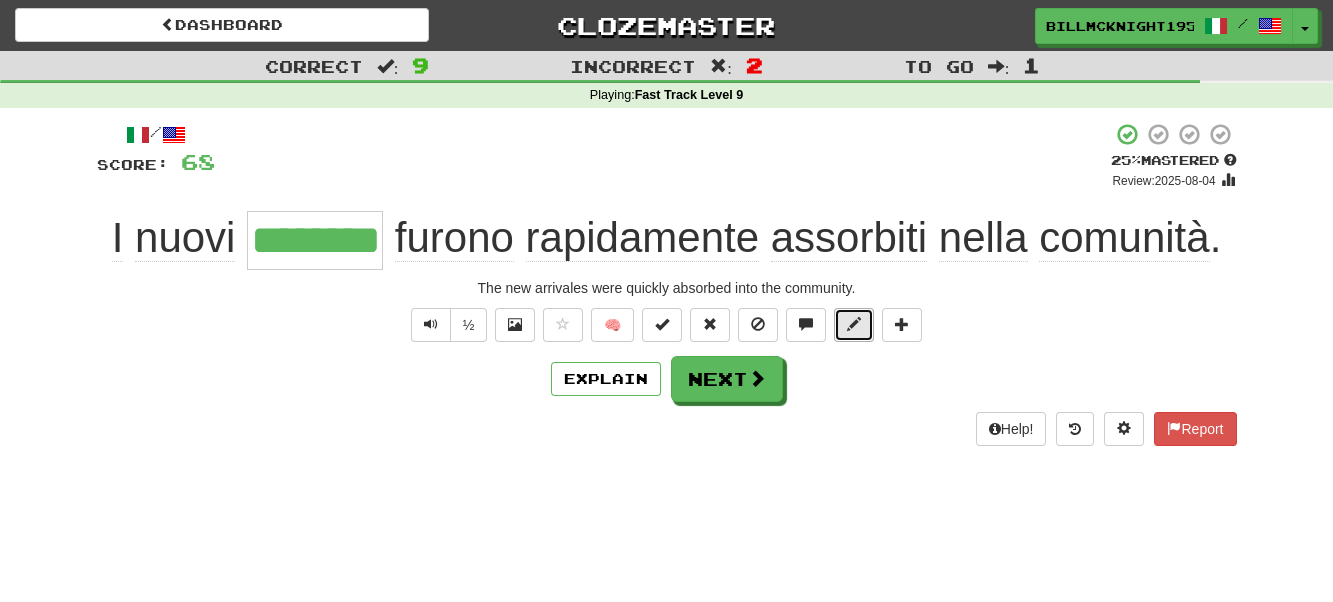 click at bounding box center [854, 324] 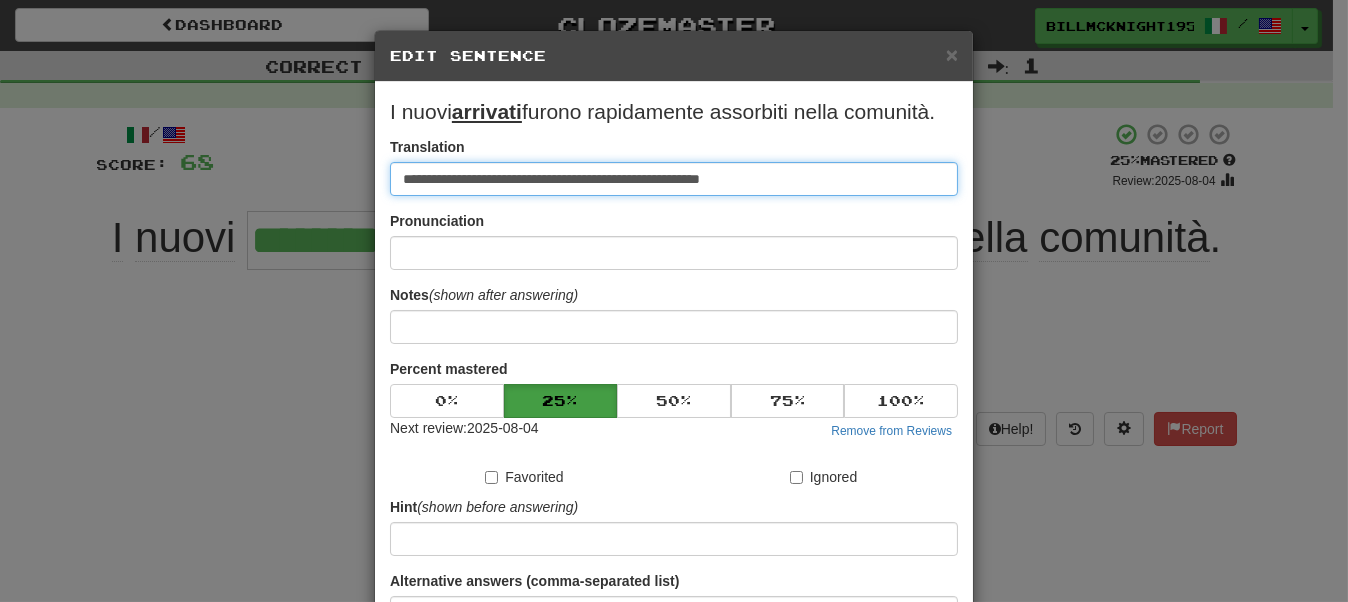 click on "**********" at bounding box center [674, 179] 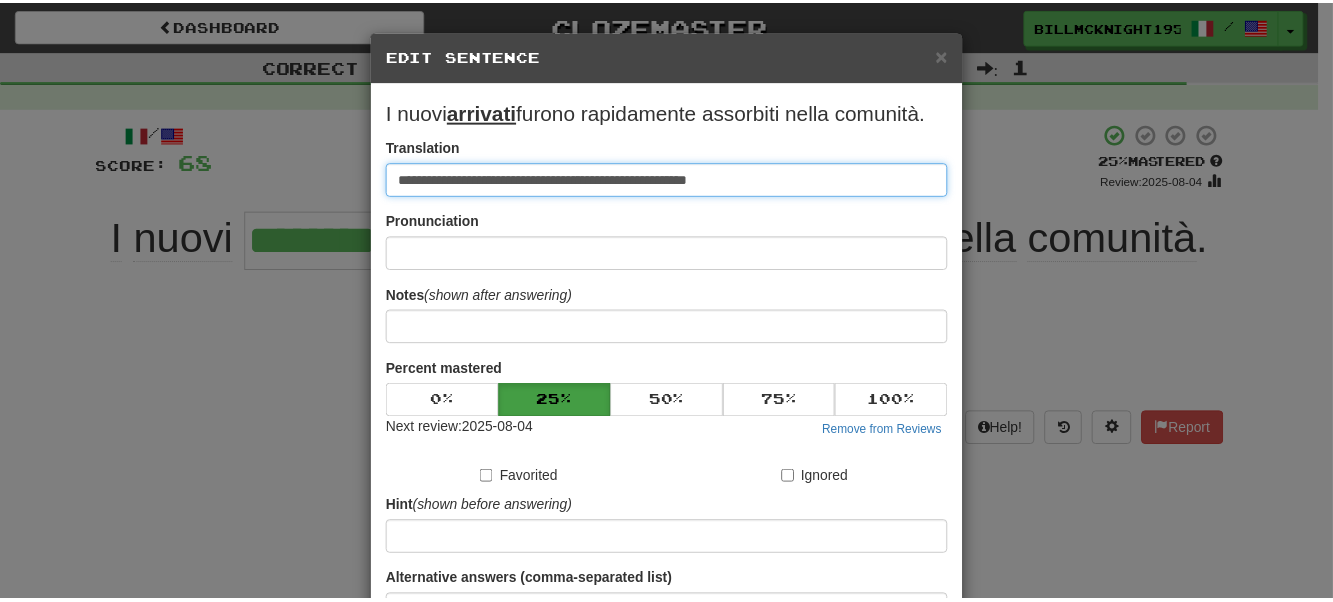 scroll, scrollTop: 196, scrollLeft: 0, axis: vertical 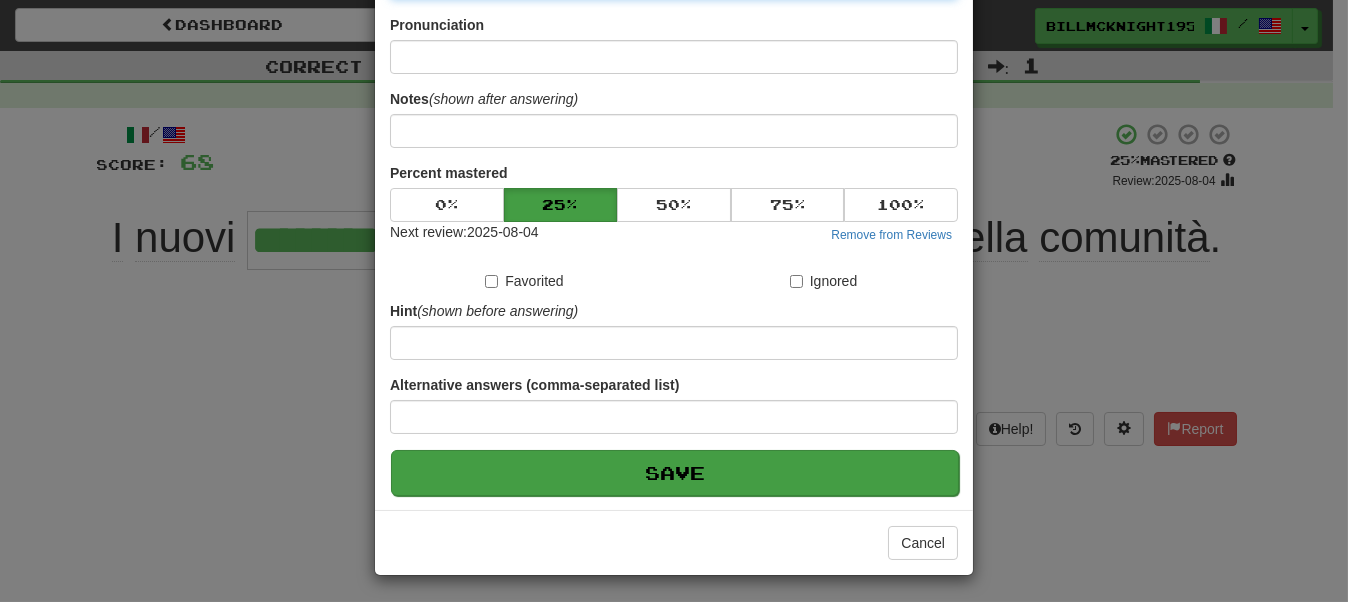 type on "**********" 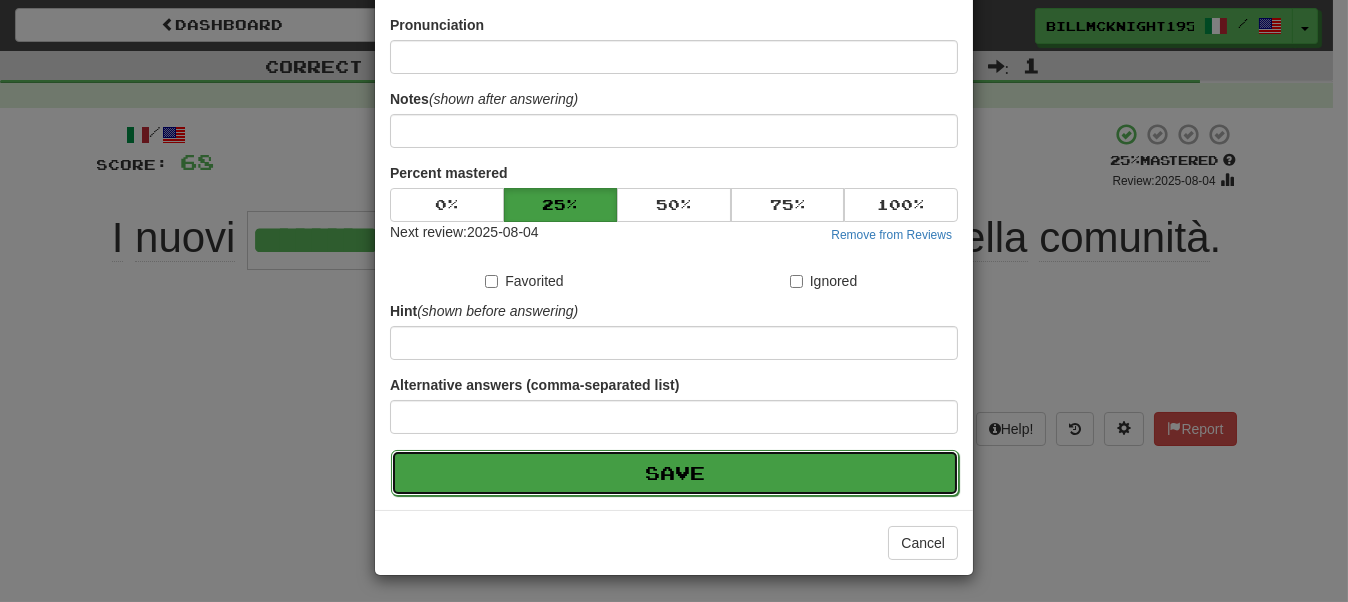 click on "Save" at bounding box center [675, 473] 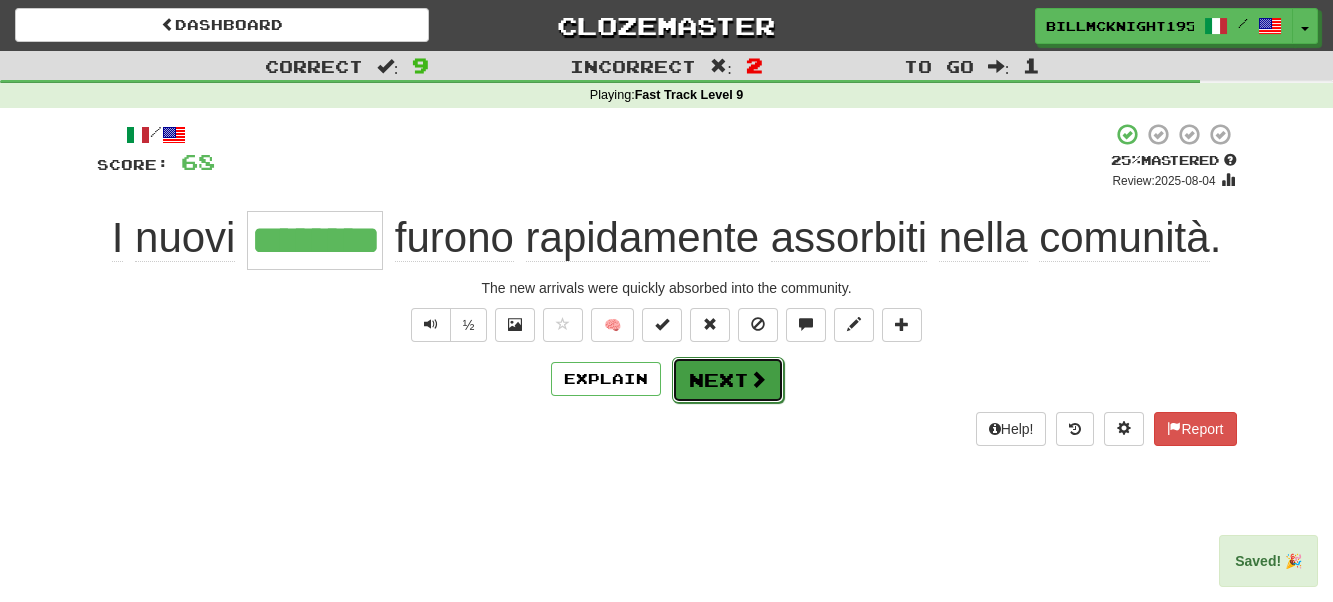 click on "Next" at bounding box center [728, 380] 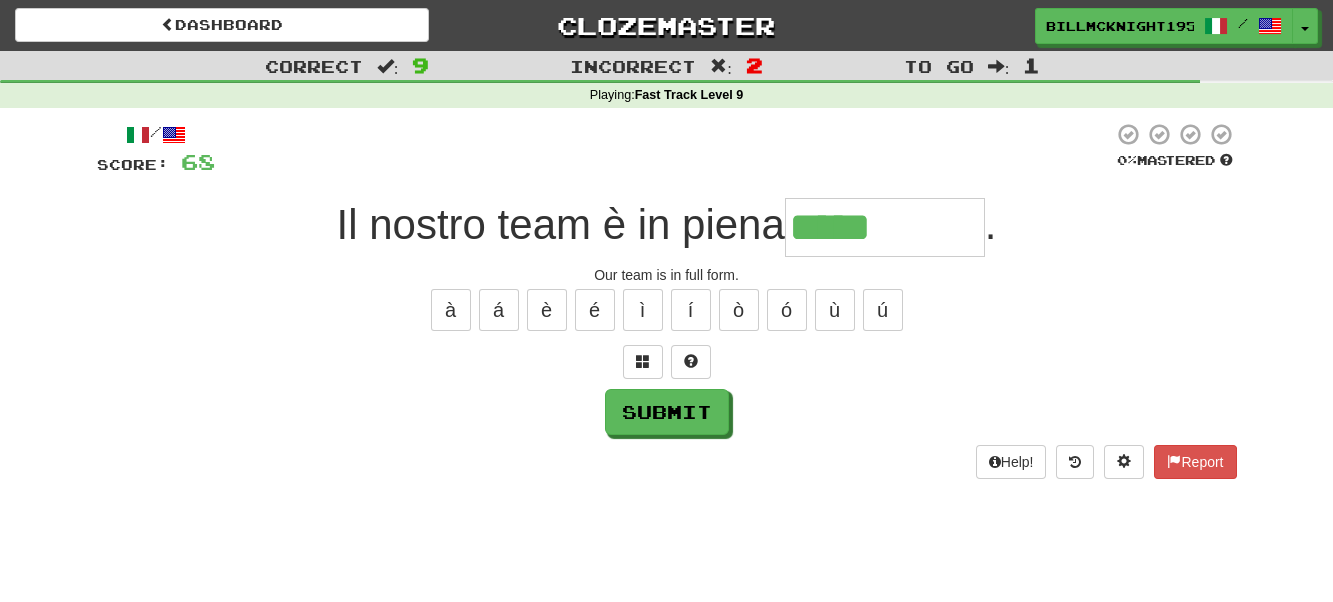 type on "*****" 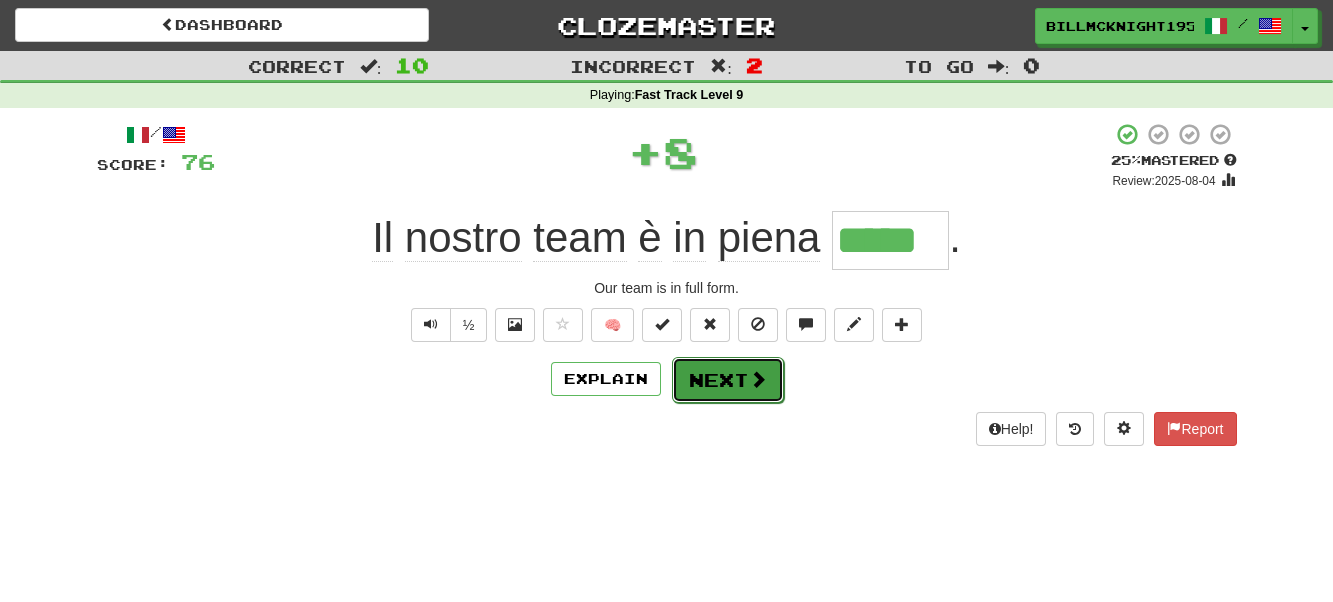 click on "Next" at bounding box center [728, 380] 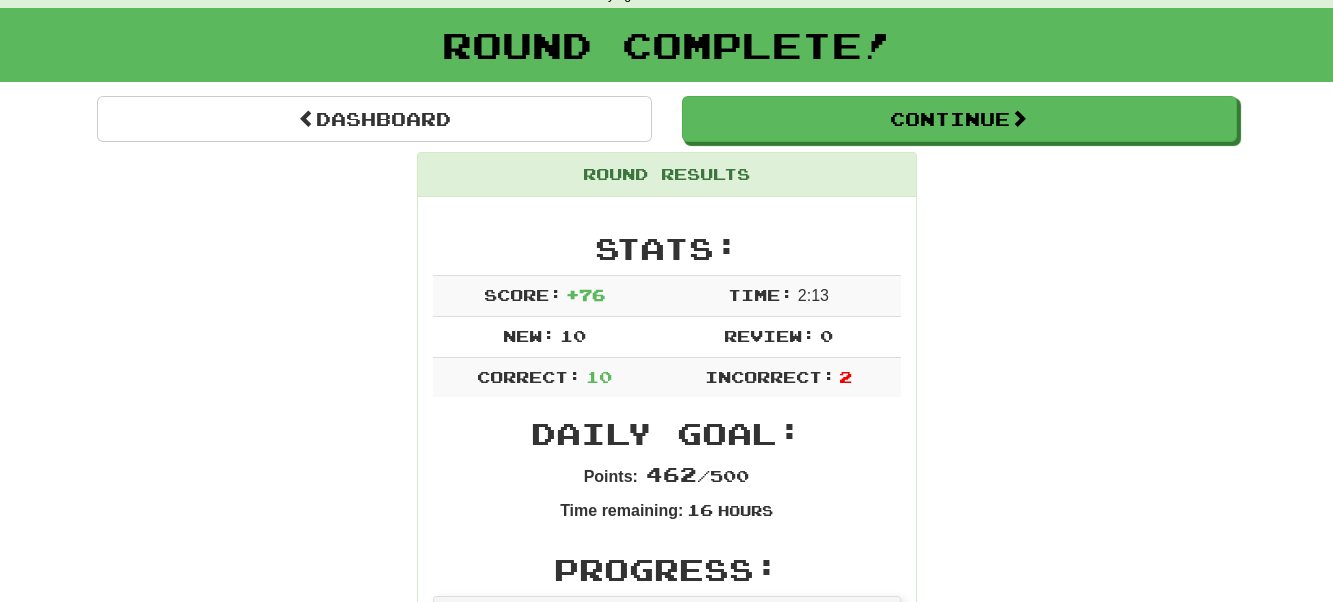 scroll, scrollTop: 100, scrollLeft: 0, axis: vertical 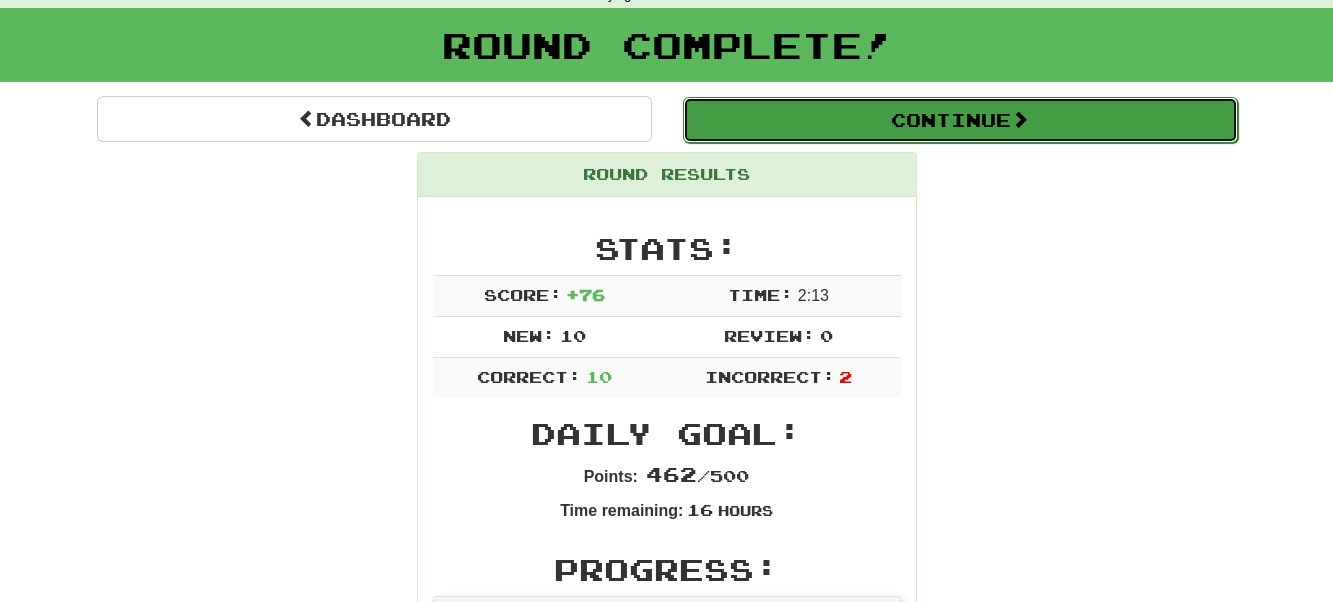 click on "Continue" at bounding box center (960, 120) 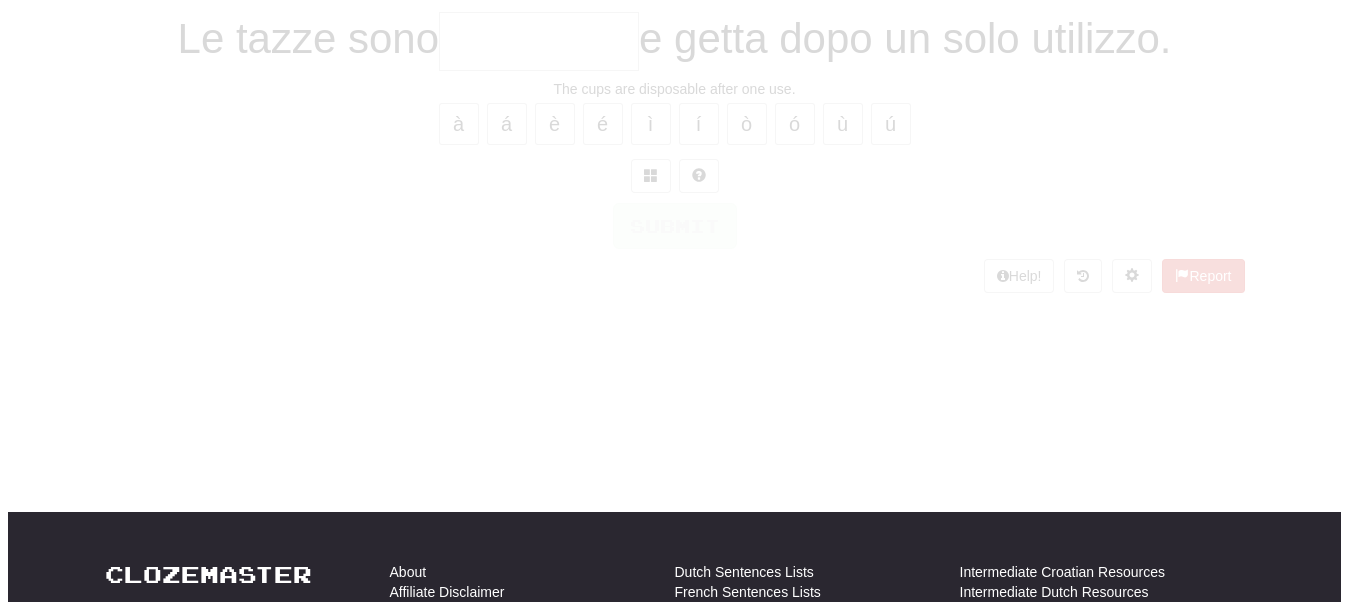 scroll, scrollTop: 100, scrollLeft: 0, axis: vertical 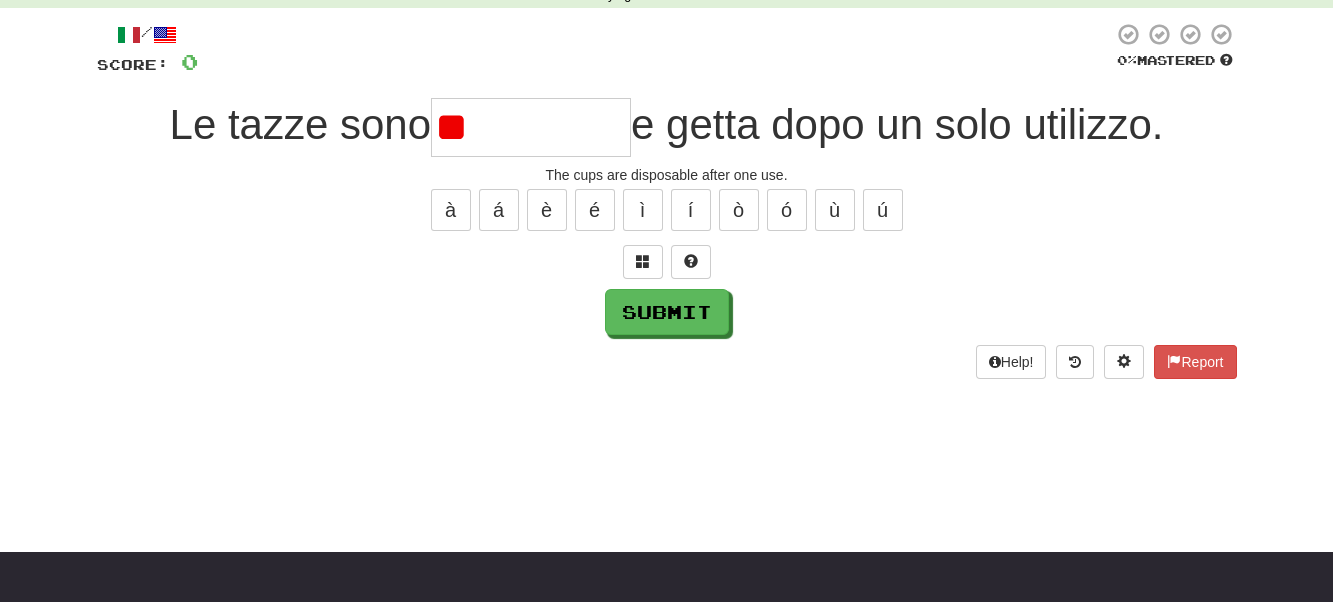type on "*" 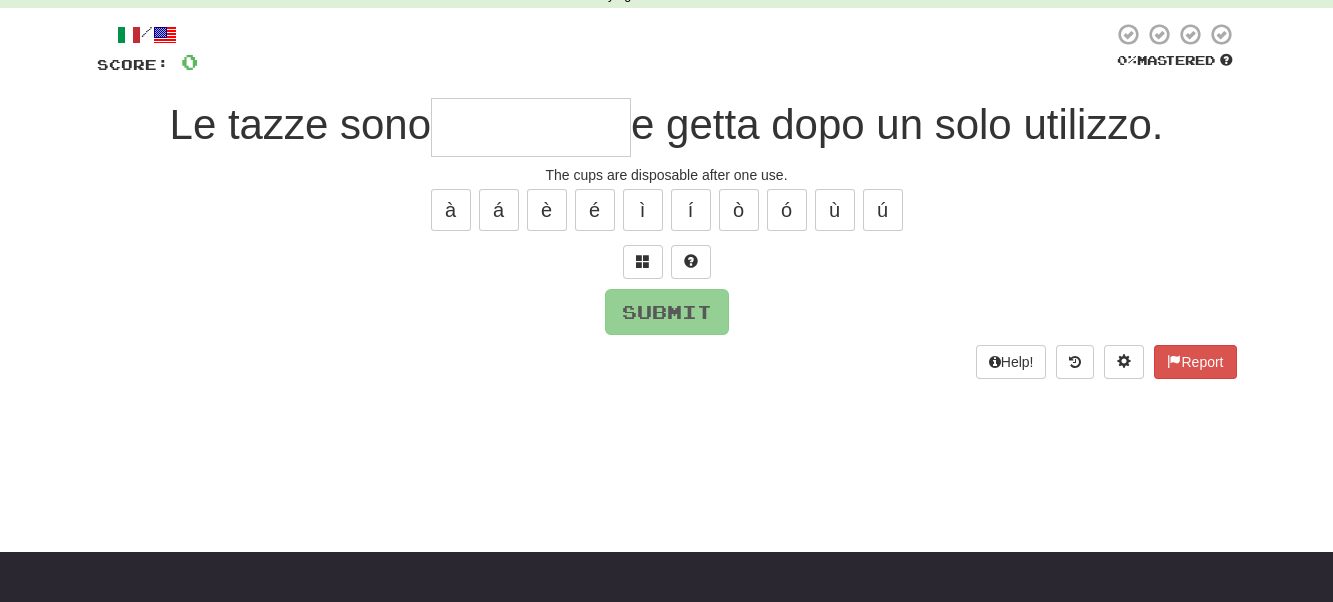 type on "*" 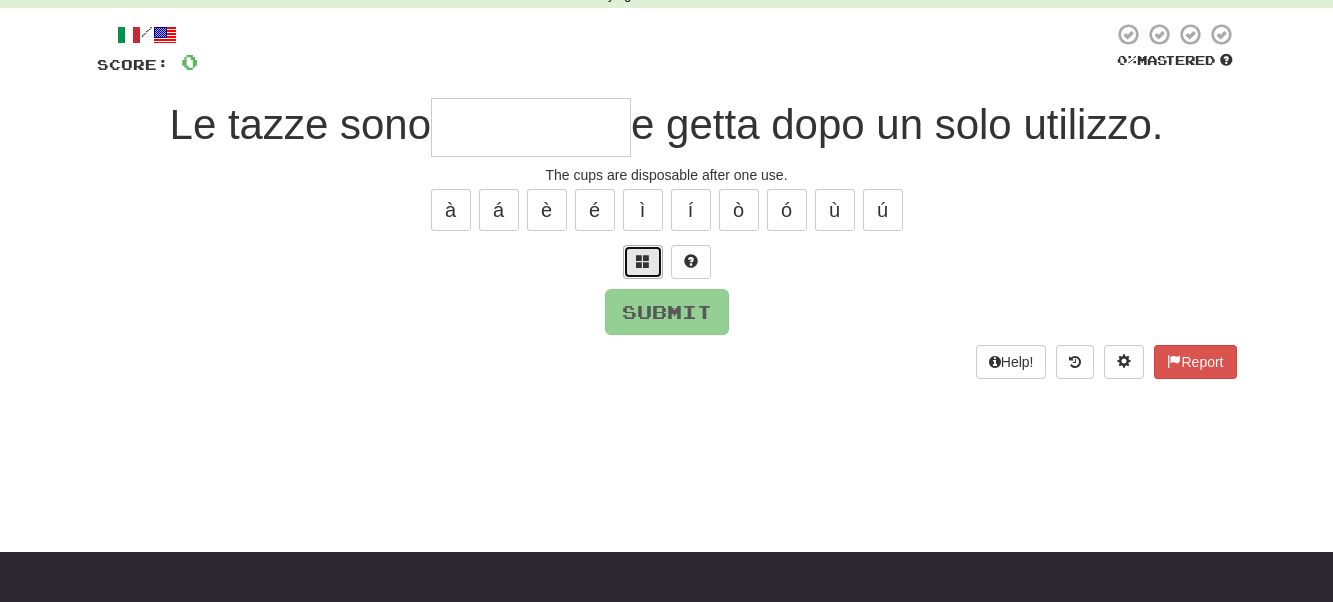 click at bounding box center (643, 262) 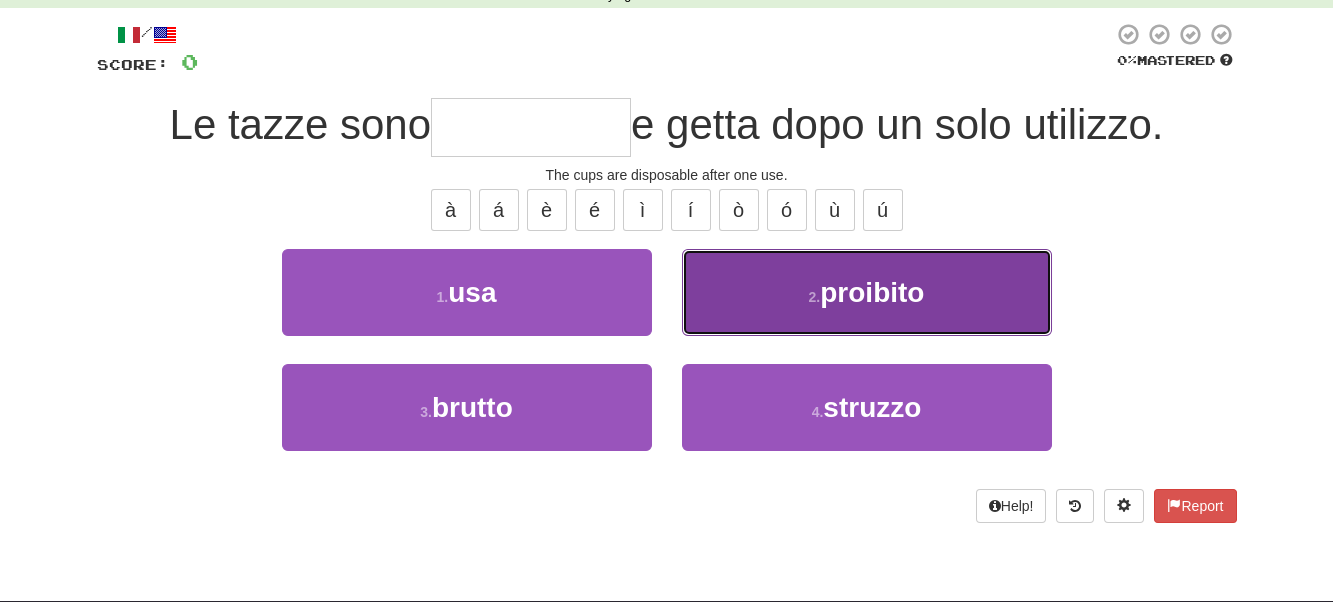 click on "2 .  proibito" at bounding box center (867, 292) 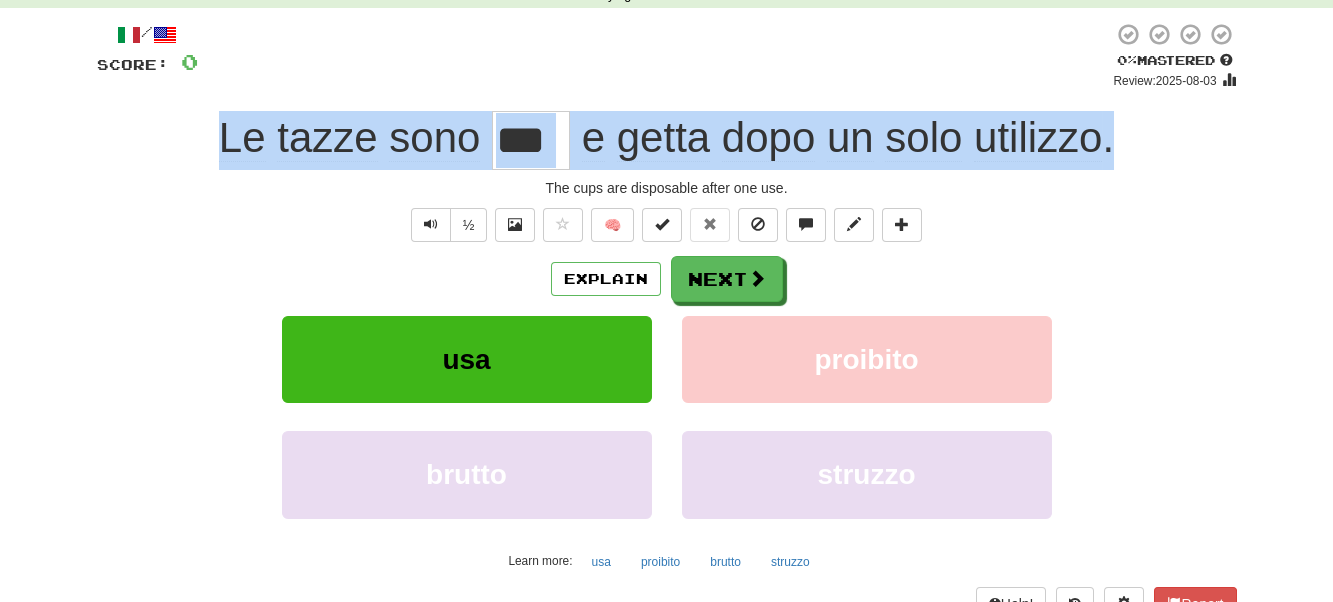 drag, startPoint x: 1120, startPoint y: 145, endPoint x: 193, endPoint y: 141, distance: 927.0086 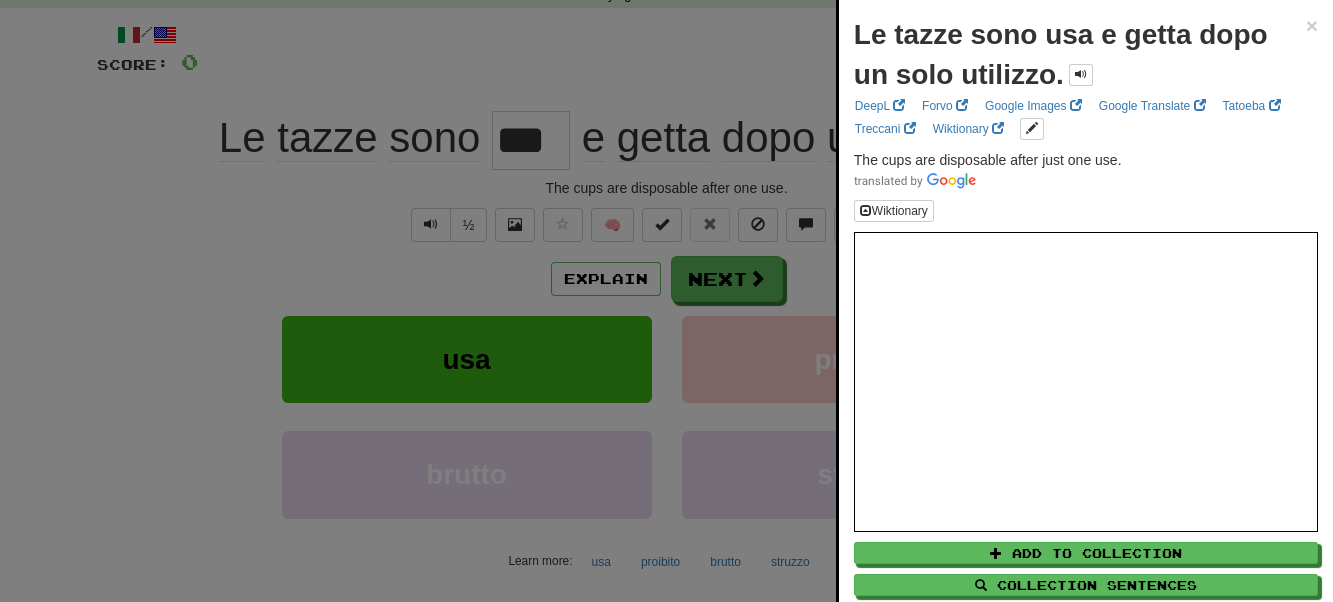 click at bounding box center [666, 301] 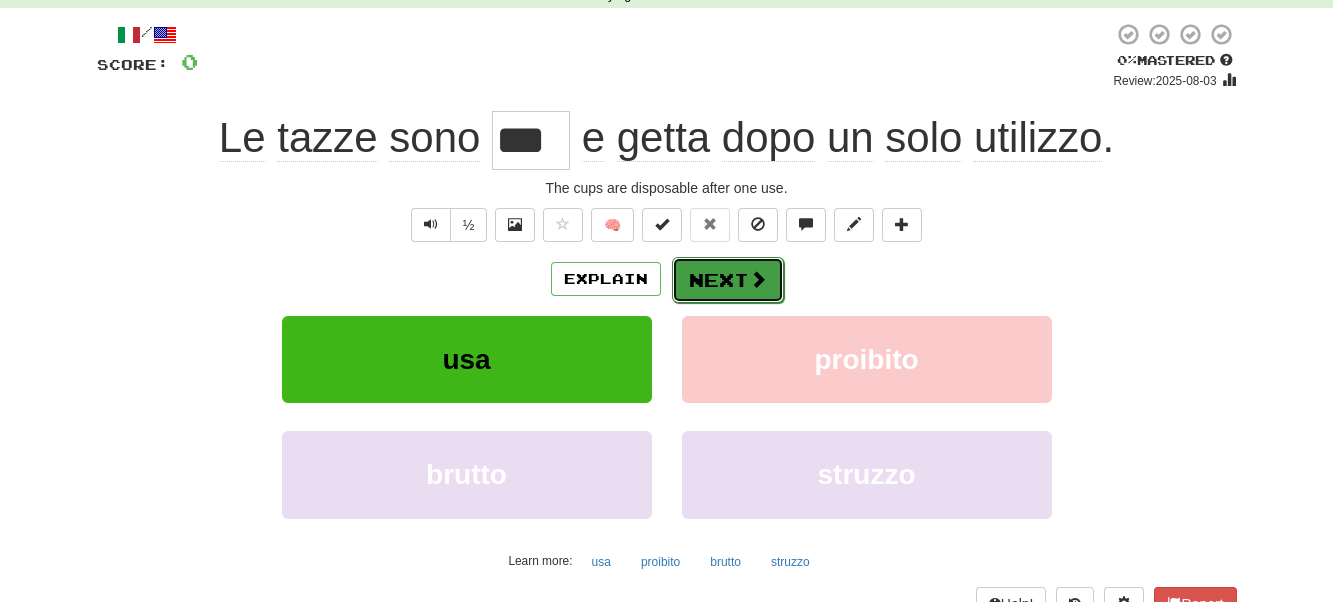 click on "Next" at bounding box center [728, 280] 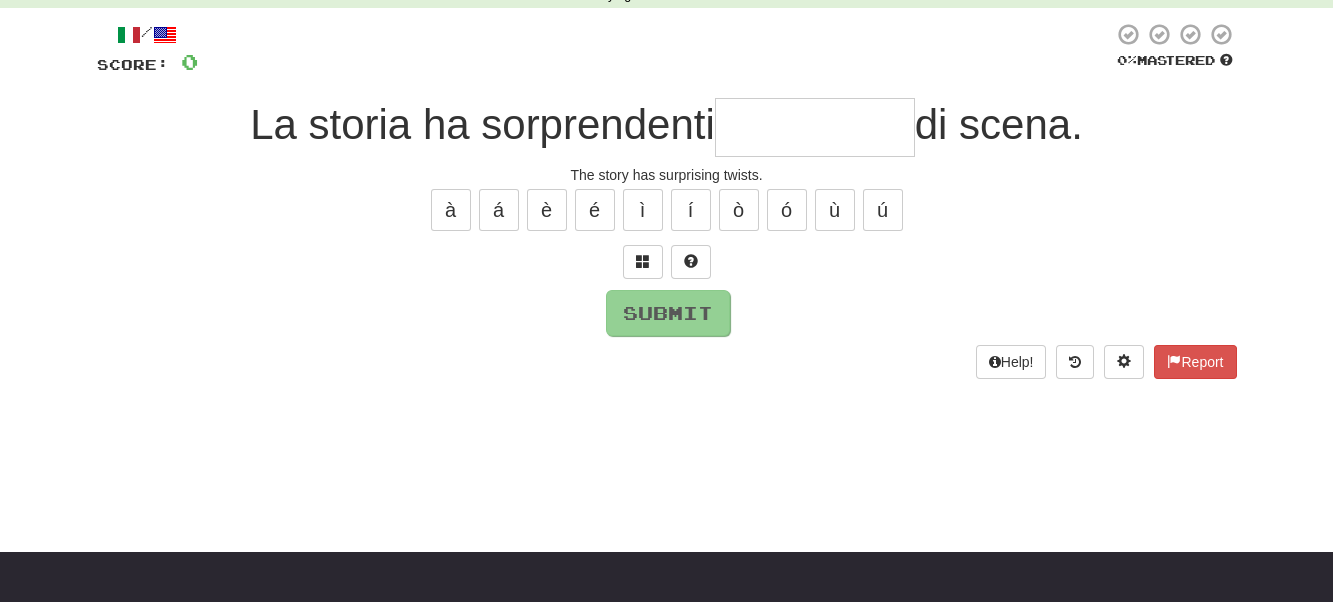 type on "*" 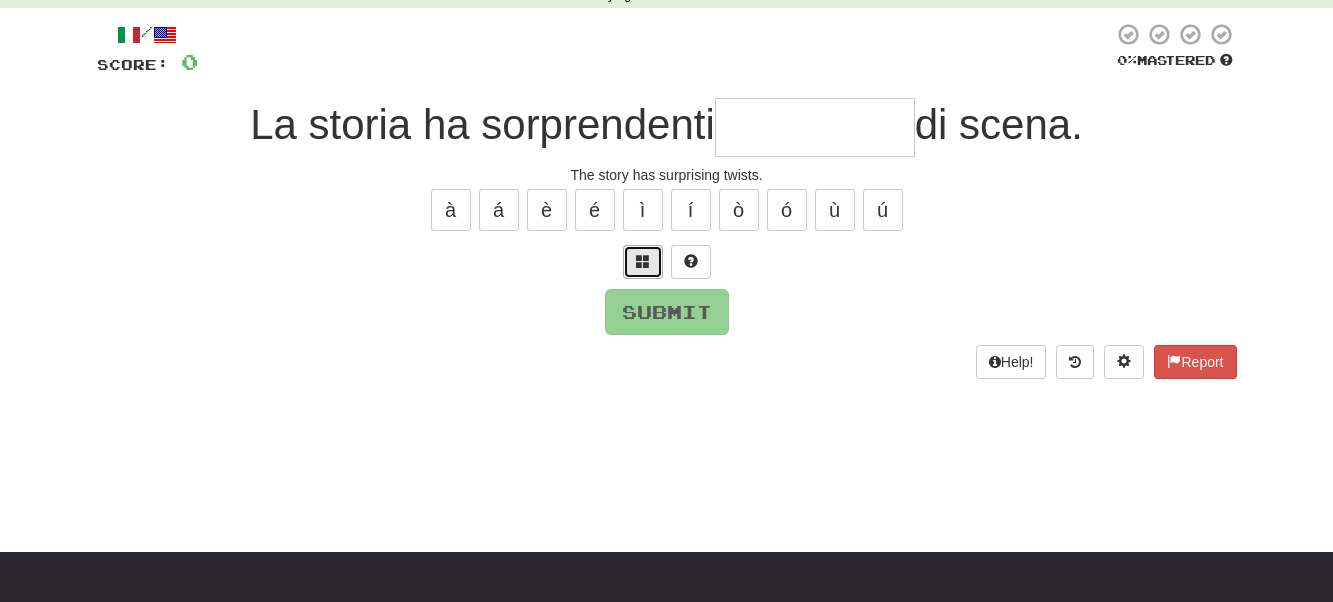 click at bounding box center [643, 261] 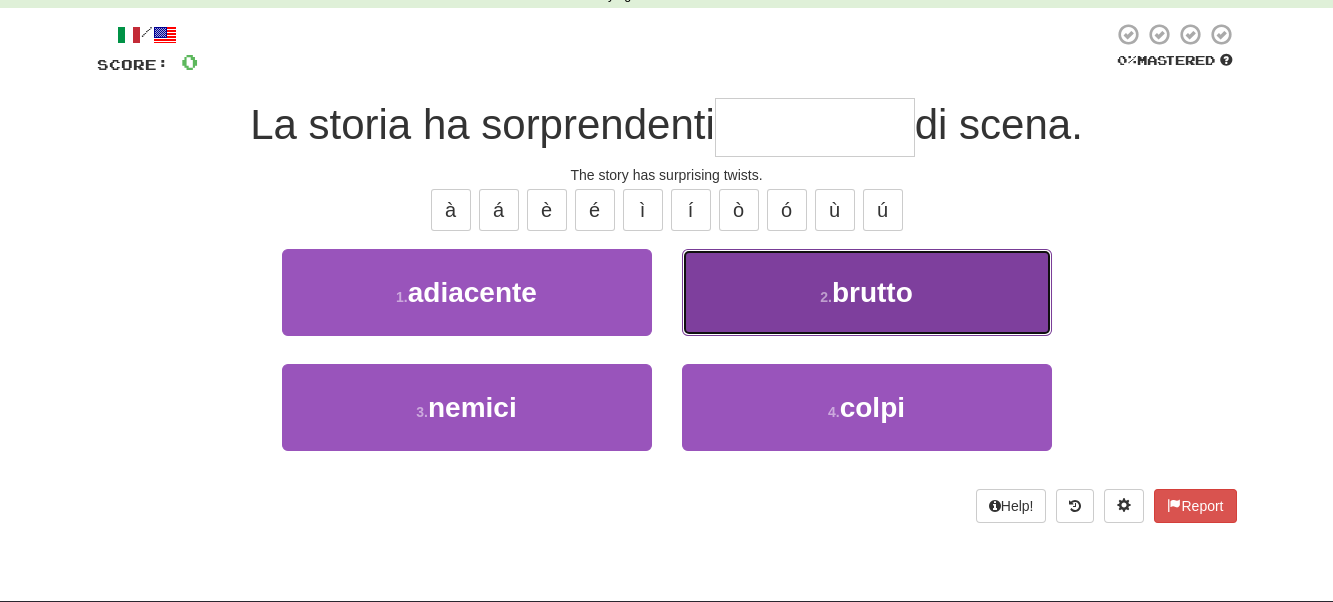 click on "brutto" at bounding box center (872, 292) 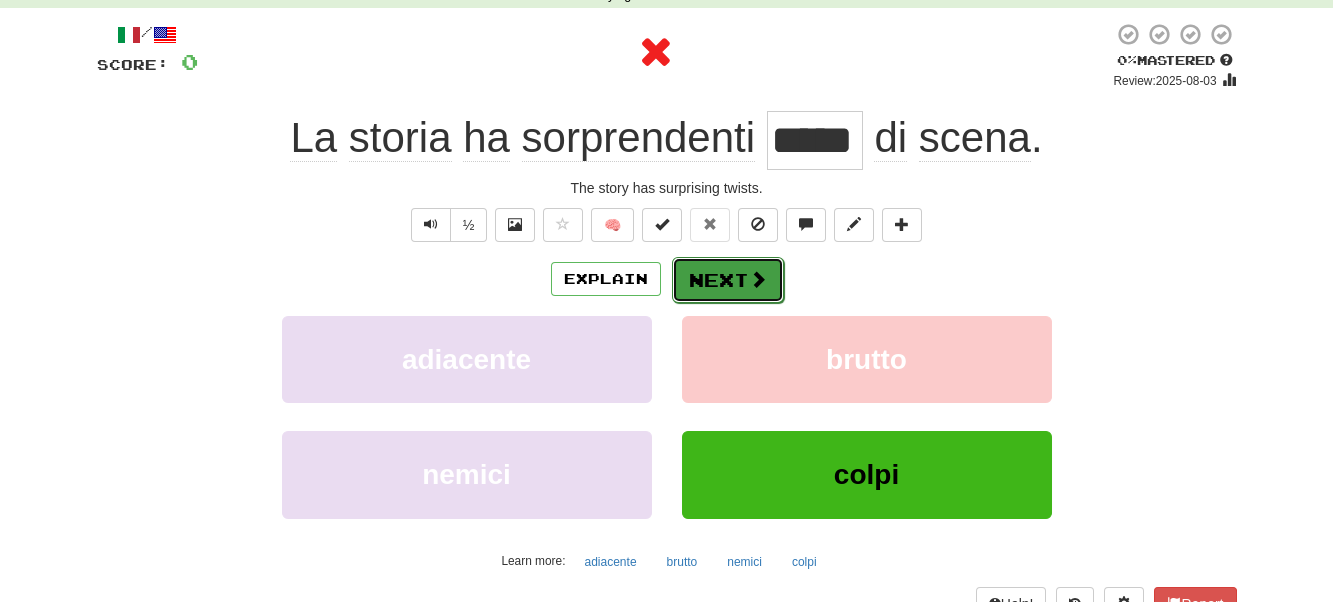 click on "Next" at bounding box center (728, 280) 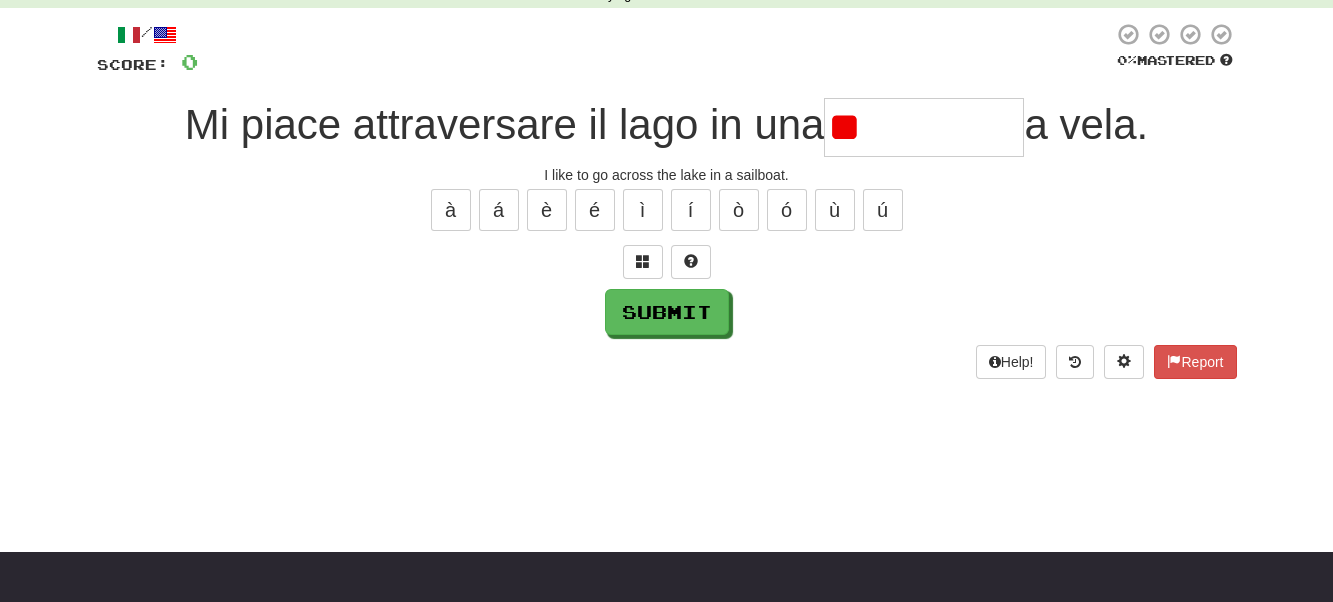 type on "*" 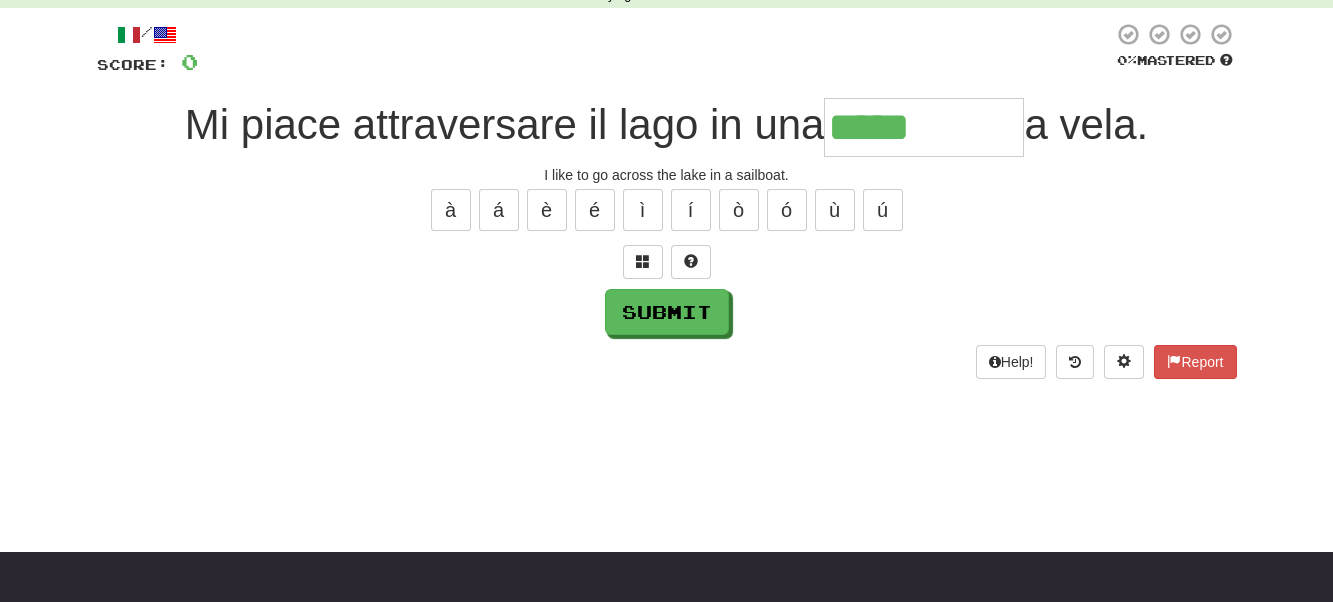 type on "*****" 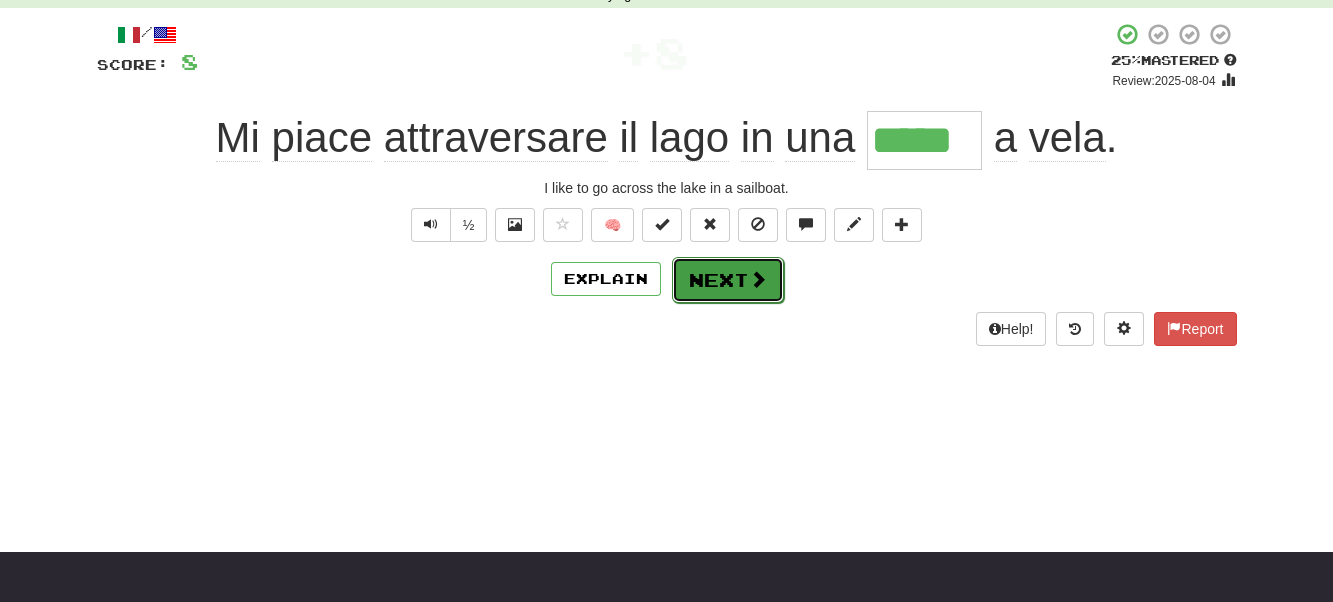 click on "Next" at bounding box center (728, 280) 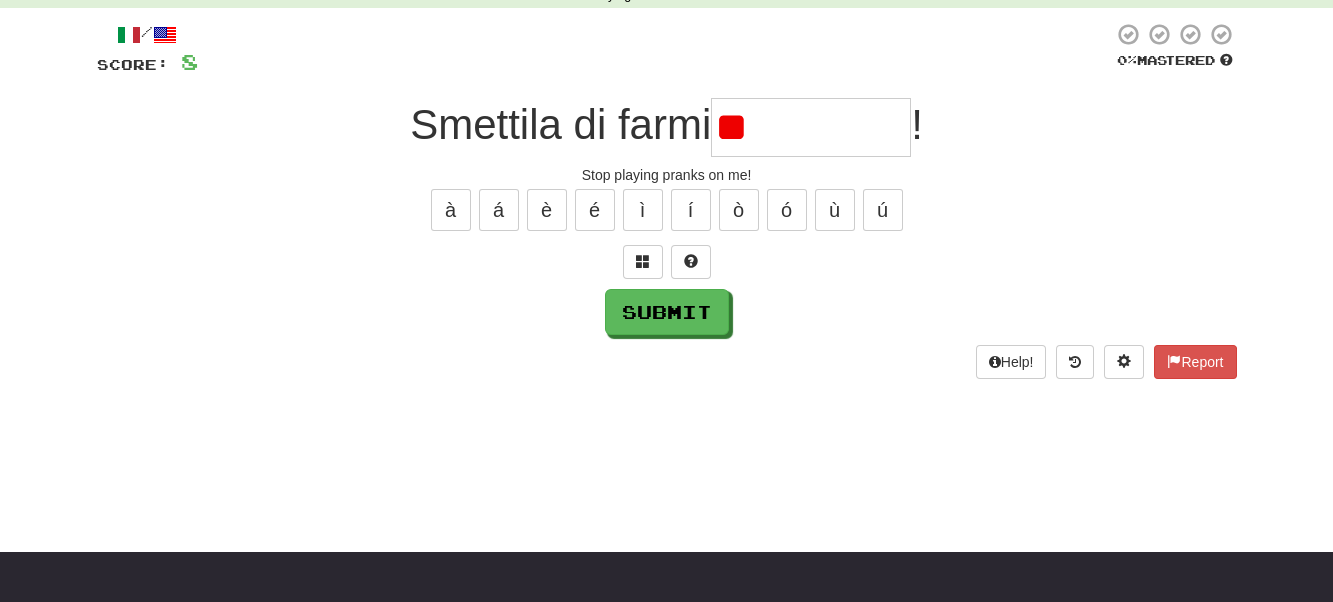 type on "*" 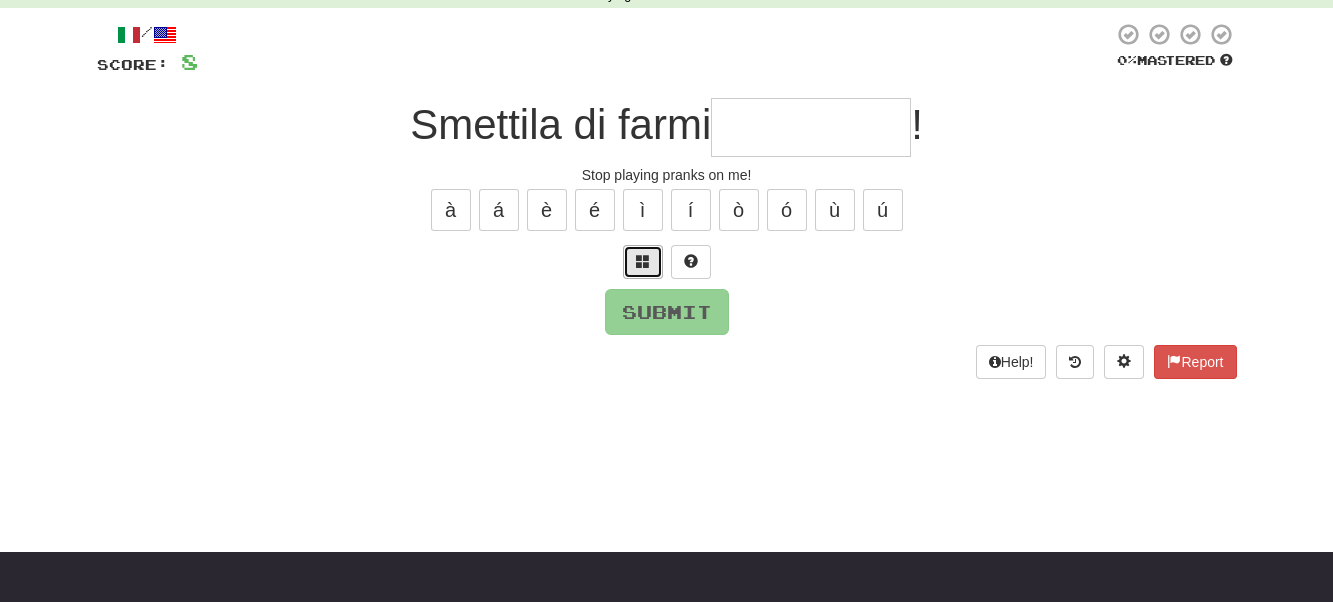 click at bounding box center [643, 261] 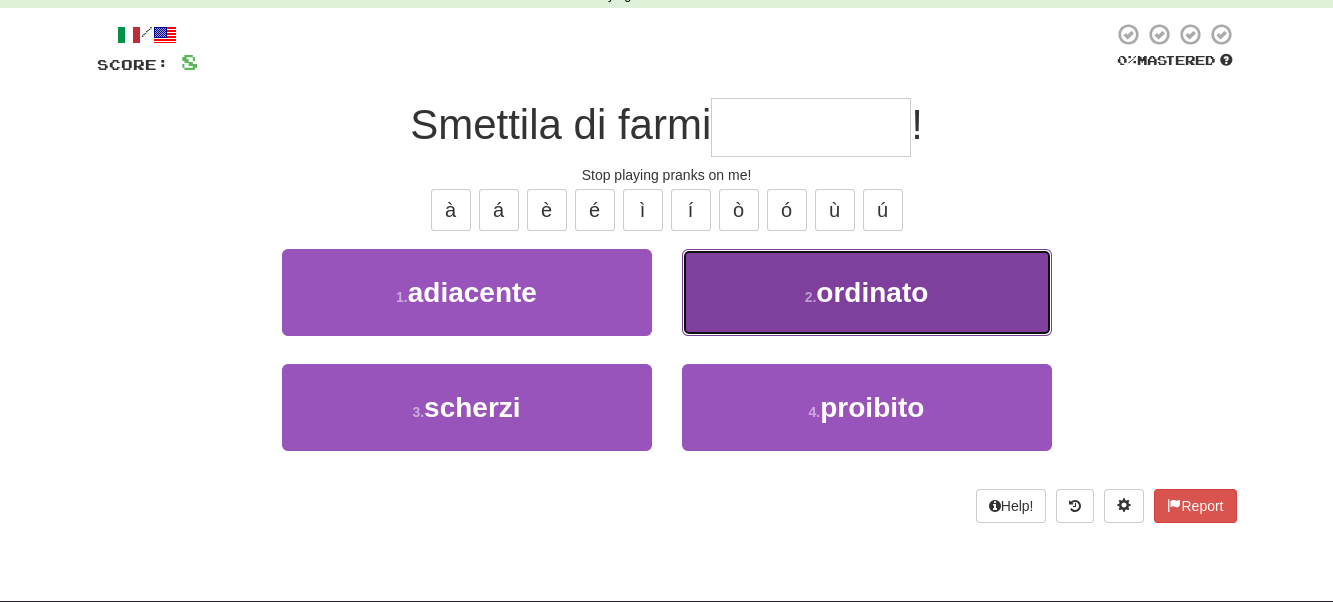 click on "2 .  ordinato" at bounding box center [867, 292] 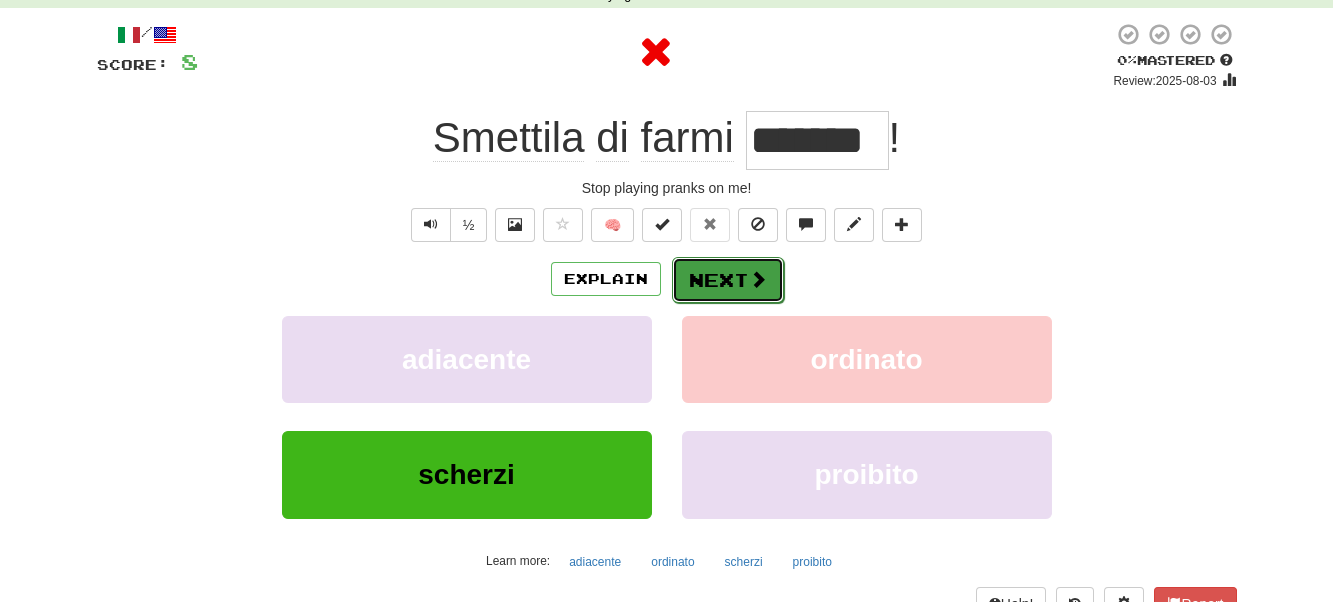 click on "Next" at bounding box center (728, 280) 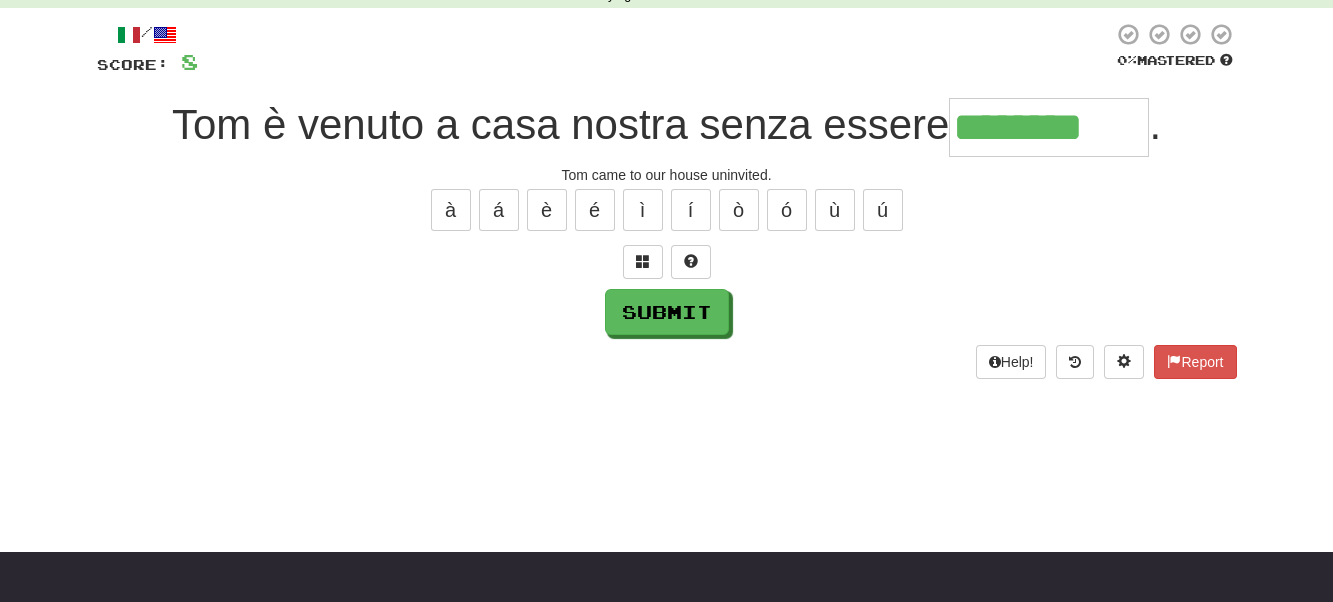 type on "********" 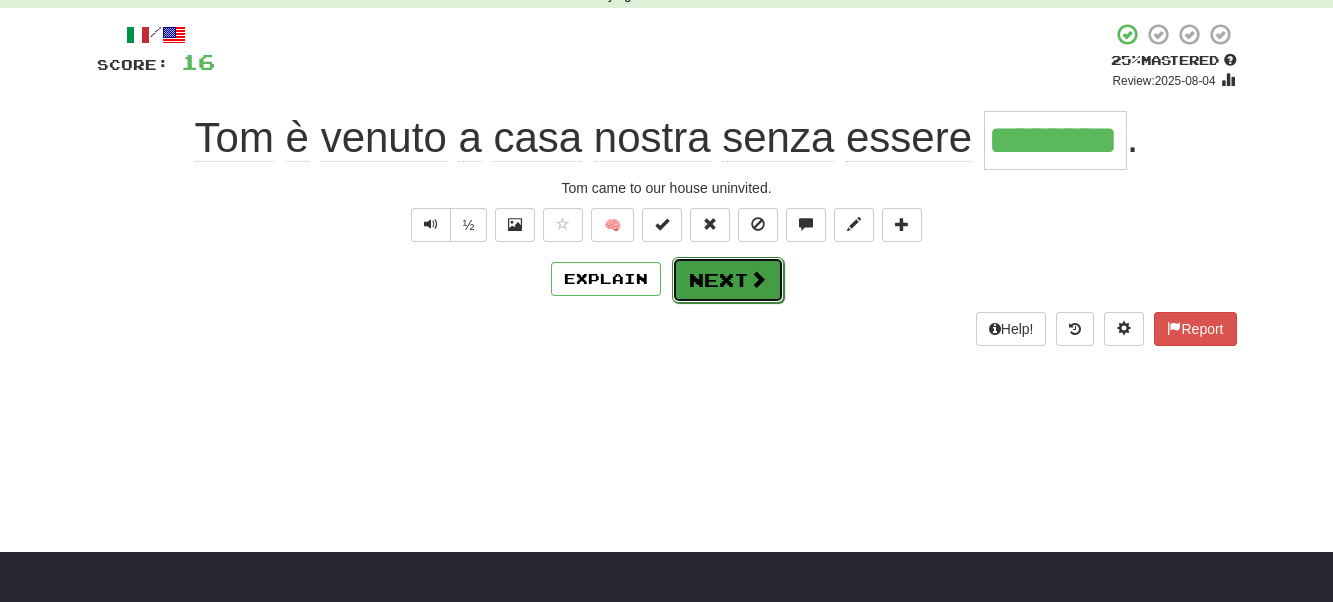 click on "Next" at bounding box center (728, 280) 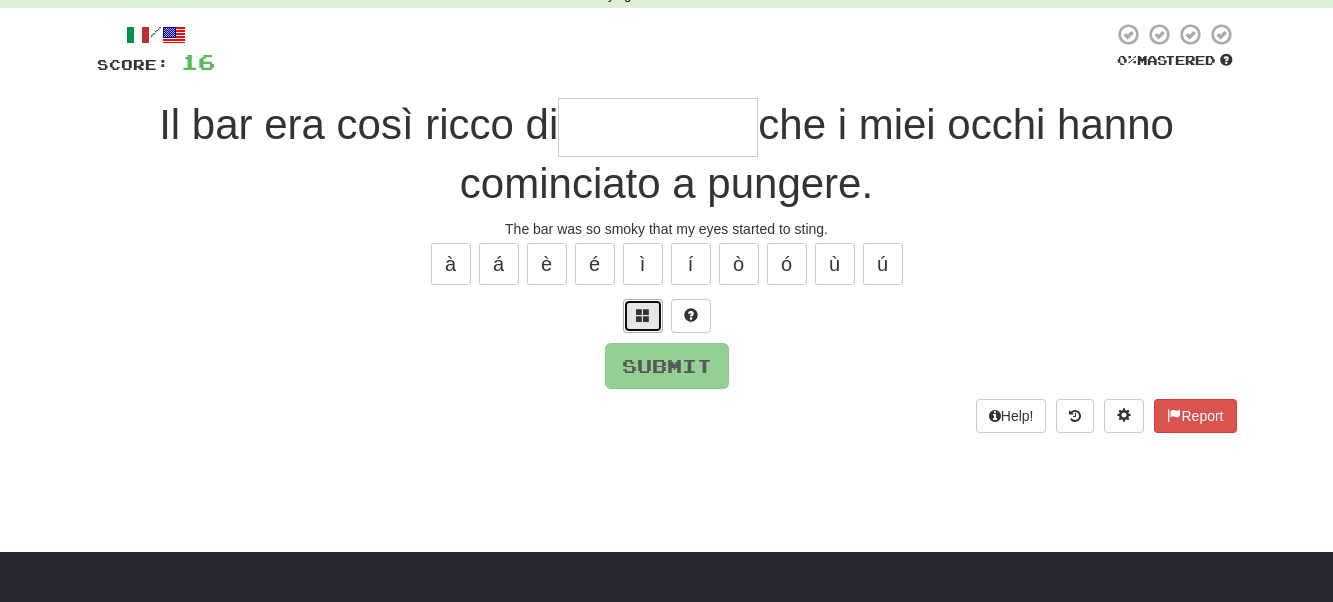 click at bounding box center [643, 315] 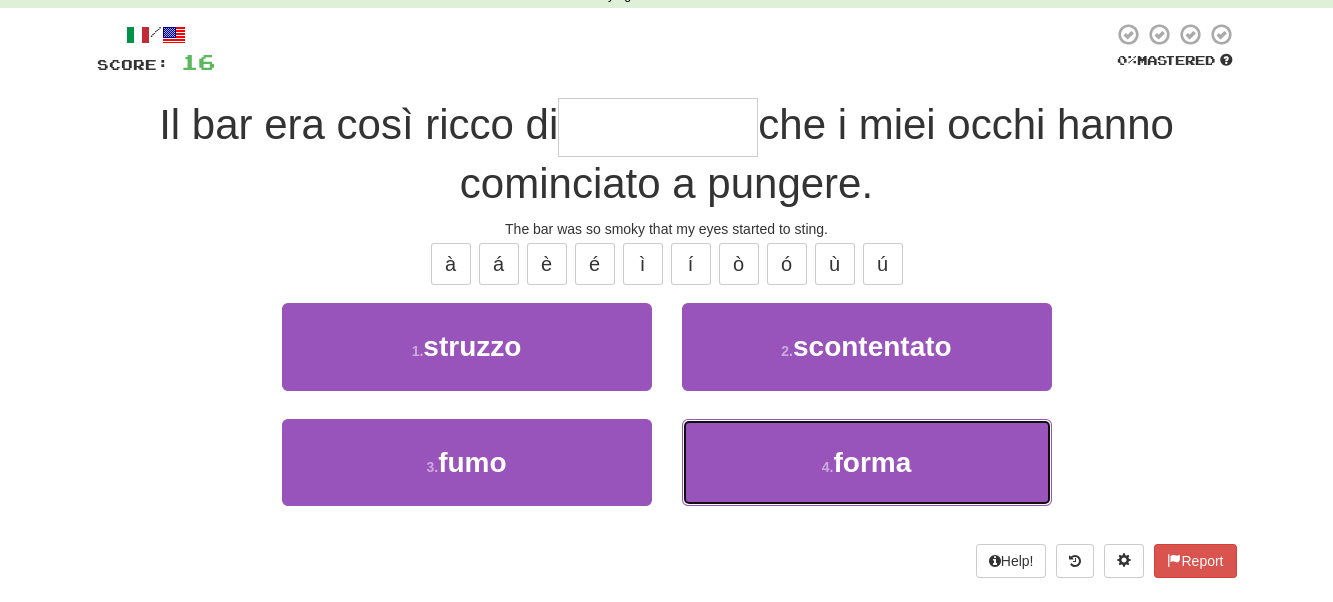 click on "4 .  forma" at bounding box center (867, 462) 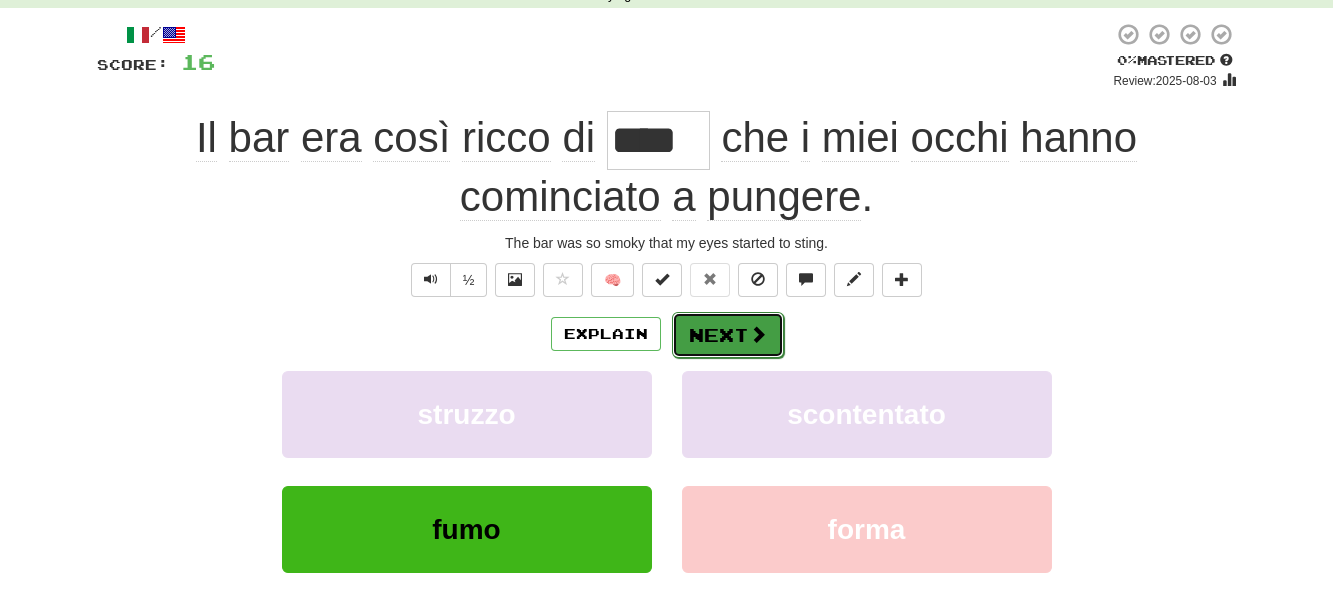 click on "Next" at bounding box center (728, 335) 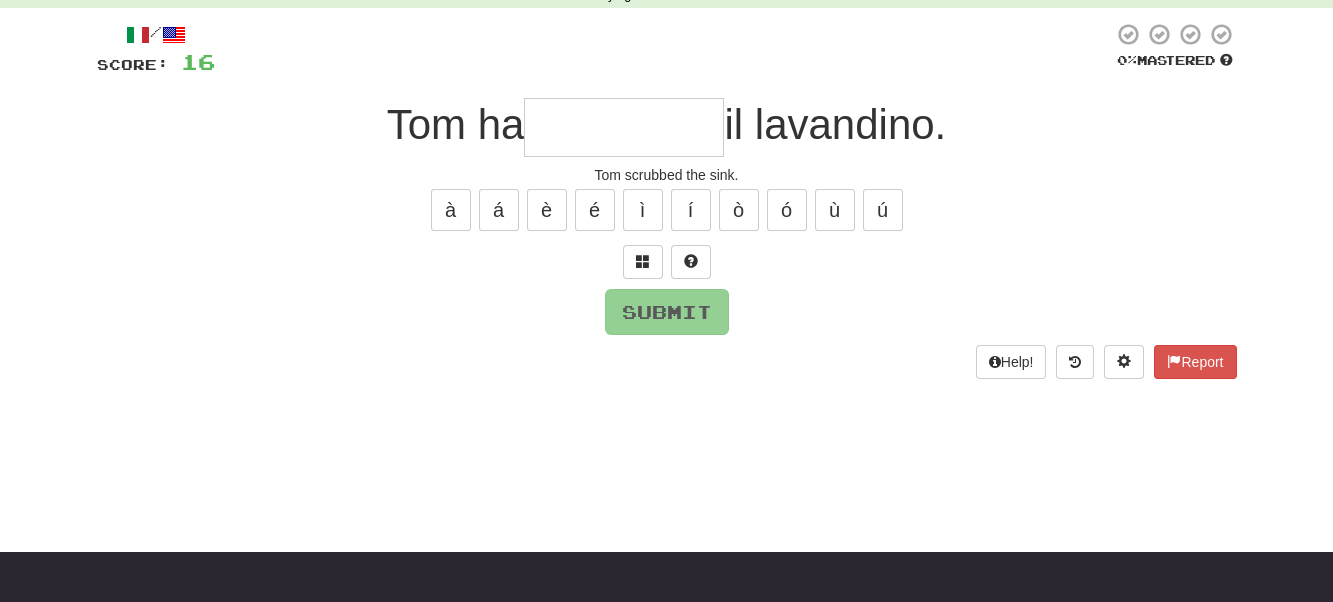 type on "*" 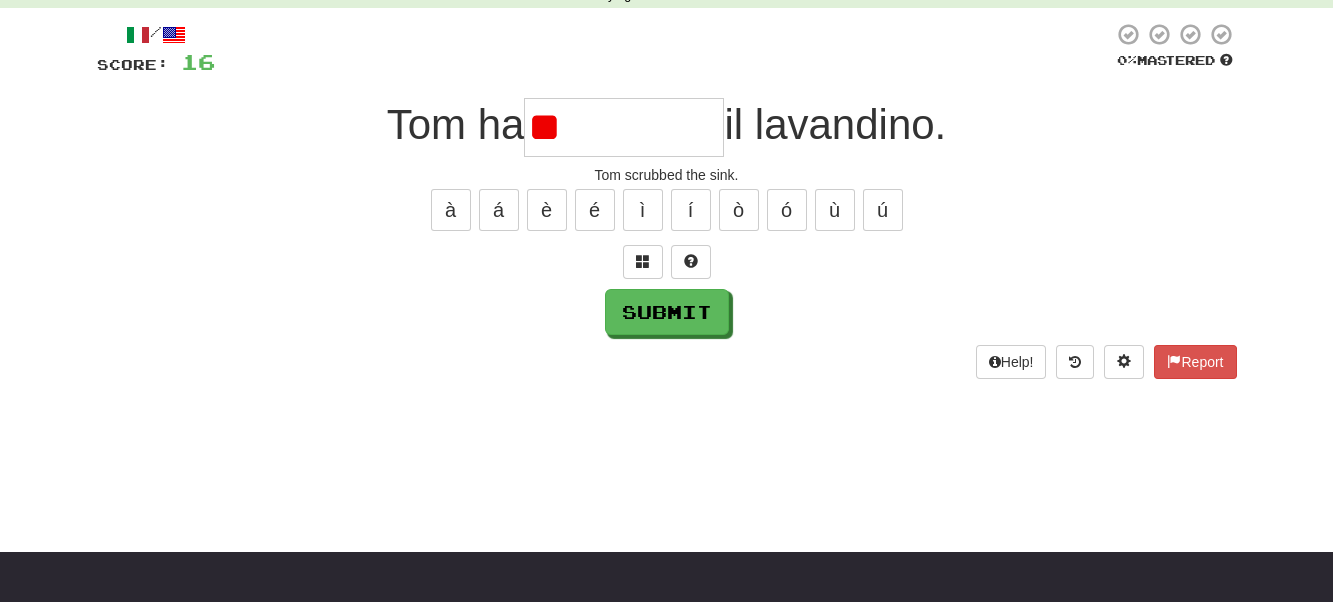 type on "*" 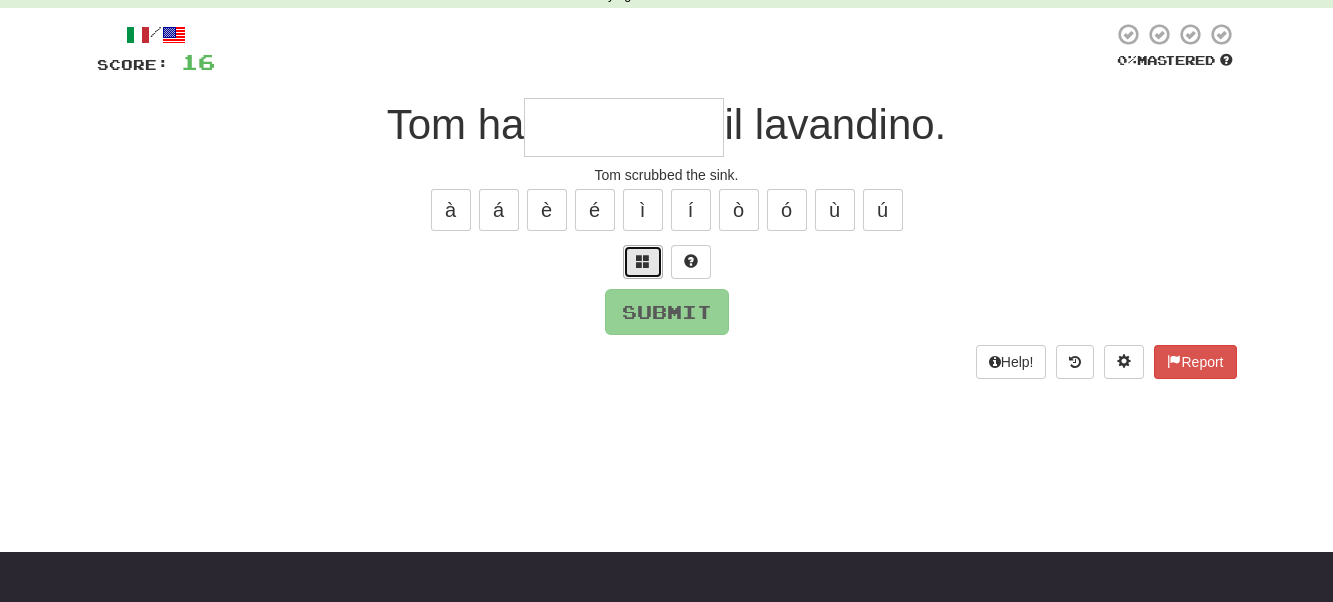 click at bounding box center (643, 262) 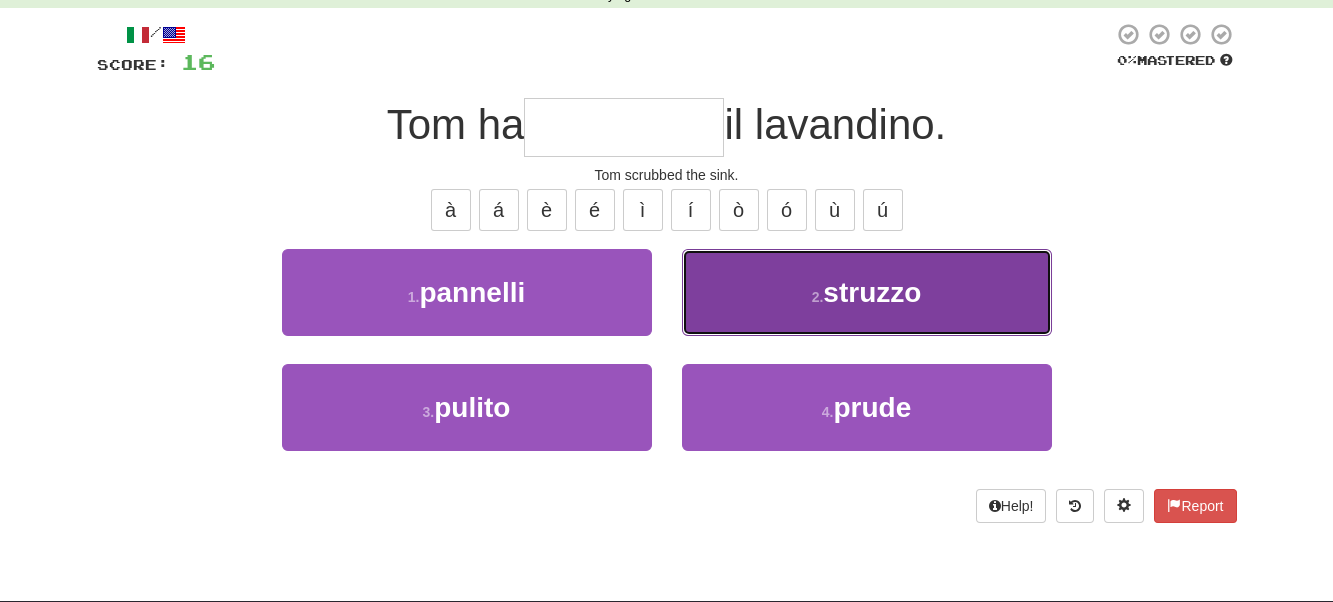 click on "2 .  struzzo" at bounding box center [867, 292] 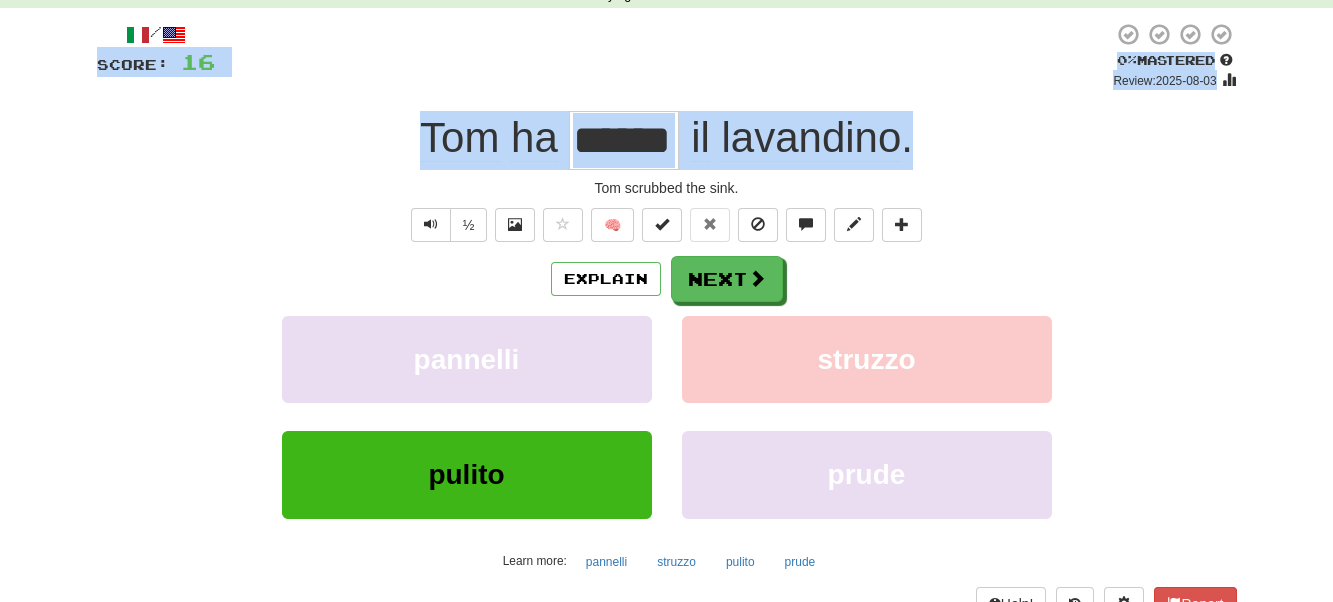 drag, startPoint x: 912, startPoint y: 139, endPoint x: 0, endPoint y: 70, distance: 914.60645 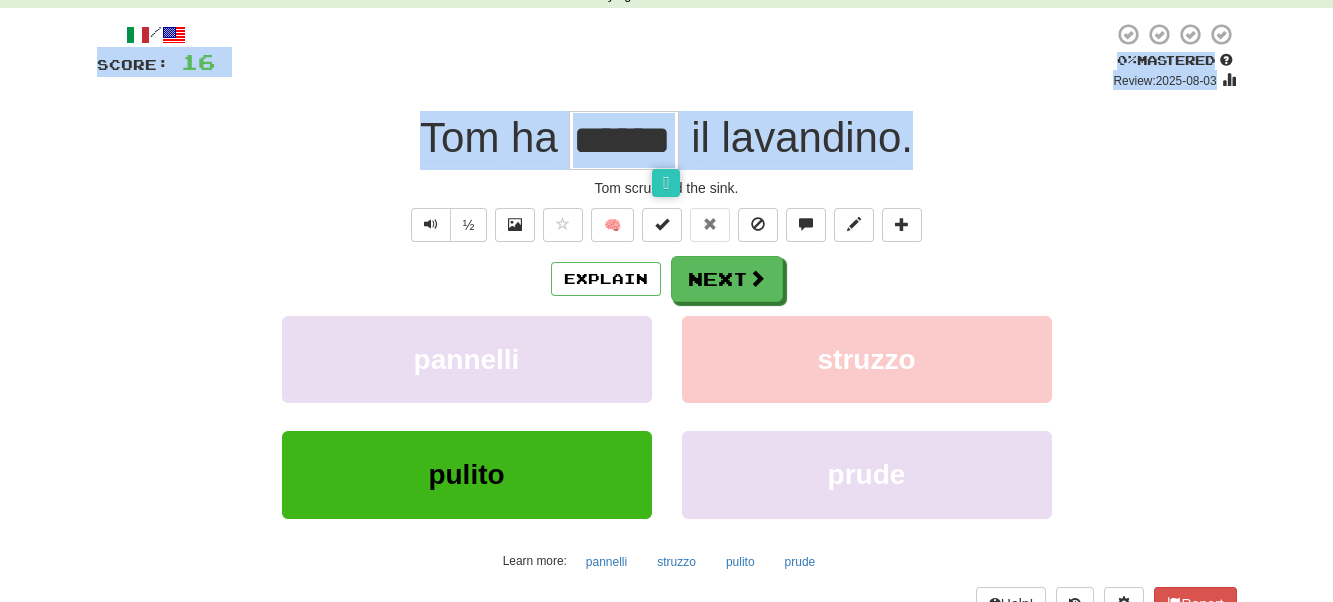 click on "Tom   ha   ******   il   lavandino ." at bounding box center (667, 140) 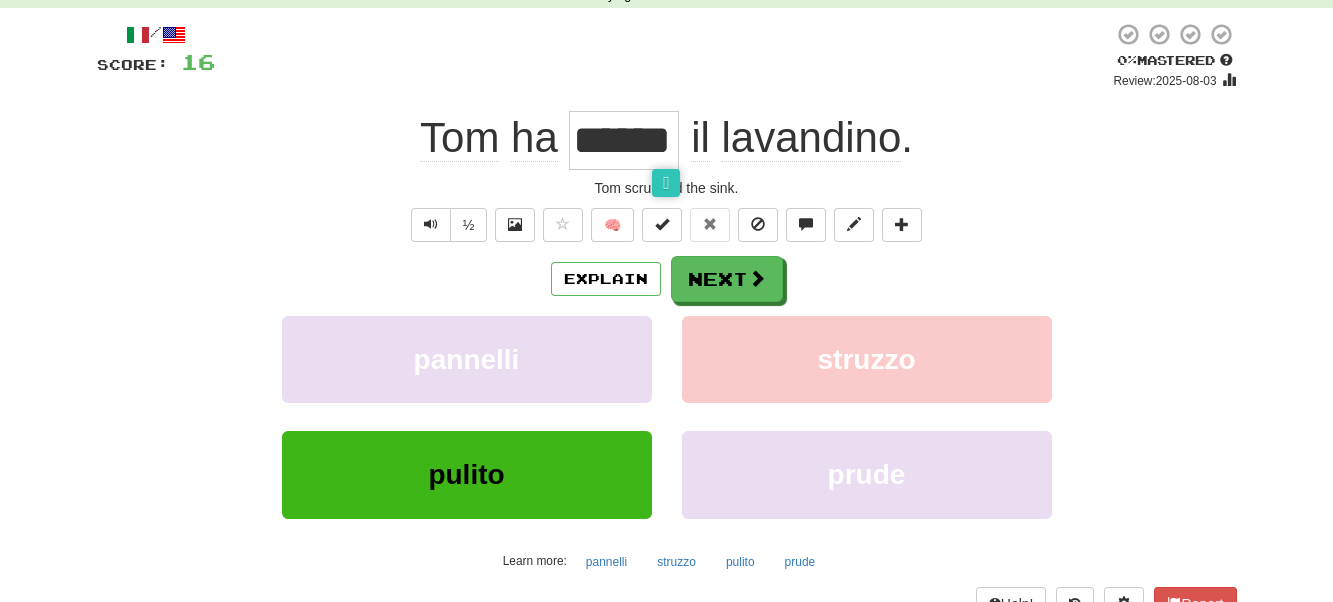 click on "Tom scrubbed the sink." at bounding box center [667, 188] 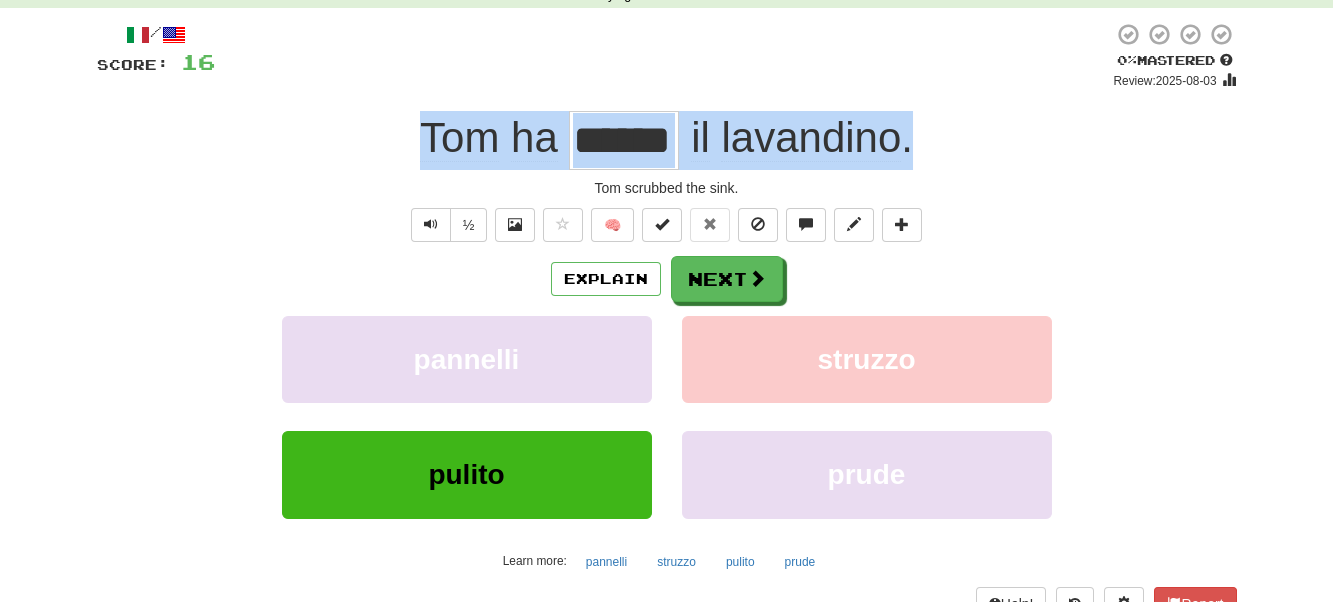 drag, startPoint x: 912, startPoint y: 142, endPoint x: 142, endPoint y: 132, distance: 770.06494 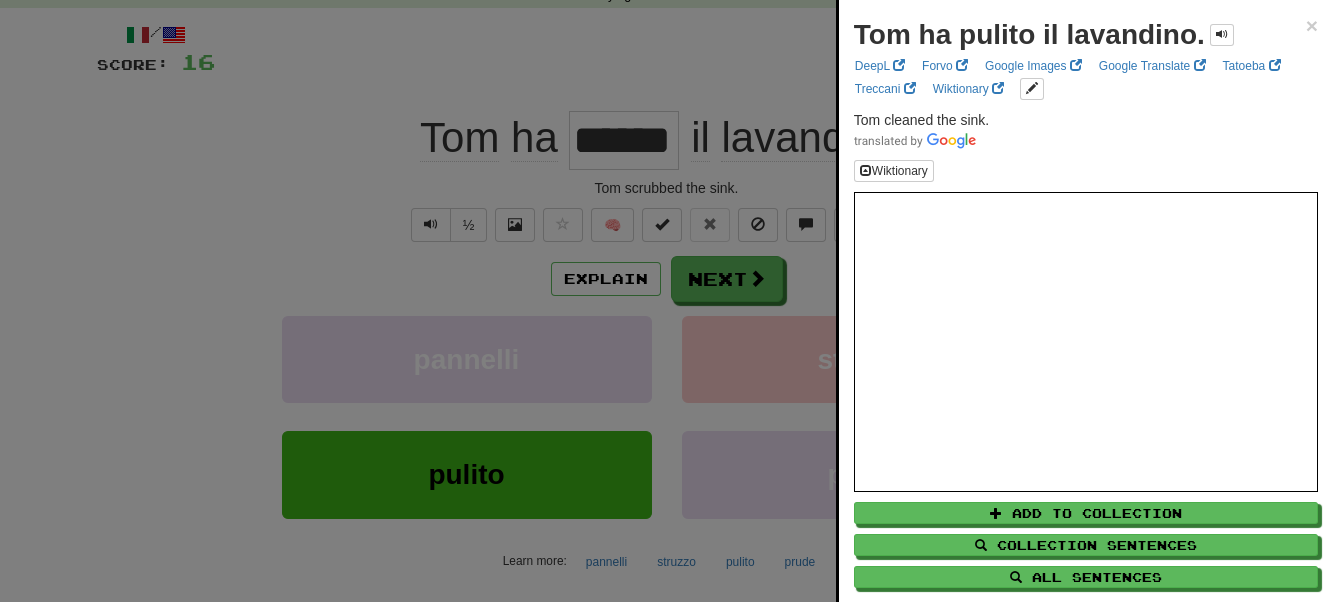 click at bounding box center [666, 301] 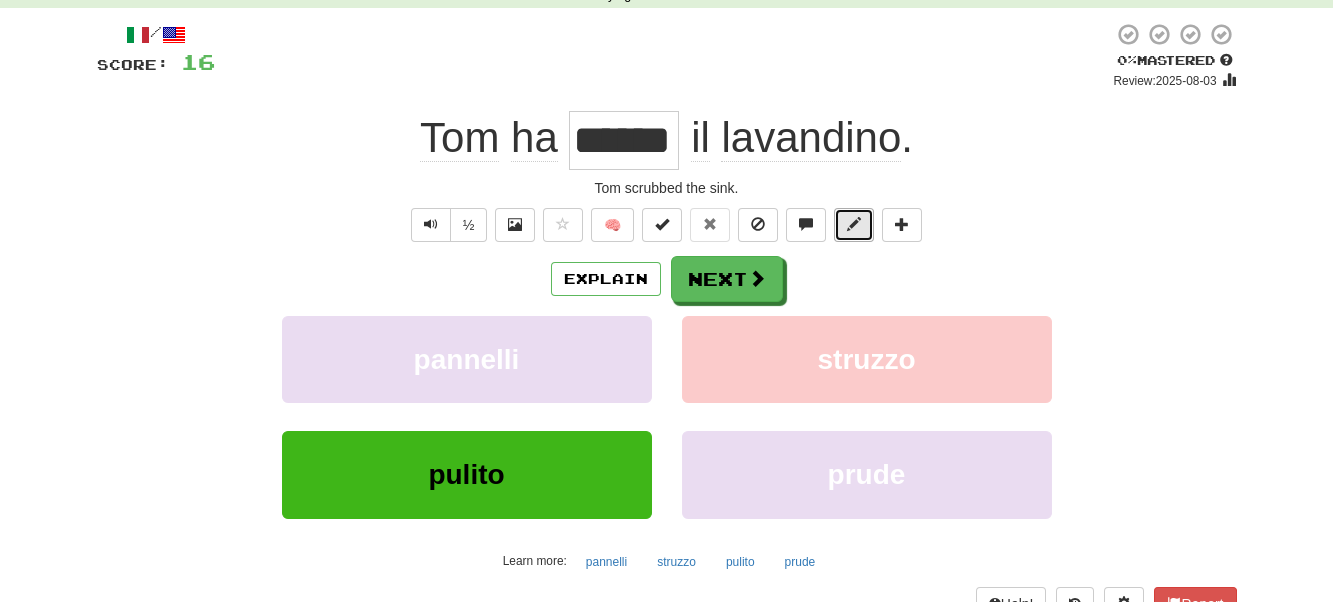 click at bounding box center [854, 224] 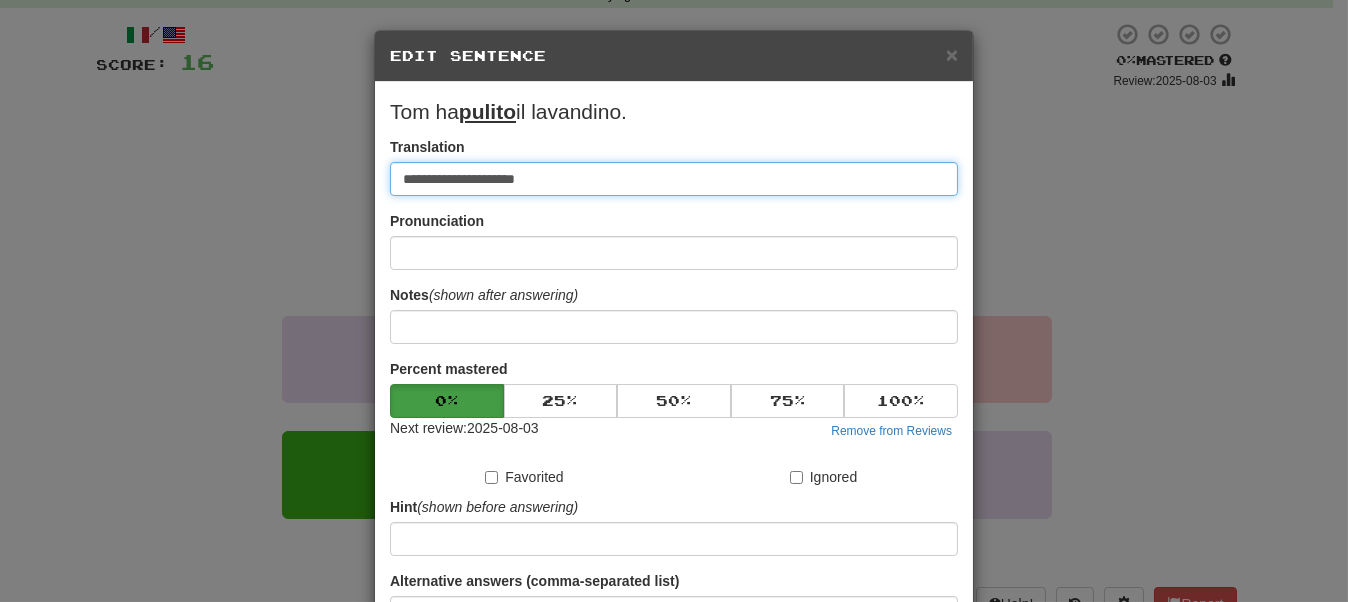 drag, startPoint x: 485, startPoint y: 179, endPoint x: 428, endPoint y: 179, distance: 57 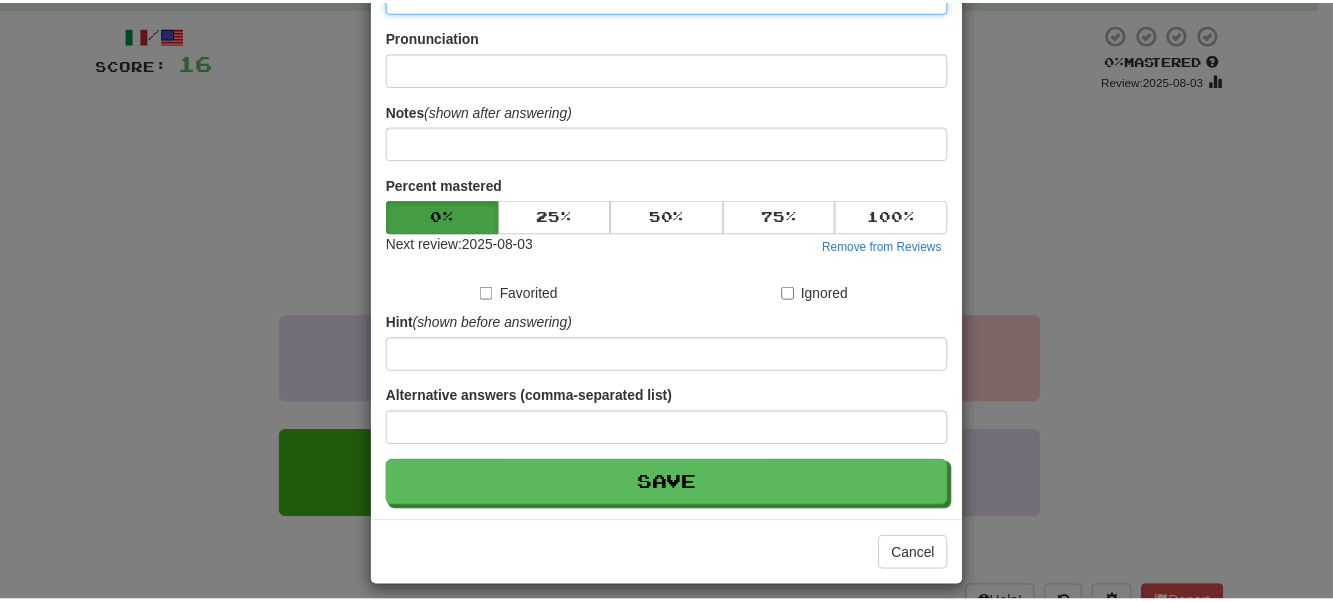 scroll, scrollTop: 196, scrollLeft: 0, axis: vertical 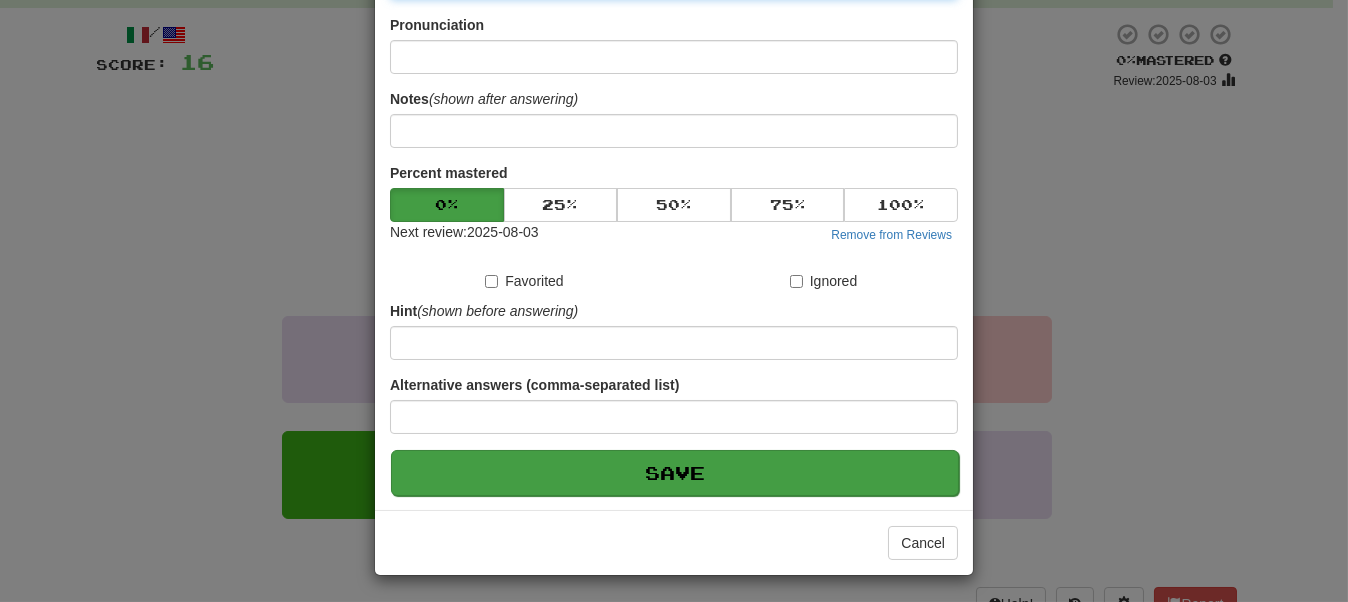 type on "**********" 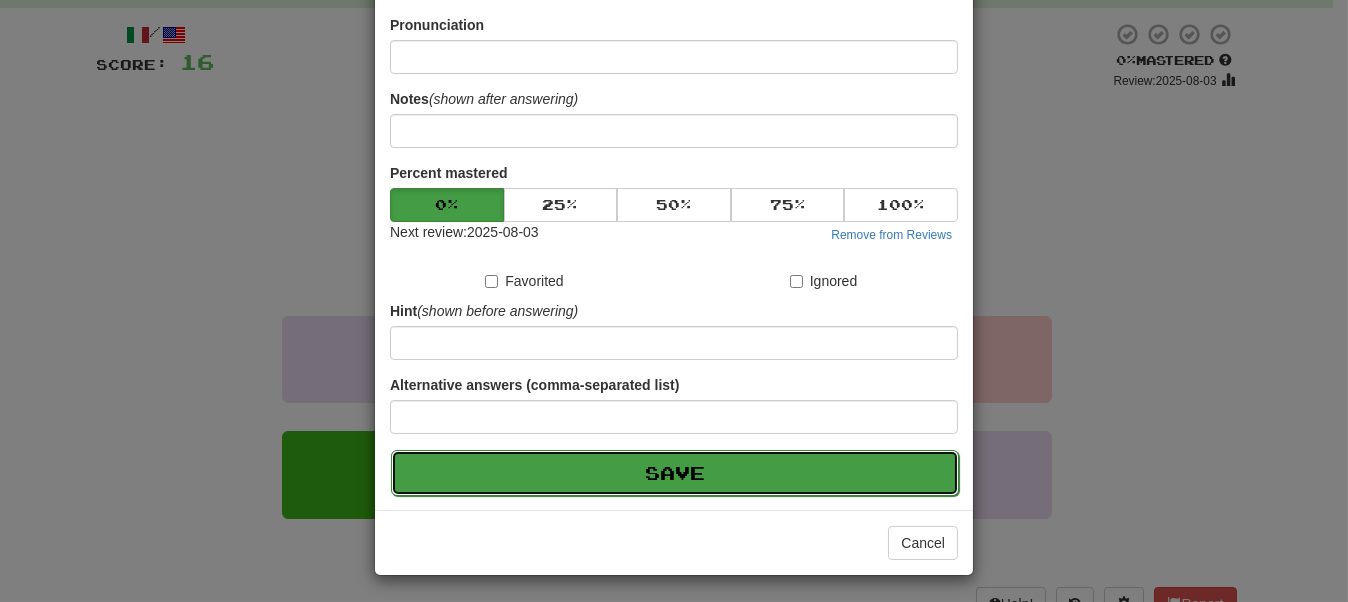 click on "Save" at bounding box center [675, 473] 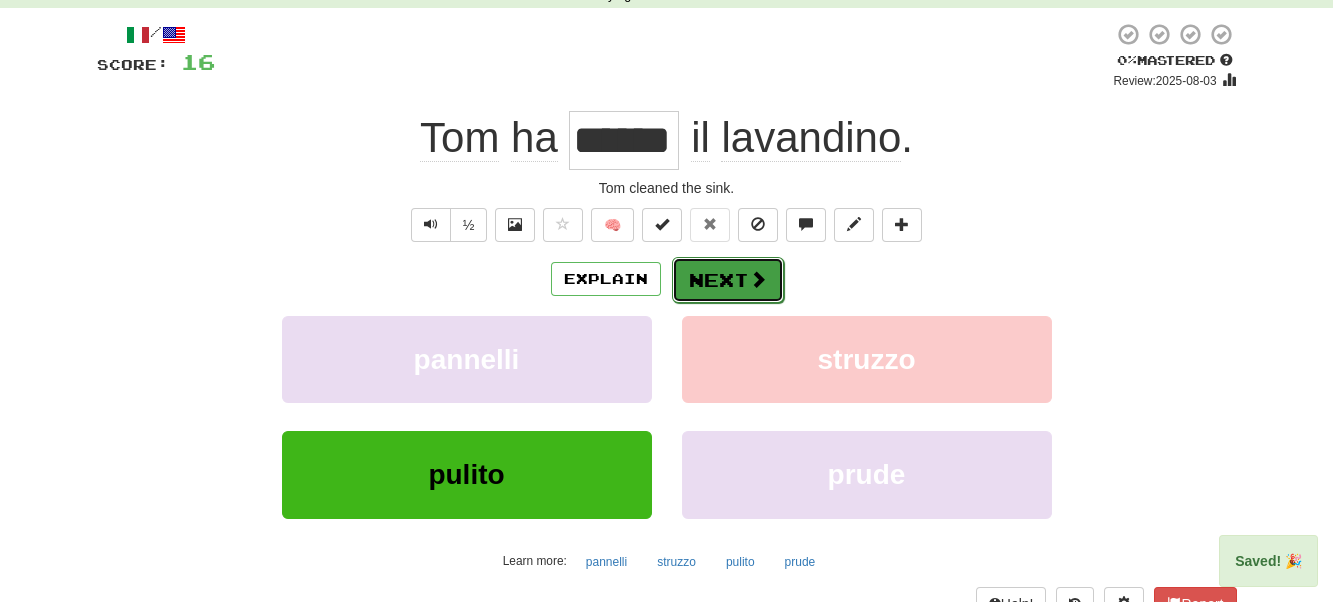 click on "Next" at bounding box center [728, 280] 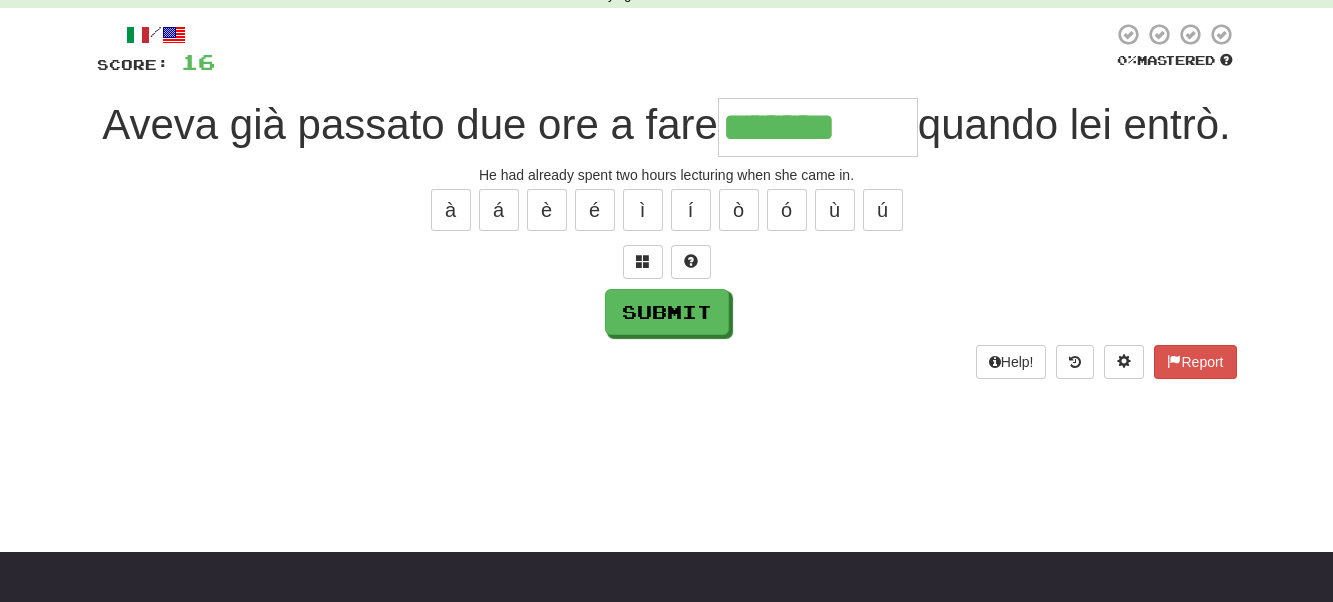 type on "*******" 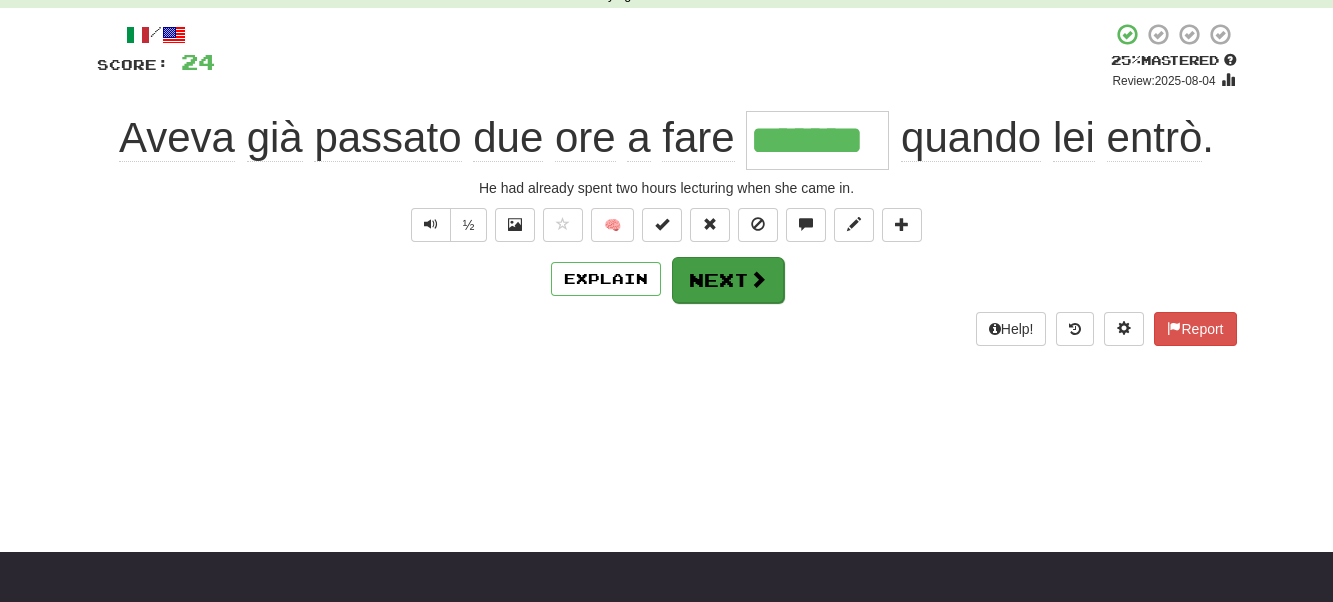 scroll, scrollTop: 0, scrollLeft: 0, axis: both 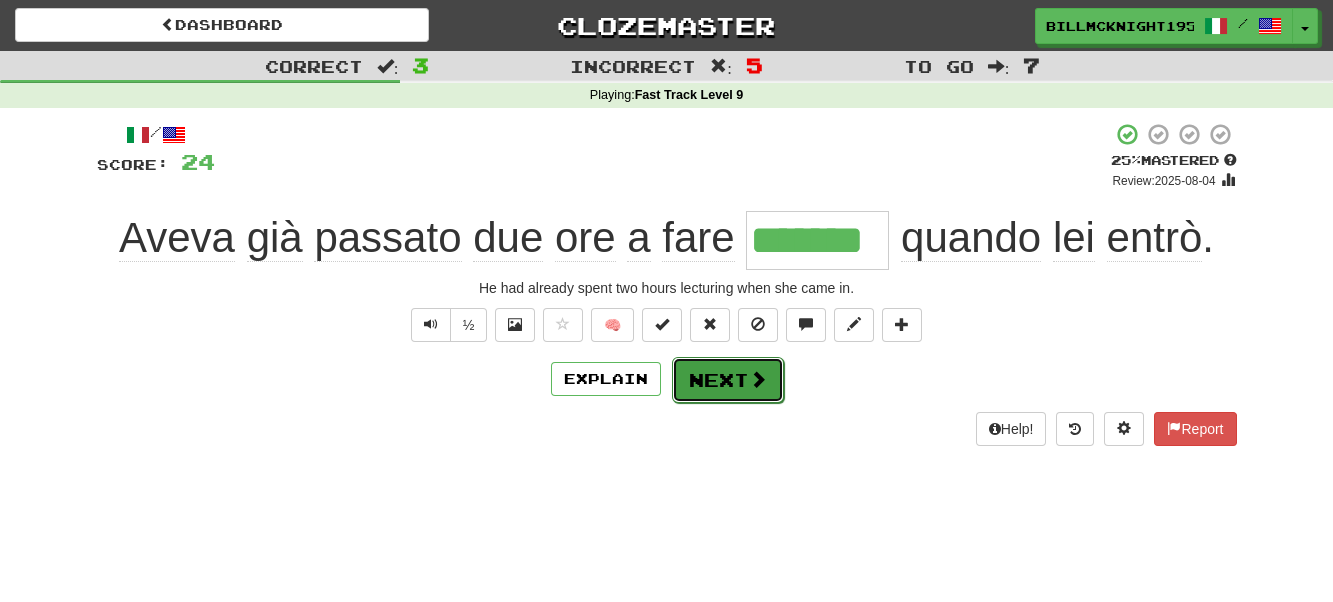 click on "Next" at bounding box center [728, 380] 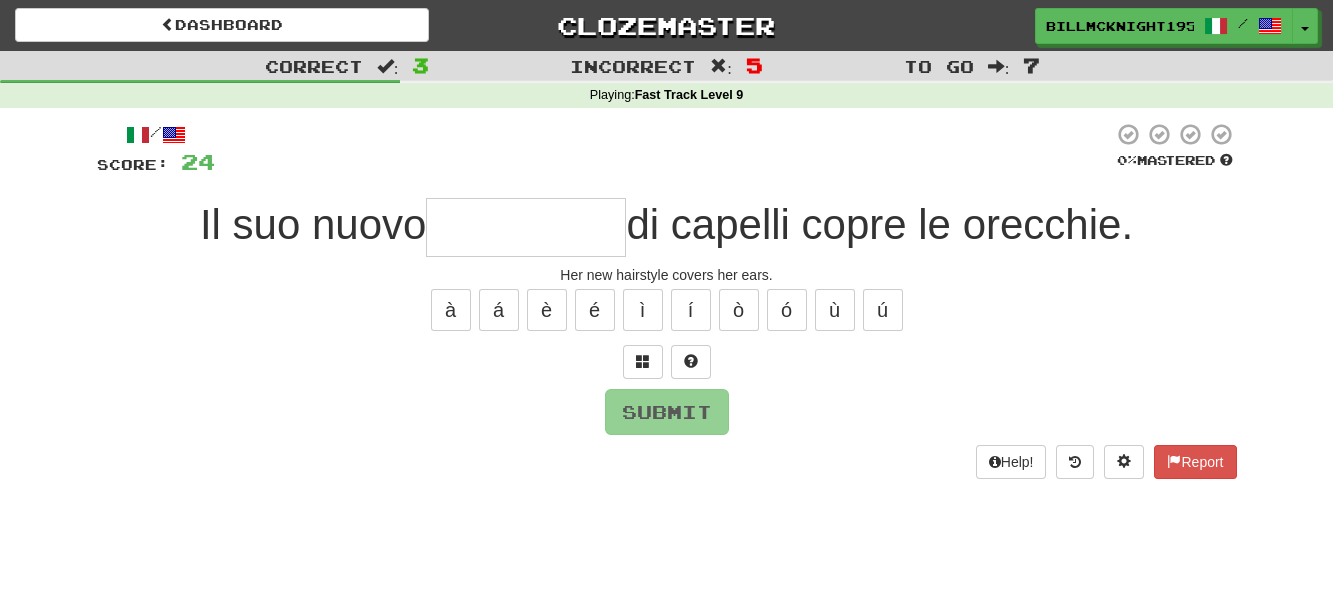 type on "*" 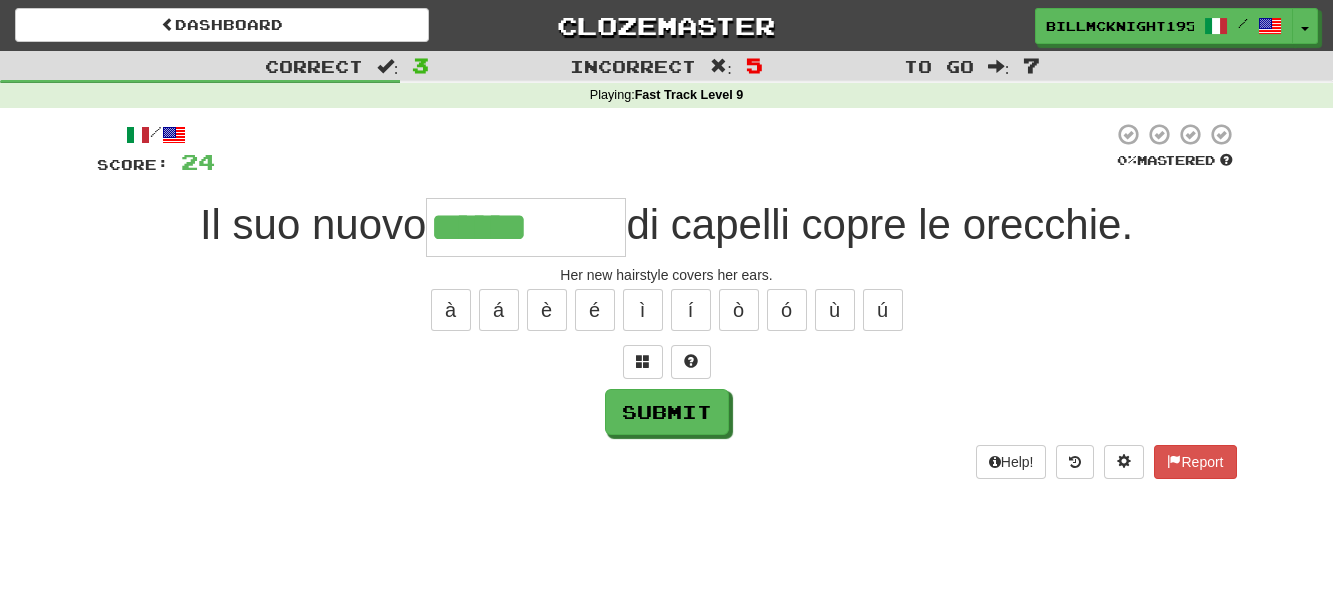 type on "******" 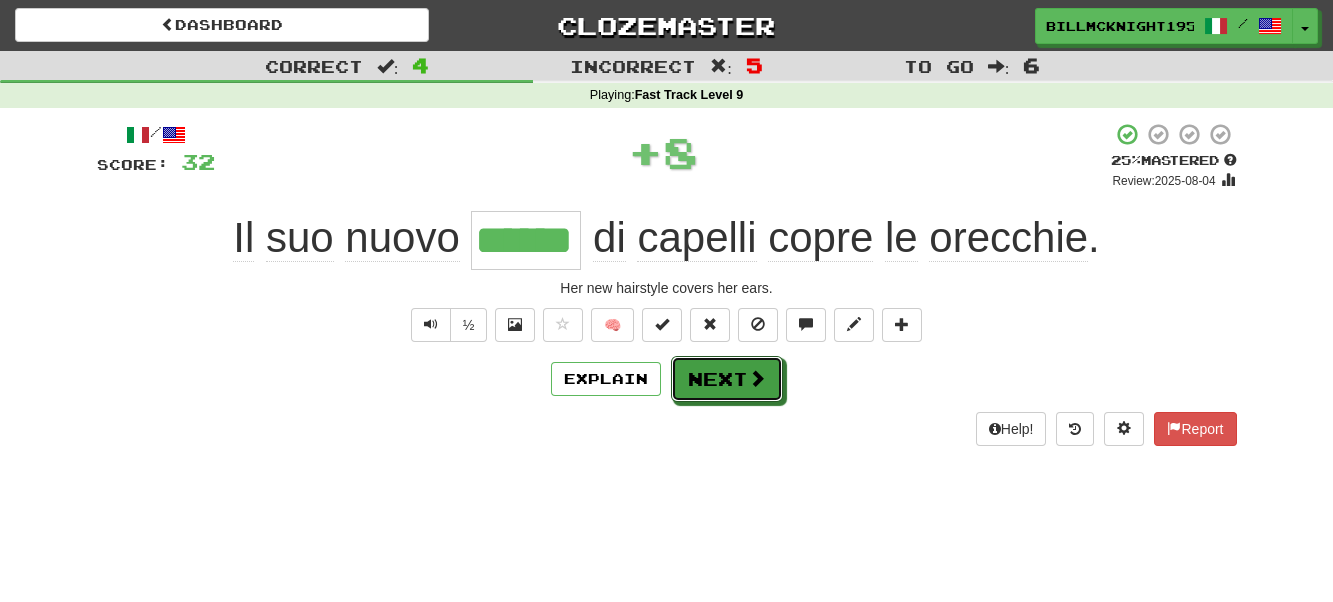 click on "Next" at bounding box center [727, 379] 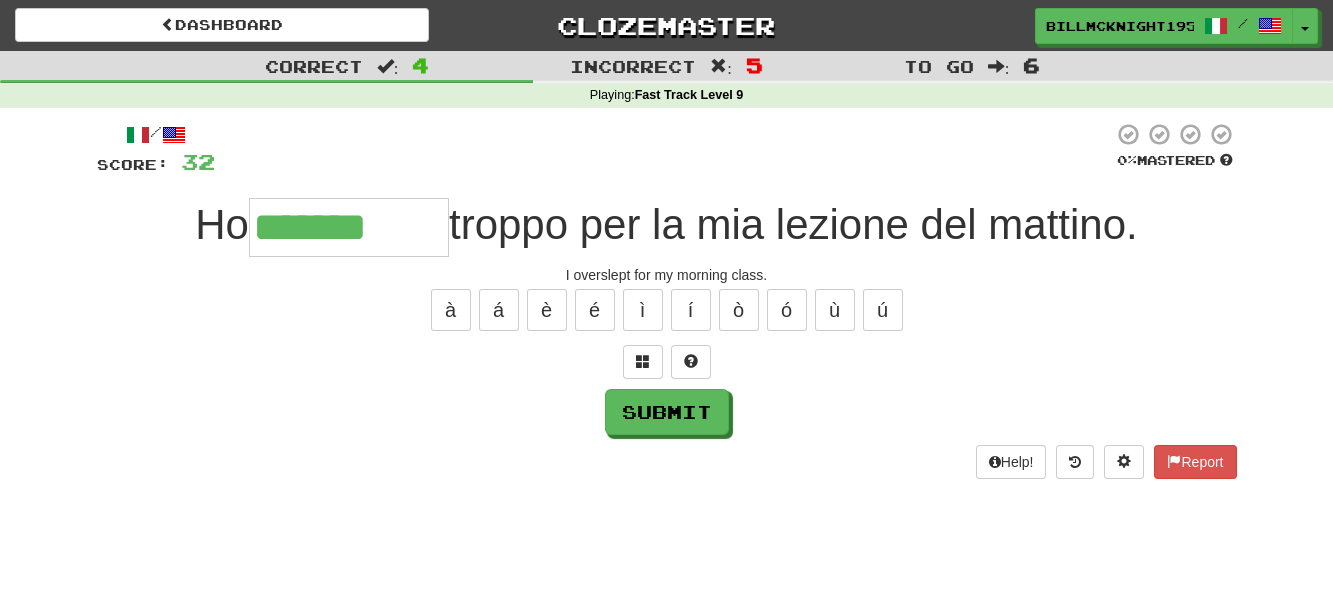 type on "*******" 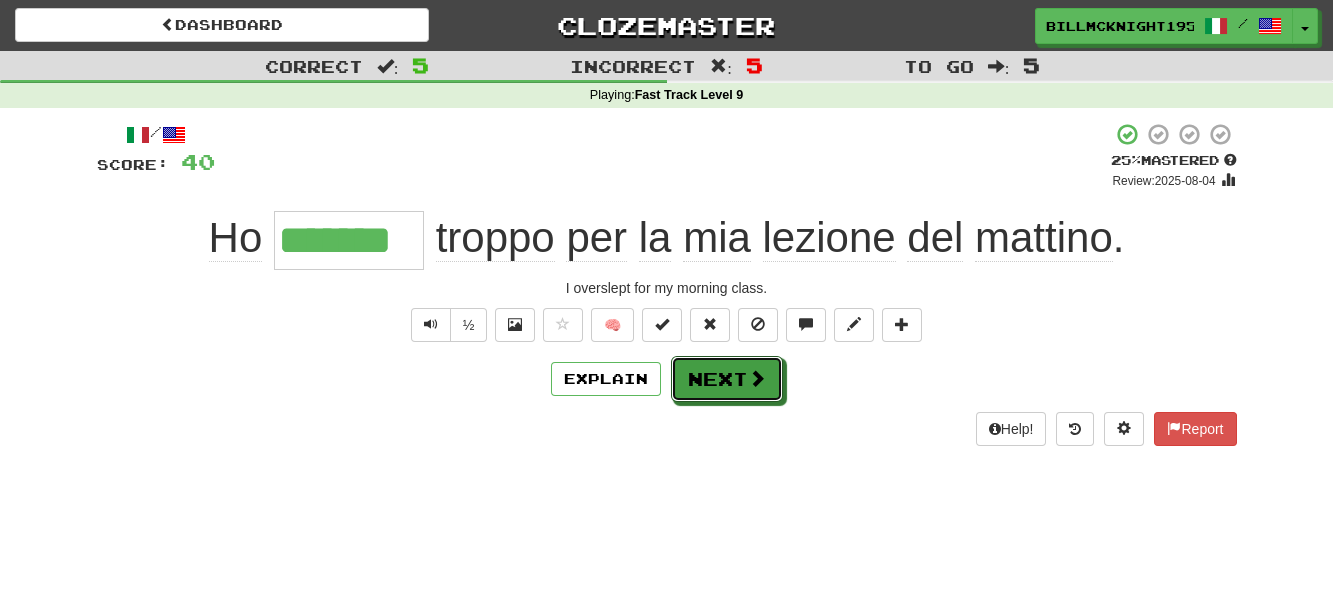 drag, startPoint x: 733, startPoint y: 380, endPoint x: 722, endPoint y: 374, distance: 12.529964 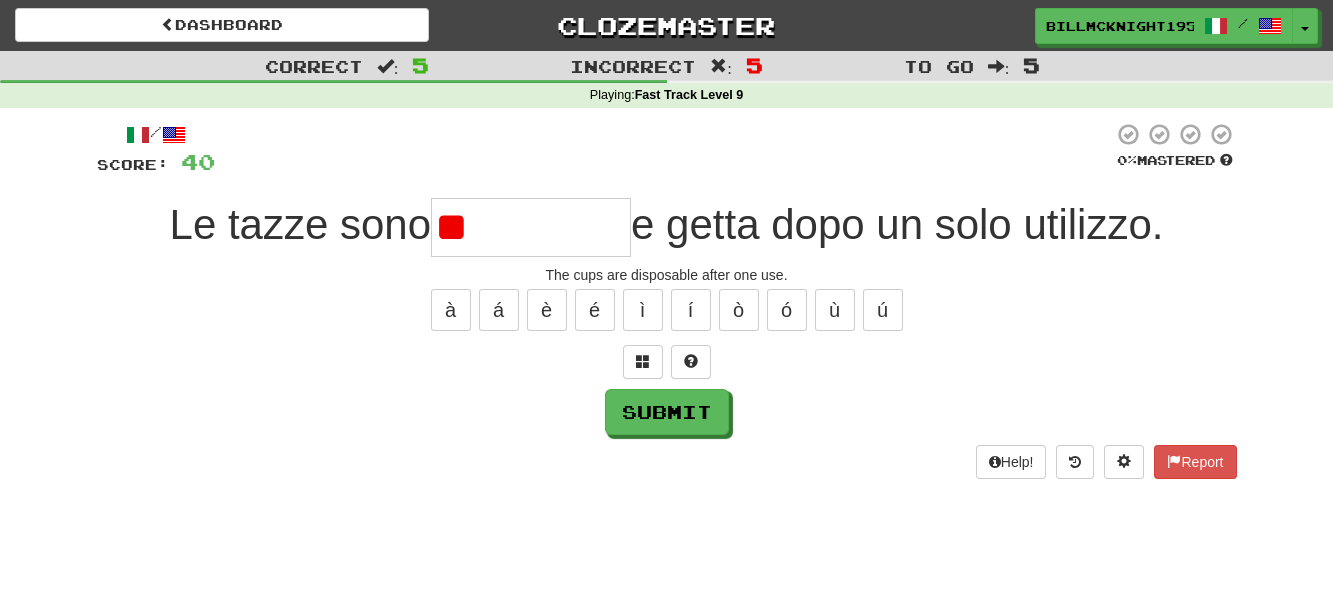 type on "*" 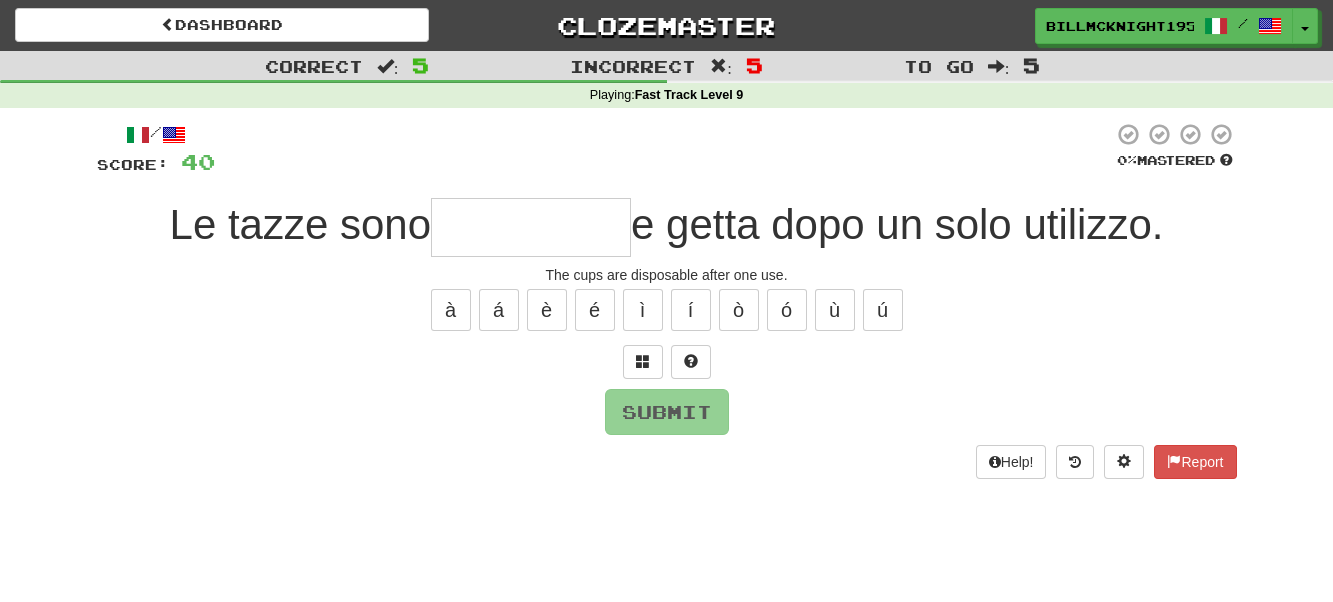 type on "*" 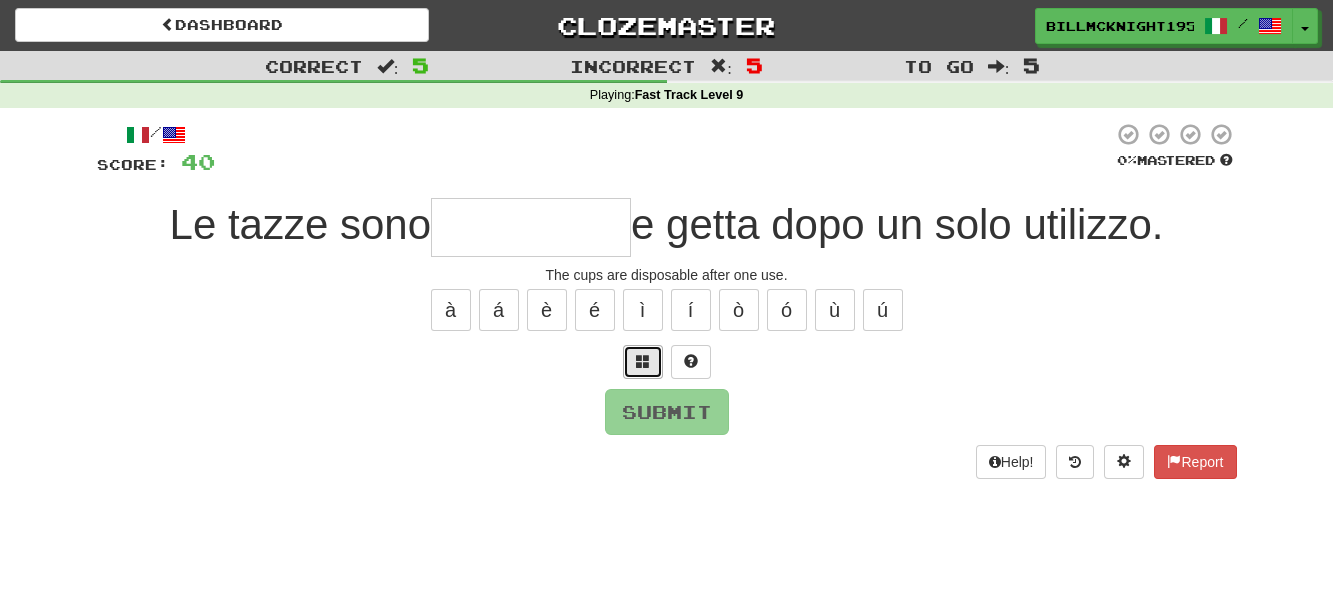 click at bounding box center [643, 362] 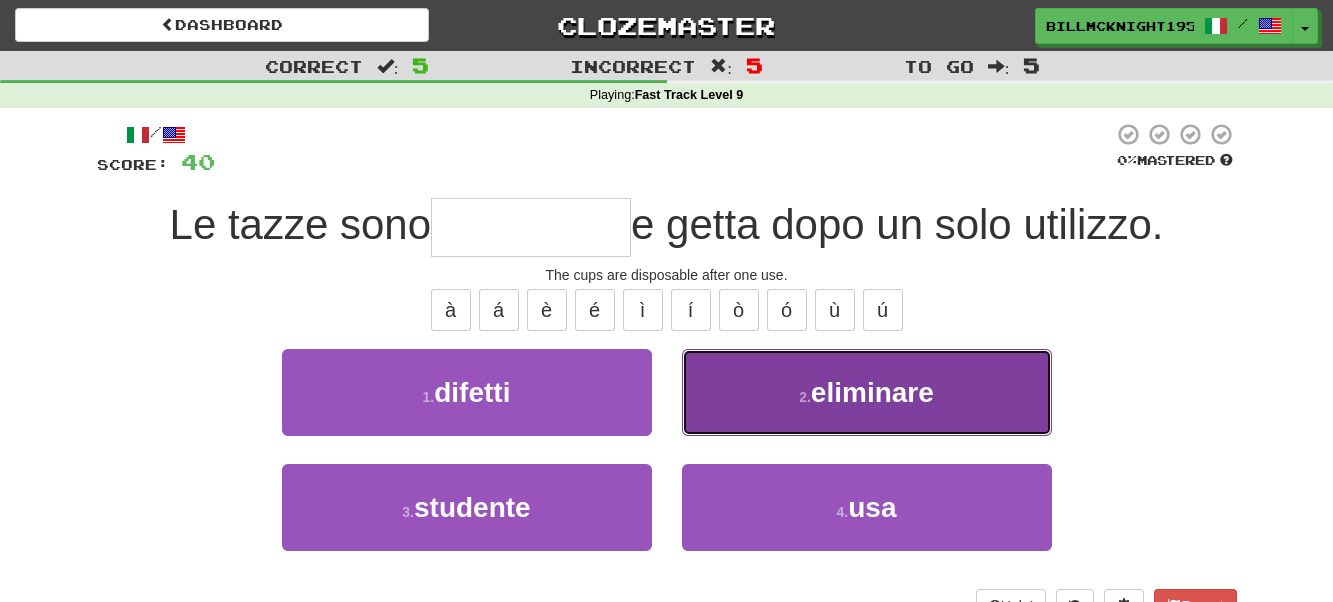 click on "2 .  eliminare" at bounding box center (867, 392) 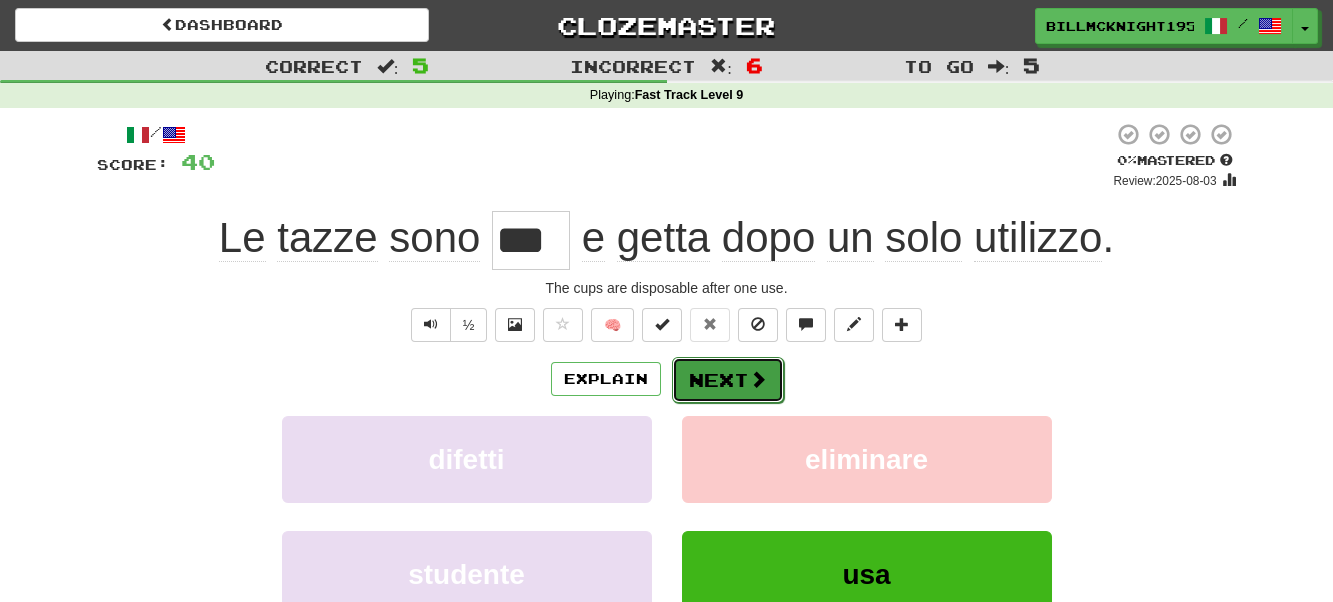click on "Next" at bounding box center [728, 380] 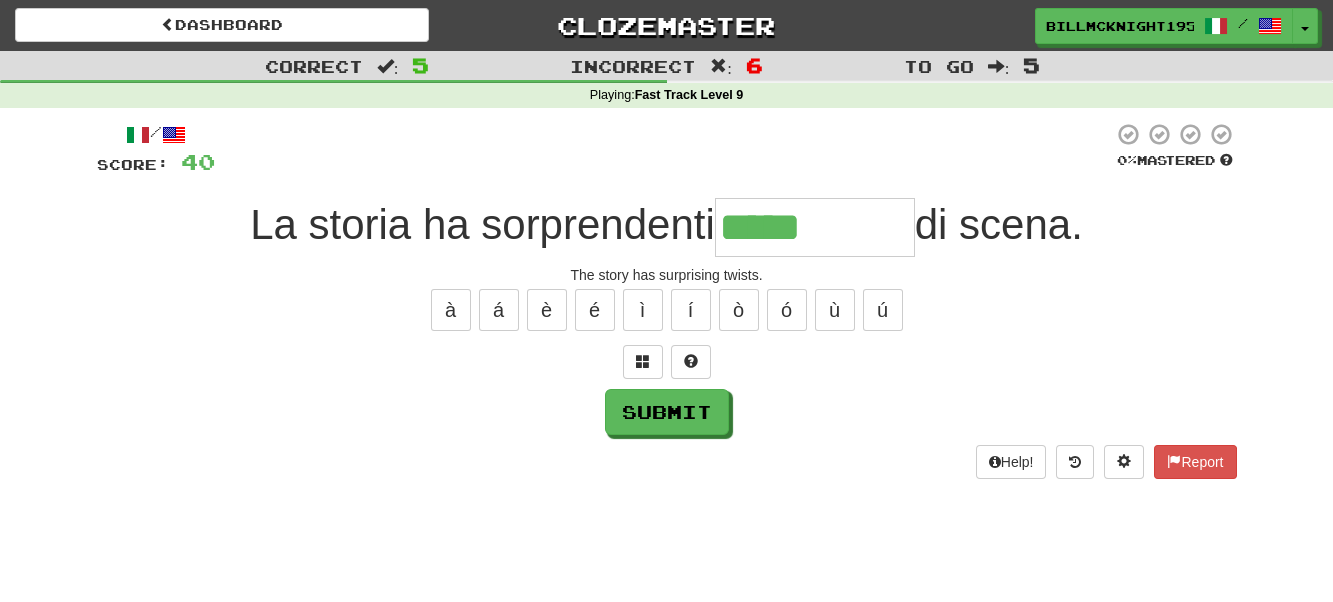 type on "*****" 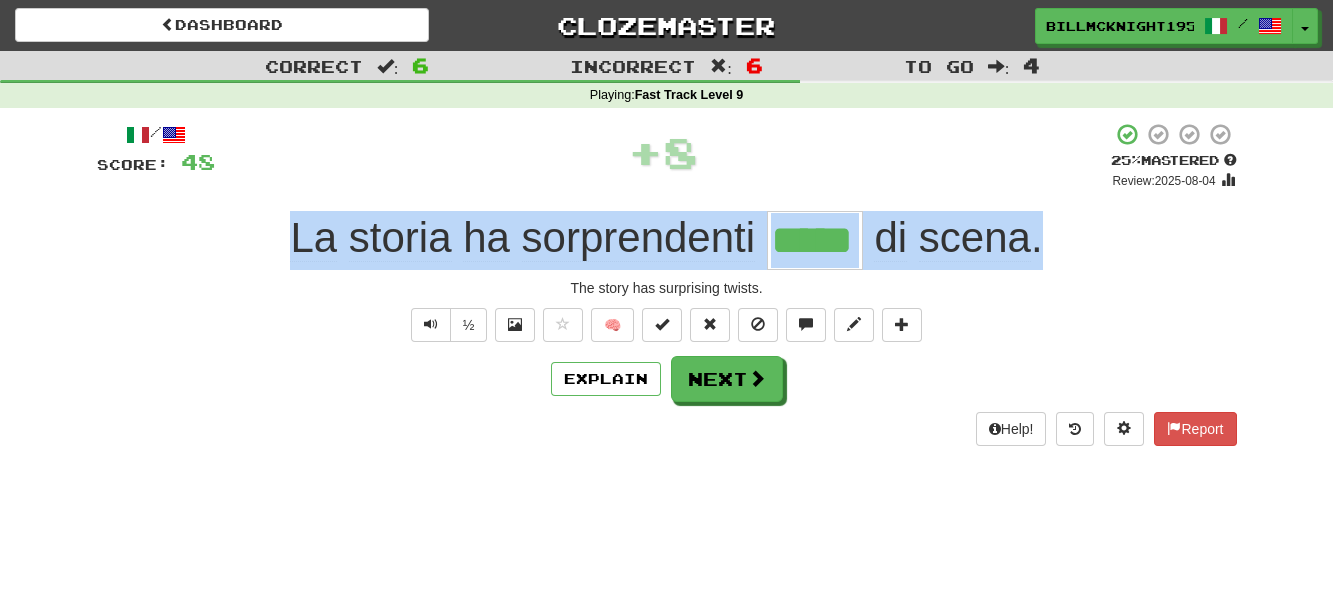 drag, startPoint x: 1037, startPoint y: 241, endPoint x: 765, endPoint y: 250, distance: 272.14886 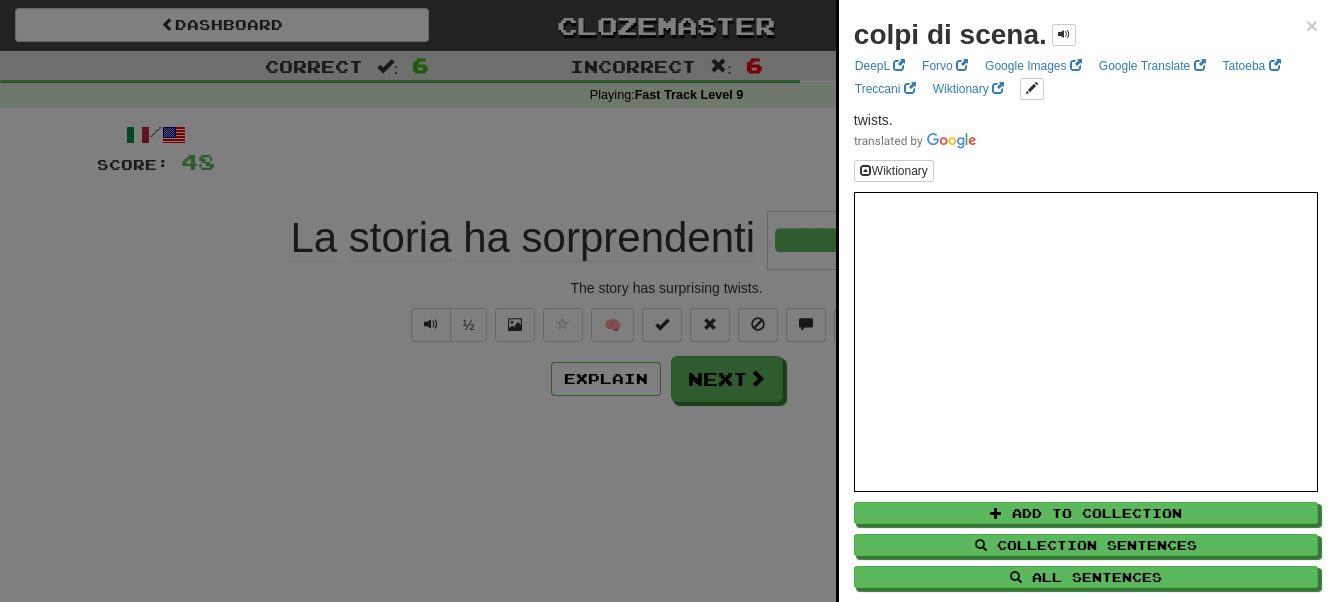 click at bounding box center (666, 301) 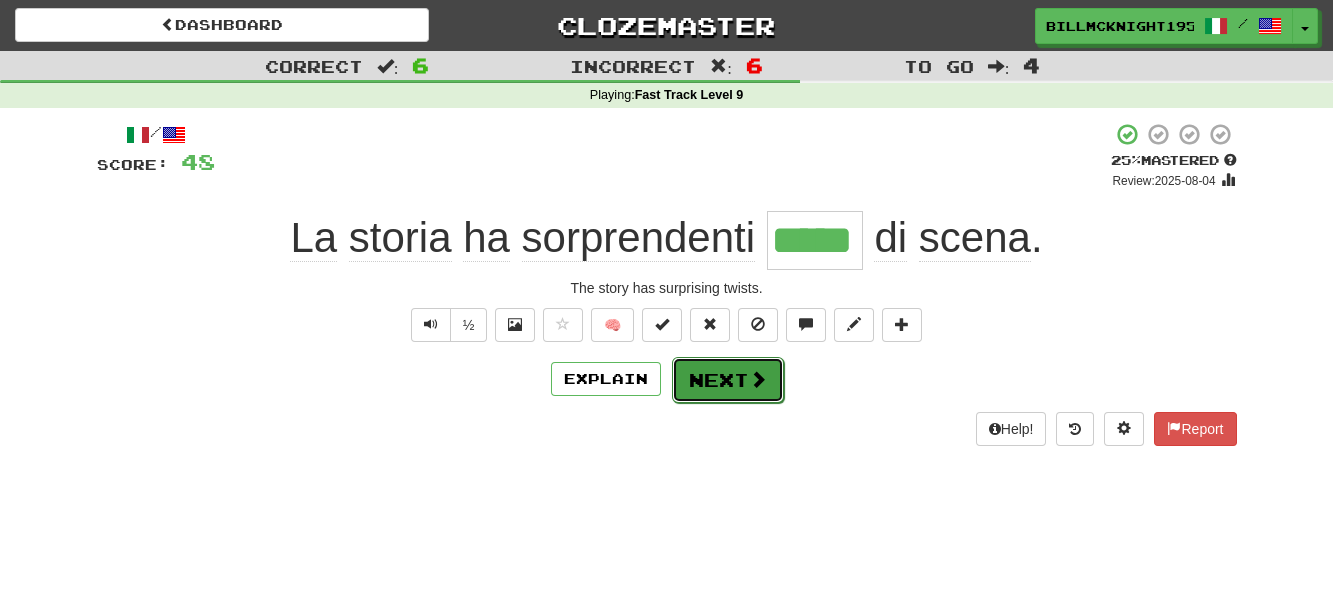 click on "Next" at bounding box center [728, 380] 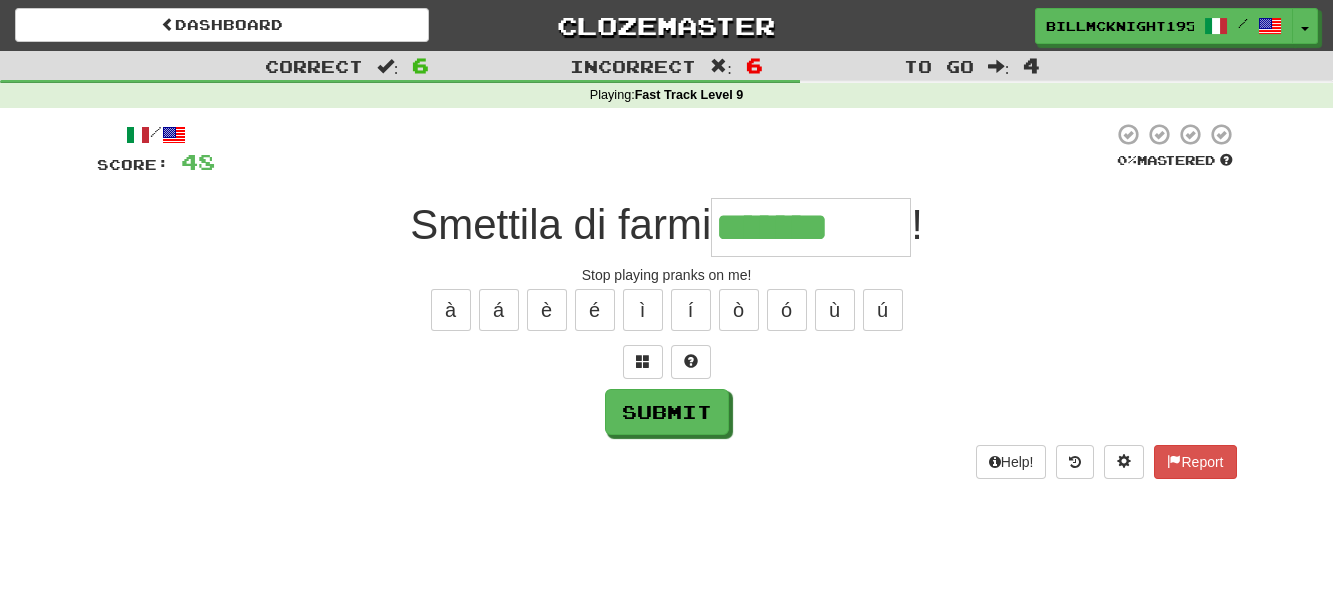 type on "*******" 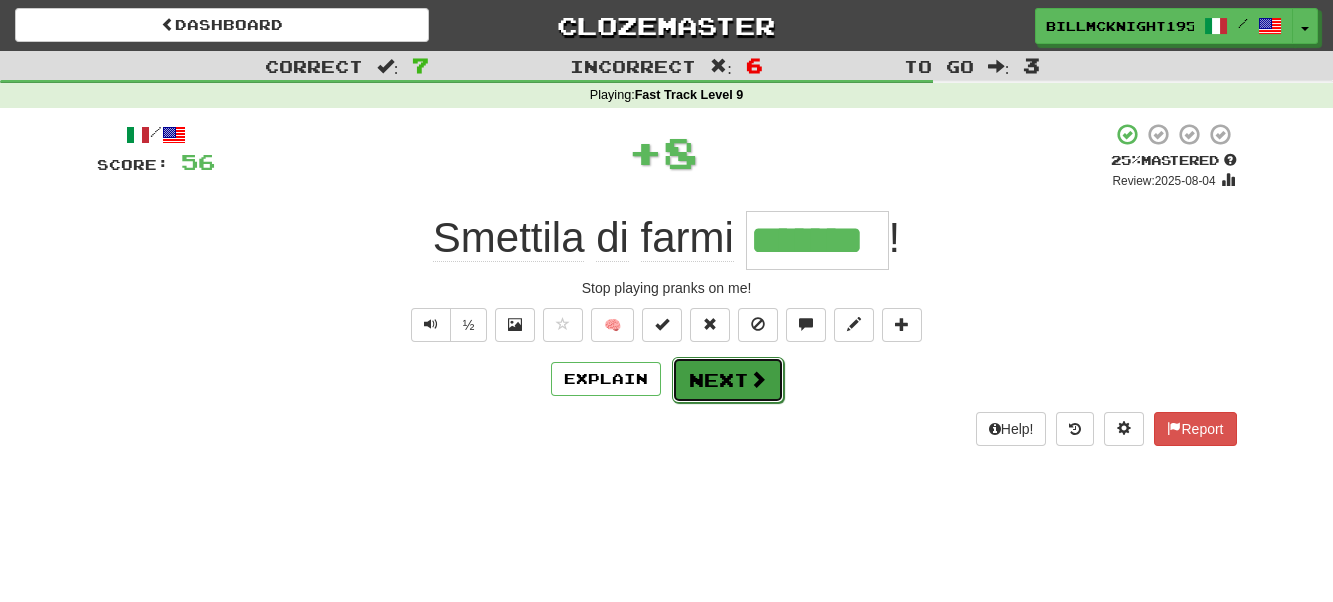 click on "Next" at bounding box center [728, 380] 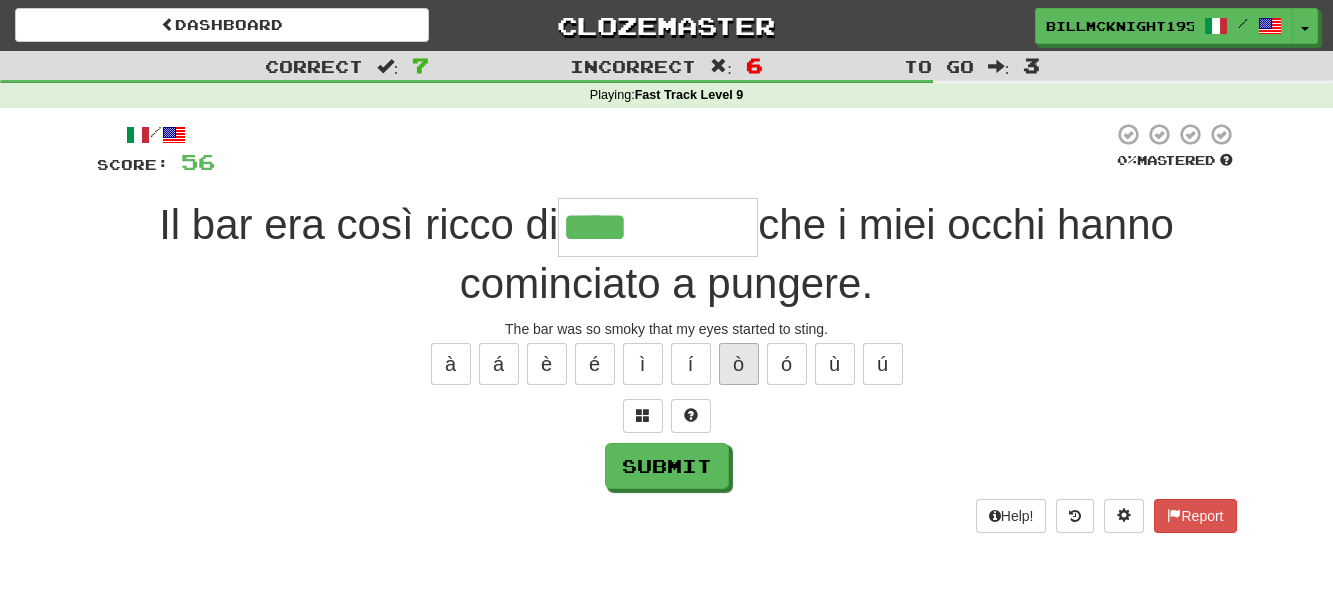 type on "****" 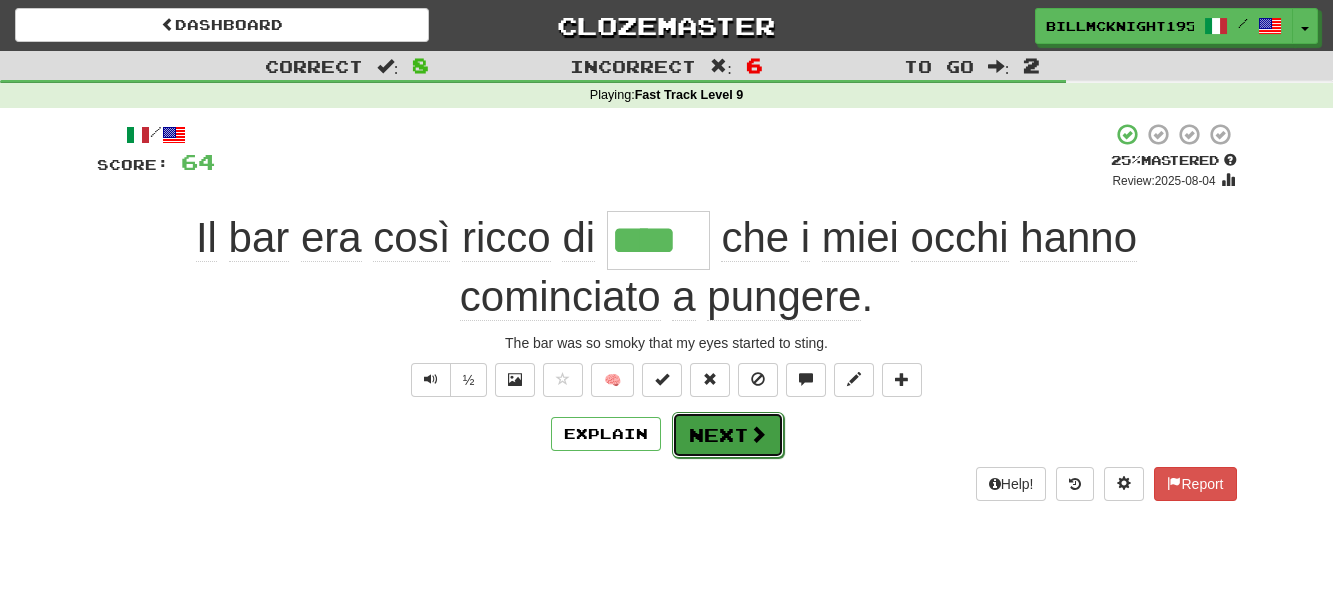 click on "Next" at bounding box center (728, 435) 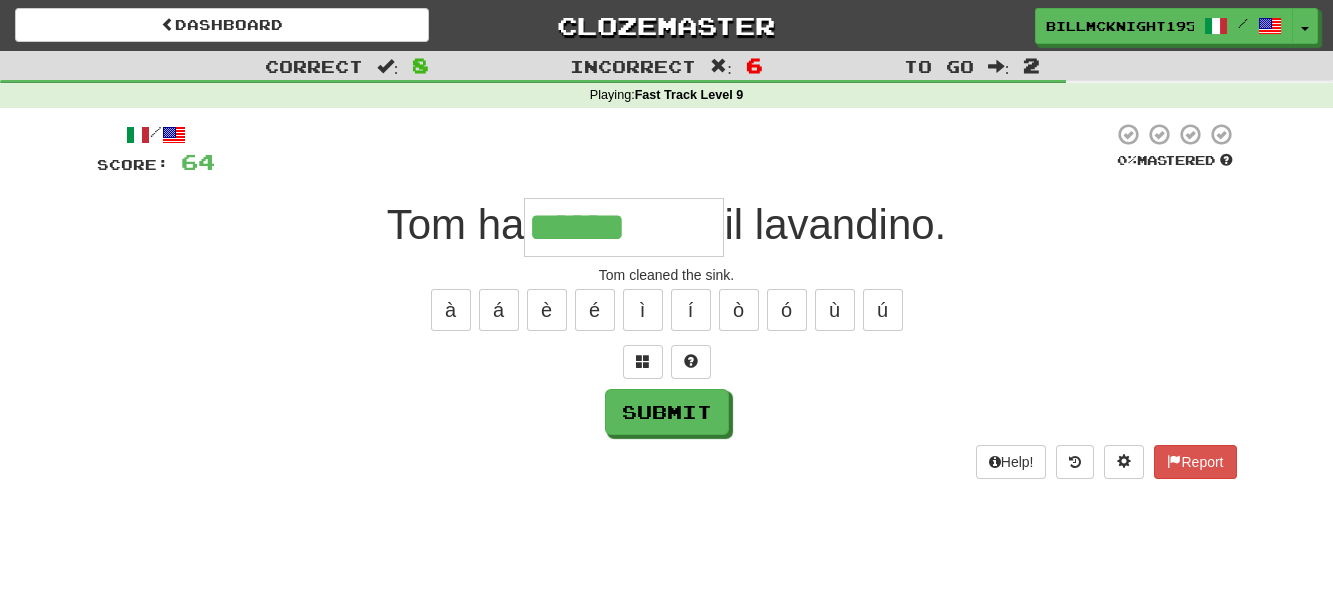 type on "******" 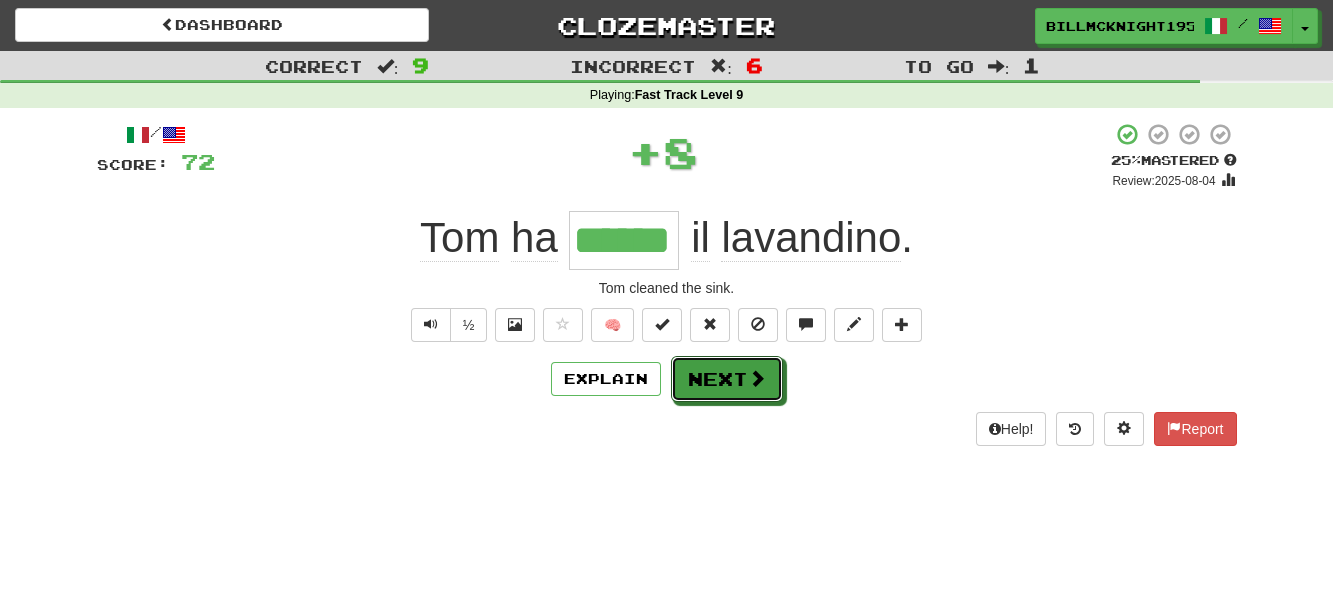 click on "Next" at bounding box center (727, 379) 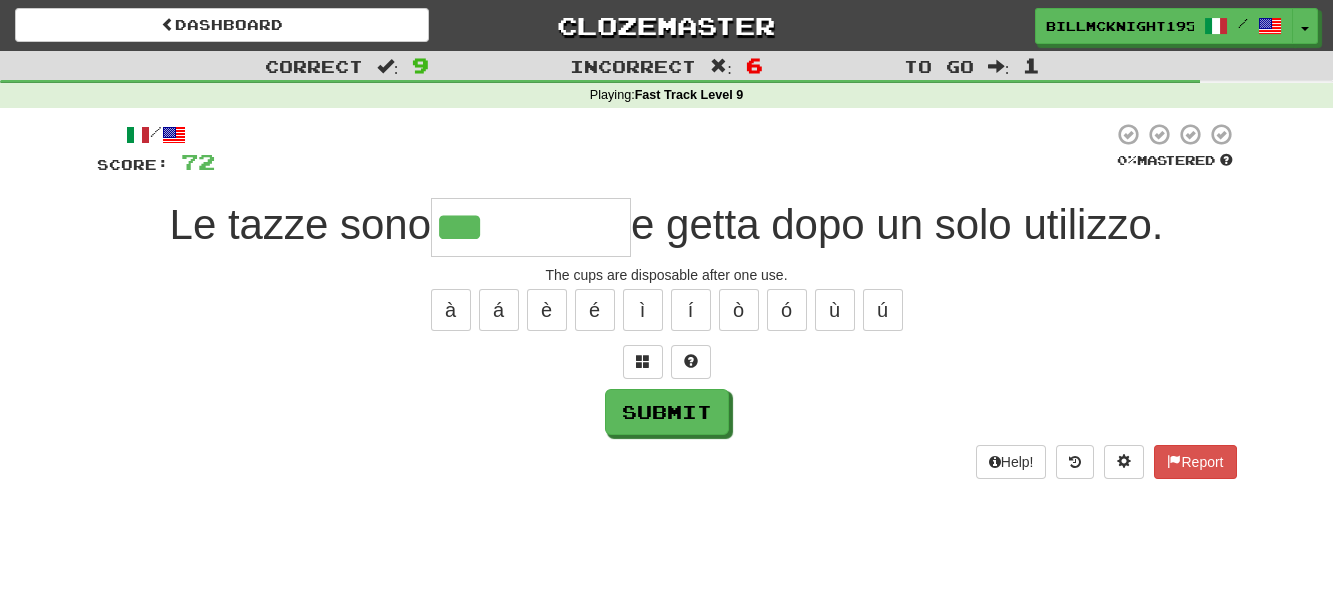 type on "***" 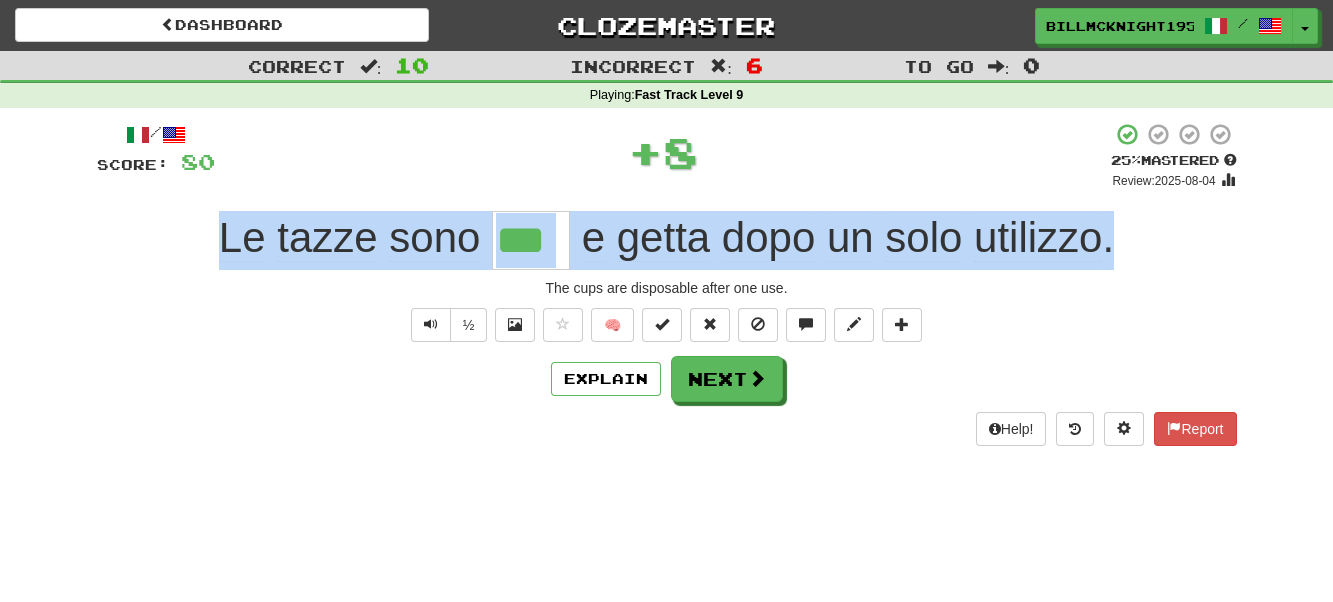 drag, startPoint x: 1094, startPoint y: 236, endPoint x: 23, endPoint y: 287, distance: 1072.2136 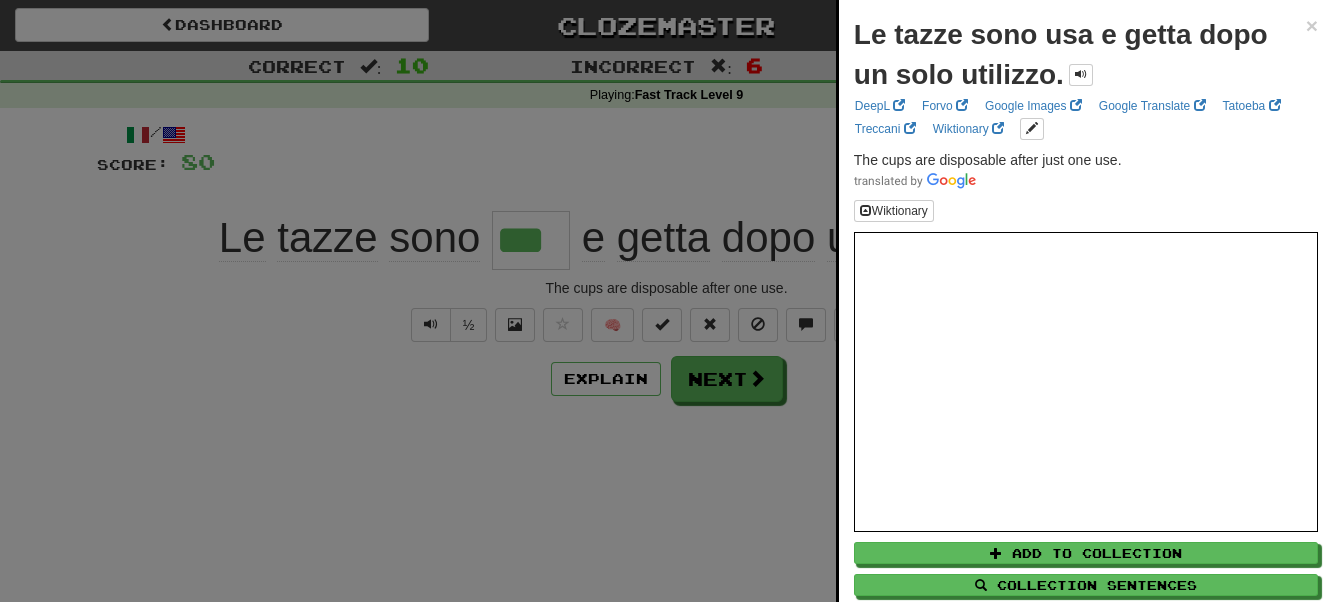 click at bounding box center [666, 301] 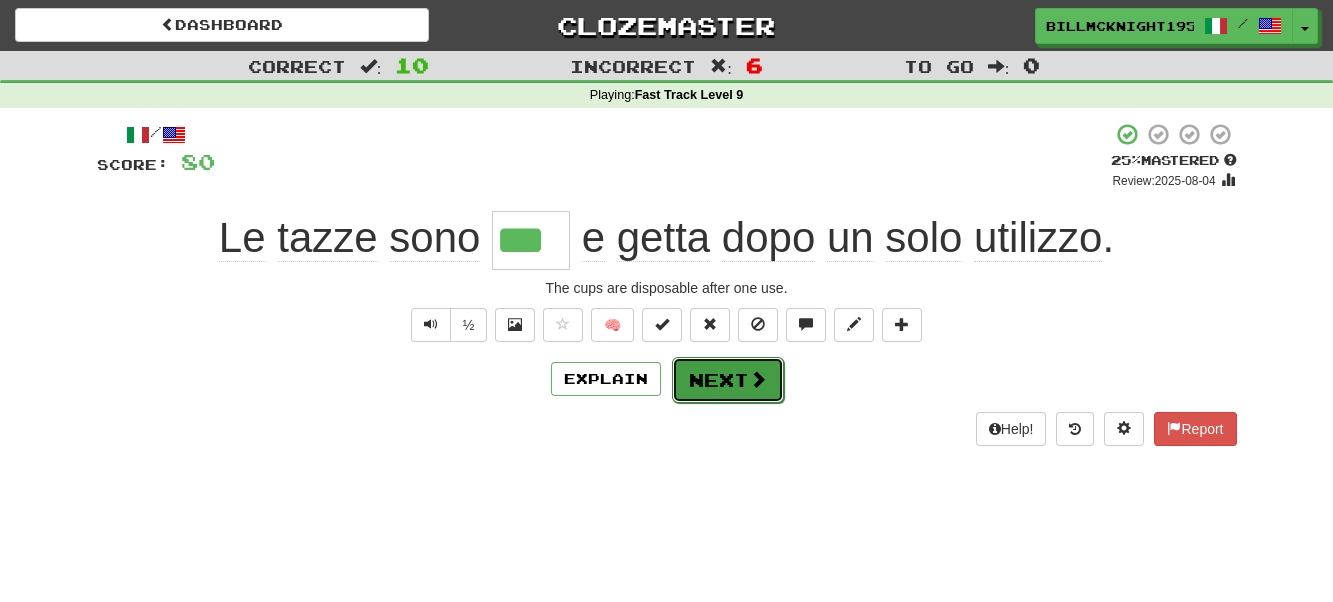 click on "Next" at bounding box center [728, 380] 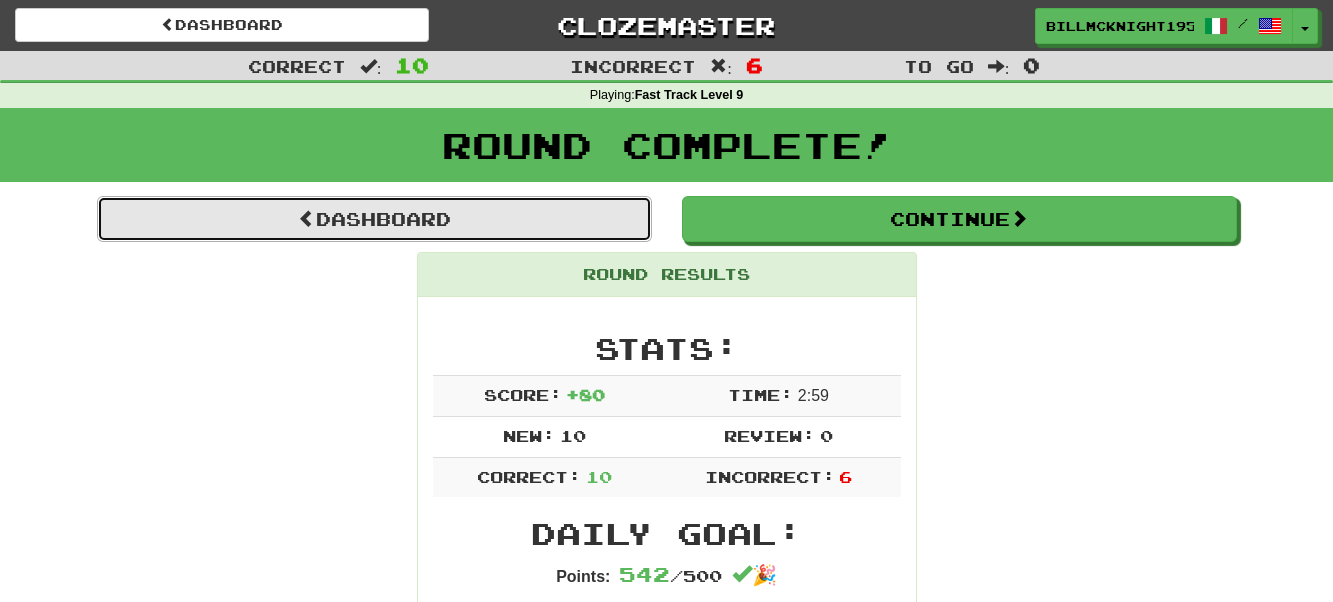 click on "Dashboard" at bounding box center (374, 219) 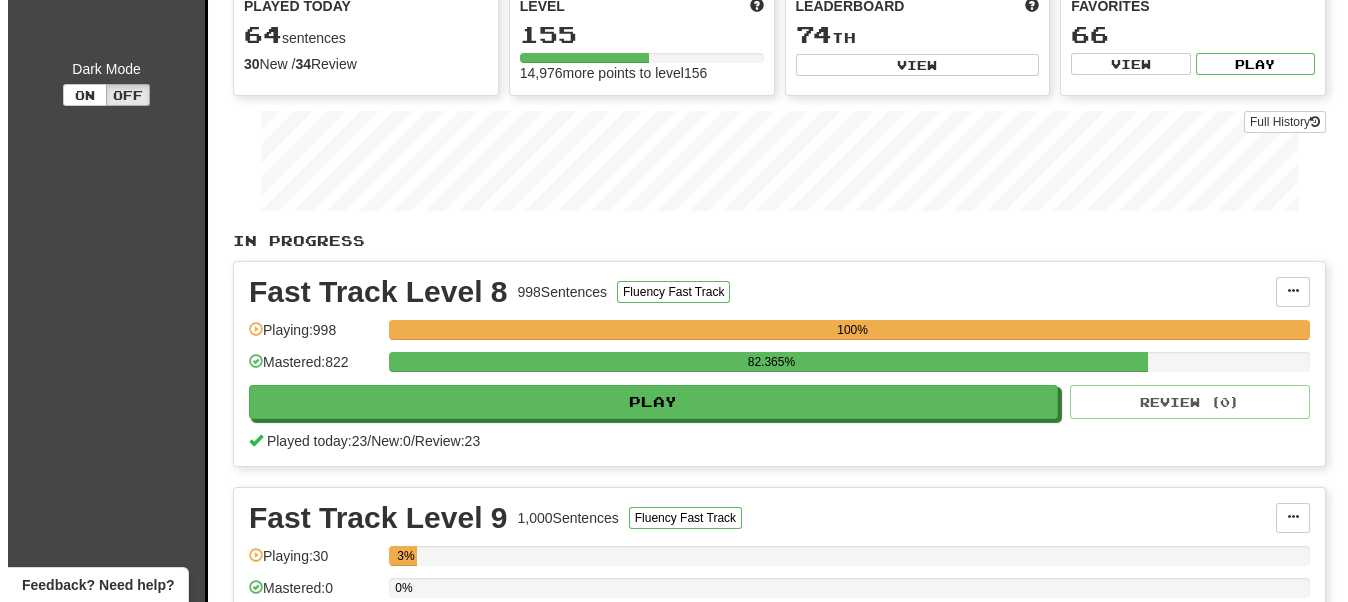 scroll, scrollTop: 400, scrollLeft: 0, axis: vertical 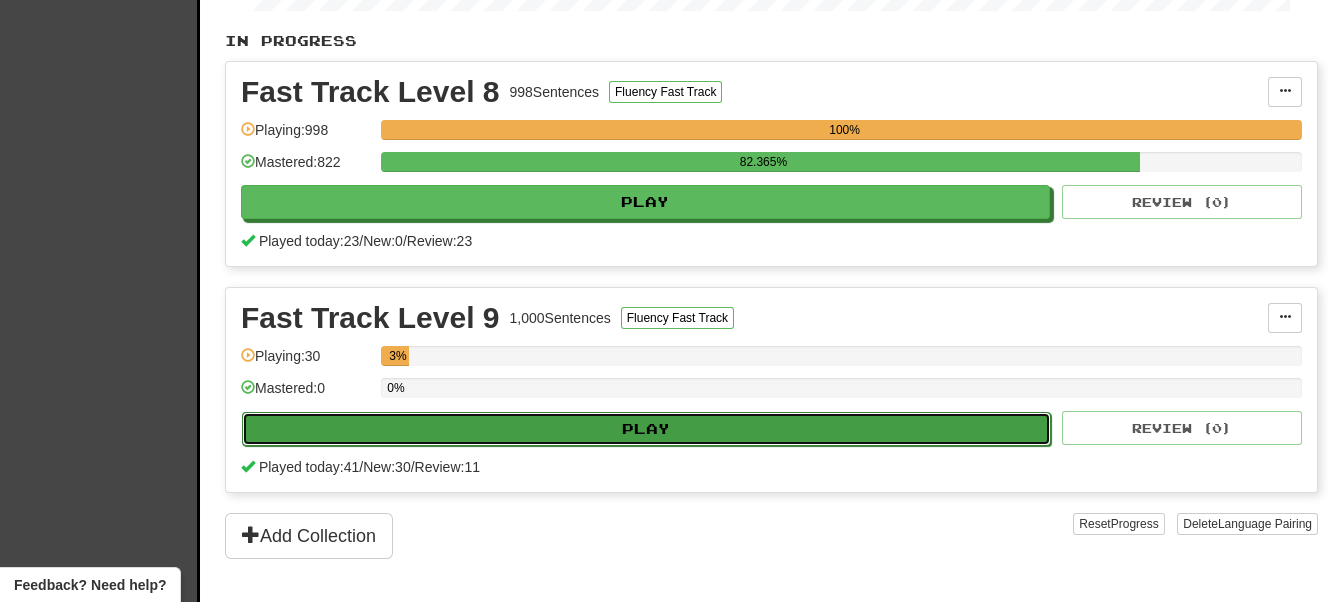 click on "Play" at bounding box center (646, 429) 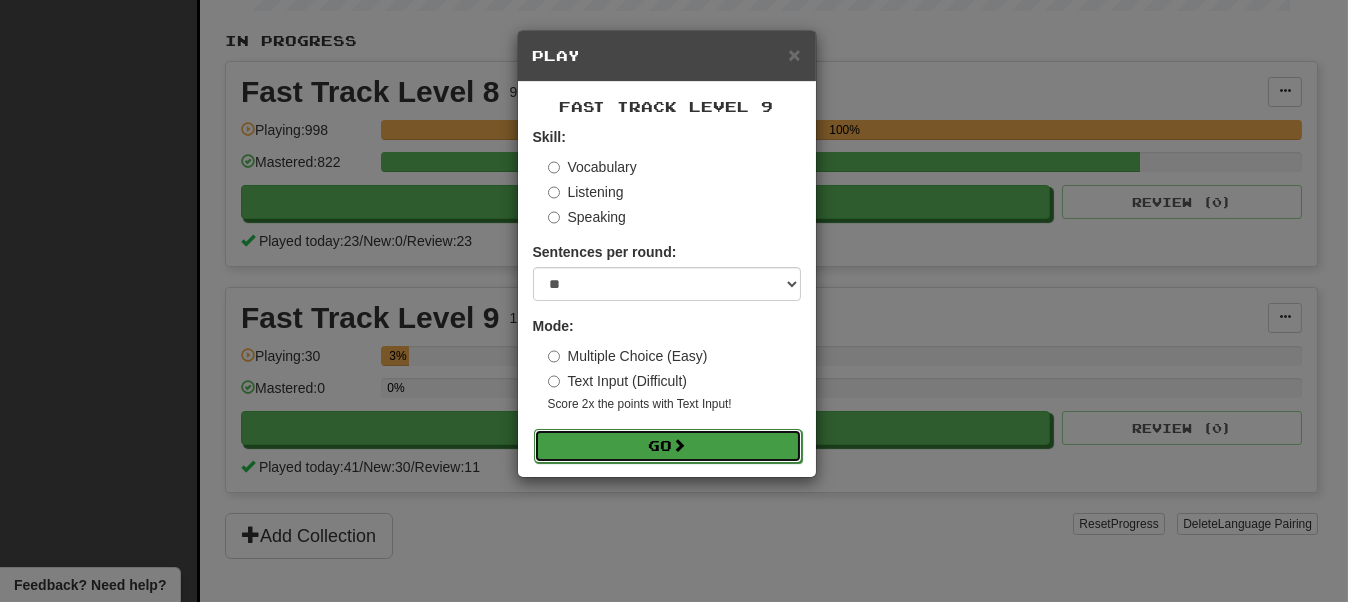 drag, startPoint x: 692, startPoint y: 440, endPoint x: 695, endPoint y: 460, distance: 20.22375 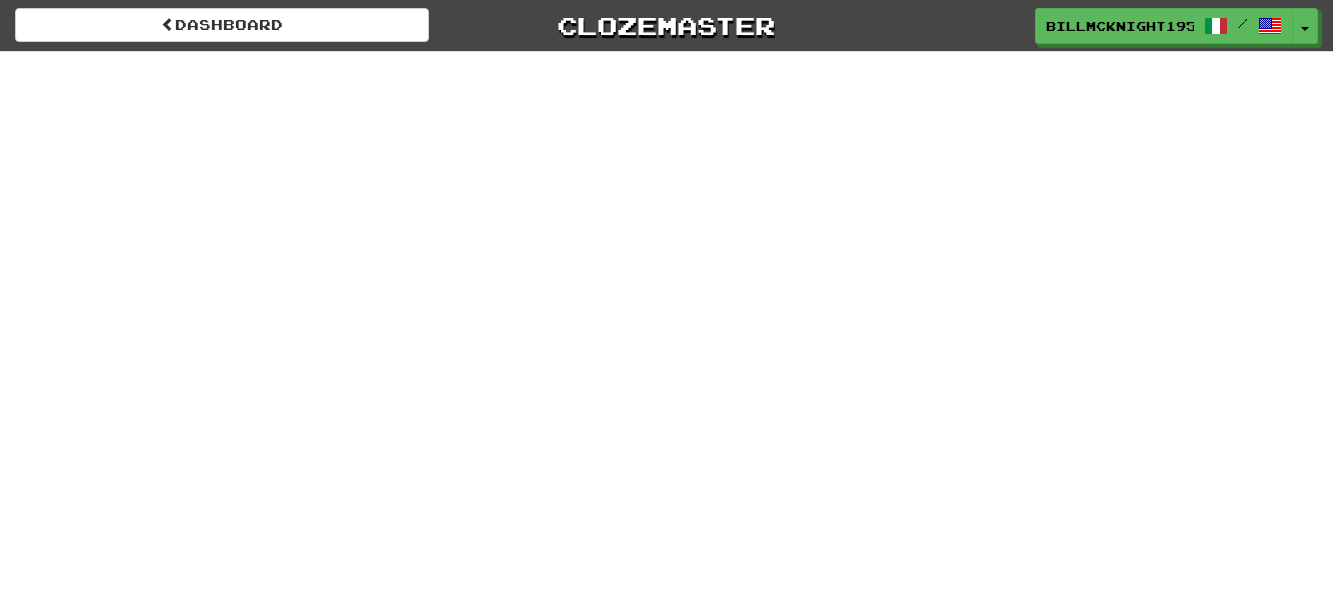 scroll, scrollTop: 0, scrollLeft: 0, axis: both 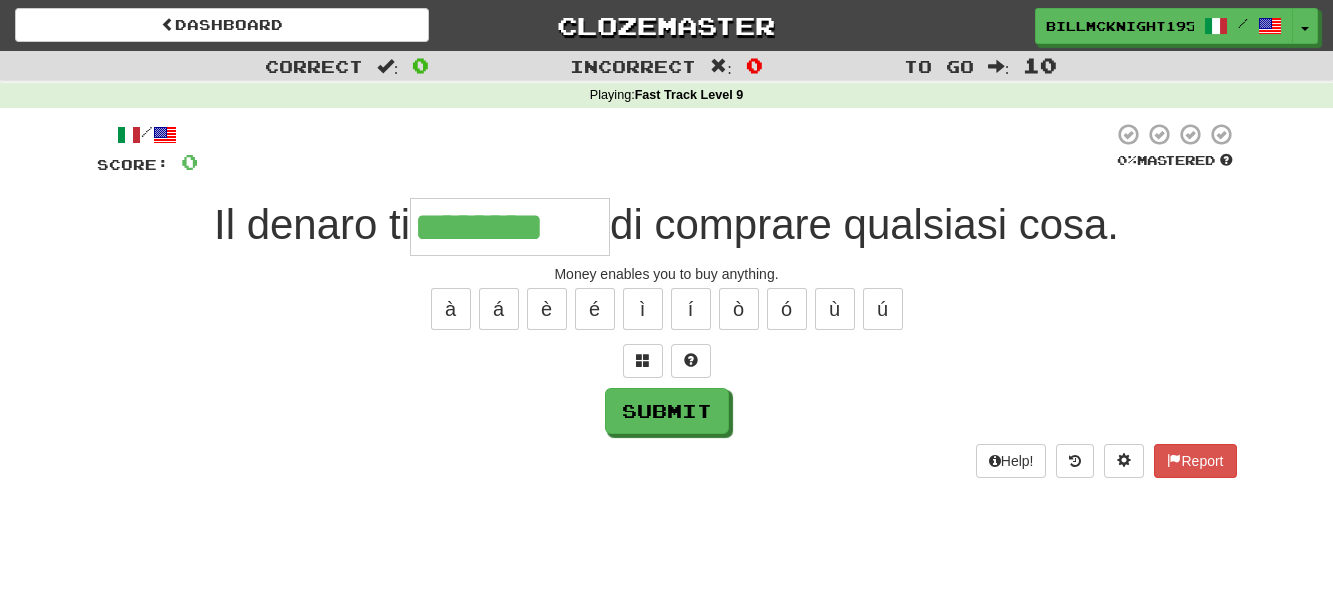 type on "********" 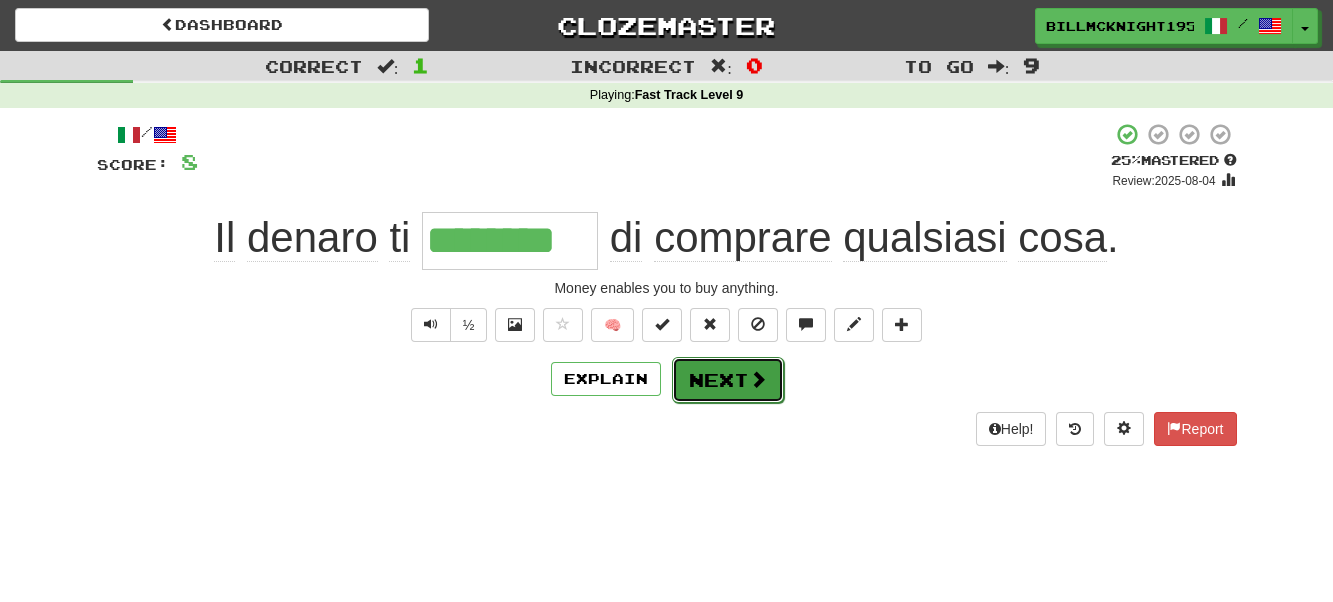click on "Next" at bounding box center [728, 380] 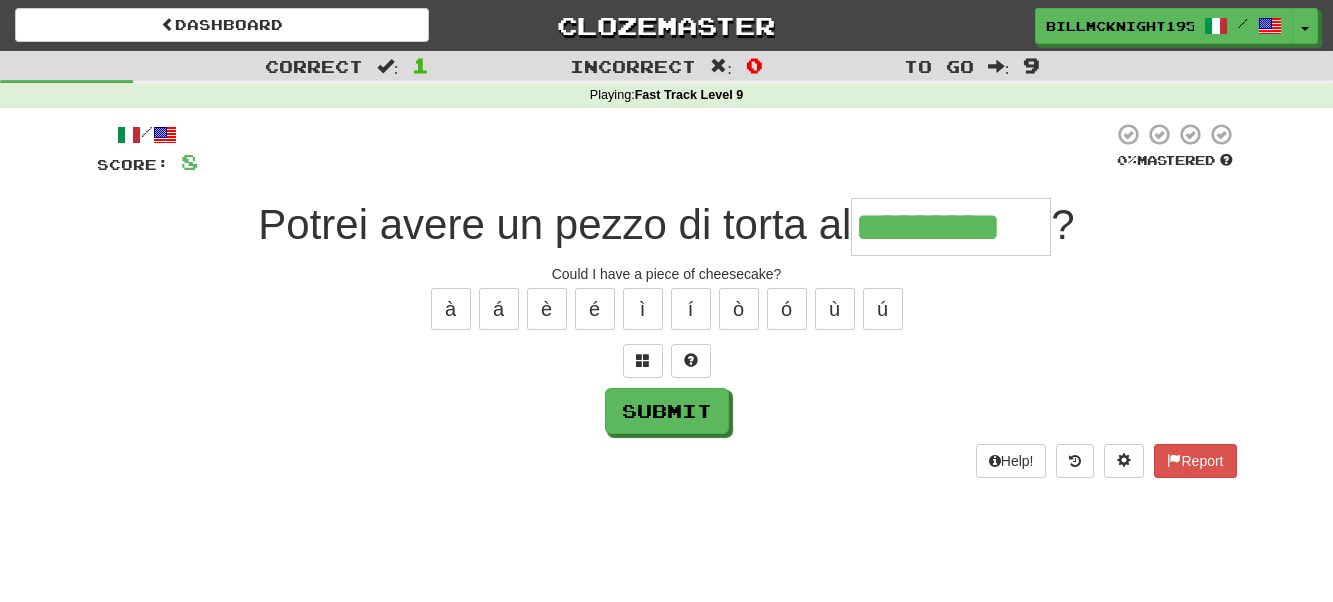 type on "*********" 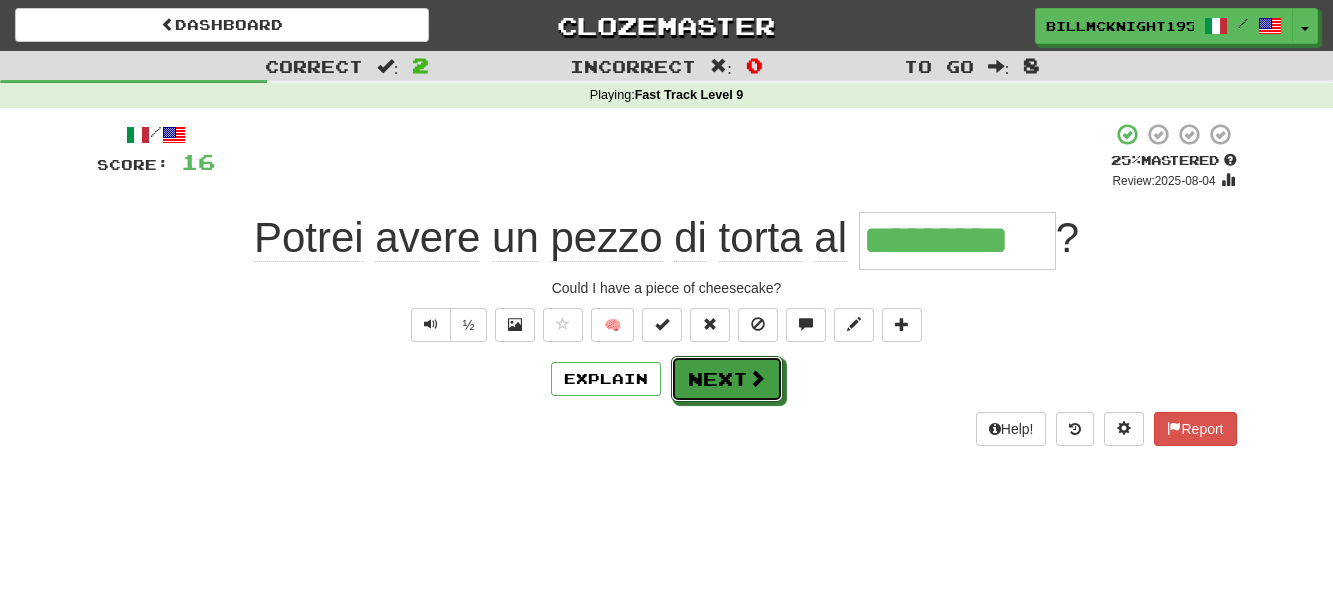 click on "Next" at bounding box center [727, 379] 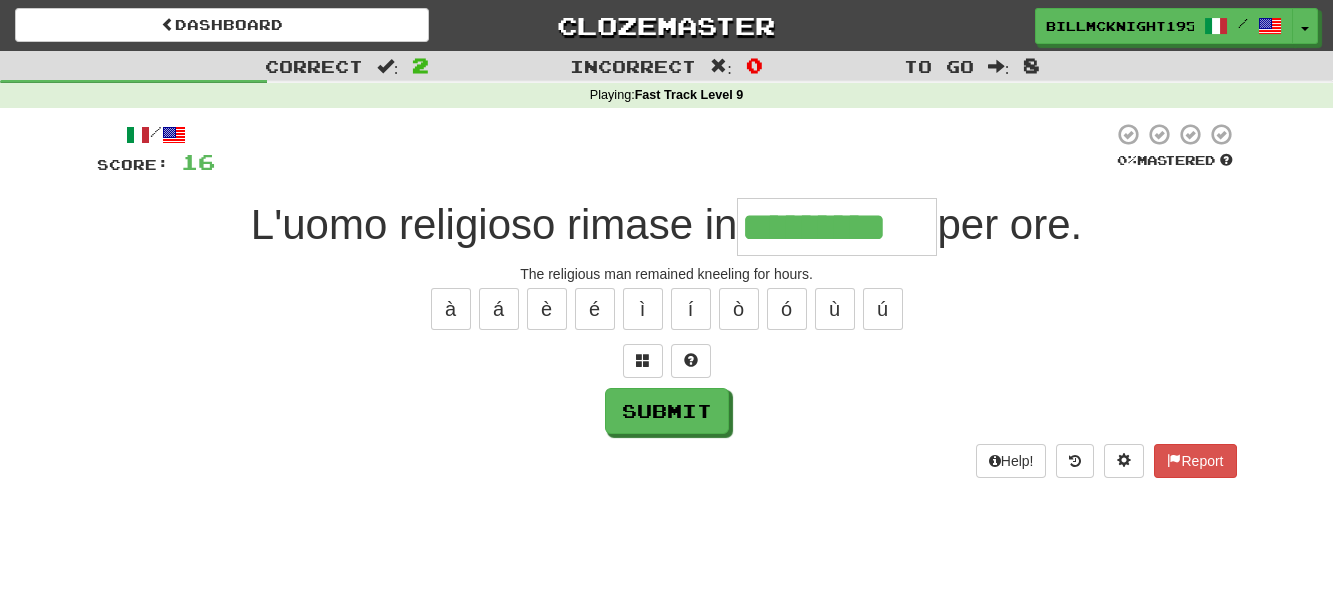 type on "*********" 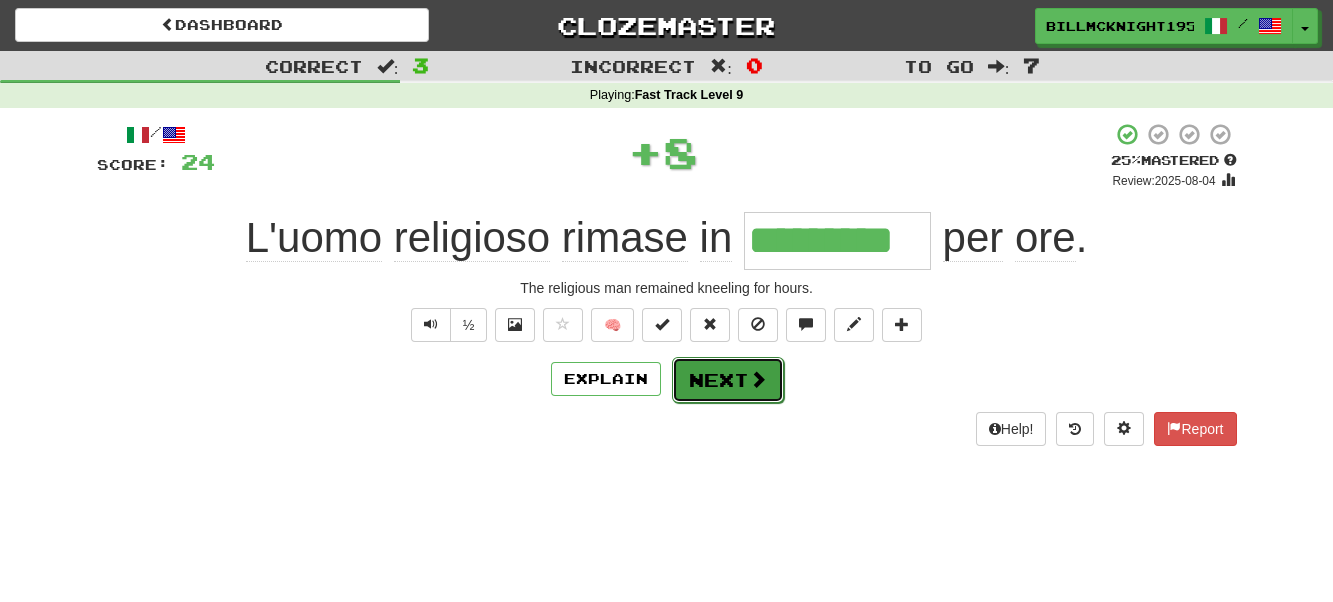 click on "Next" at bounding box center [728, 380] 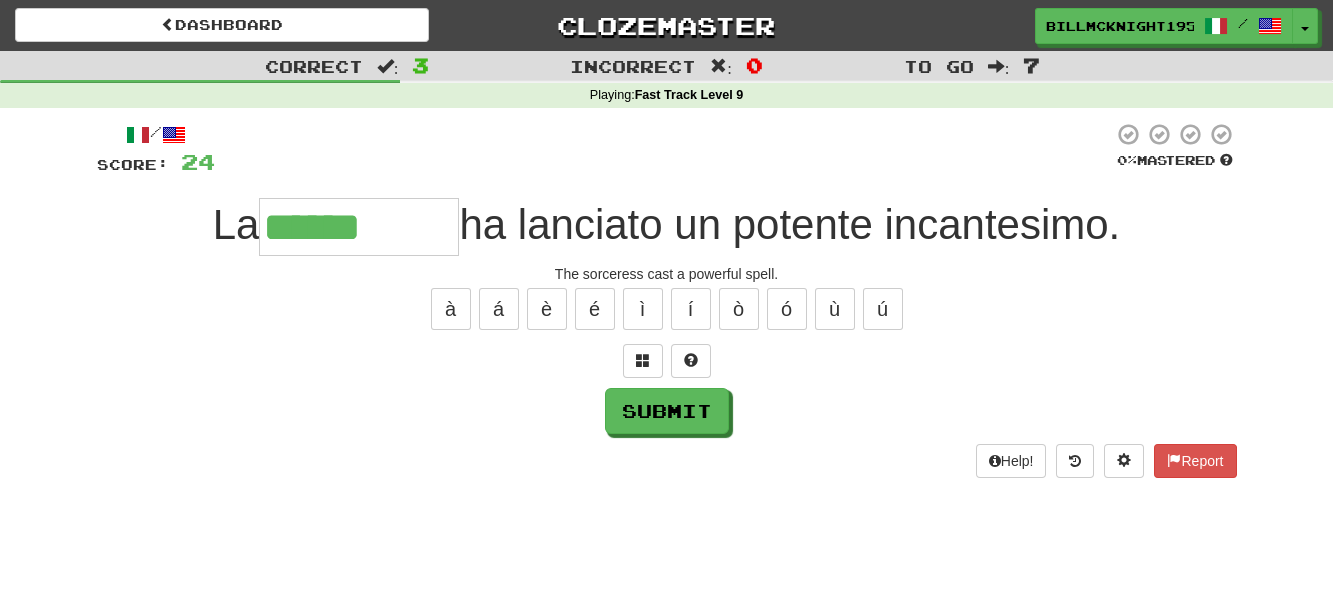 type on "******" 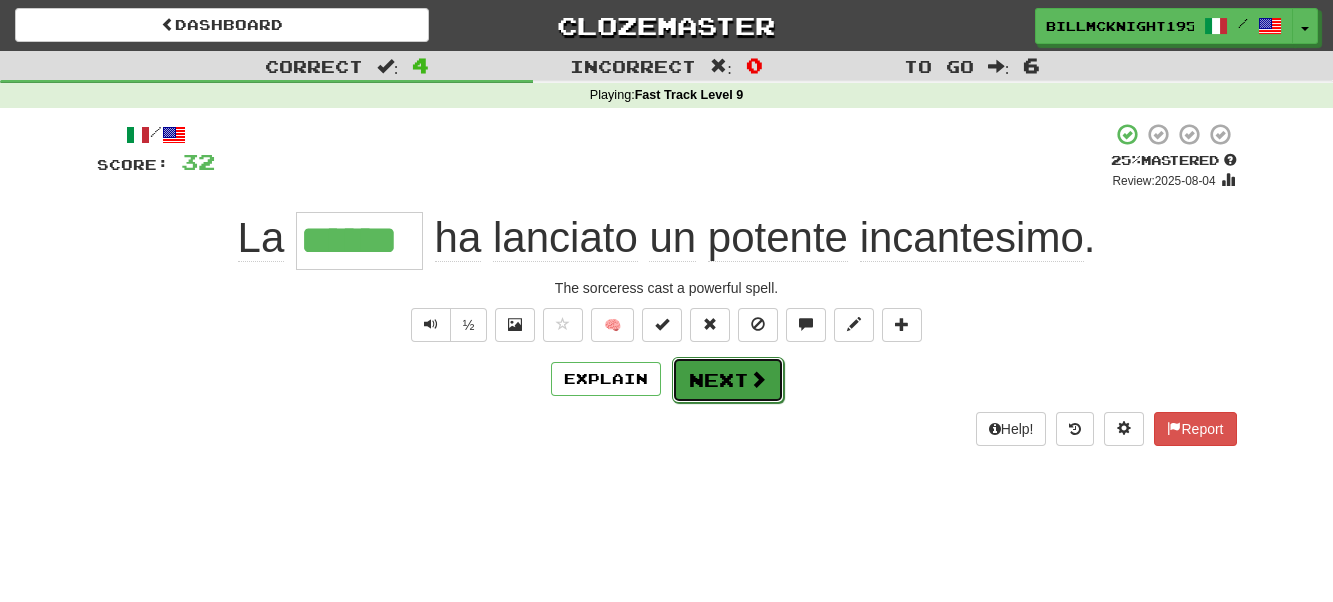 click on "Next" at bounding box center [728, 380] 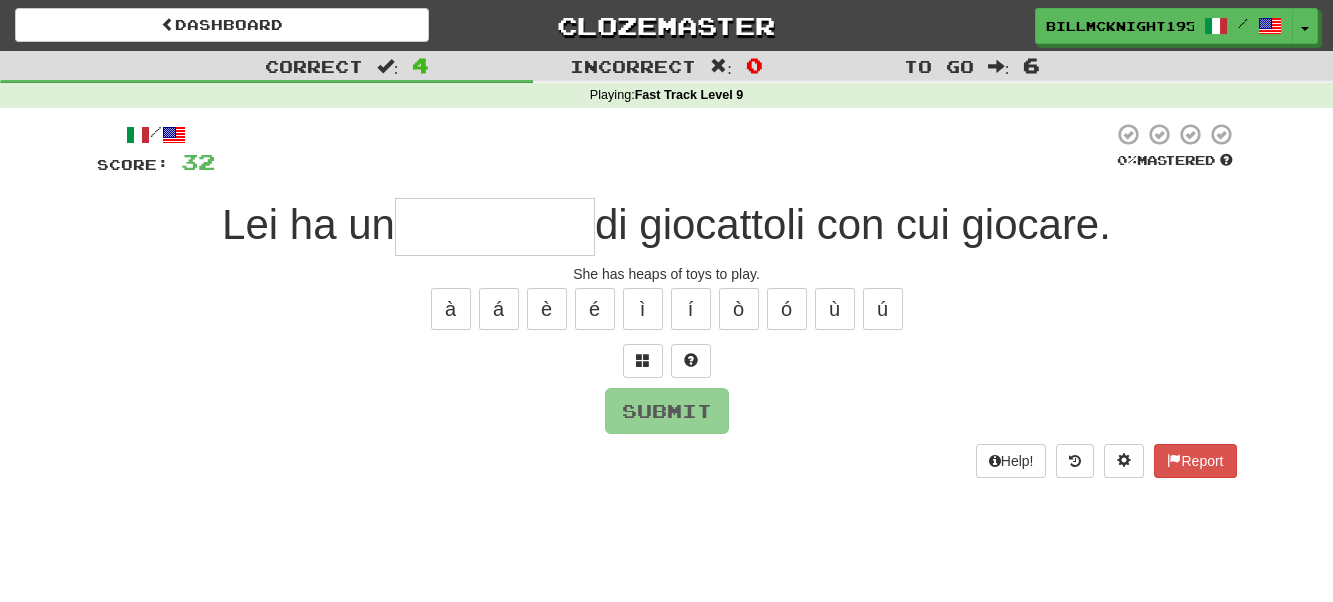 type on "*" 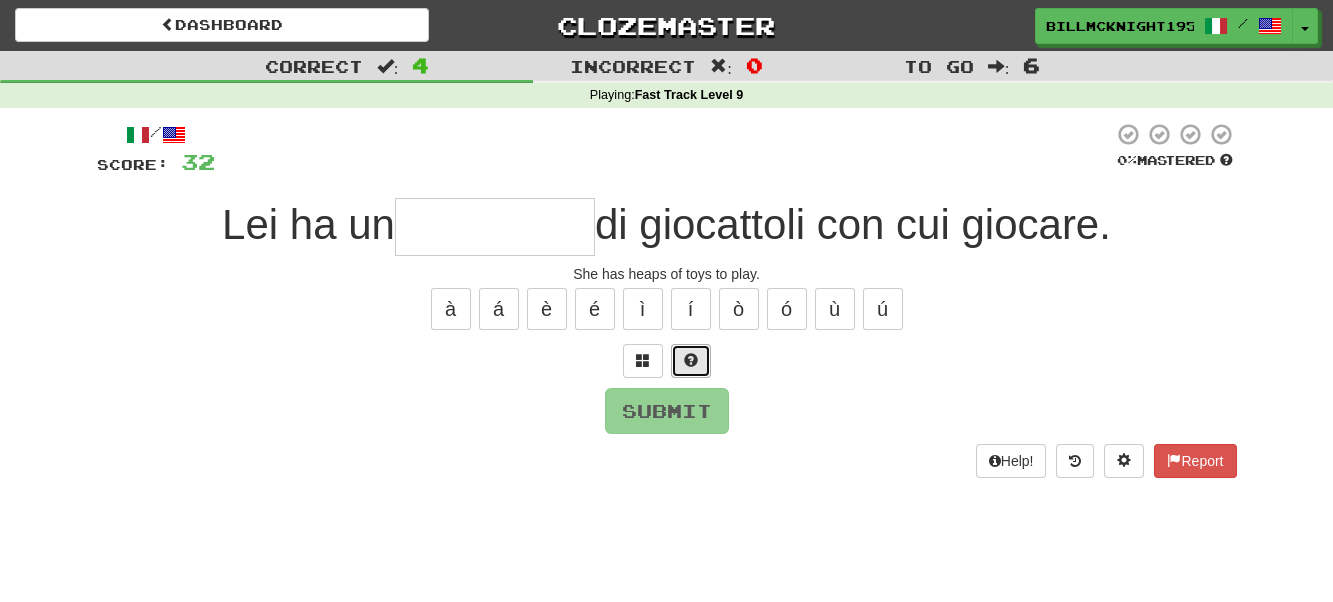 click at bounding box center (691, 360) 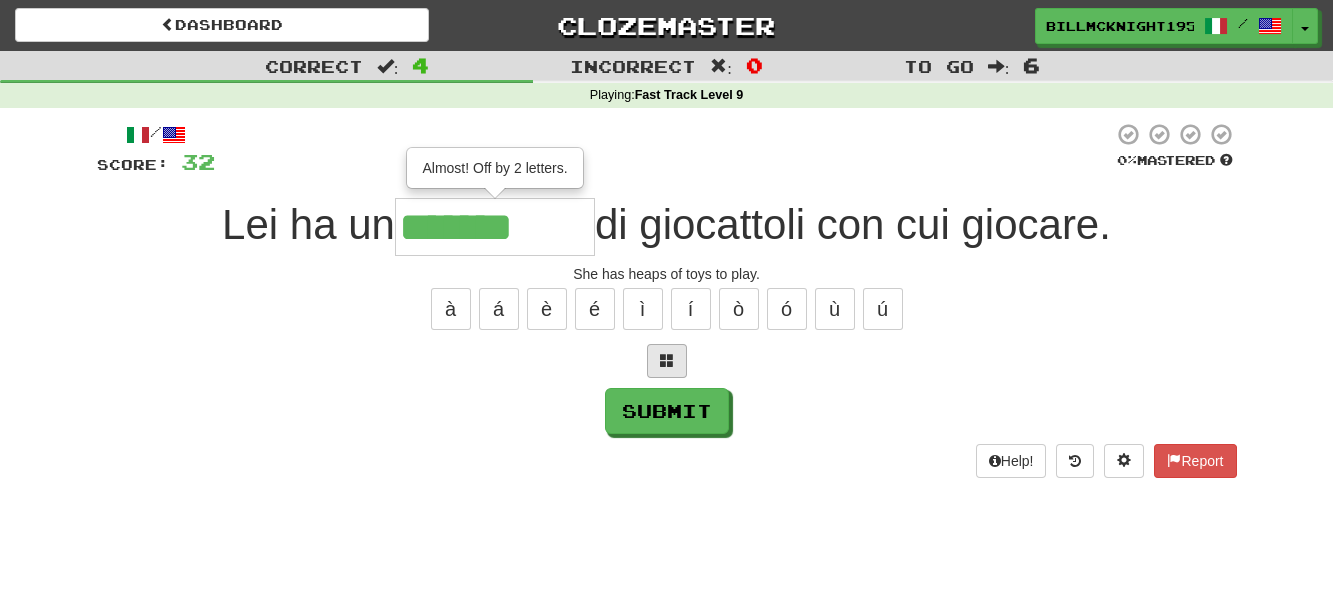 type on "*******" 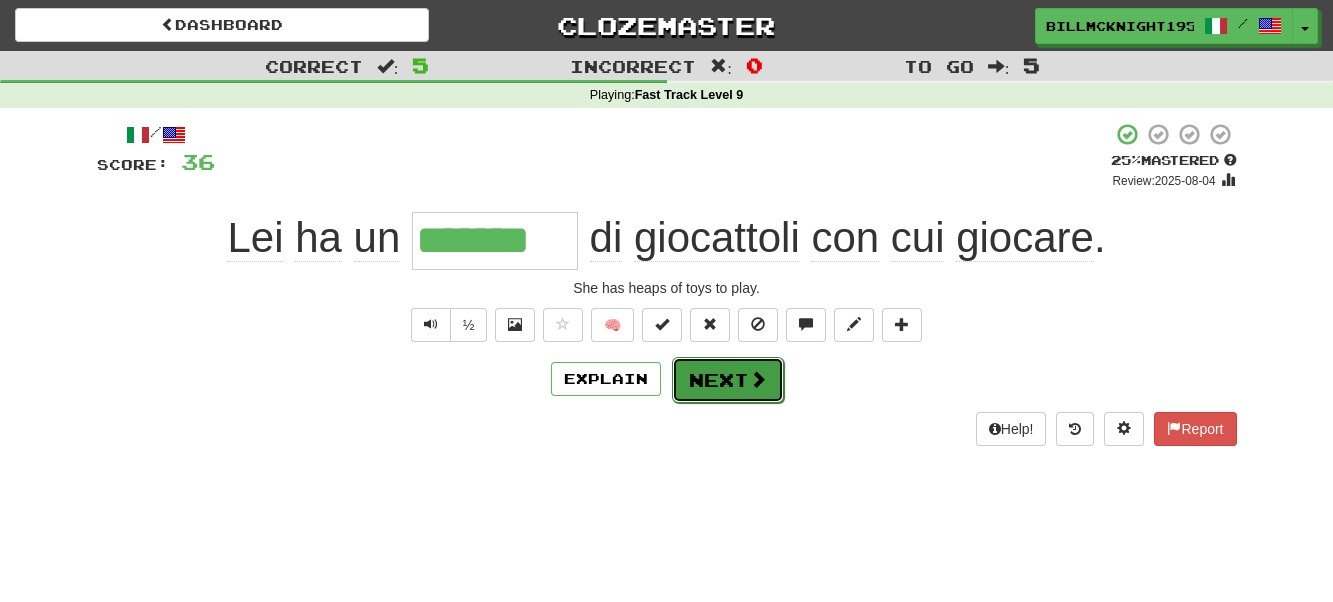 click on "Next" at bounding box center (728, 380) 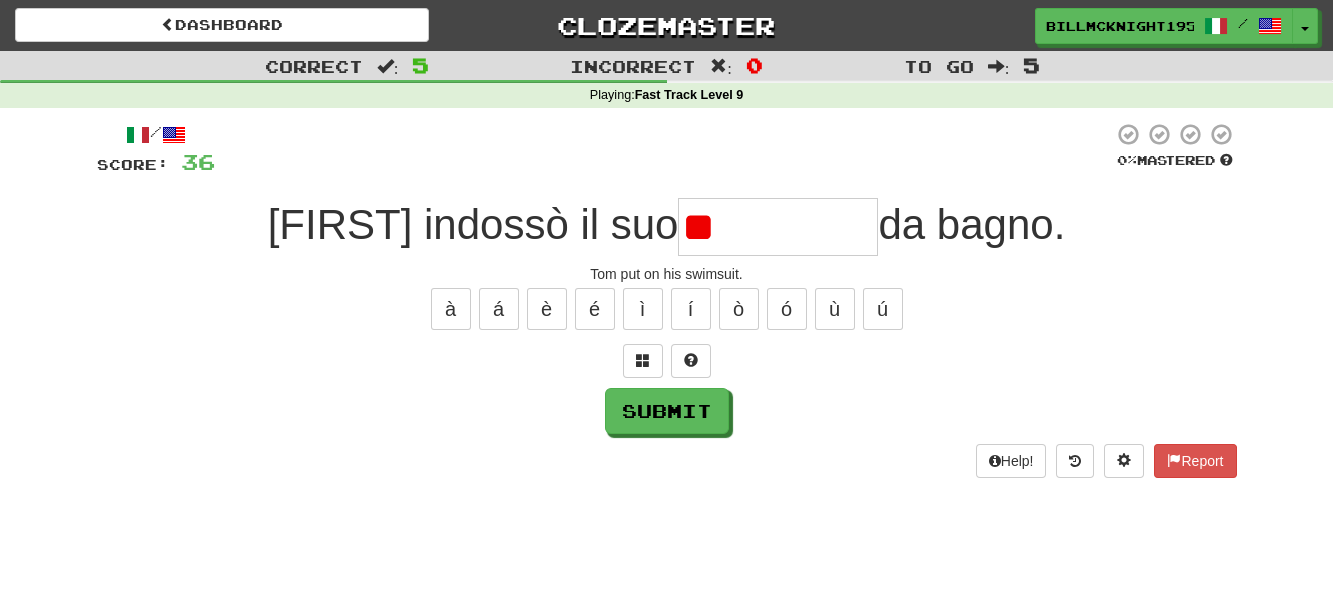 type on "*" 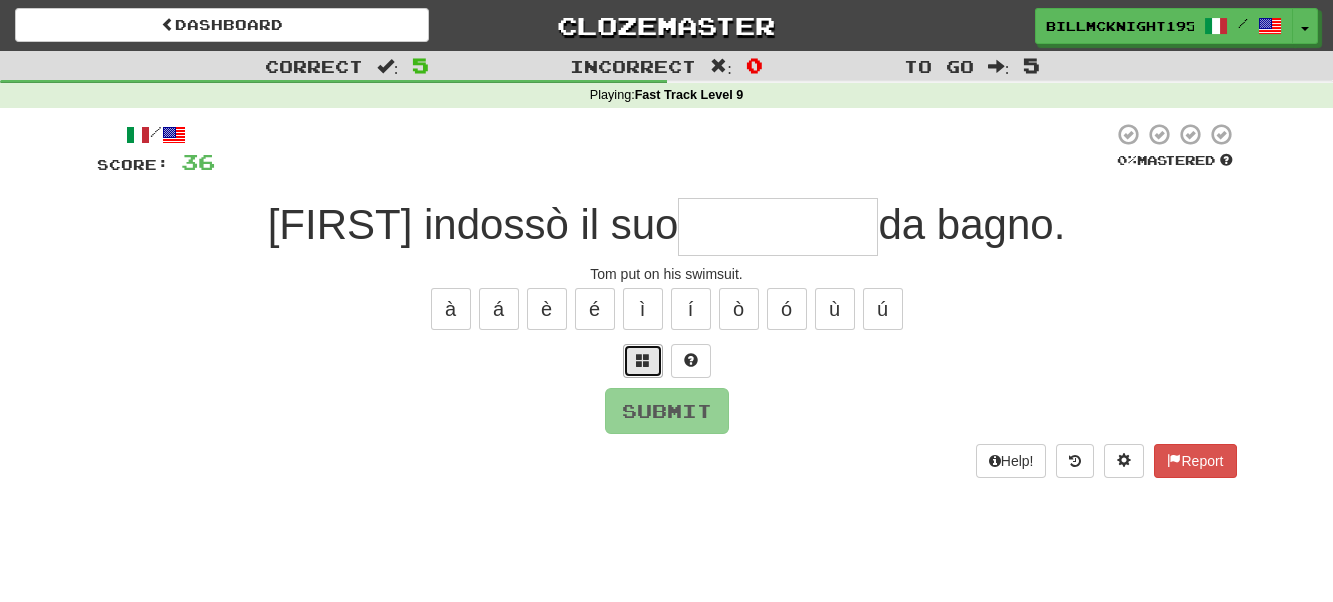 click at bounding box center (643, 360) 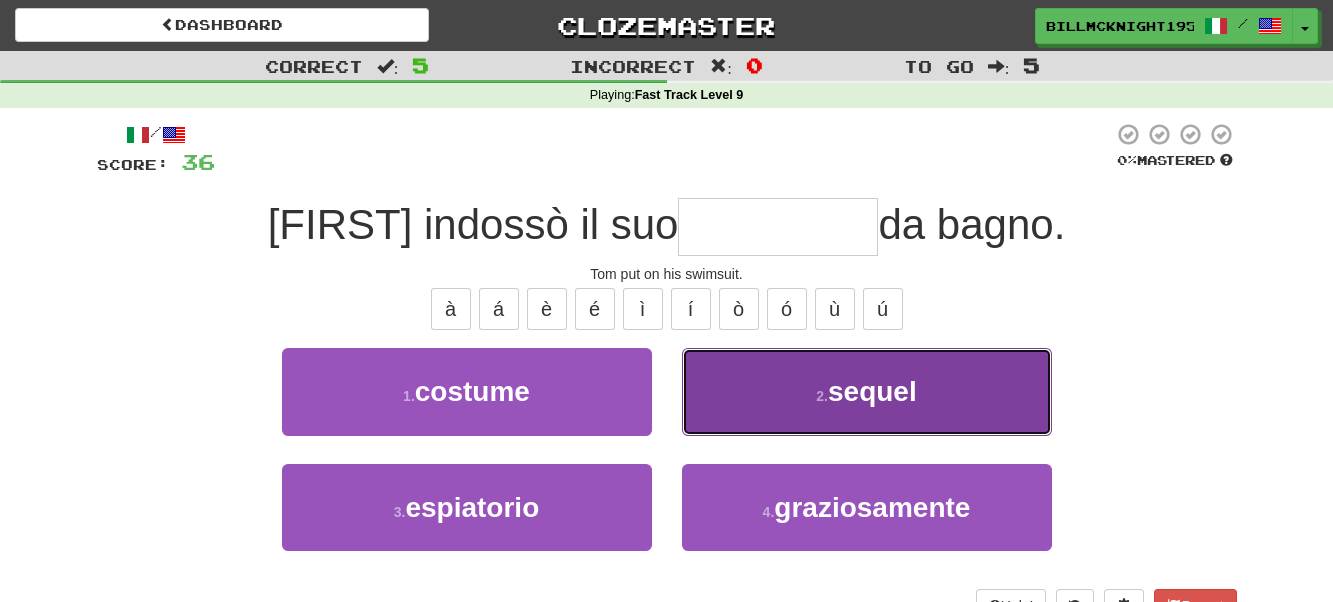 click on "2 .  sequel" at bounding box center (867, 391) 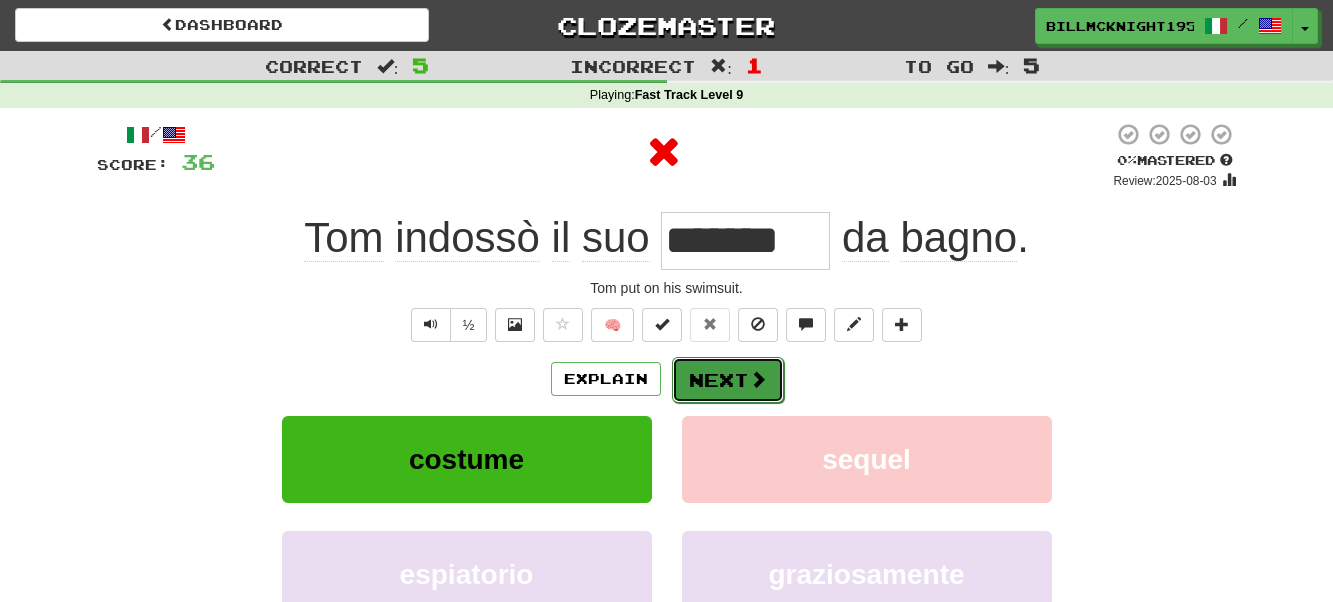click on "Next" at bounding box center [728, 380] 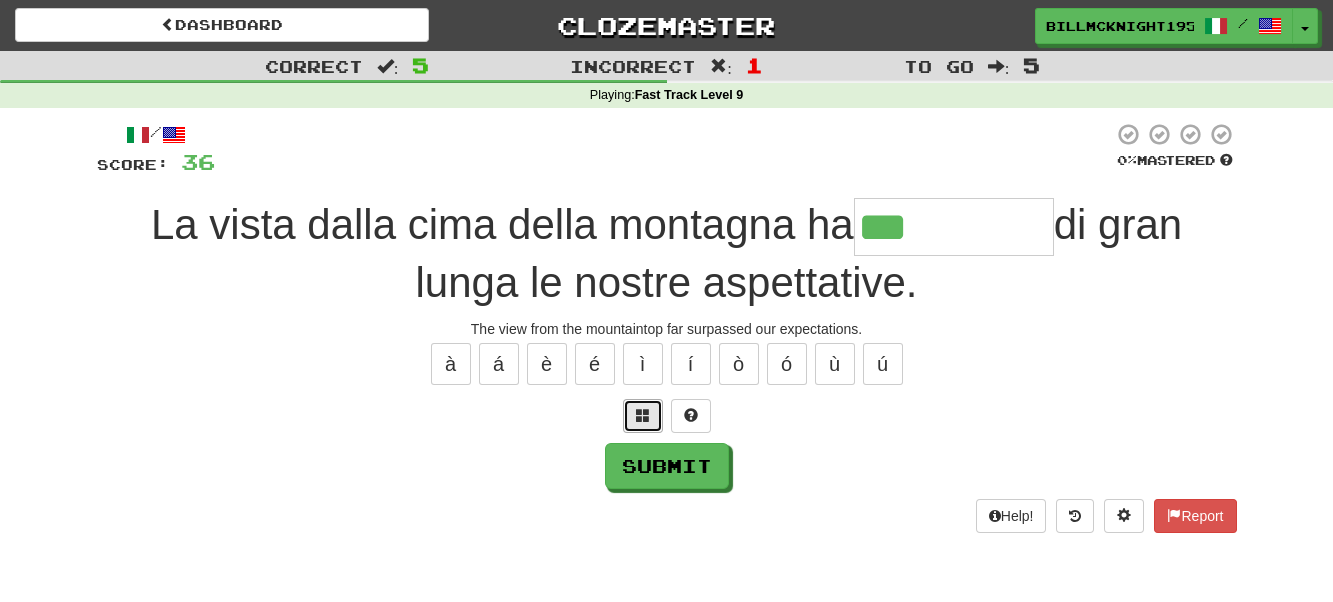 click at bounding box center [643, 416] 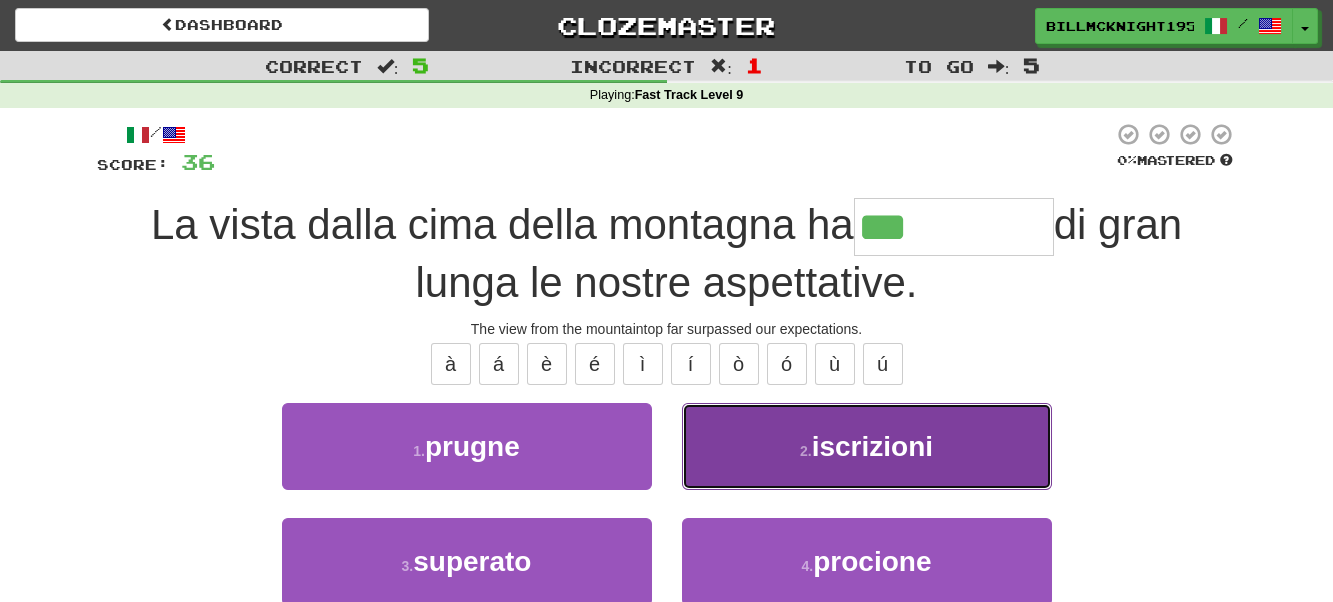 click on "2 .  iscrizioni" at bounding box center [867, 446] 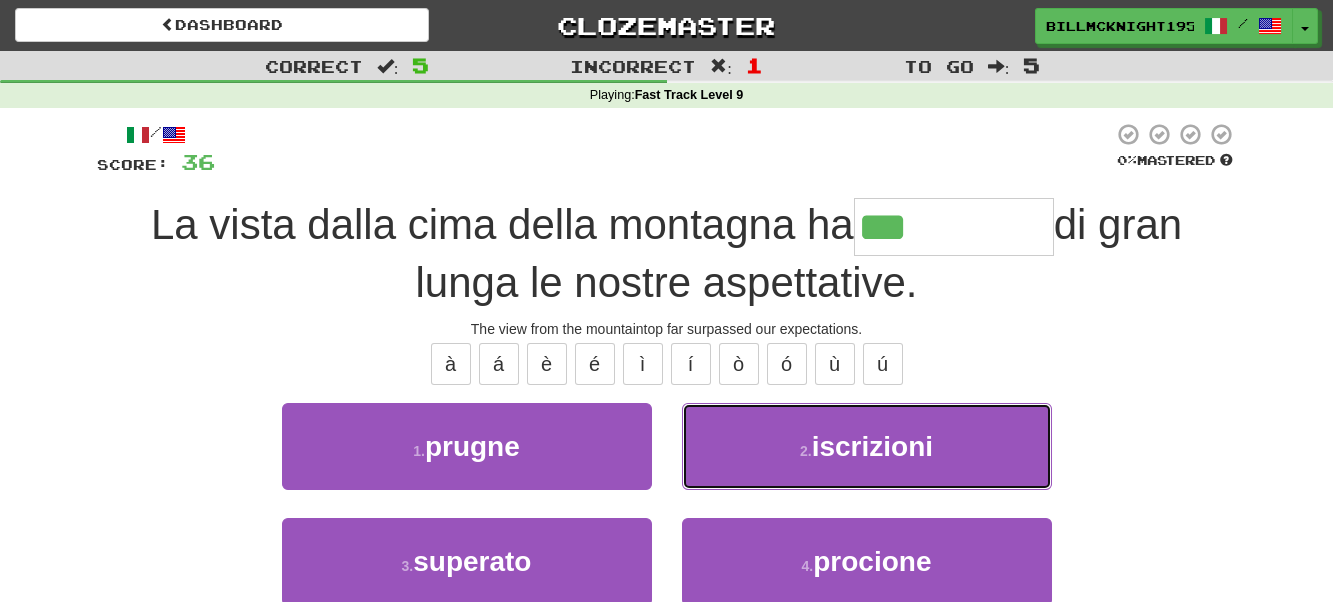 type on "********" 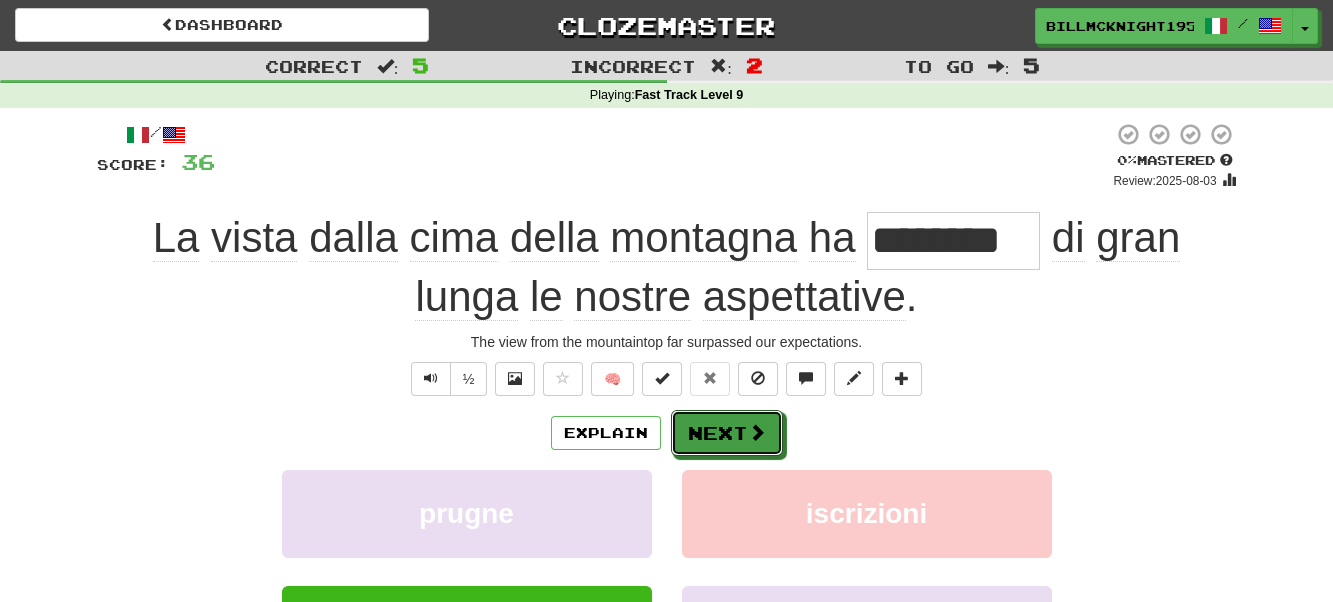 click on "Next" at bounding box center [727, 433] 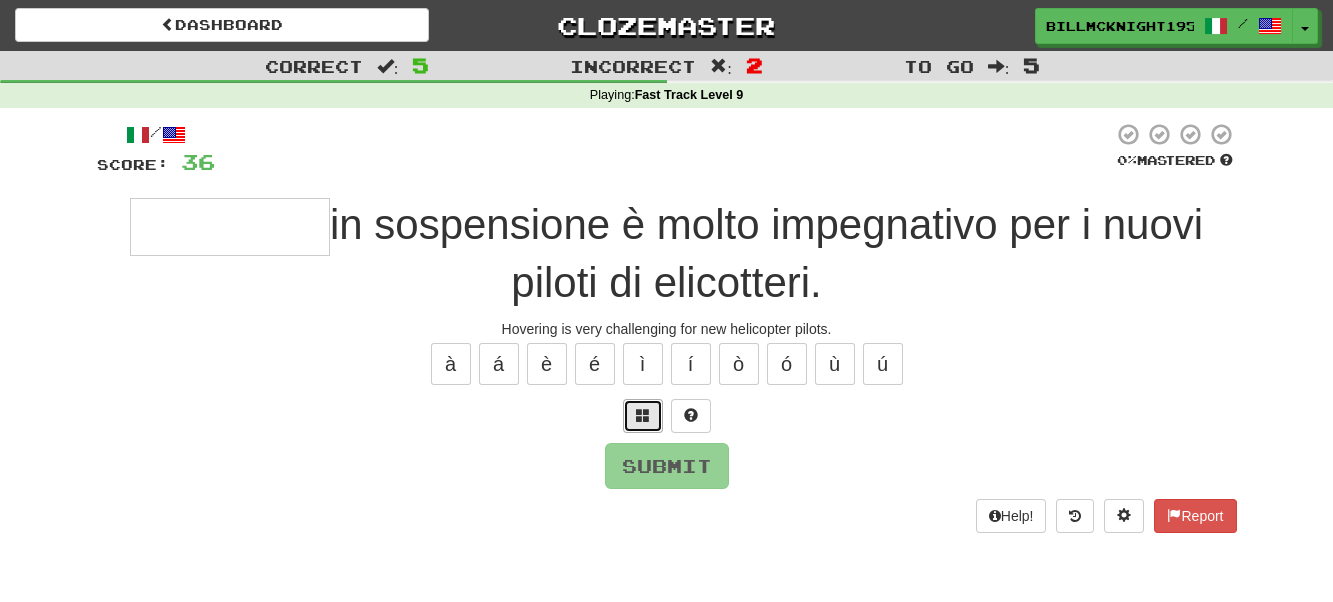 click at bounding box center (643, 415) 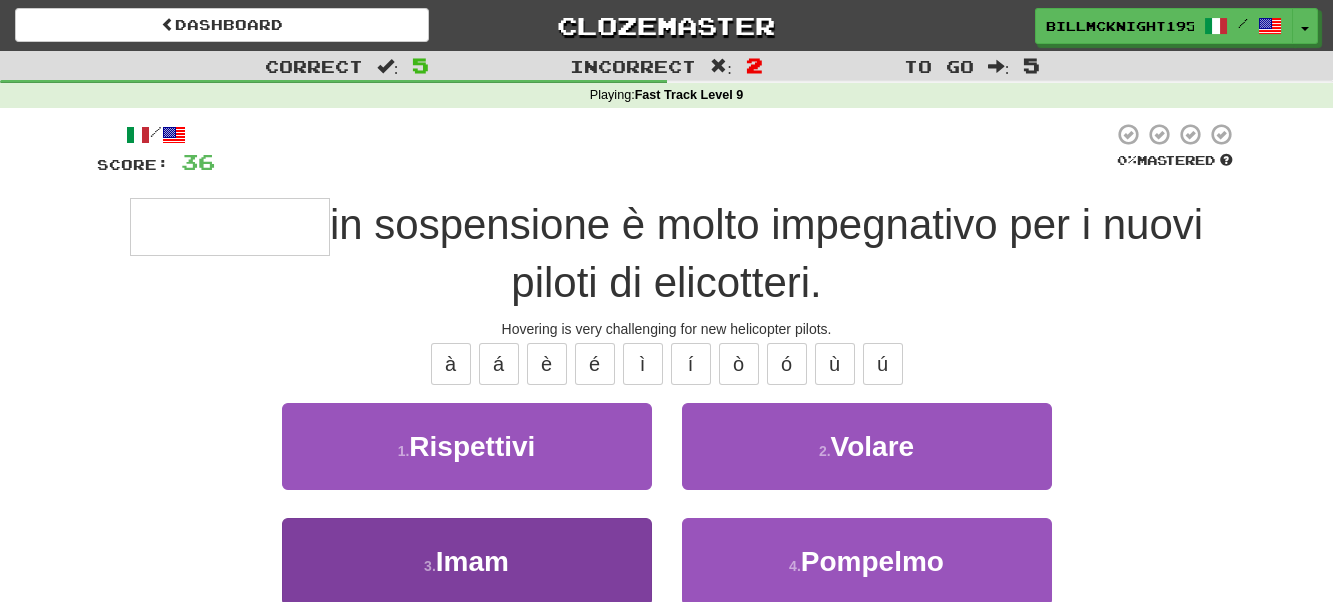 scroll, scrollTop: 100, scrollLeft: 0, axis: vertical 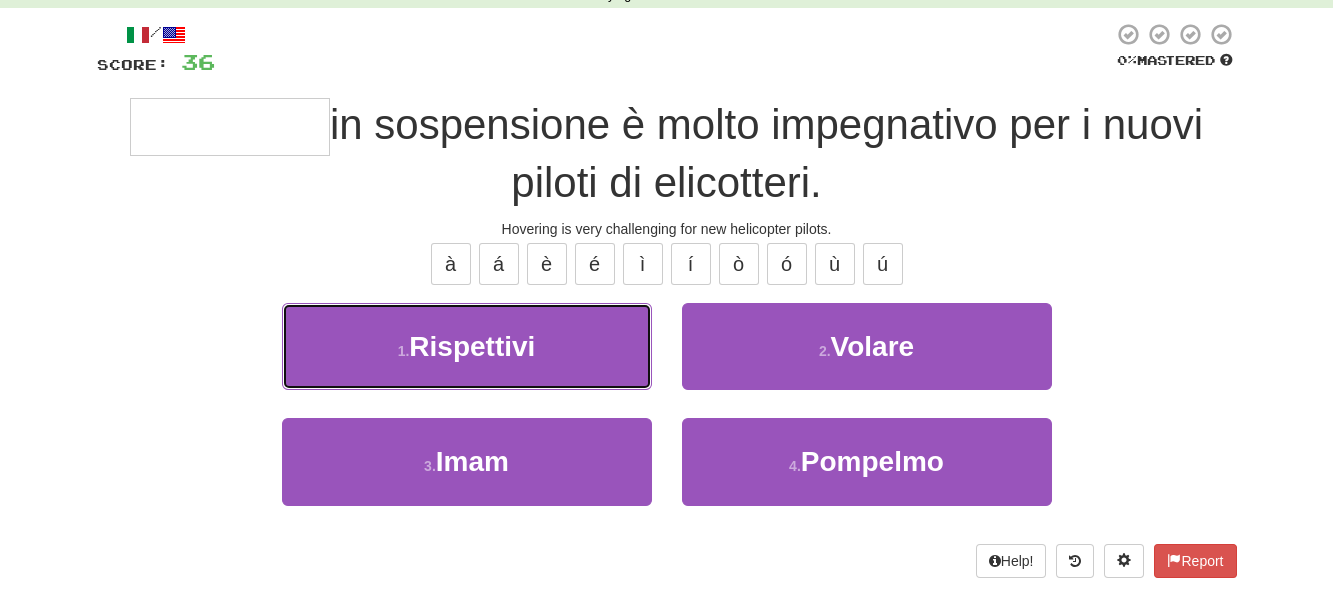click on "1 .  Rispettivi" at bounding box center (467, 346) 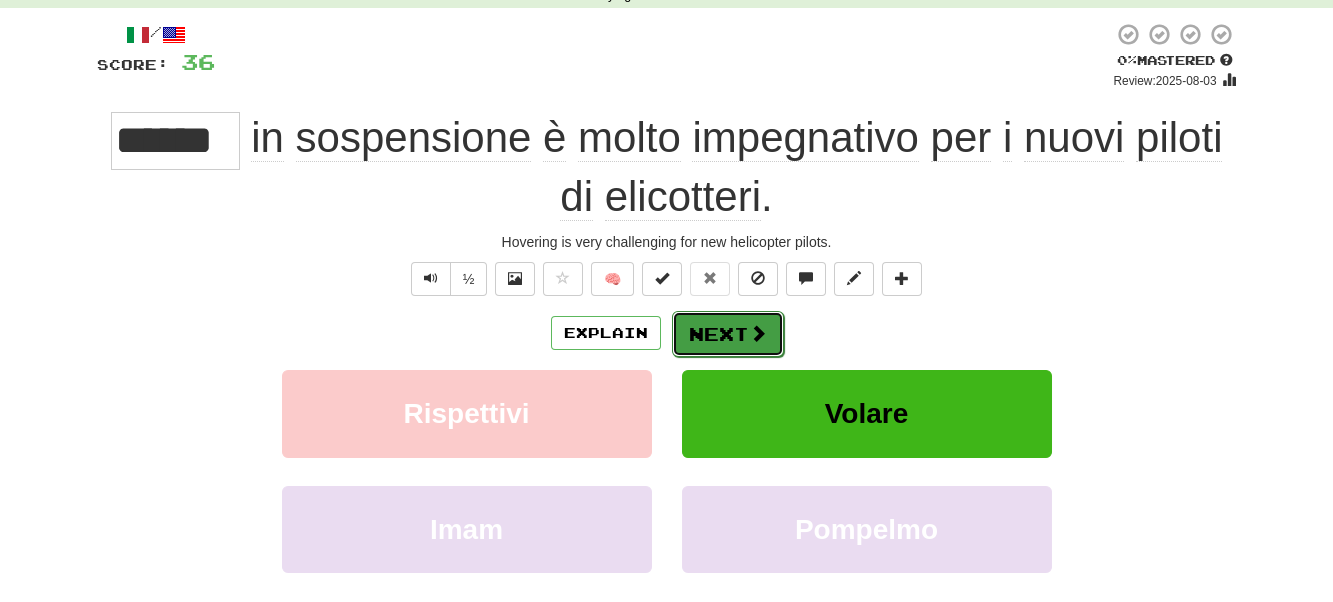 click on "Next" at bounding box center (728, 334) 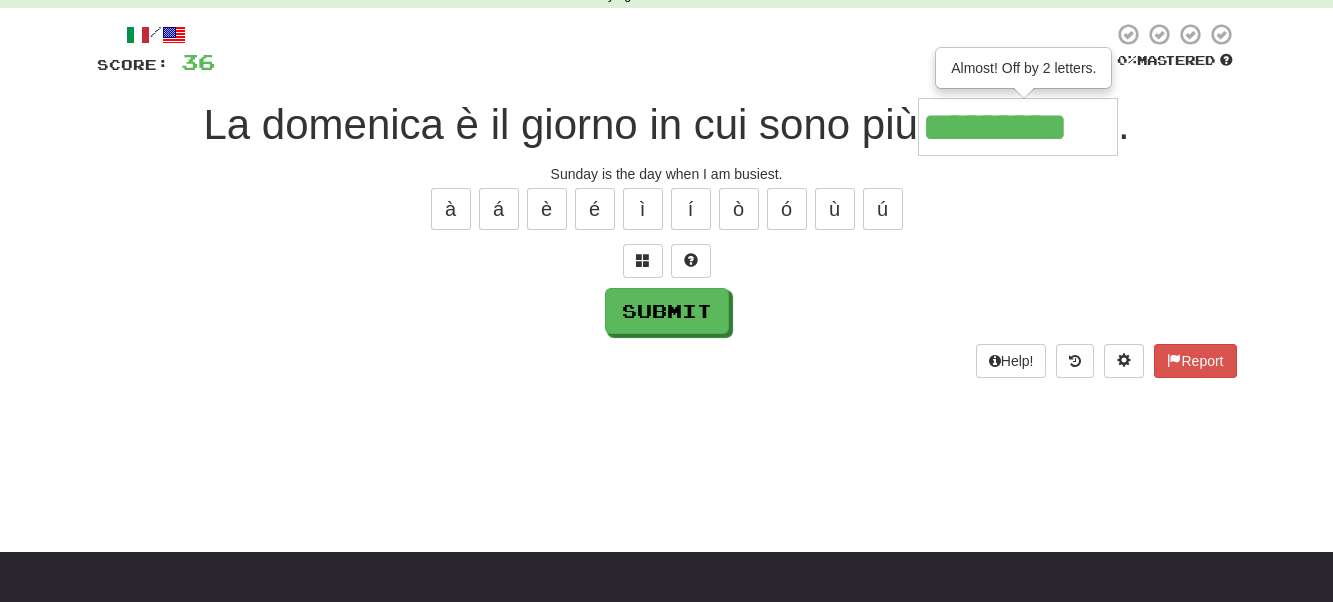 scroll, scrollTop: 0, scrollLeft: 3, axis: horizontal 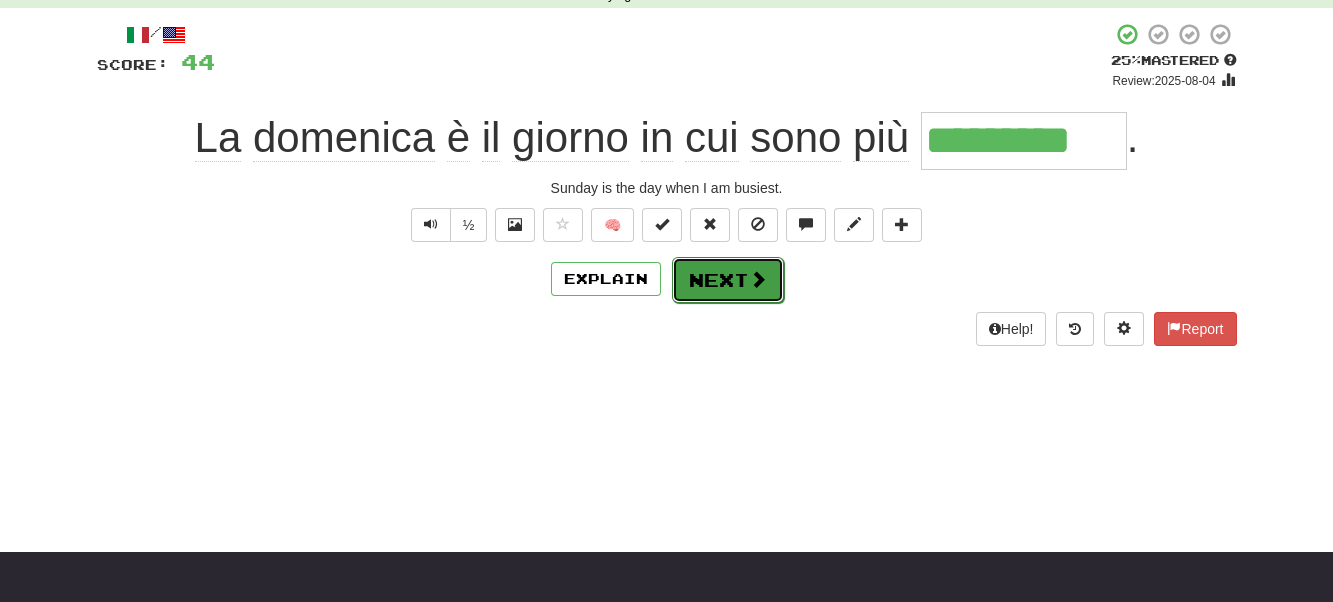 click on "Next" at bounding box center [728, 280] 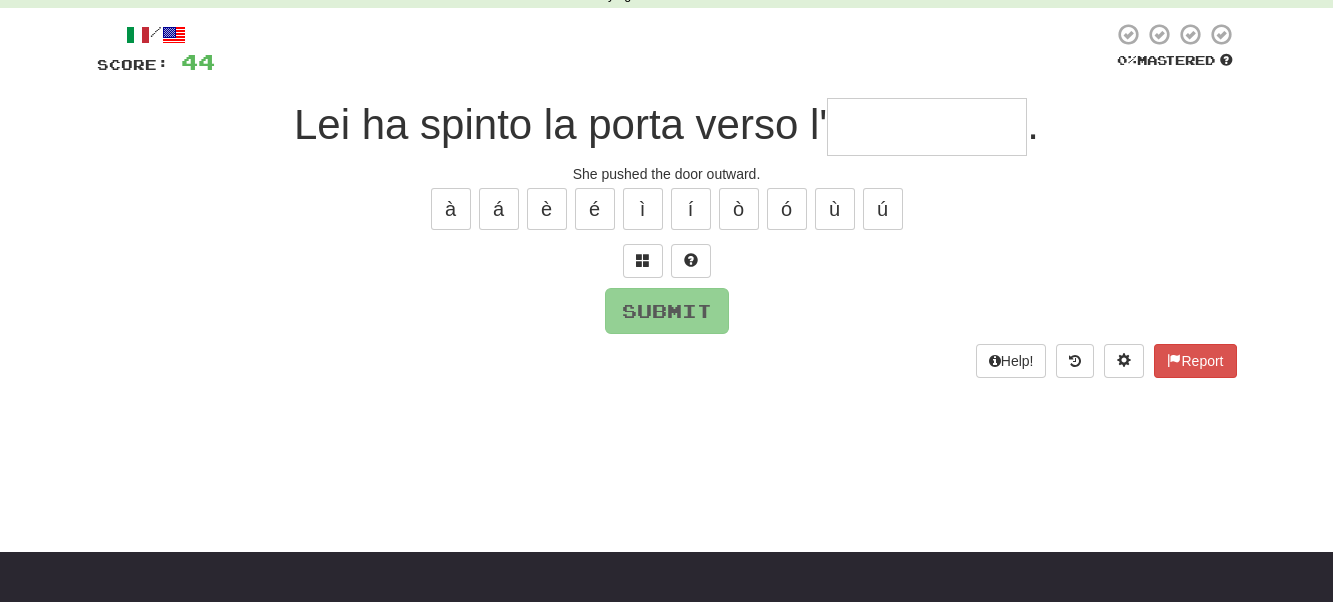 type on "*" 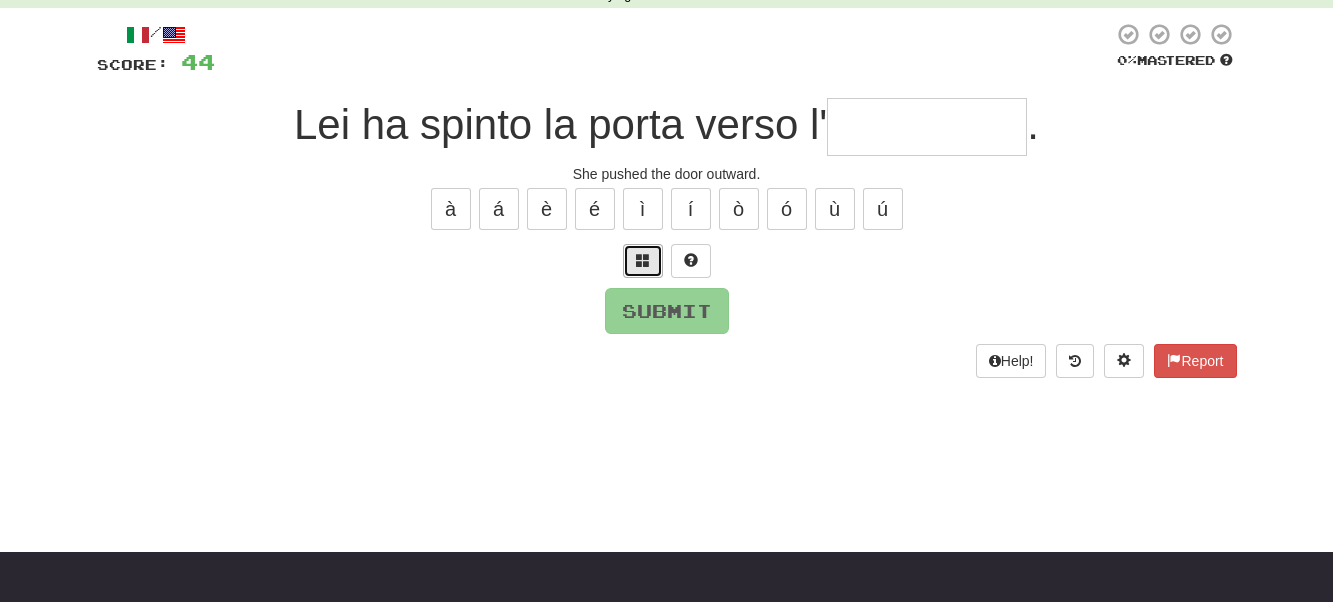 click at bounding box center (643, 260) 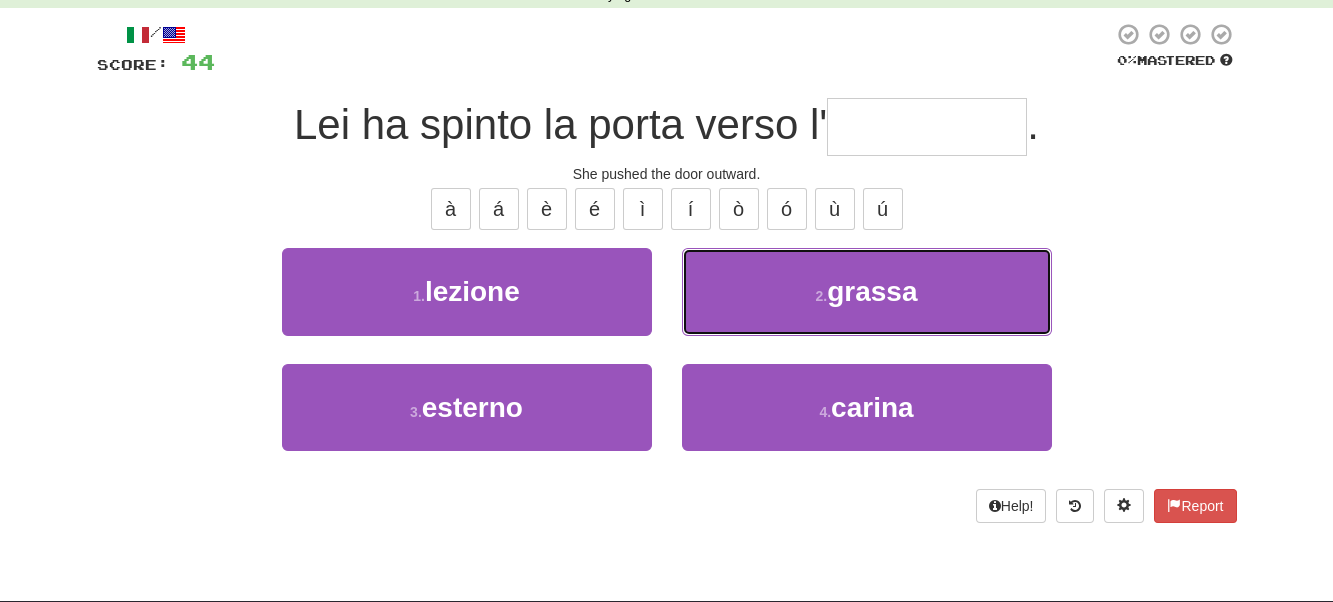 click on "2 .  grassa" at bounding box center (867, 291) 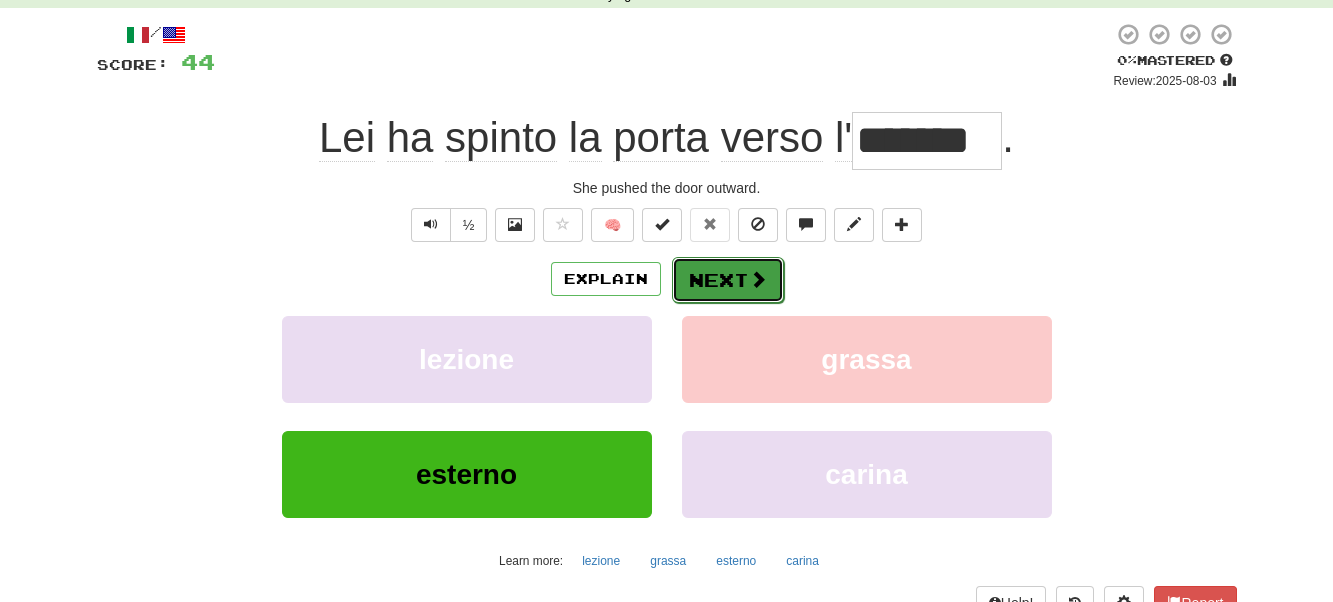 click at bounding box center (758, 279) 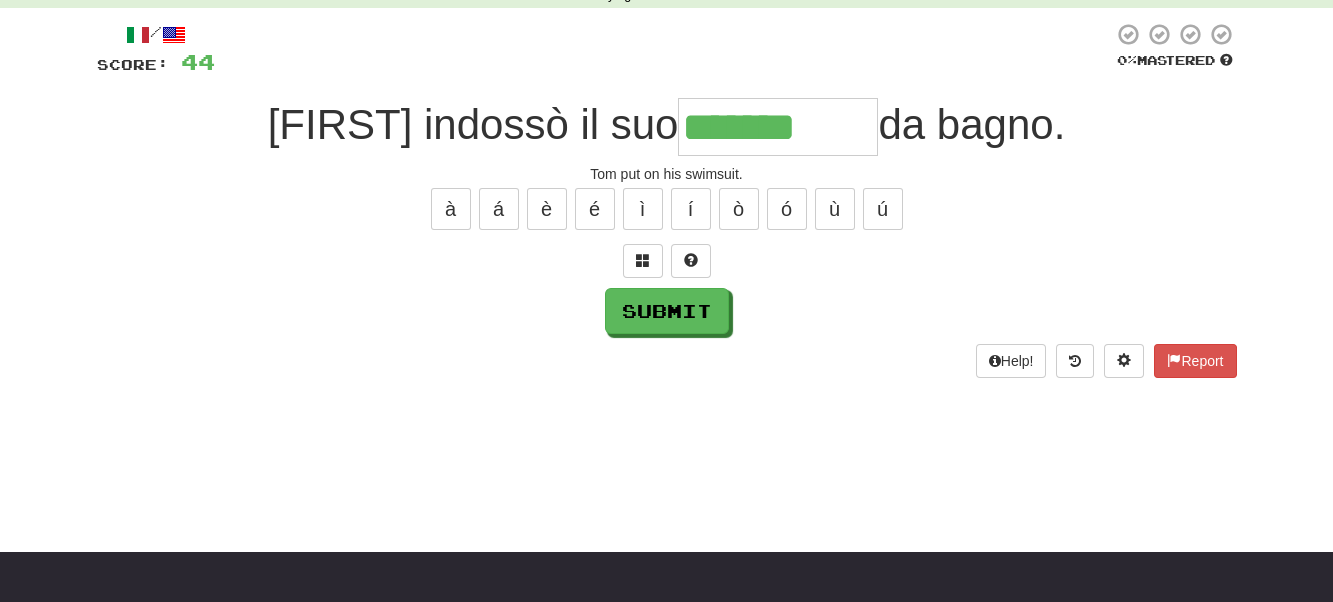 type on "*******" 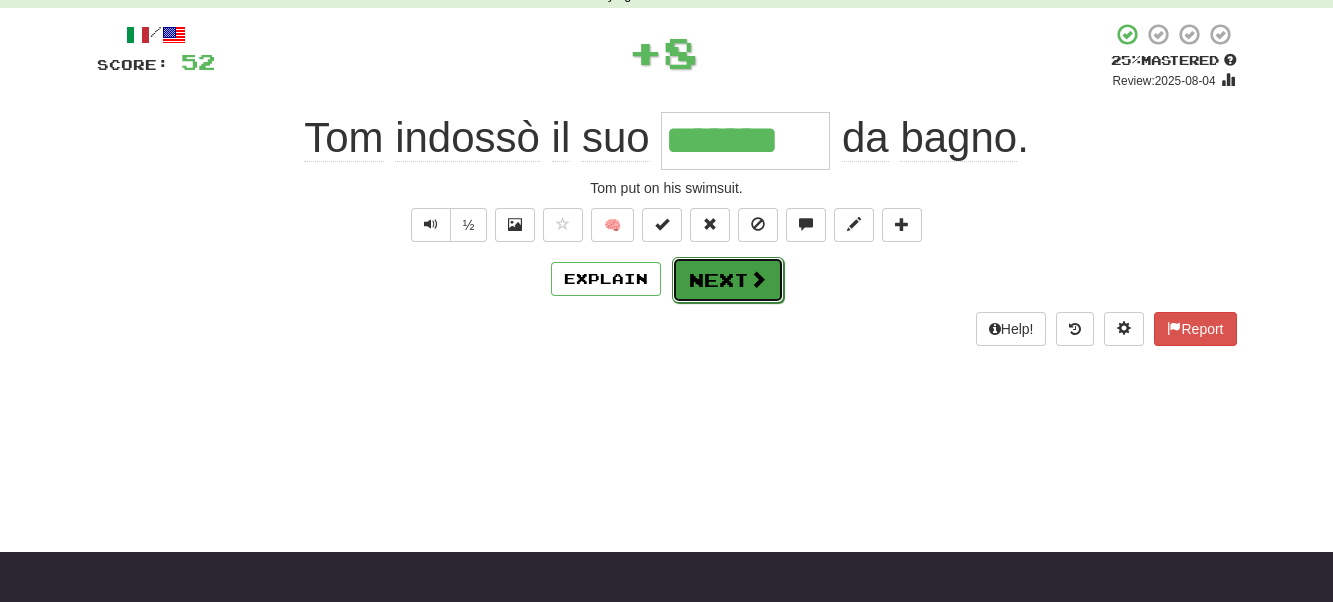 click on "Next" at bounding box center (728, 280) 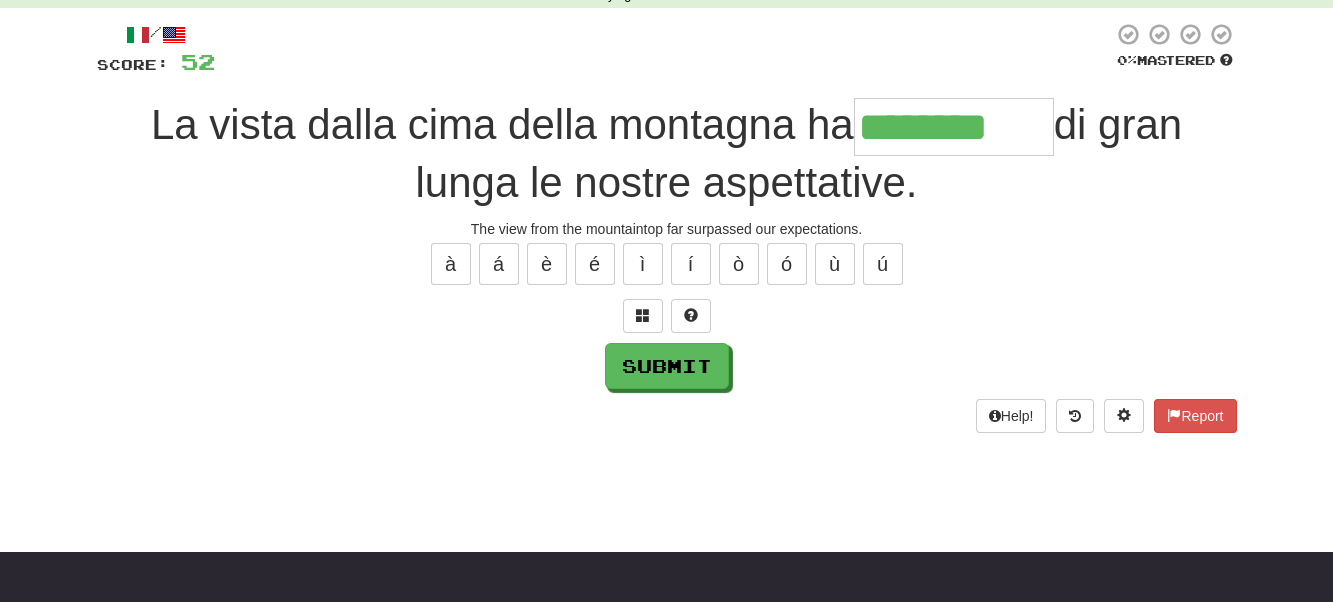 type on "********" 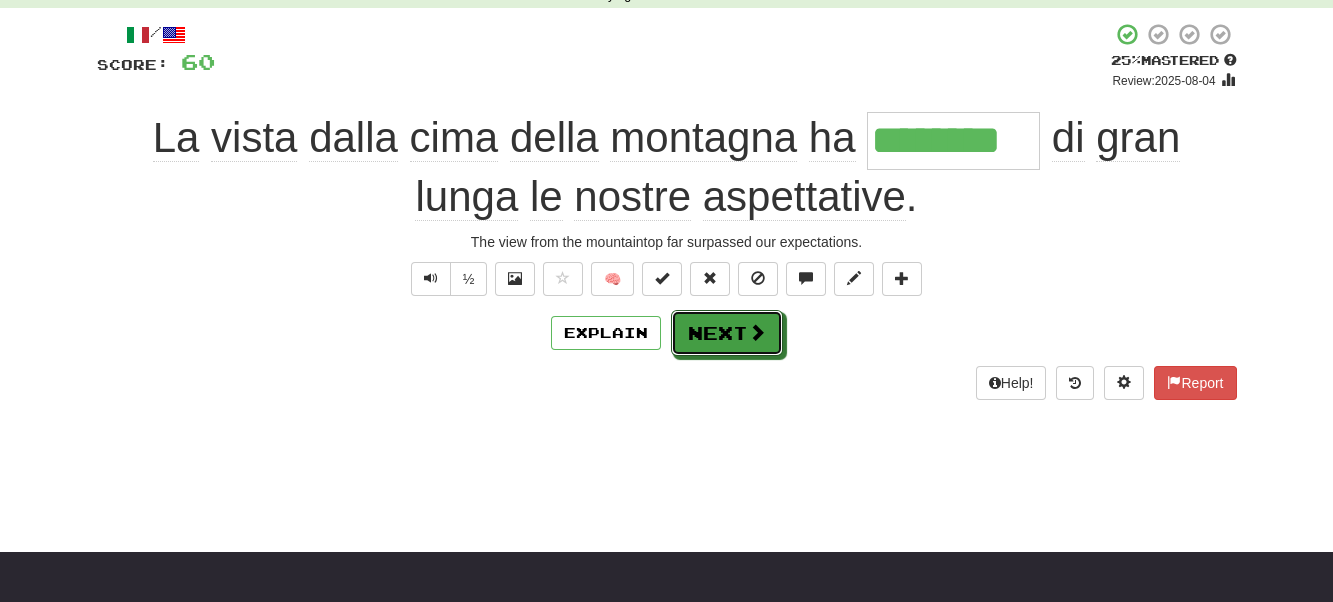 click on "Next" at bounding box center [727, 333] 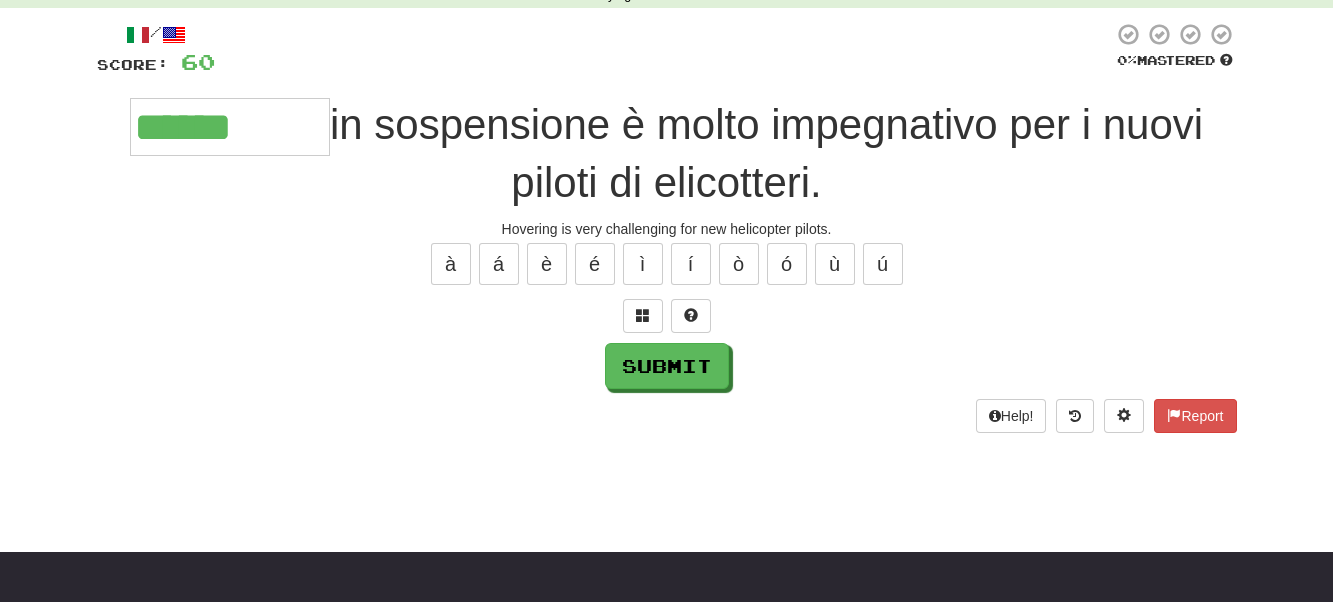 type on "******" 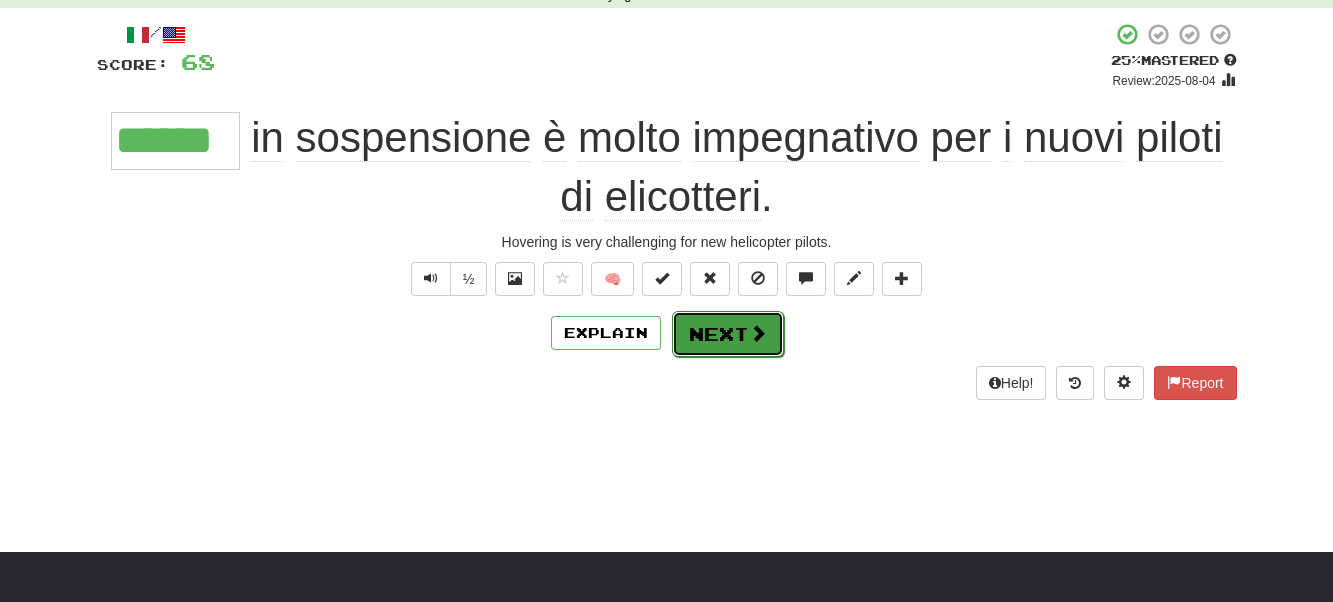 click on "Next" at bounding box center (728, 334) 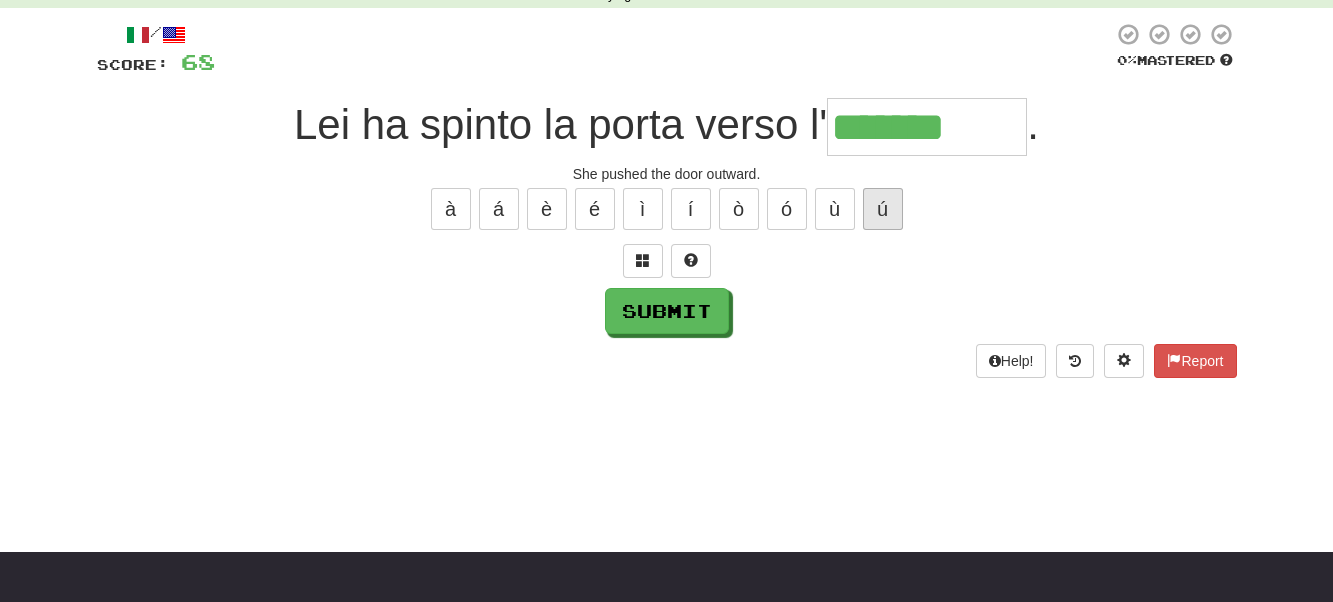 type on "*******" 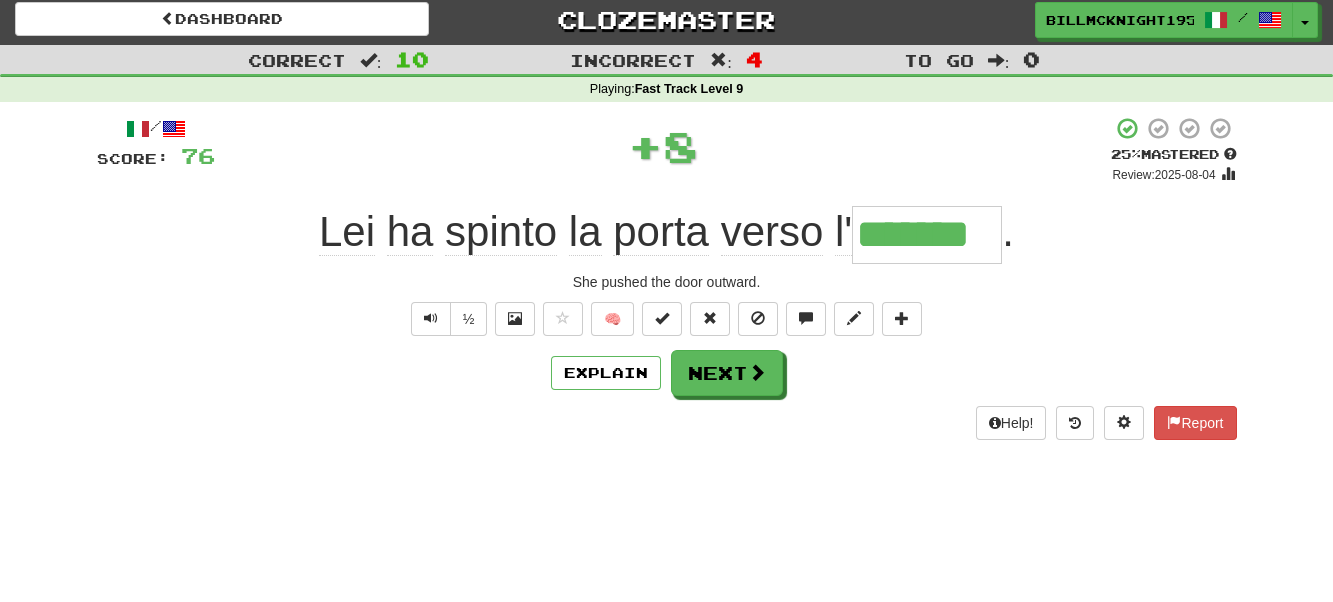 scroll, scrollTop: 0, scrollLeft: 0, axis: both 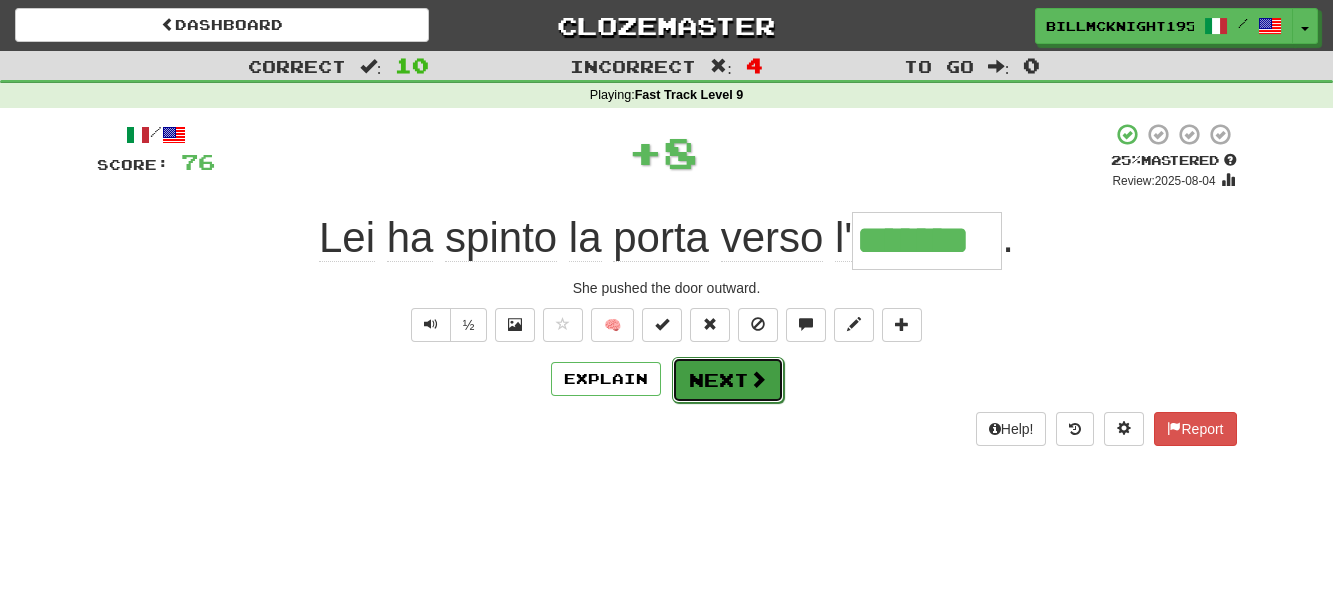 click on "Next" at bounding box center [728, 380] 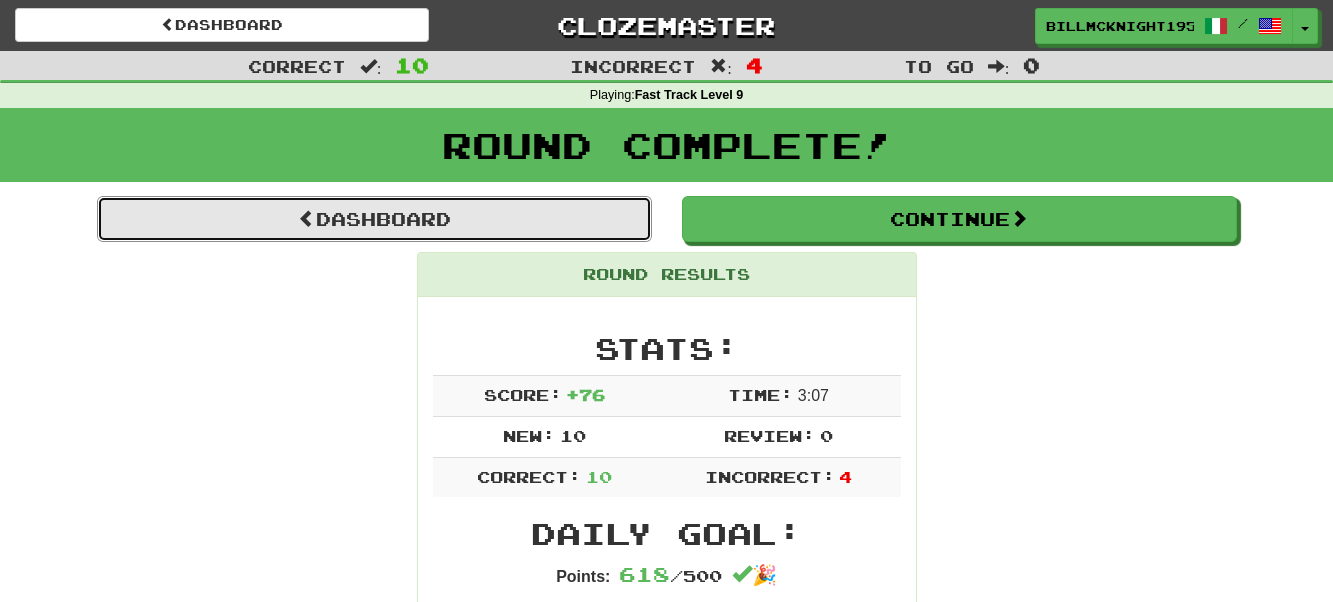 drag, startPoint x: 368, startPoint y: 216, endPoint x: 413, endPoint y: 266, distance: 67.26812 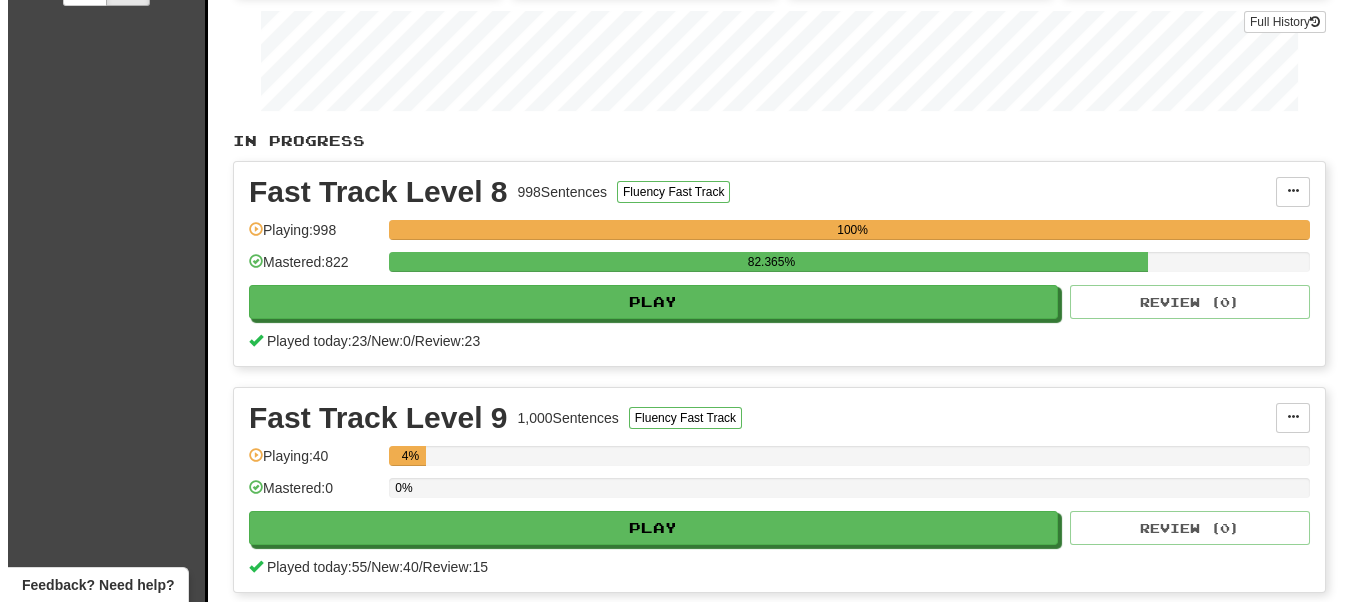 scroll, scrollTop: 500, scrollLeft: 0, axis: vertical 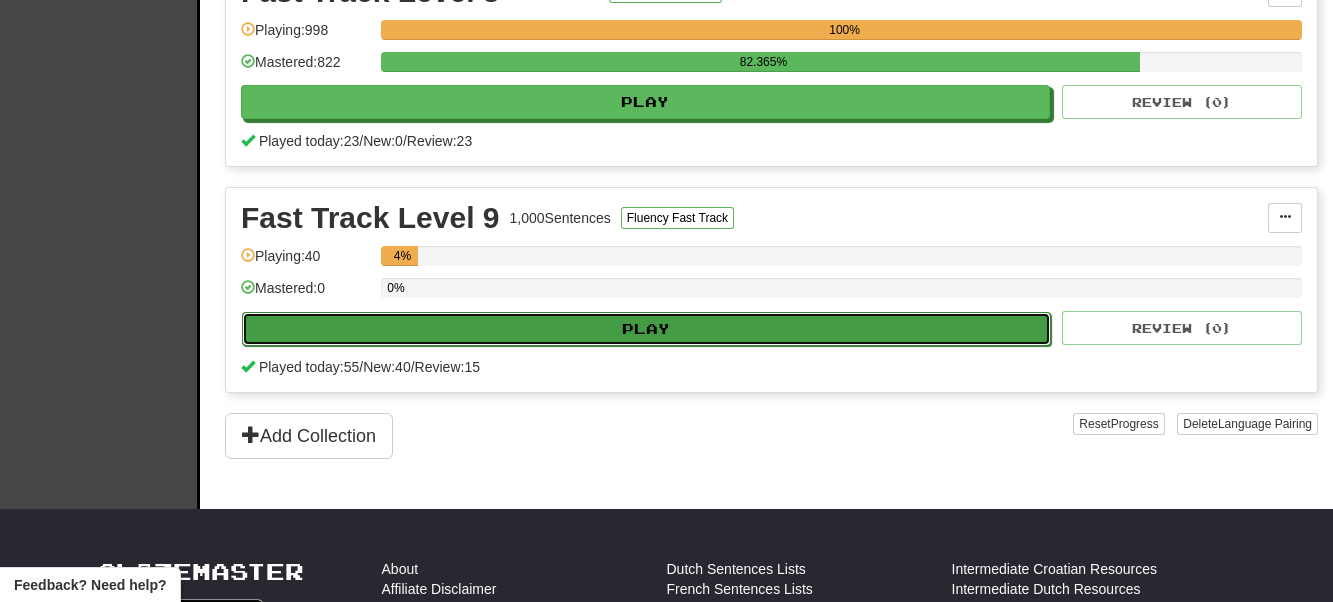 click on "Play" at bounding box center (646, 329) 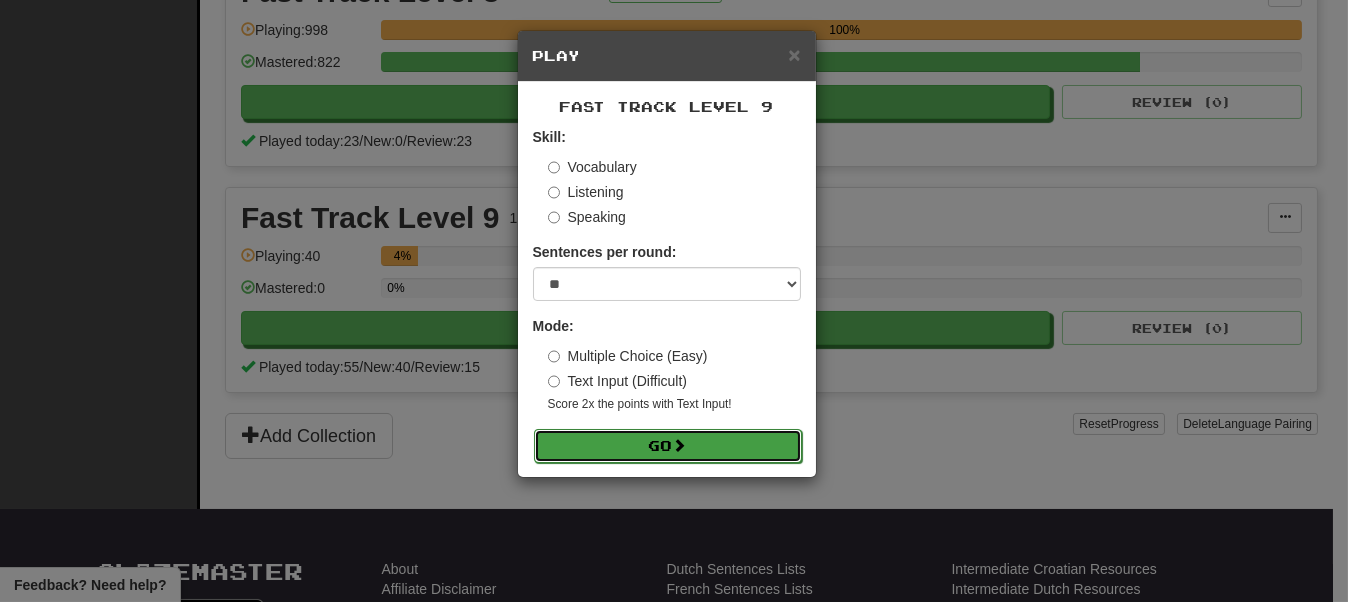 click at bounding box center [680, 445] 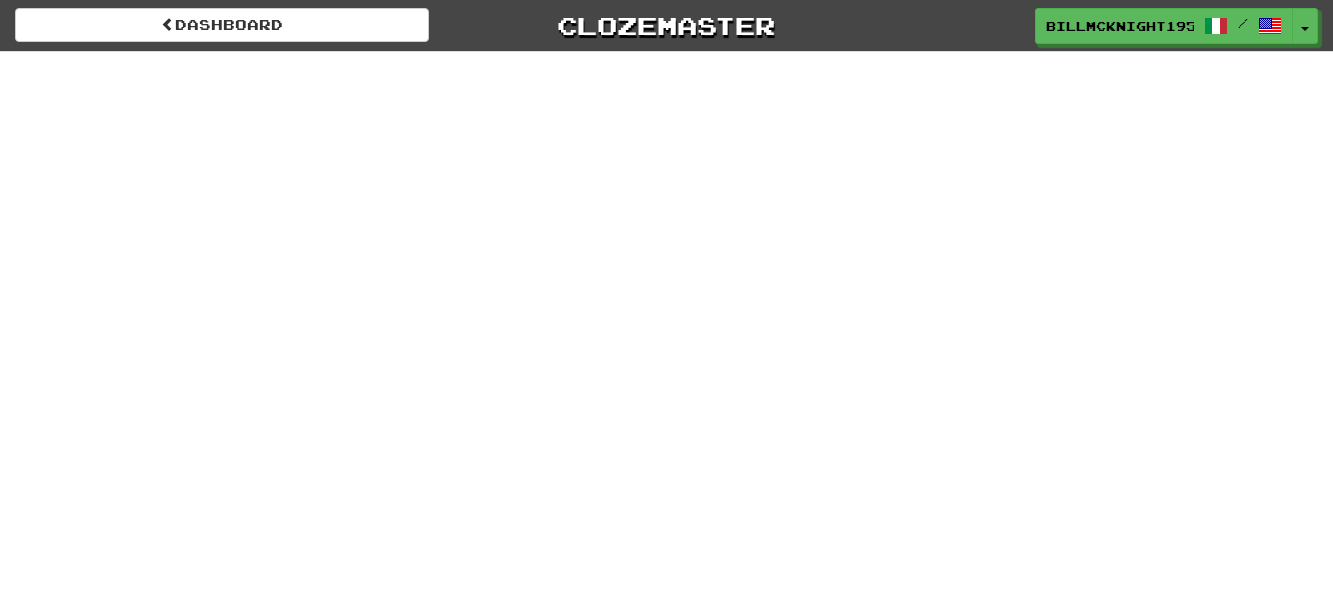 scroll, scrollTop: 0, scrollLeft: 0, axis: both 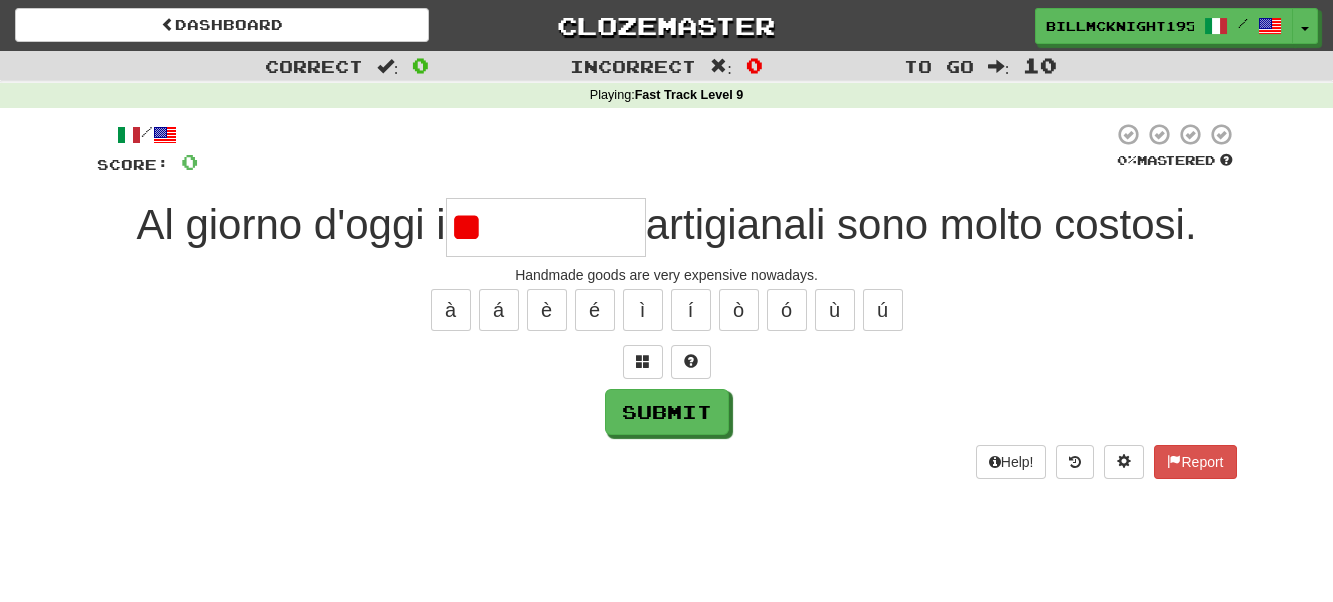 type on "*" 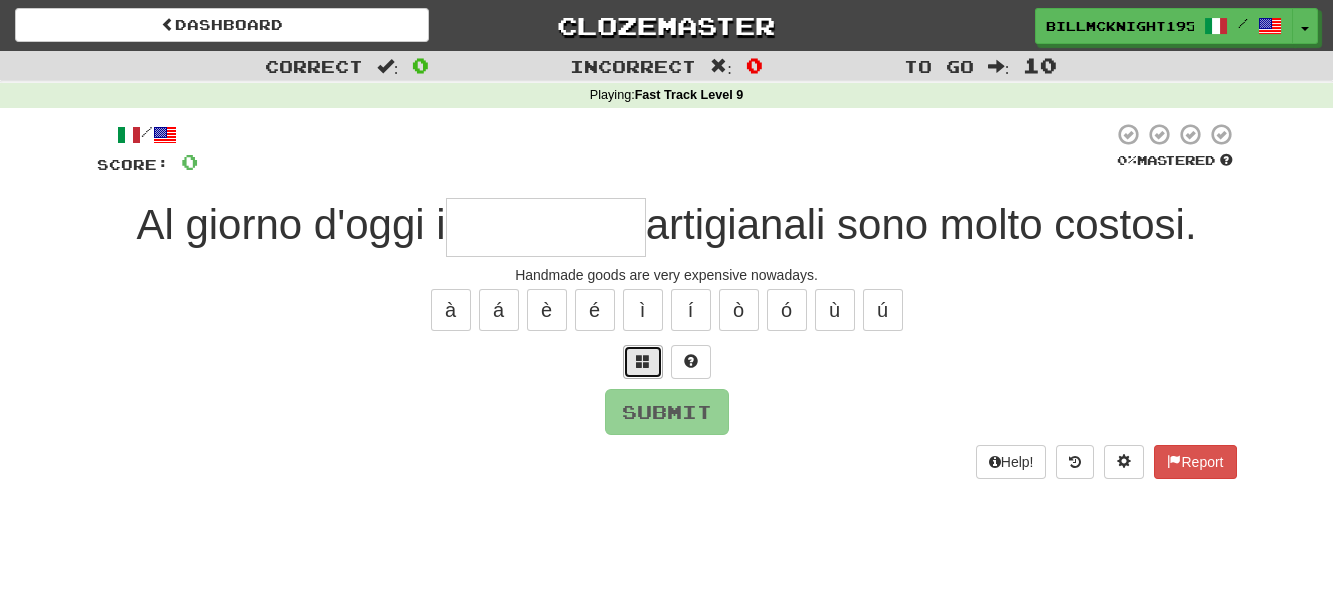 click at bounding box center (643, 362) 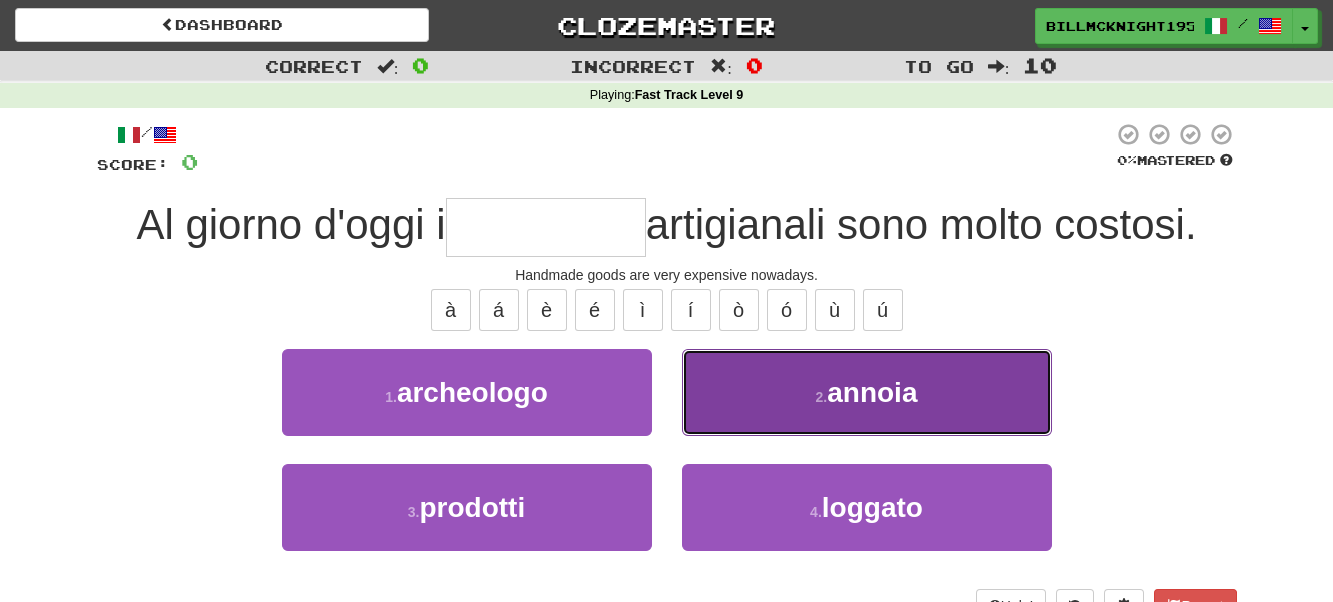 click on "2 . annoia" at bounding box center (867, 392) 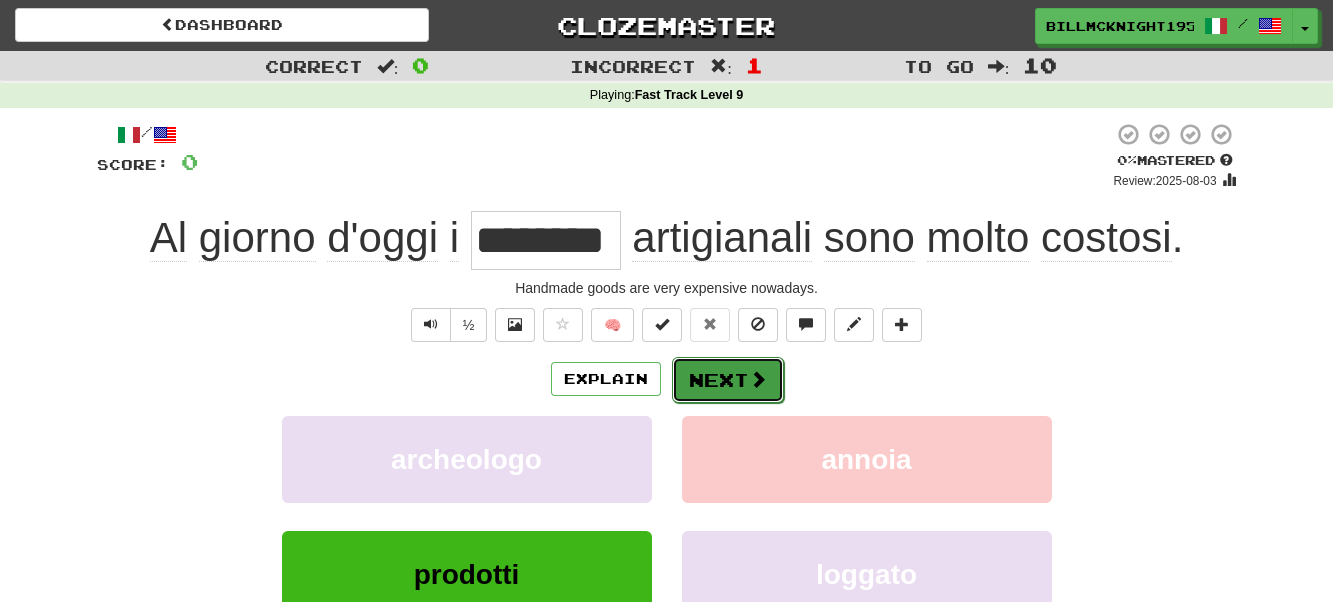 click on "Next" at bounding box center (728, 380) 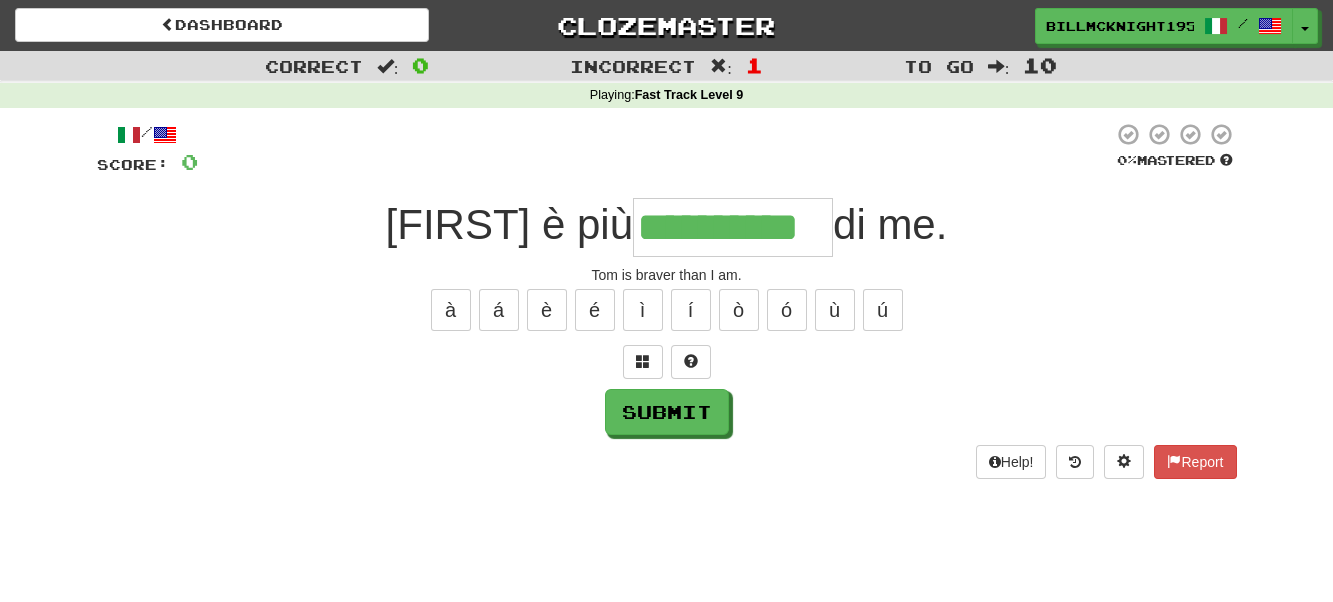 scroll, scrollTop: 0, scrollLeft: 12, axis: horizontal 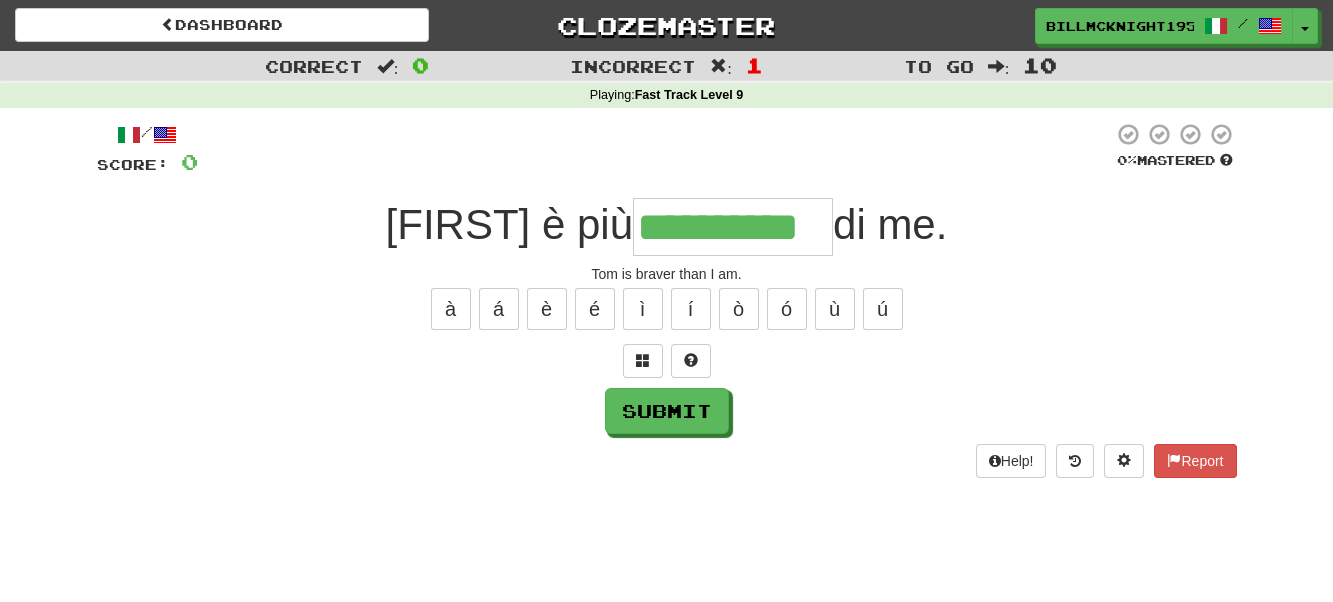 type on "**********" 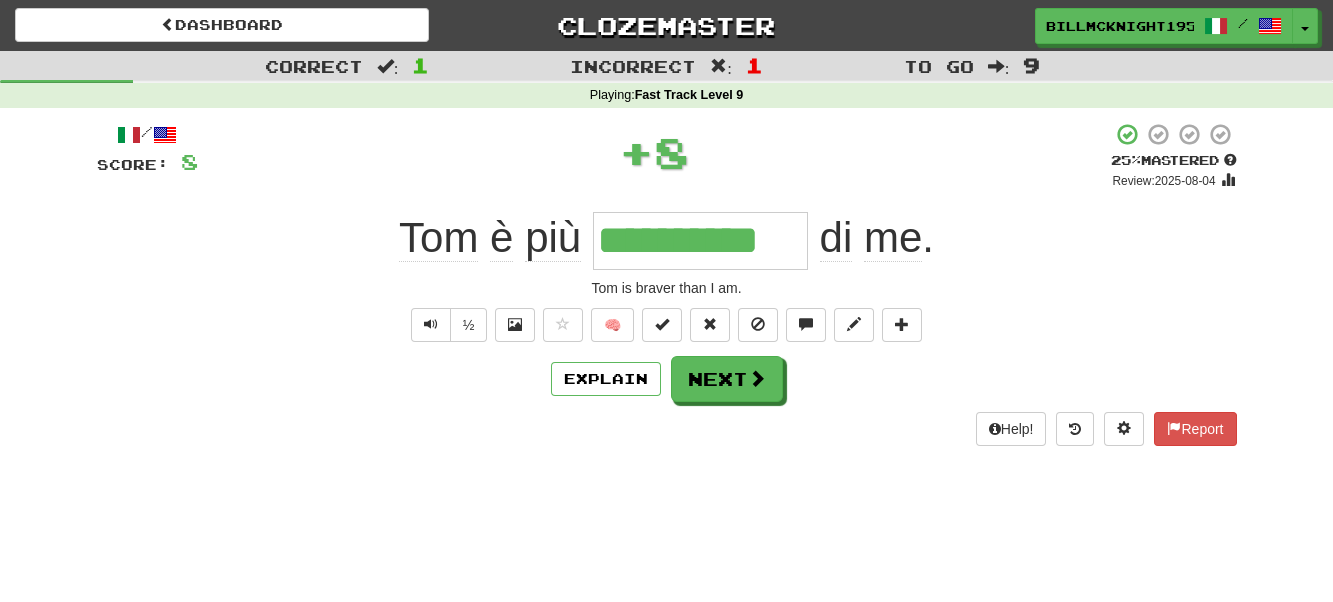 scroll, scrollTop: 0, scrollLeft: 0, axis: both 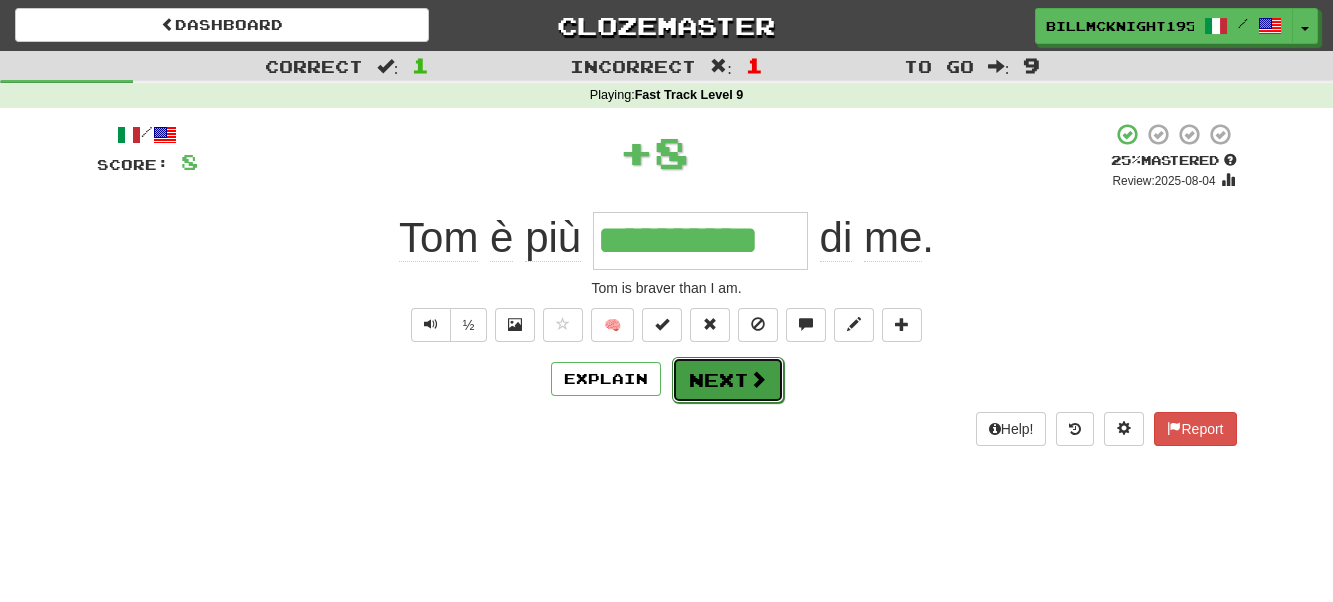click on "Next" at bounding box center [728, 380] 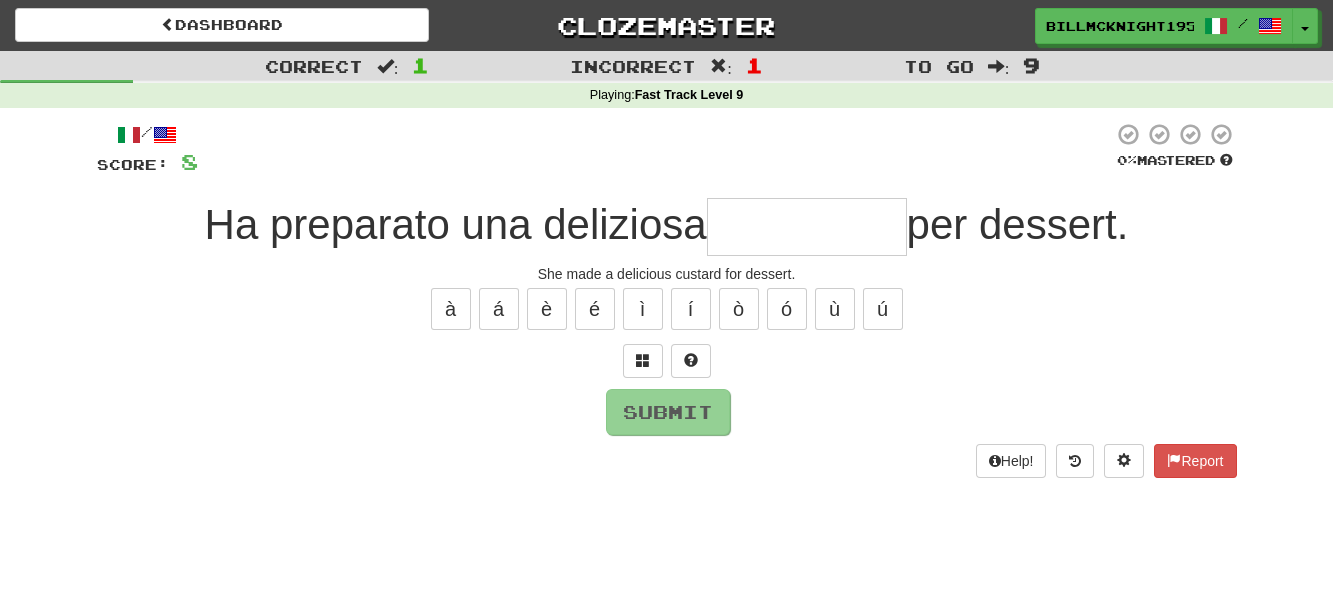 type on "*" 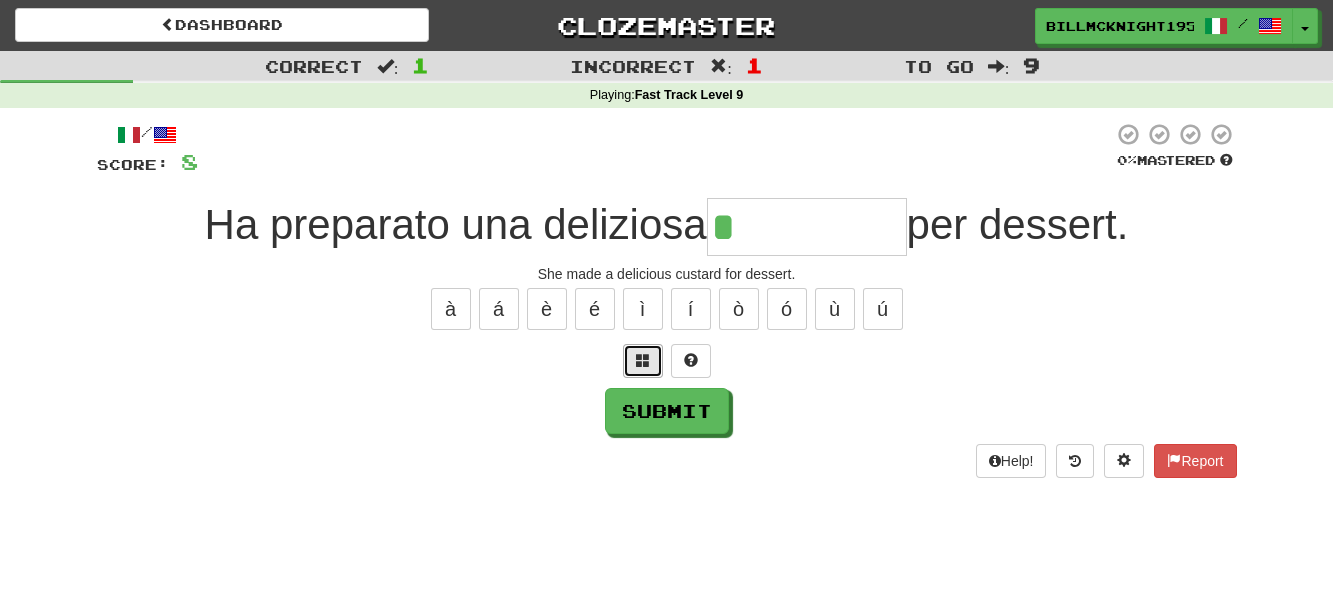 click at bounding box center [643, 360] 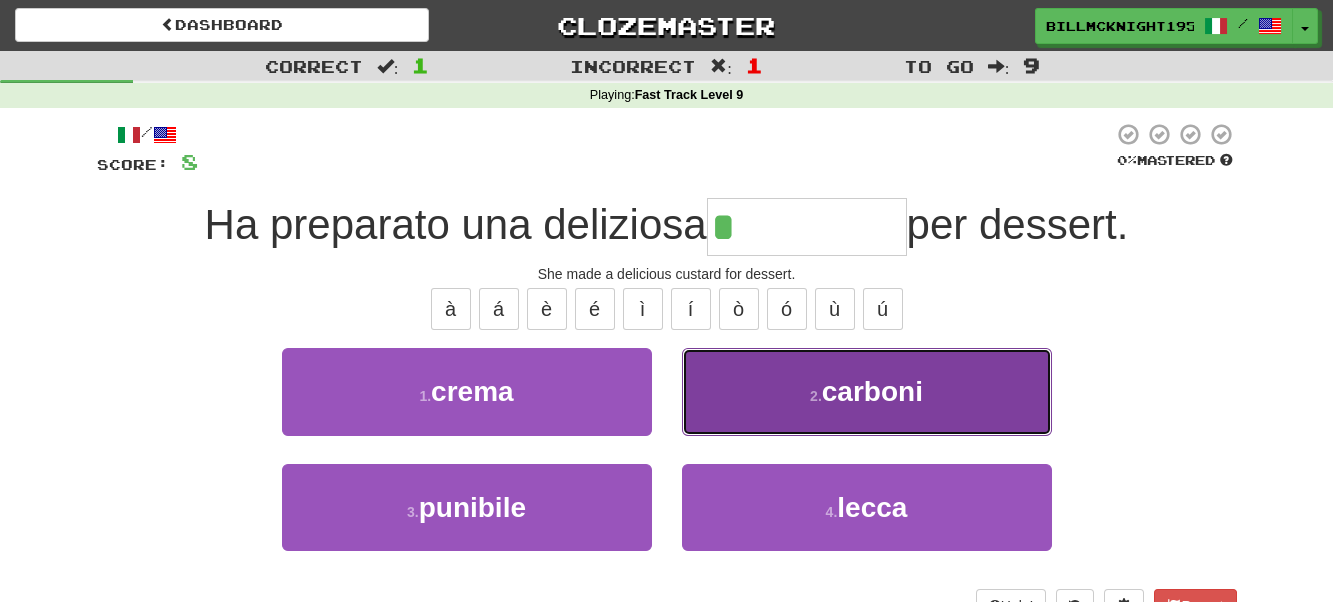 click on "2 . carboni" at bounding box center (867, 391) 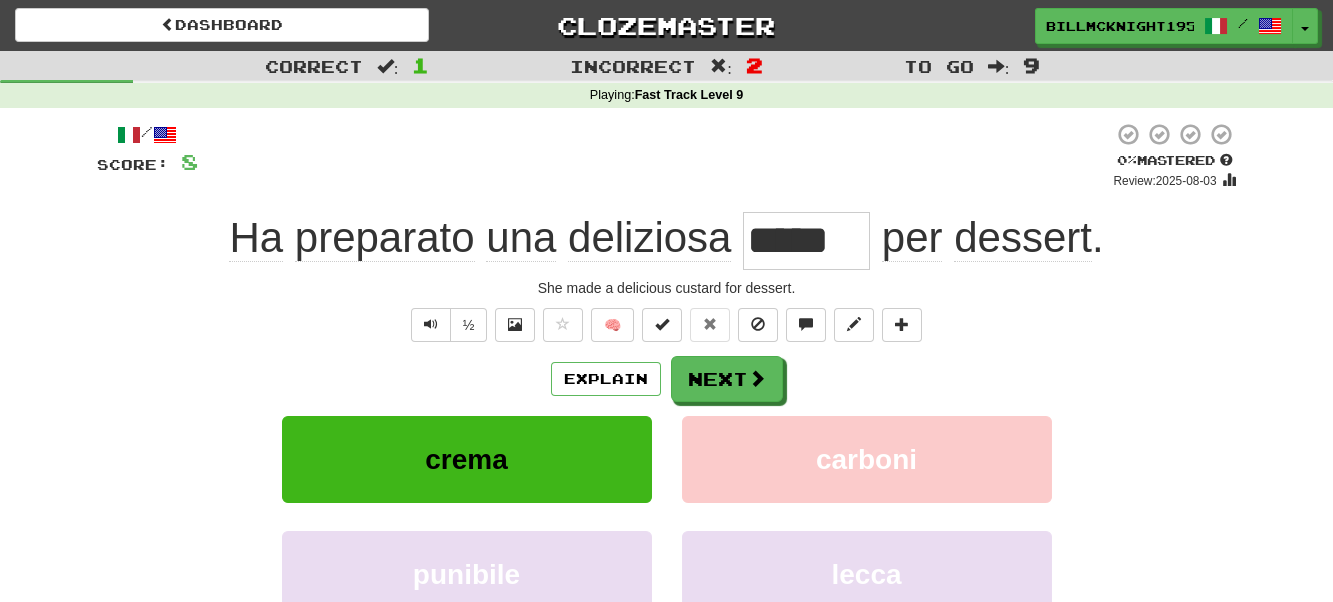 click on "Explain Next crema [LAST] [LAST] lecca Learn more: crema [LAST] [LAST] lecca" at bounding box center [667, 516] 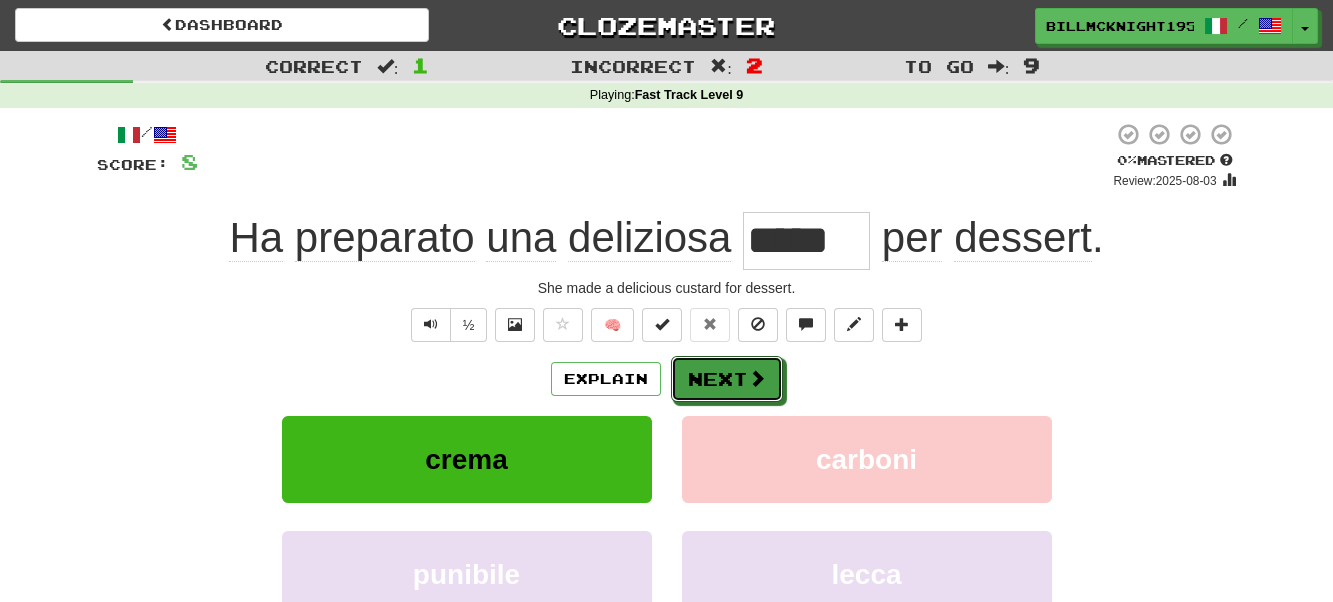 click on "Next" at bounding box center (727, 379) 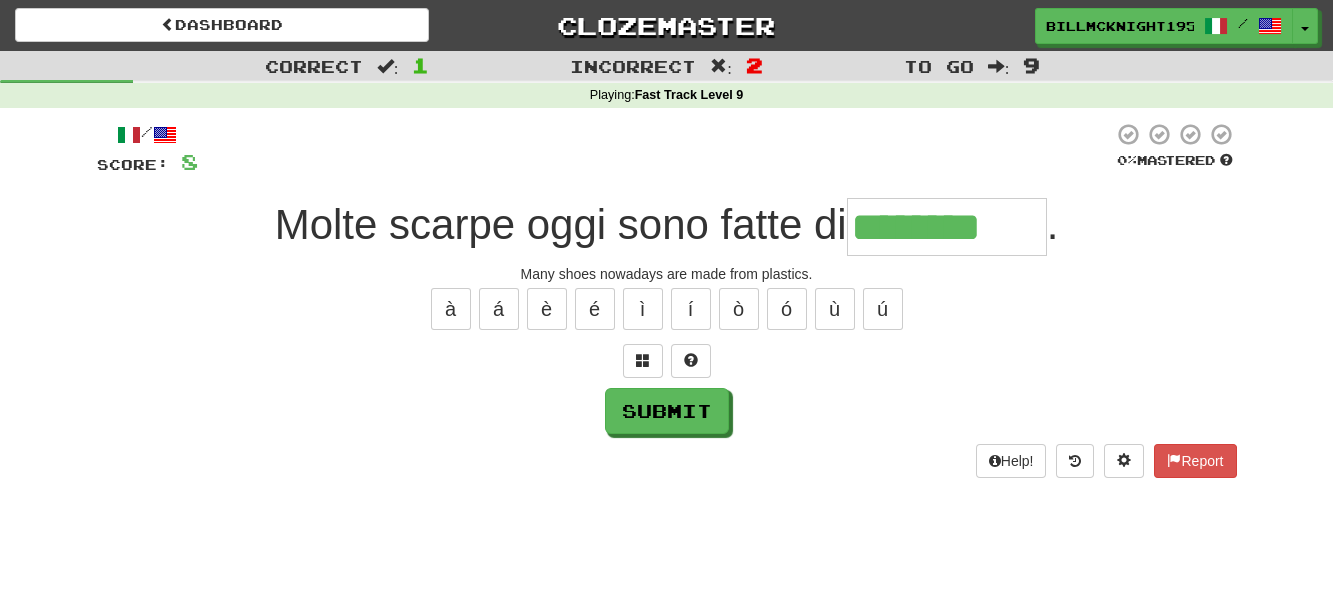 type on "********" 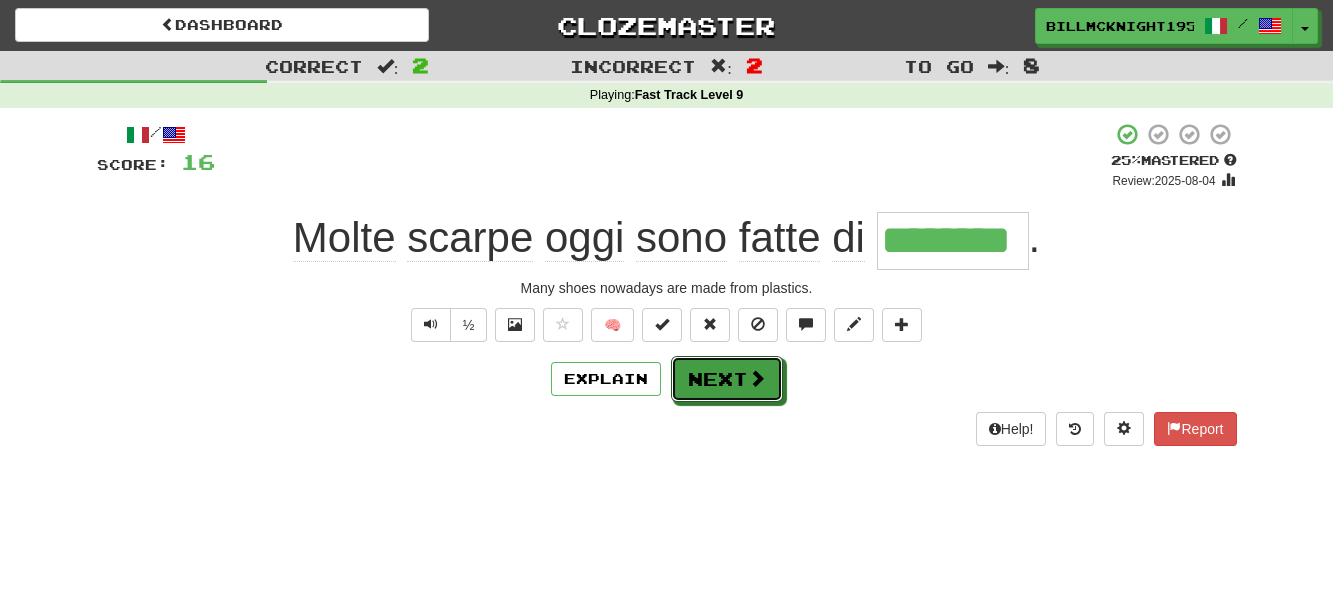 click on "Next" at bounding box center (727, 379) 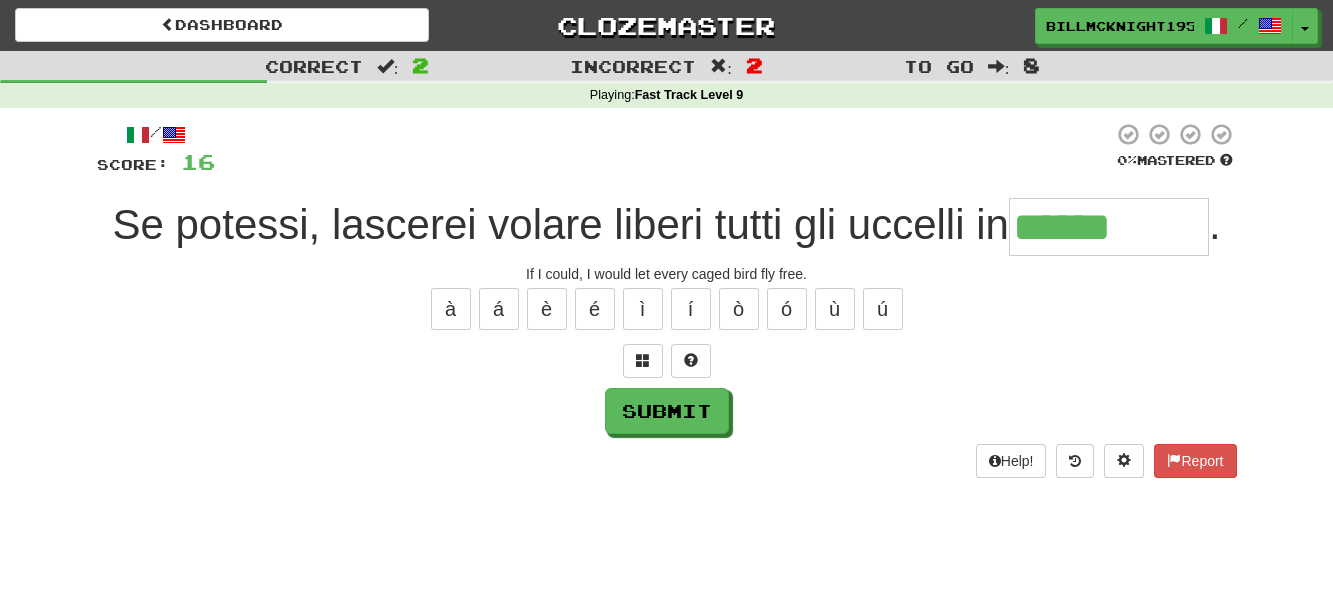 type on "******" 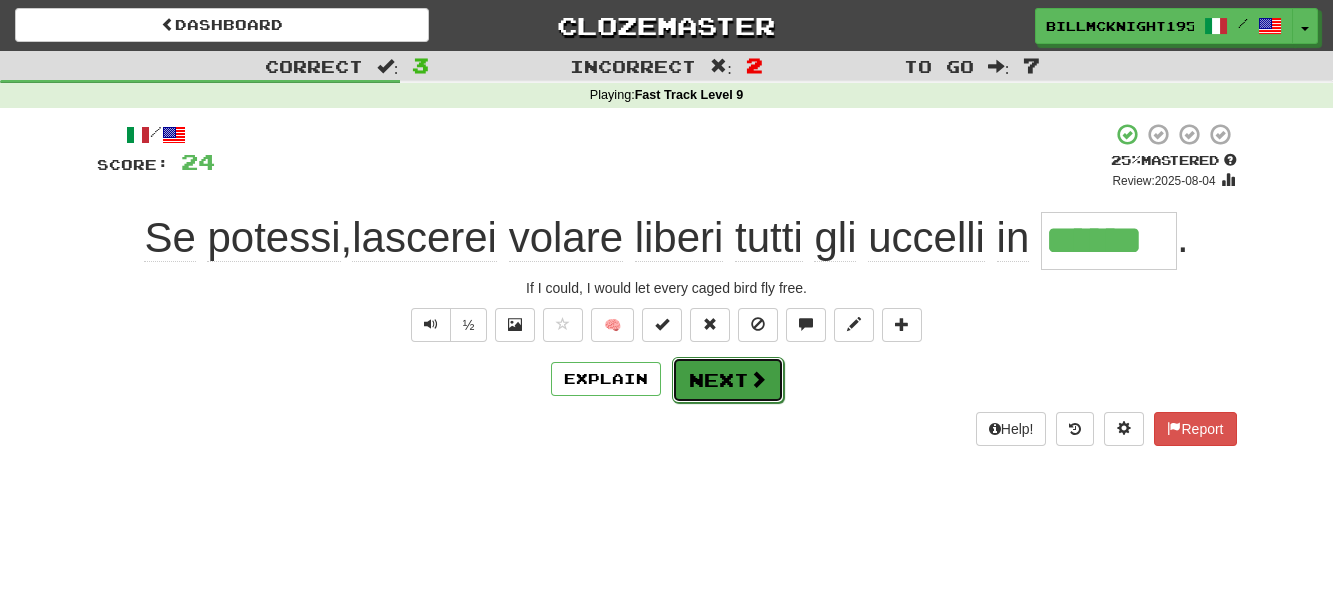 click on "Next" at bounding box center (728, 380) 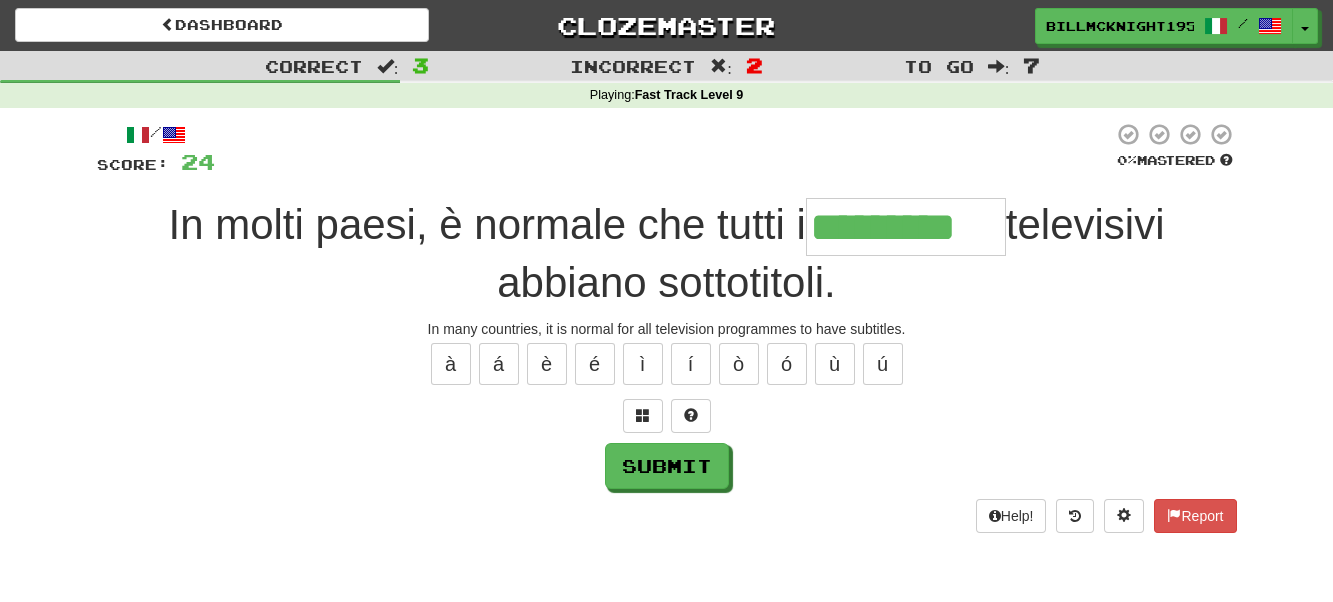 scroll, scrollTop: 0, scrollLeft: 8, axis: horizontal 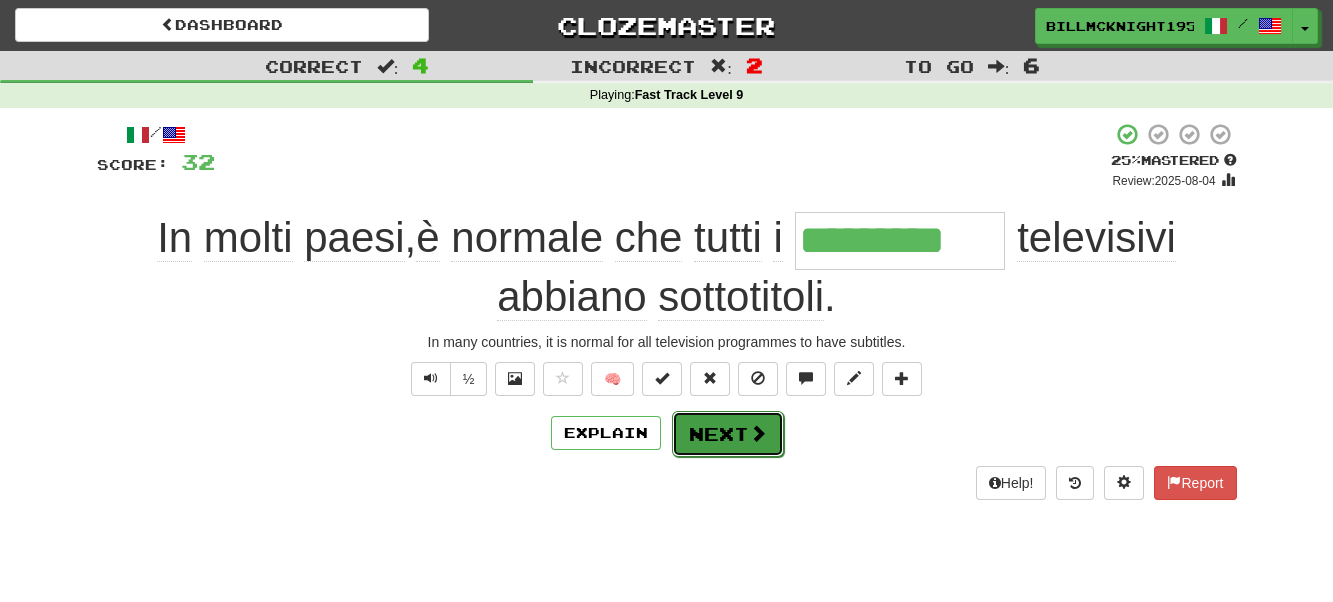 click on "Next" at bounding box center [728, 434] 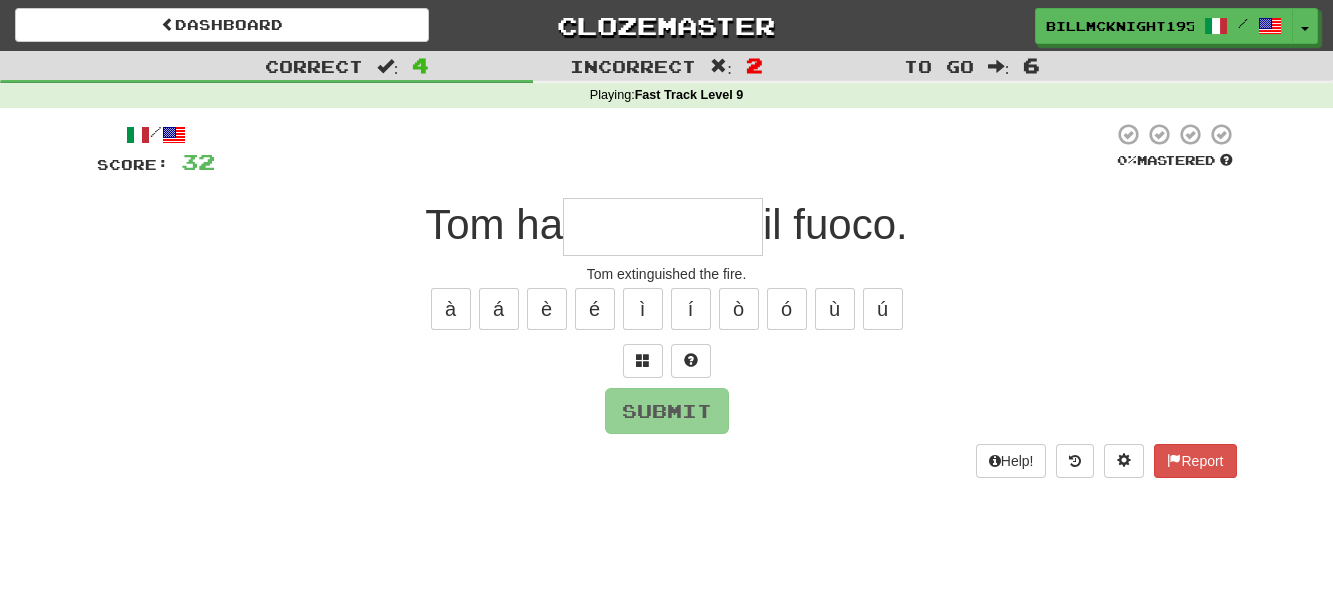 type on "*" 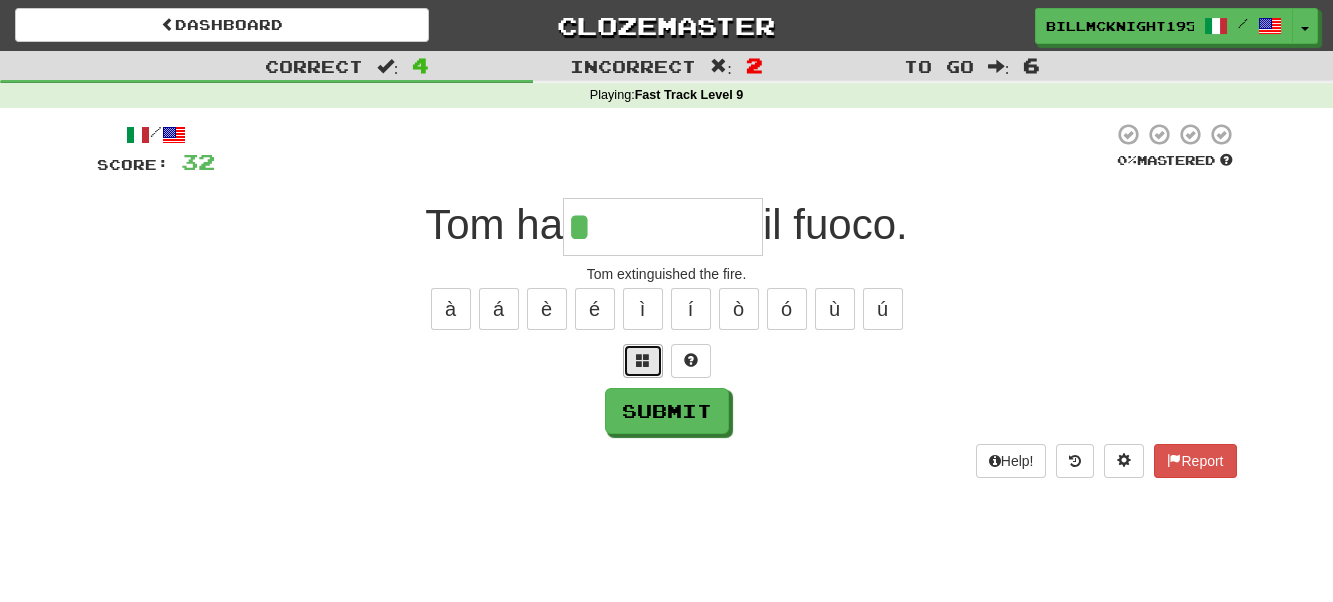 click at bounding box center (643, 360) 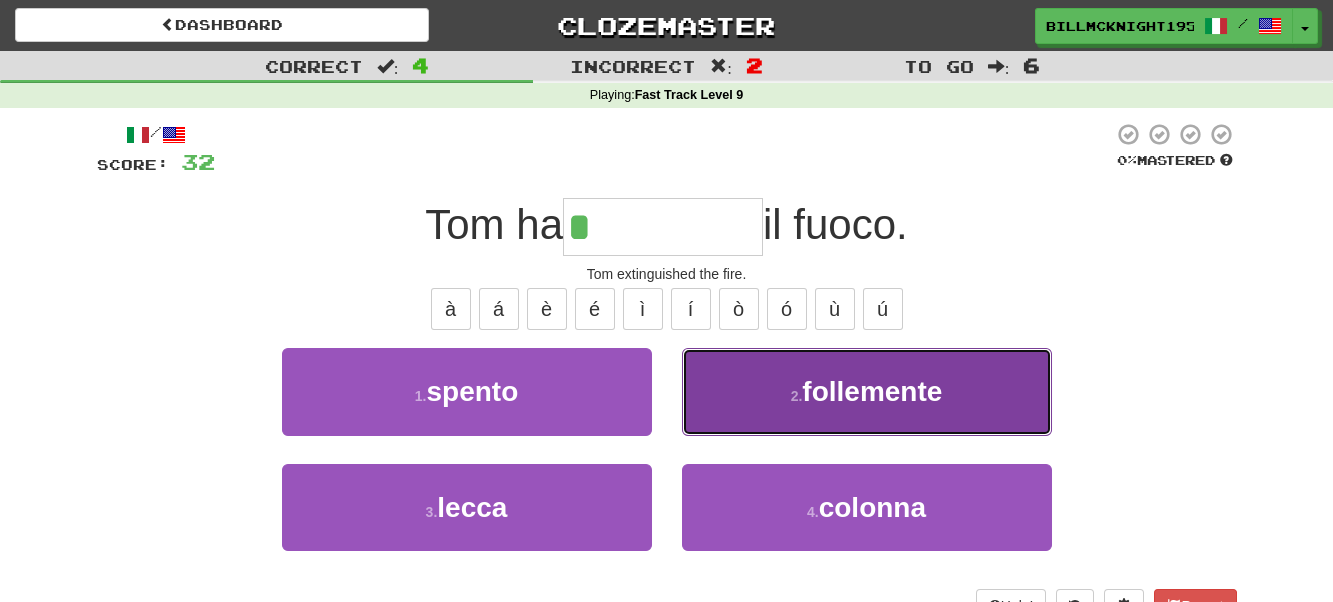 click on "2 . follemente" at bounding box center (867, 391) 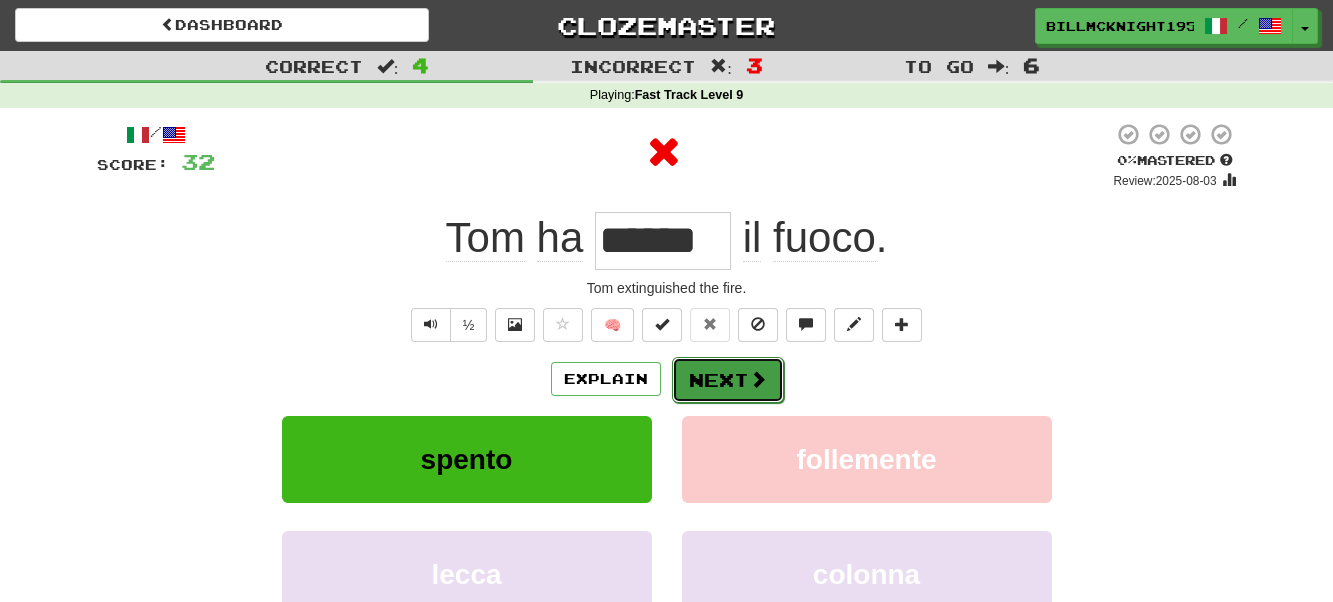 click on "Next" at bounding box center (728, 380) 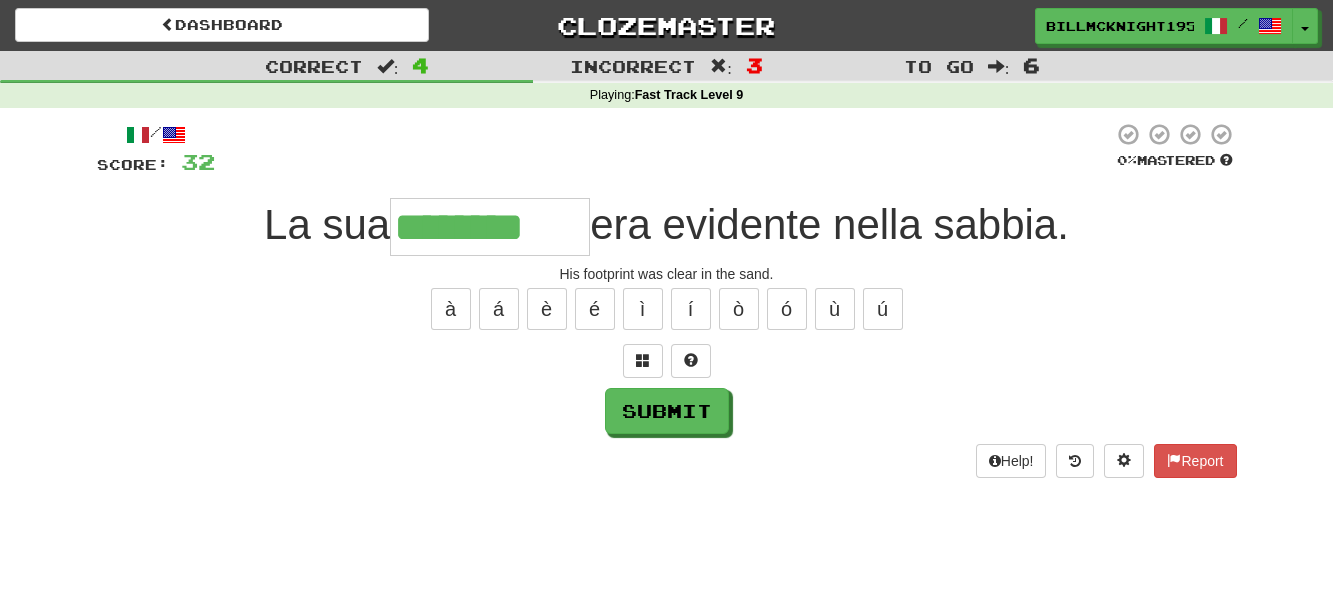 type on "********" 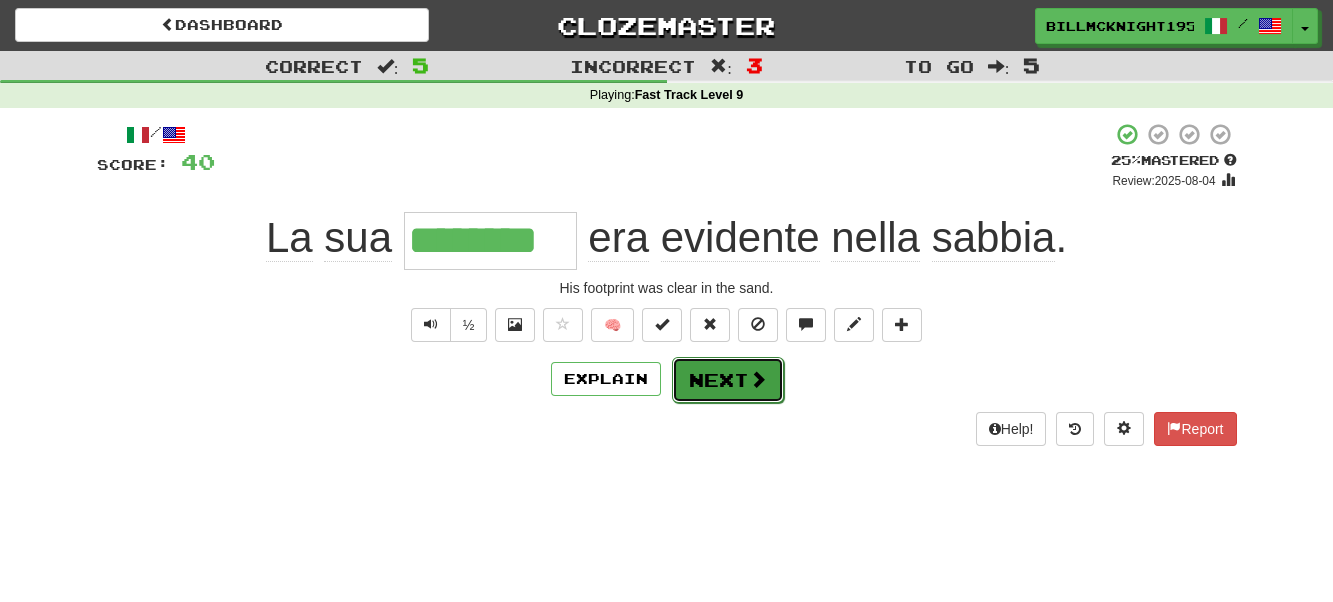 click on "Next" at bounding box center [728, 380] 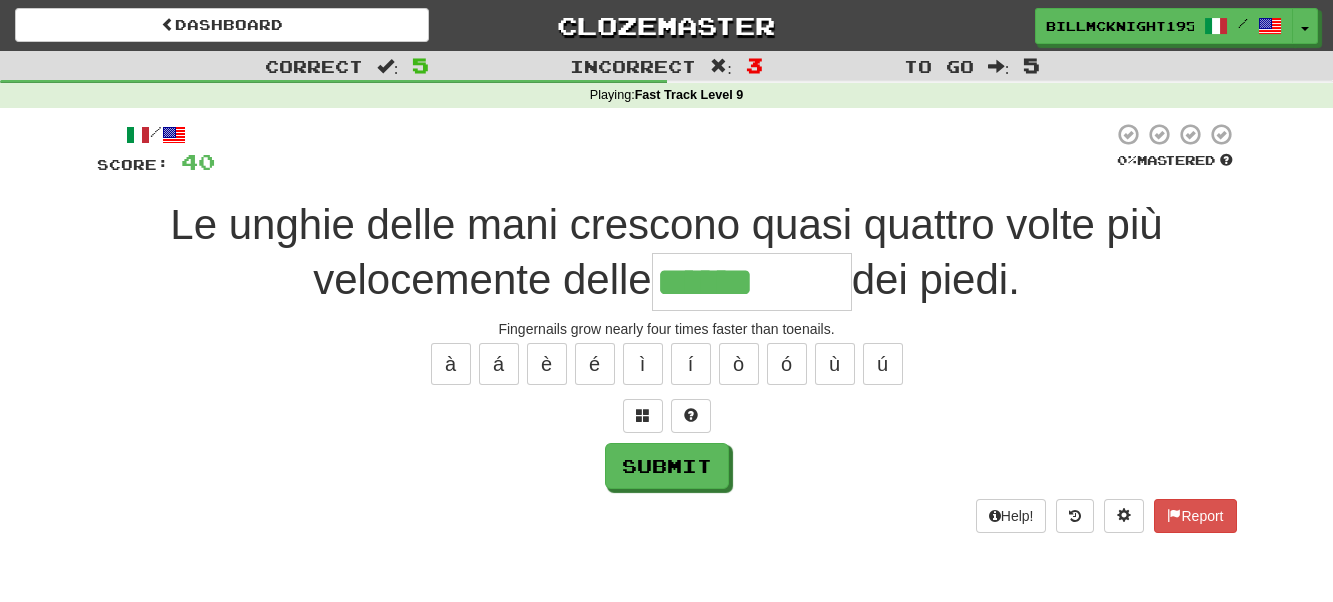 type on "******" 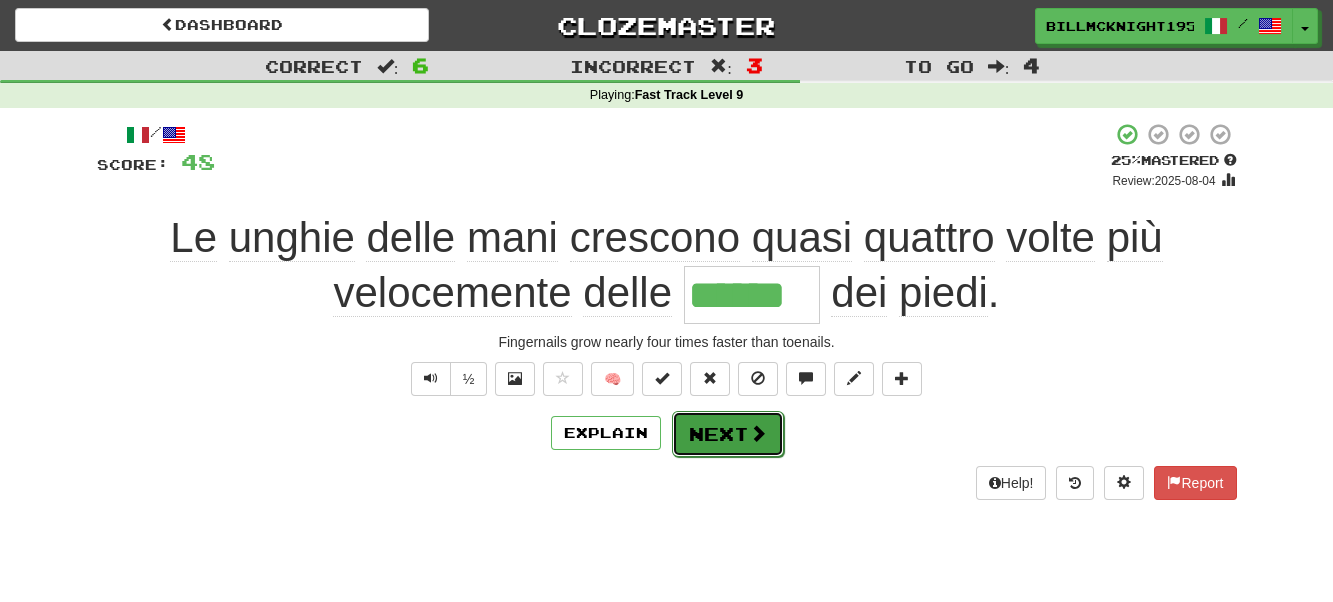 click at bounding box center [758, 433] 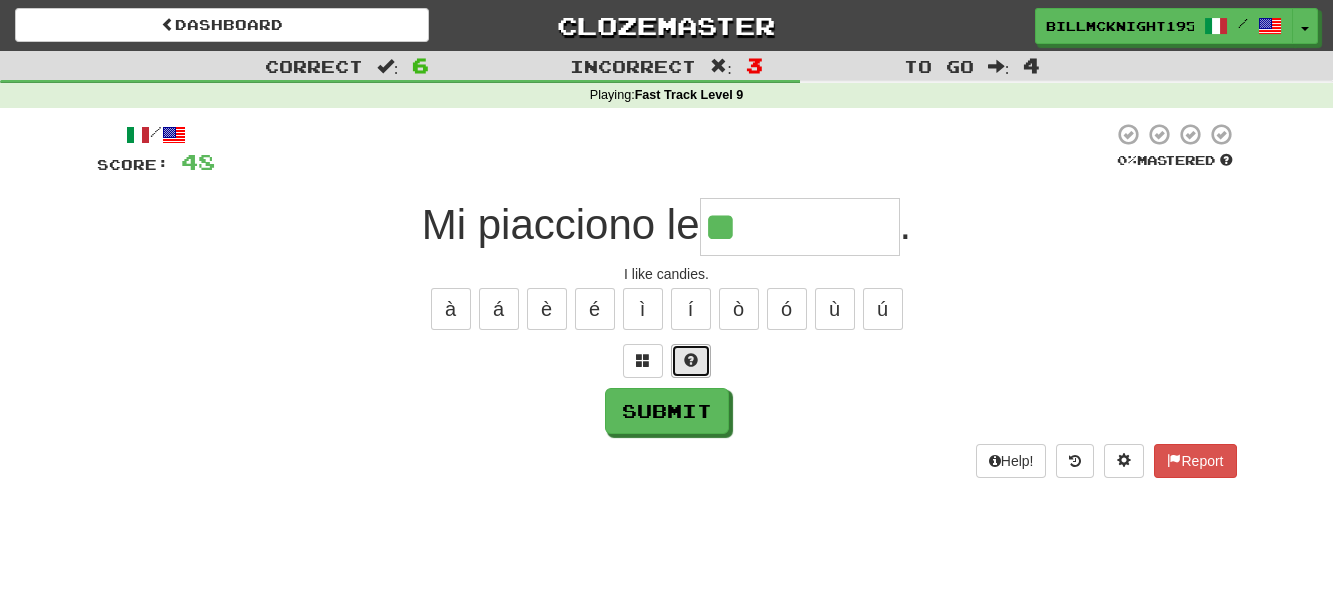 click at bounding box center [691, 360] 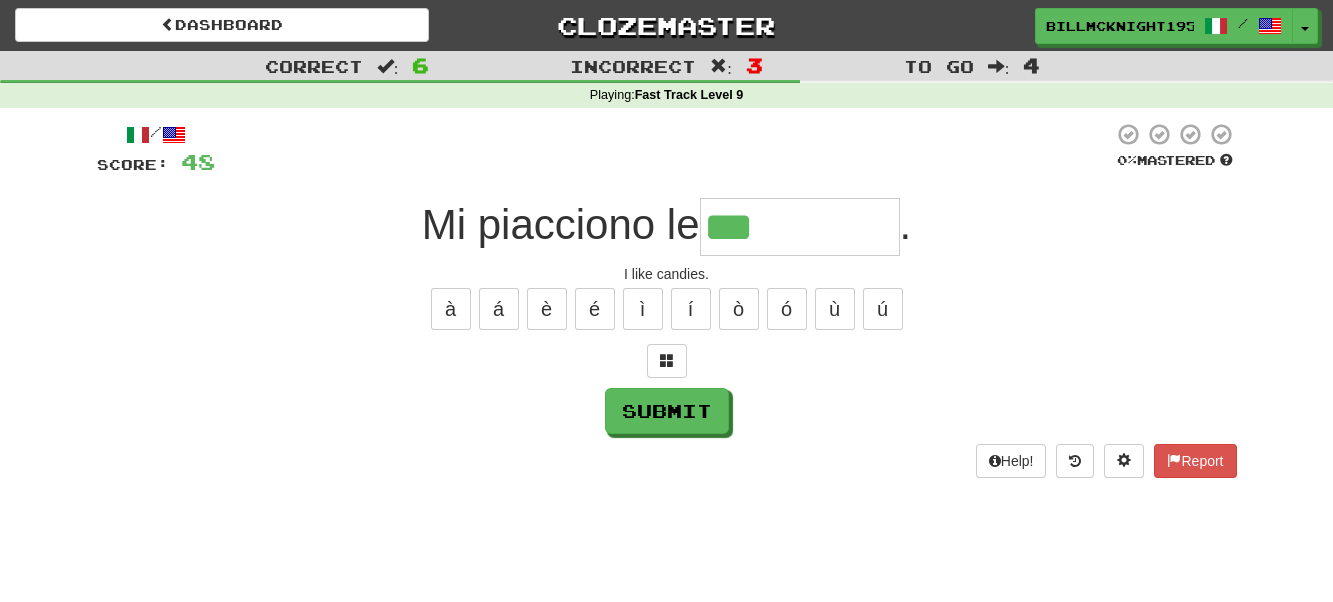 type on "*********" 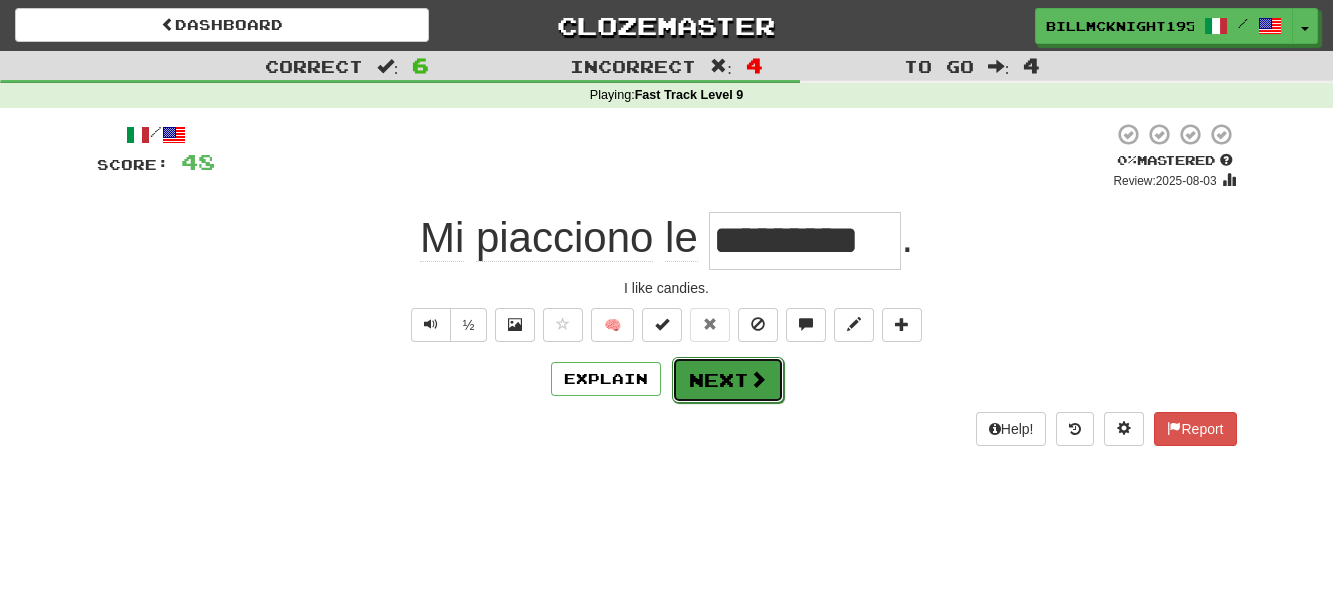 click on "Next" at bounding box center (728, 380) 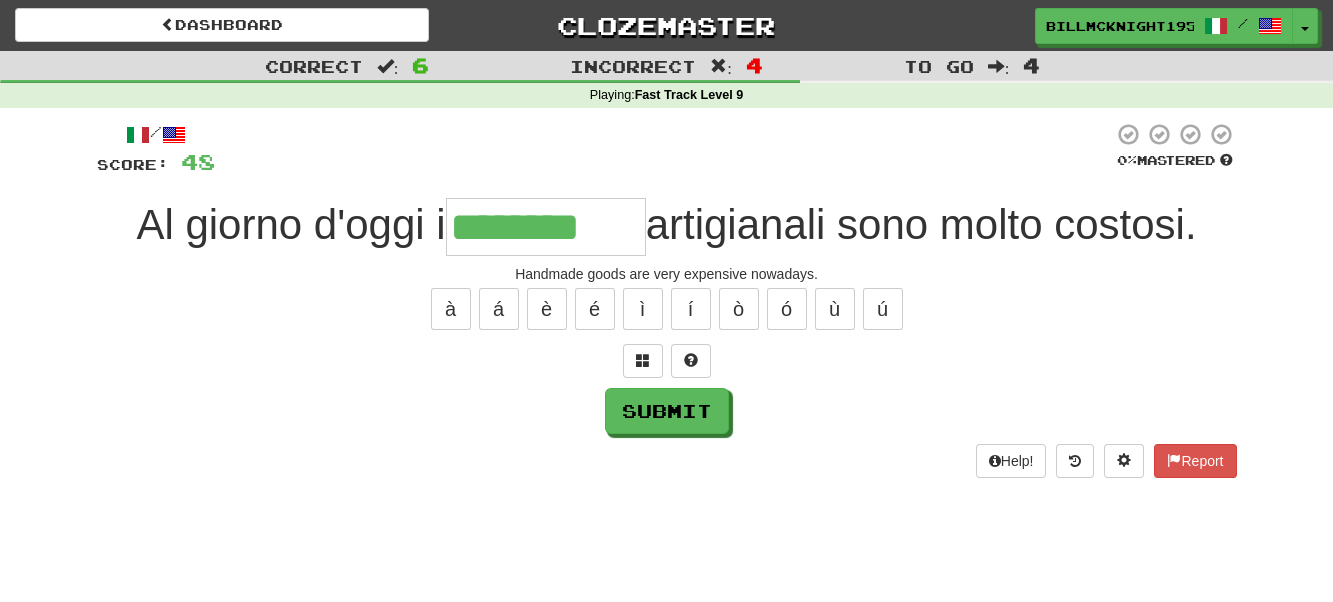 type on "********" 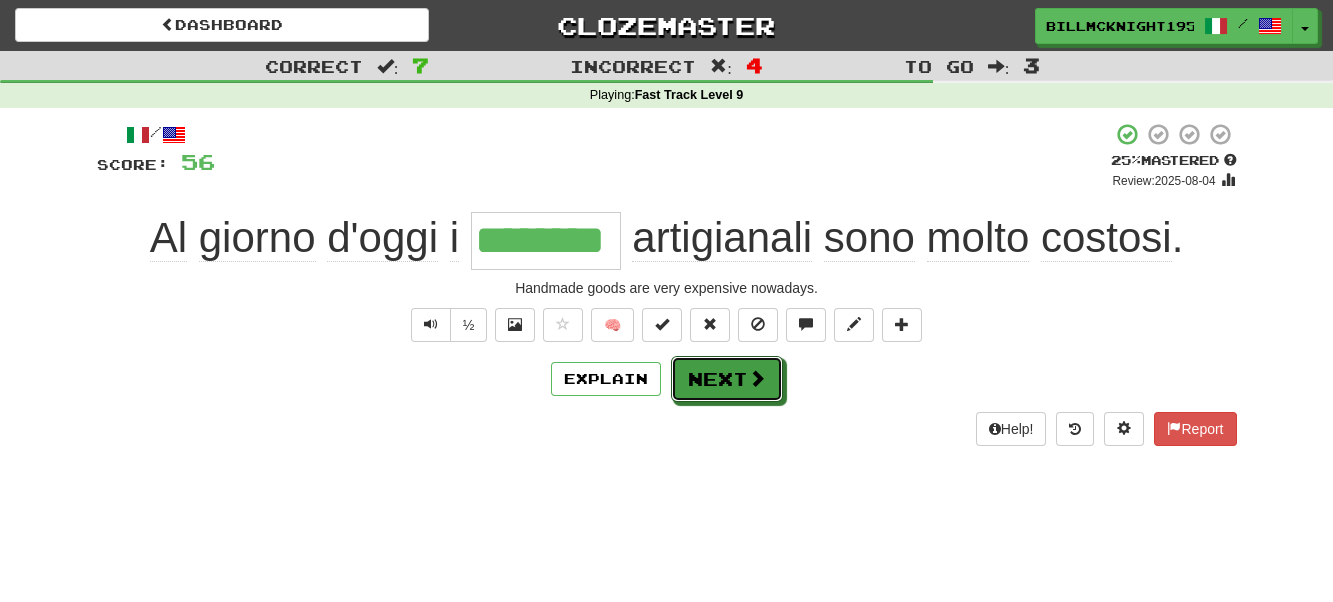 click at bounding box center (757, 378) 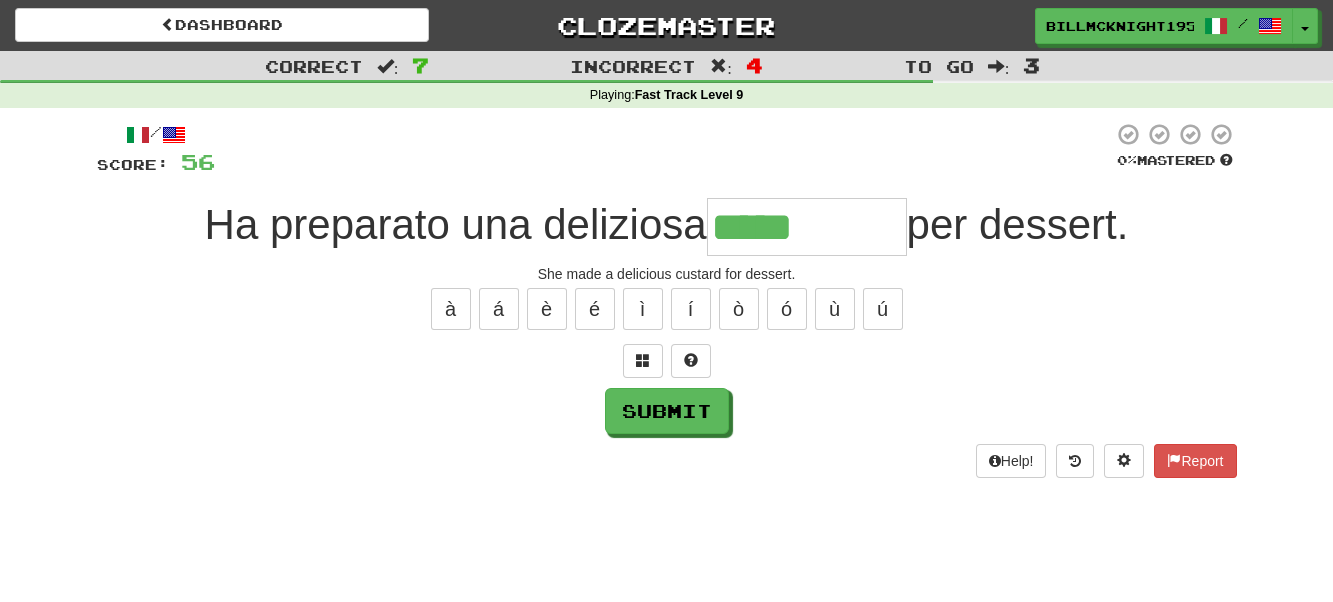 type on "*****" 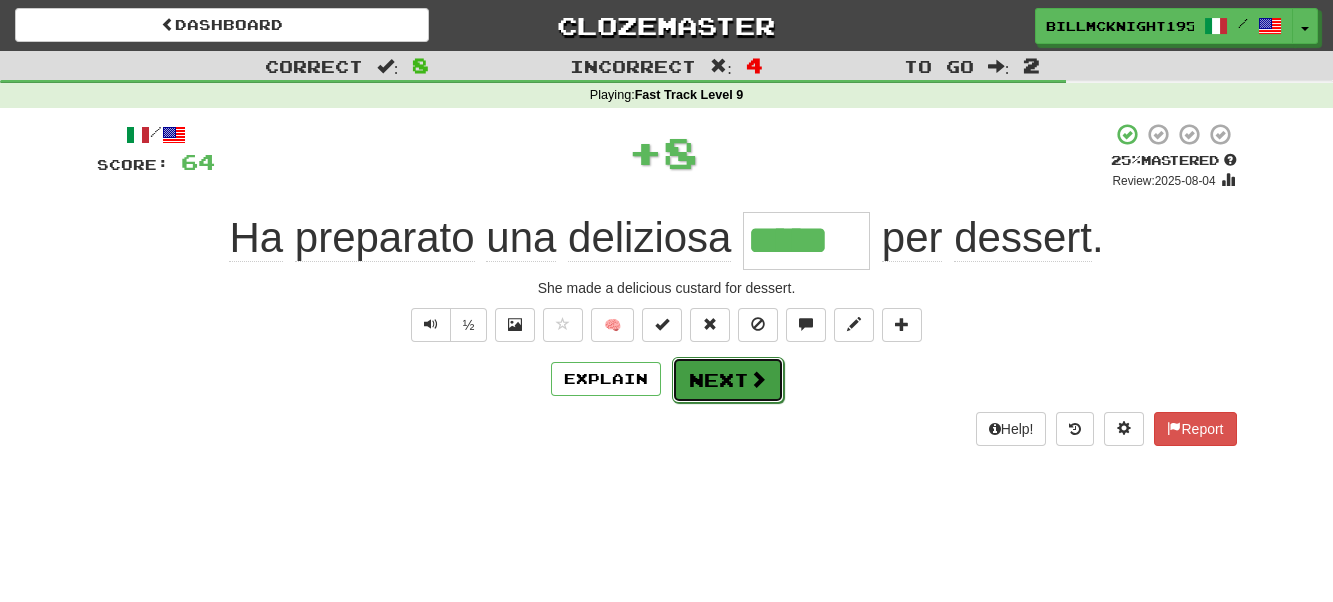 click on "Next" at bounding box center [728, 380] 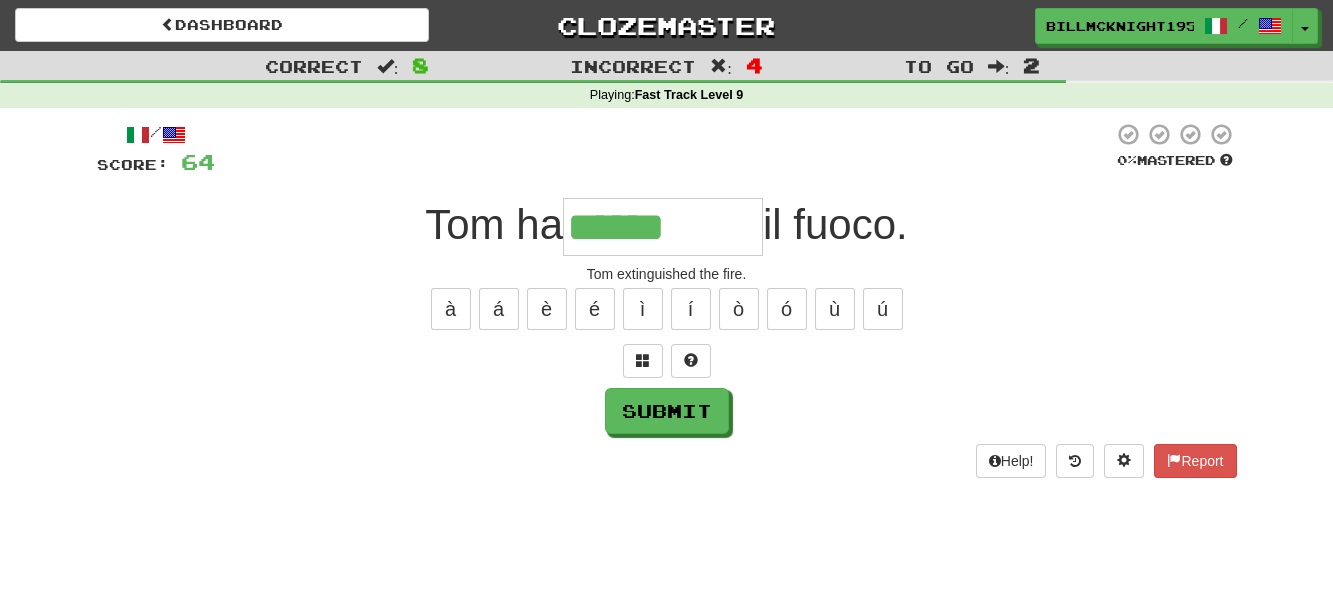type on "******" 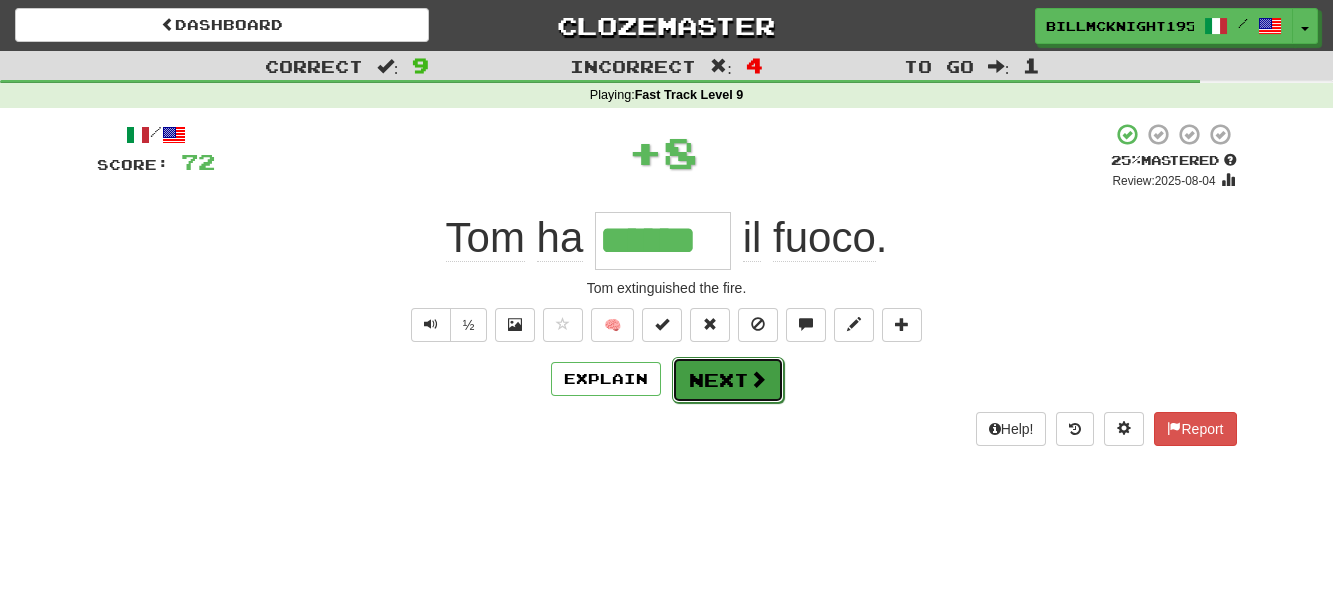click on "Next" at bounding box center (728, 380) 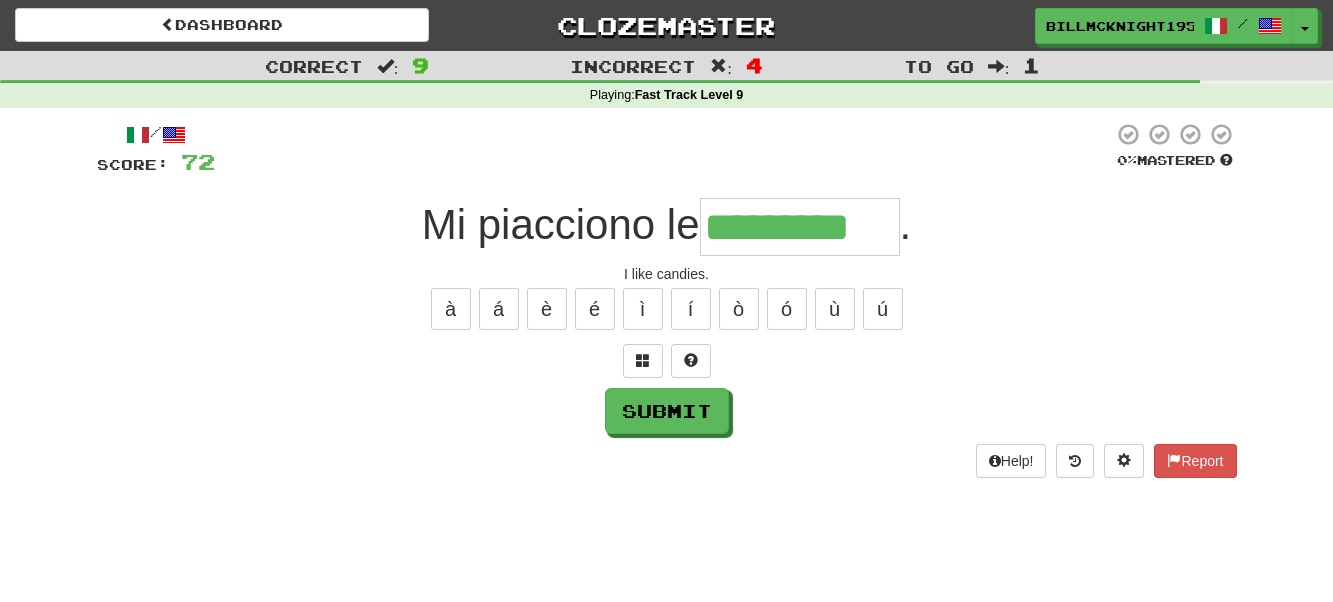 type on "*********" 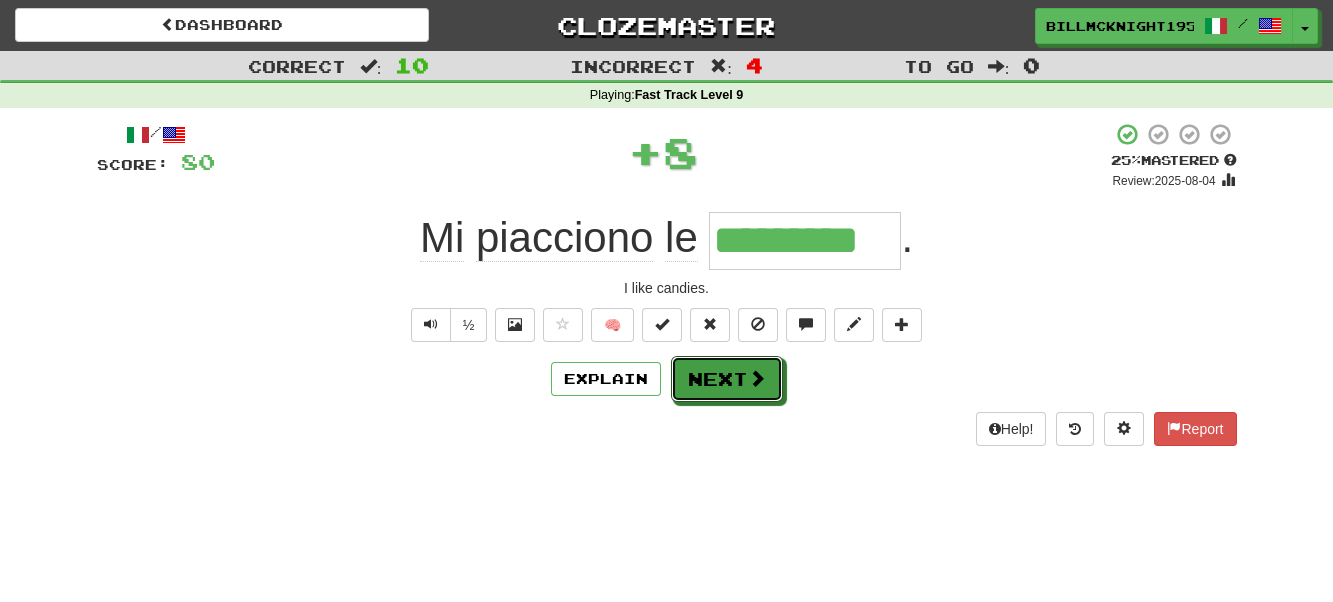 click on "Next" at bounding box center [727, 379] 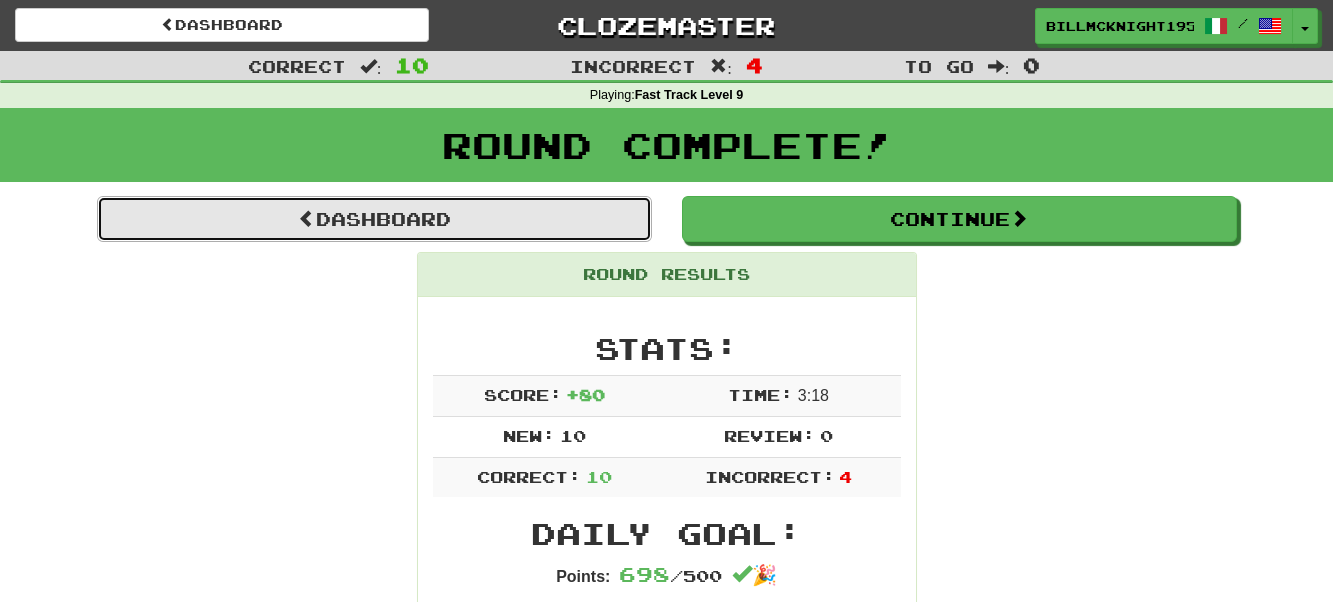 click on "Dashboard" at bounding box center (374, 219) 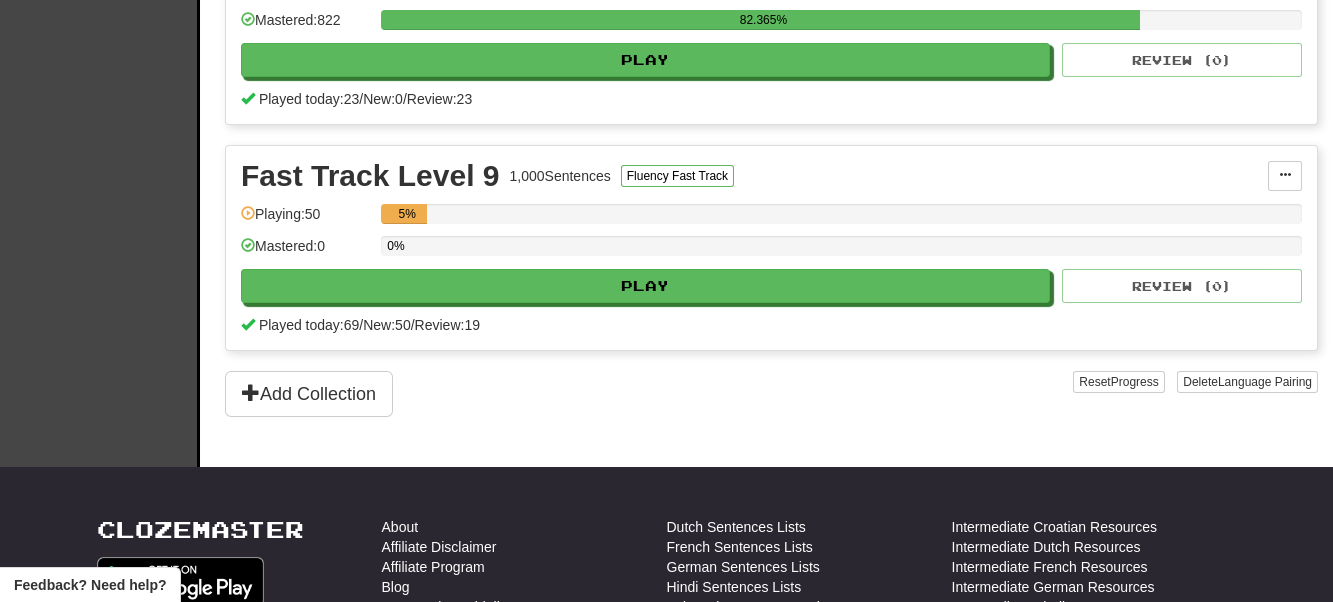 scroll, scrollTop: 600, scrollLeft: 0, axis: vertical 